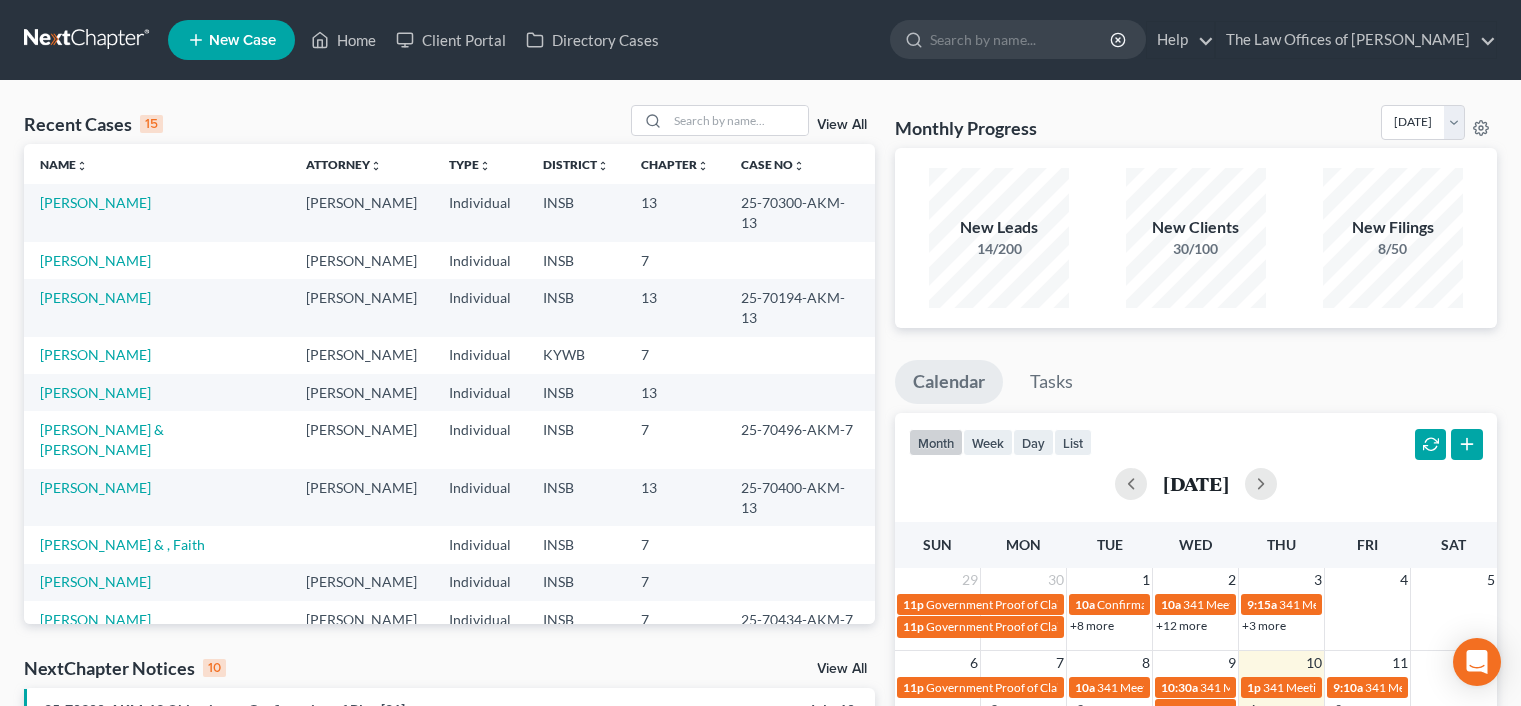 scroll, scrollTop: 0, scrollLeft: 0, axis: both 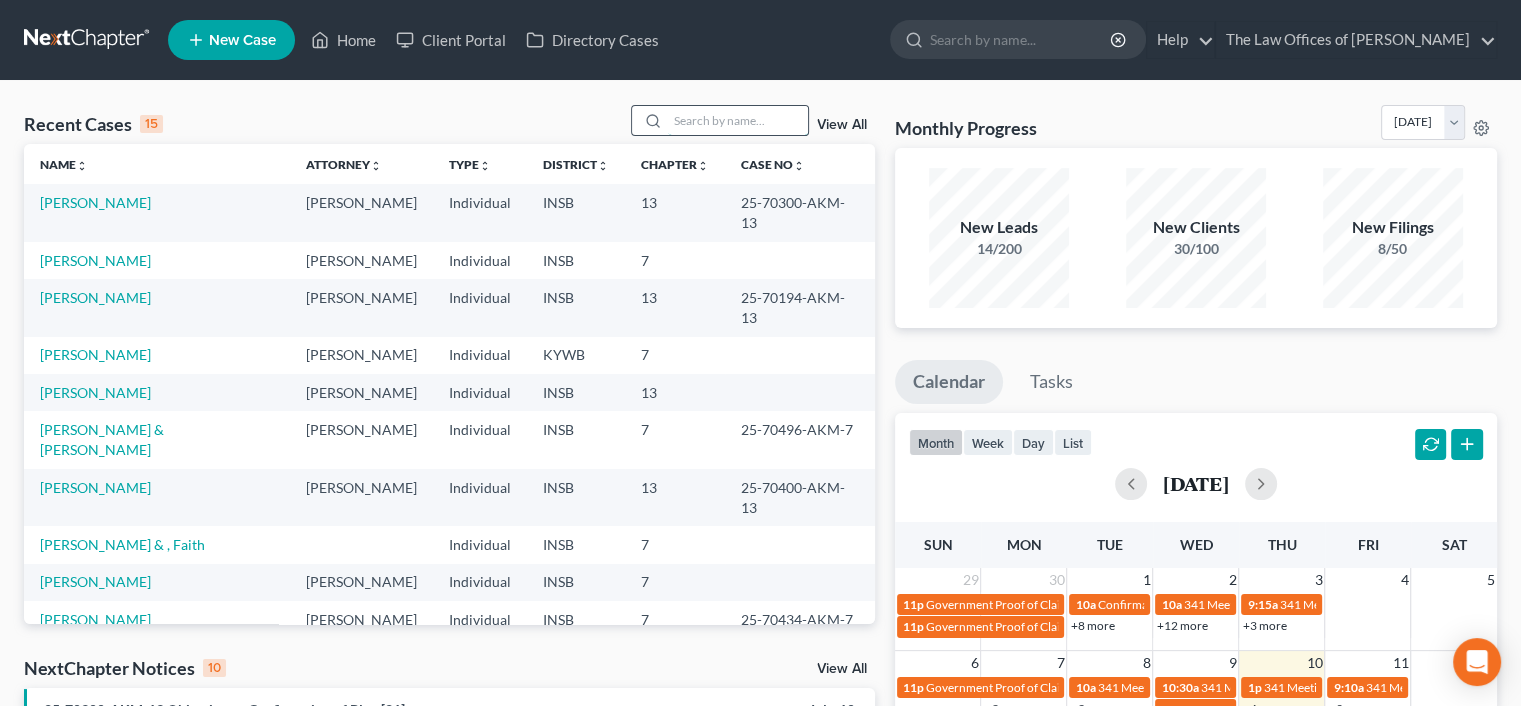 click at bounding box center (738, 120) 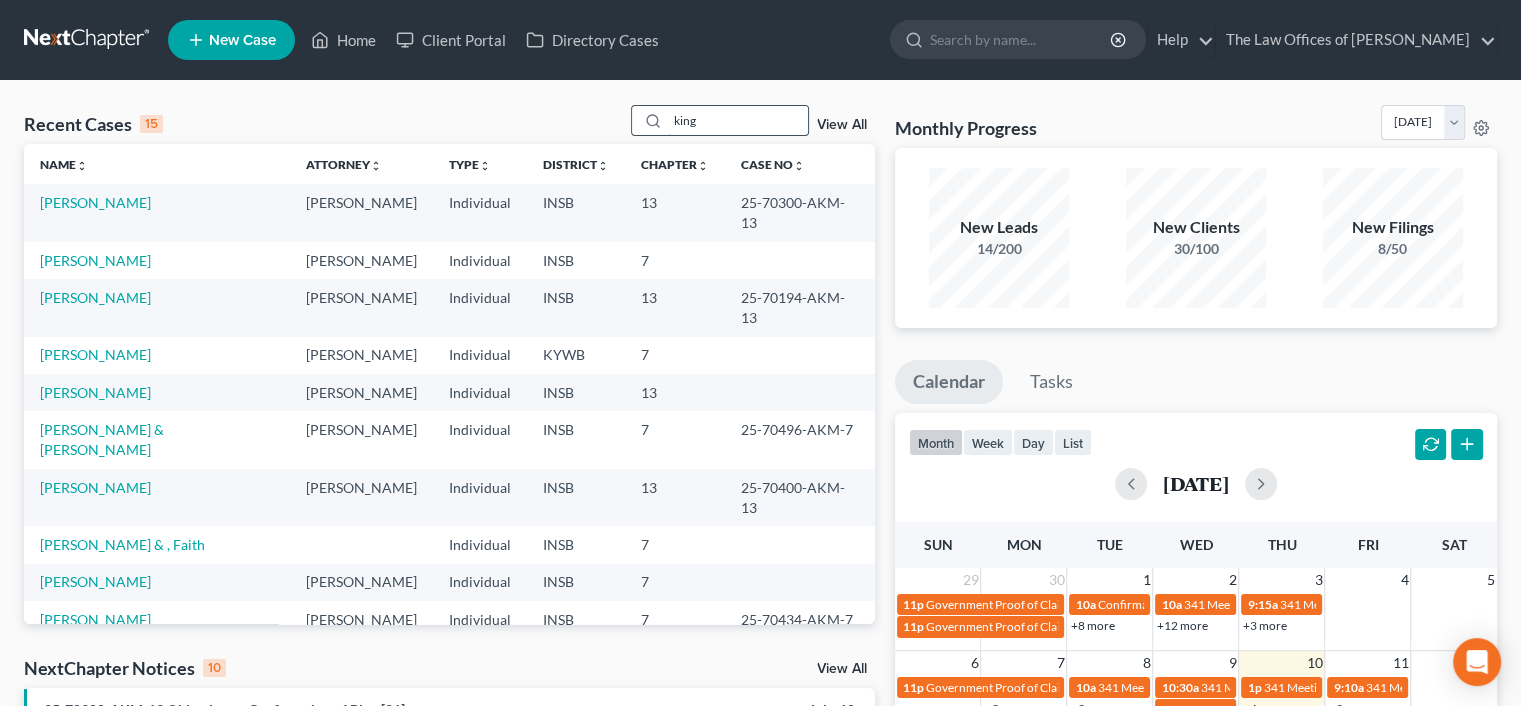 type on "king" 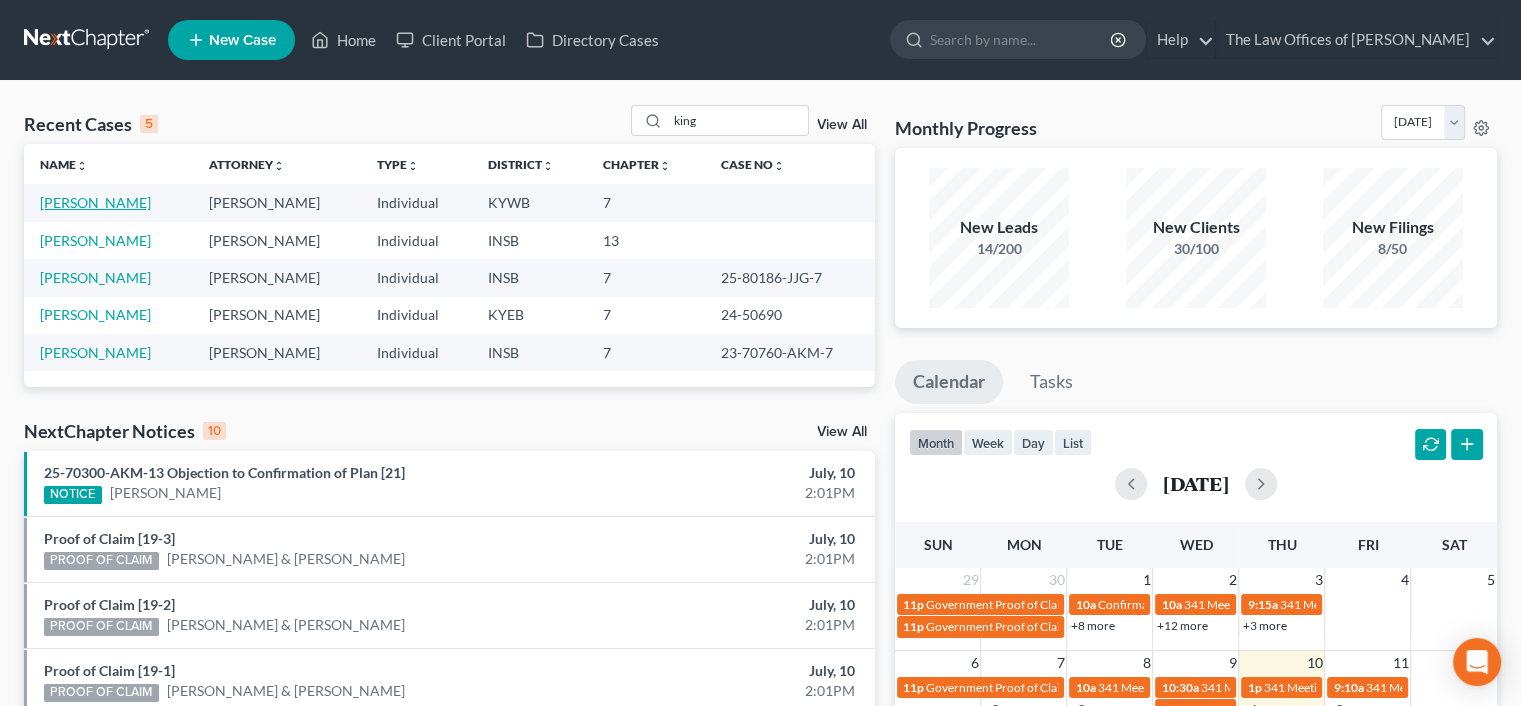 click on "[PERSON_NAME]" at bounding box center [95, 202] 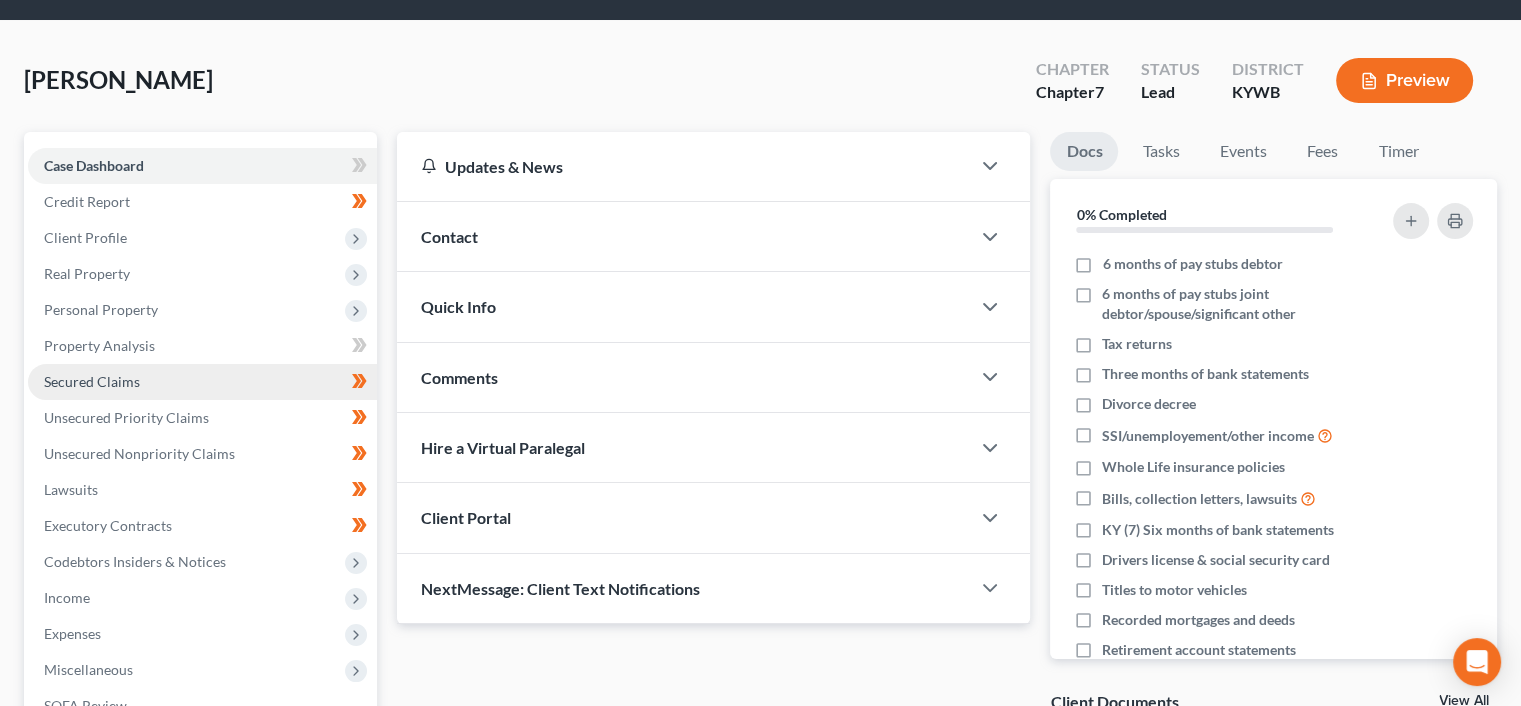 scroll, scrollTop: 202, scrollLeft: 0, axis: vertical 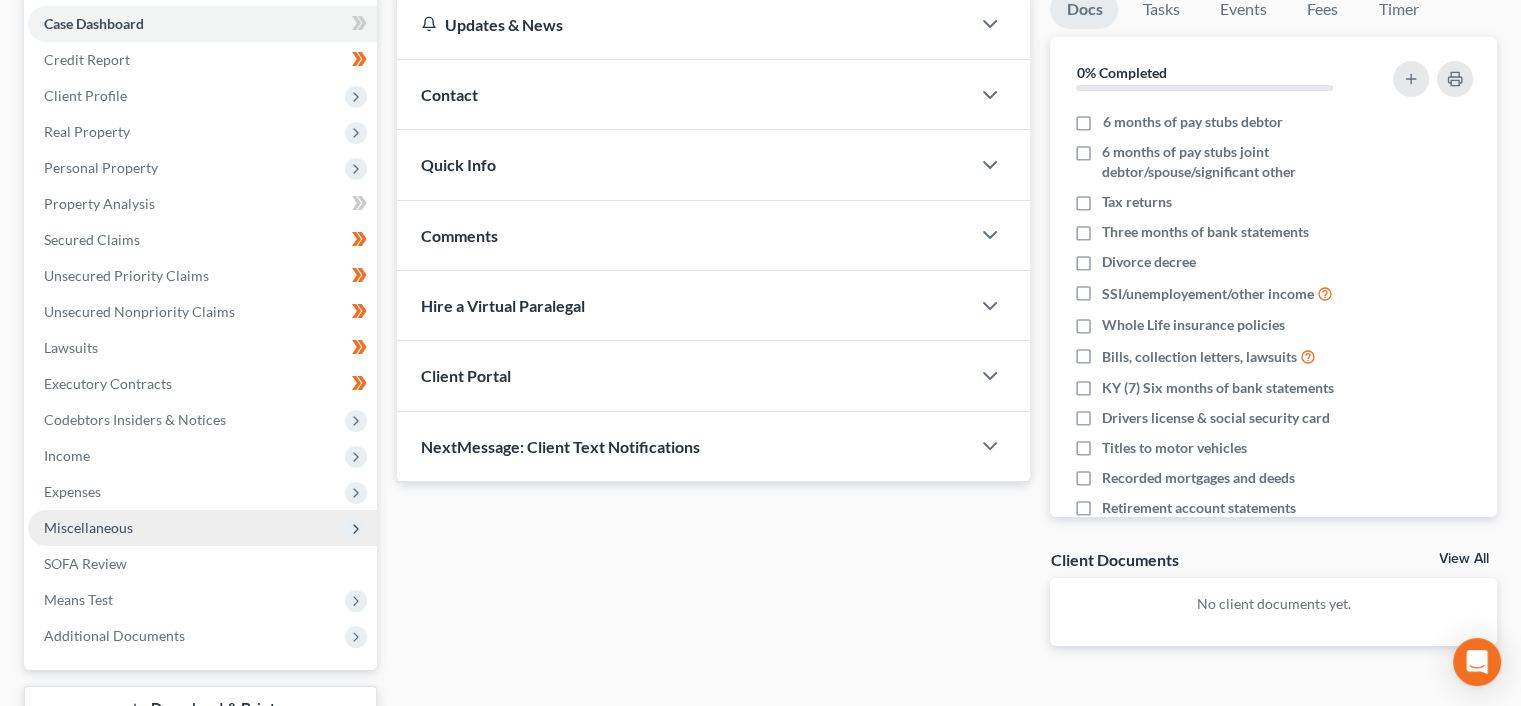 click on "Miscellaneous" at bounding box center (202, 528) 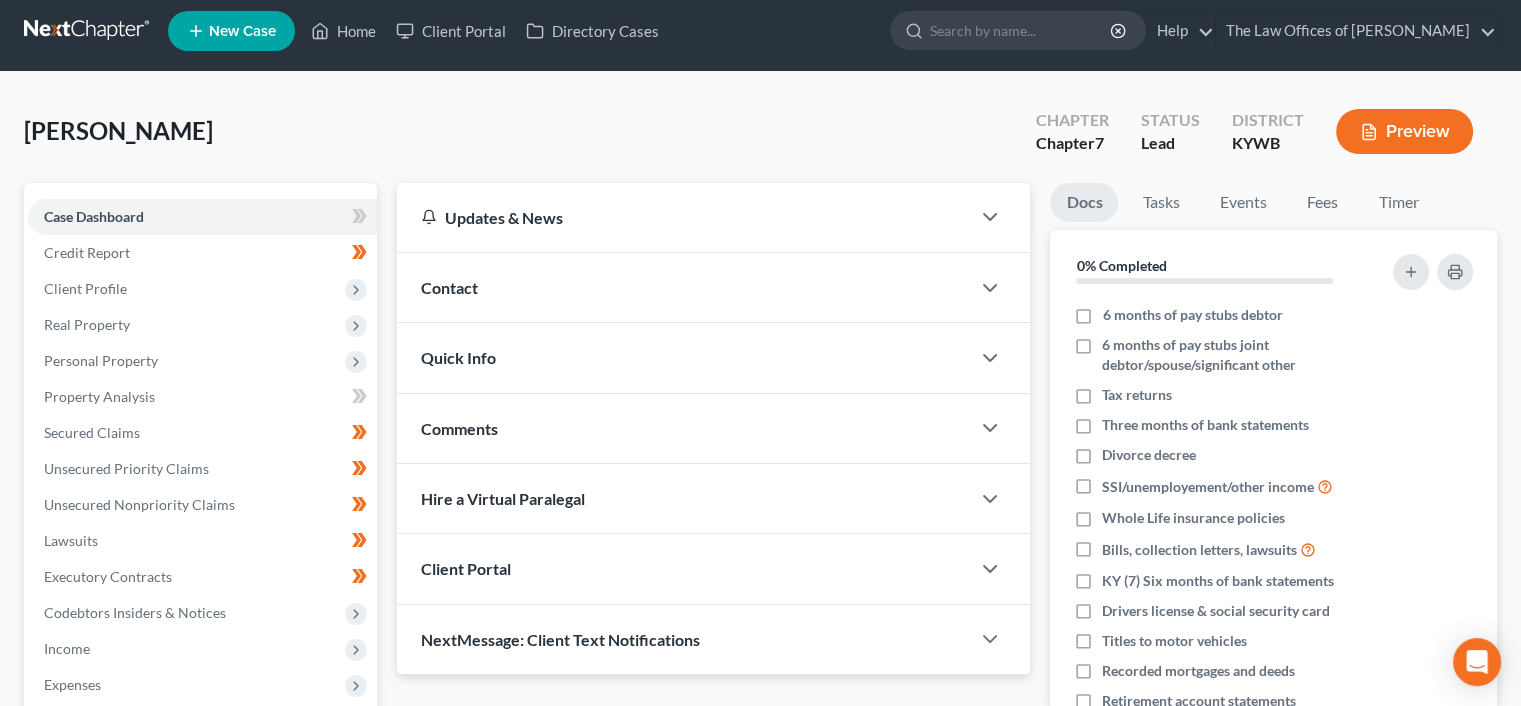 scroll, scrollTop: 0, scrollLeft: 0, axis: both 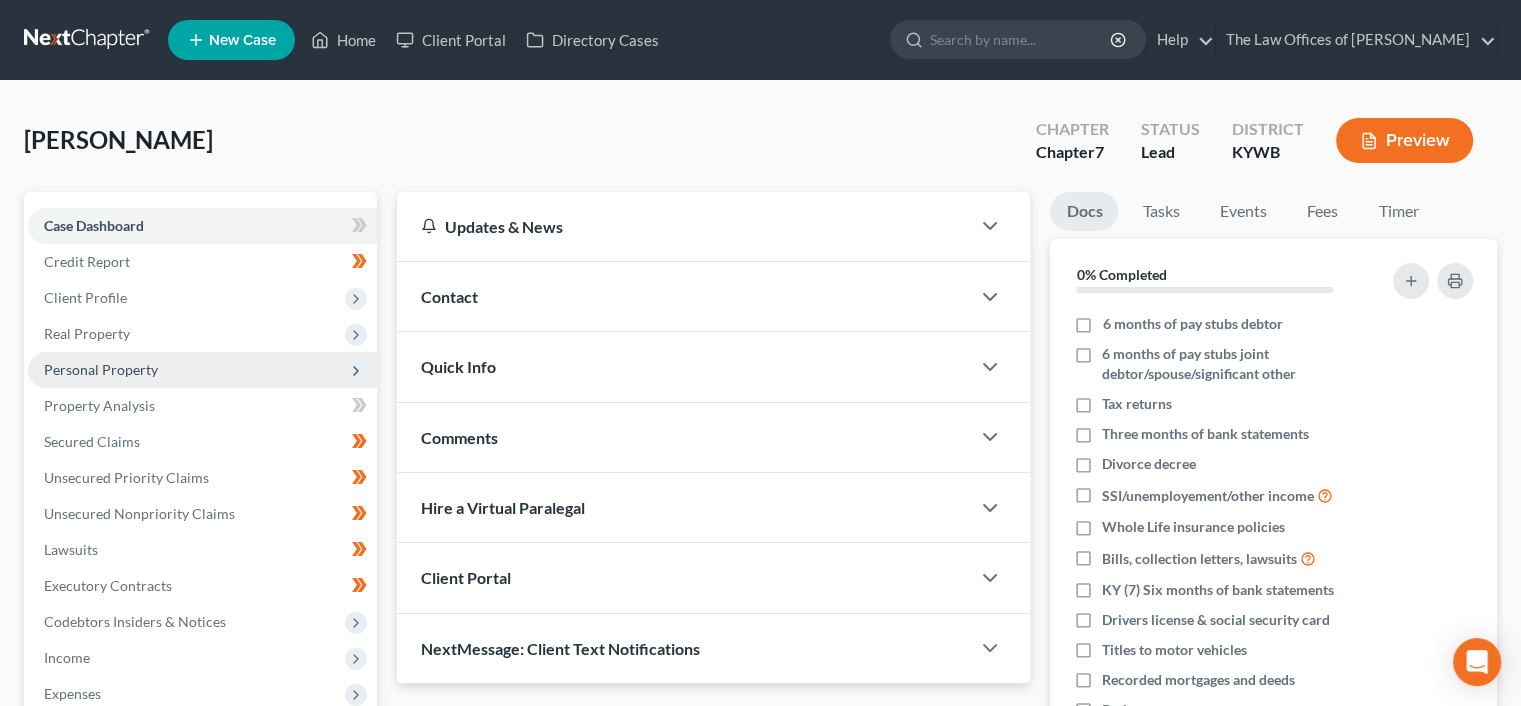 click on "Personal Property" at bounding box center (101, 369) 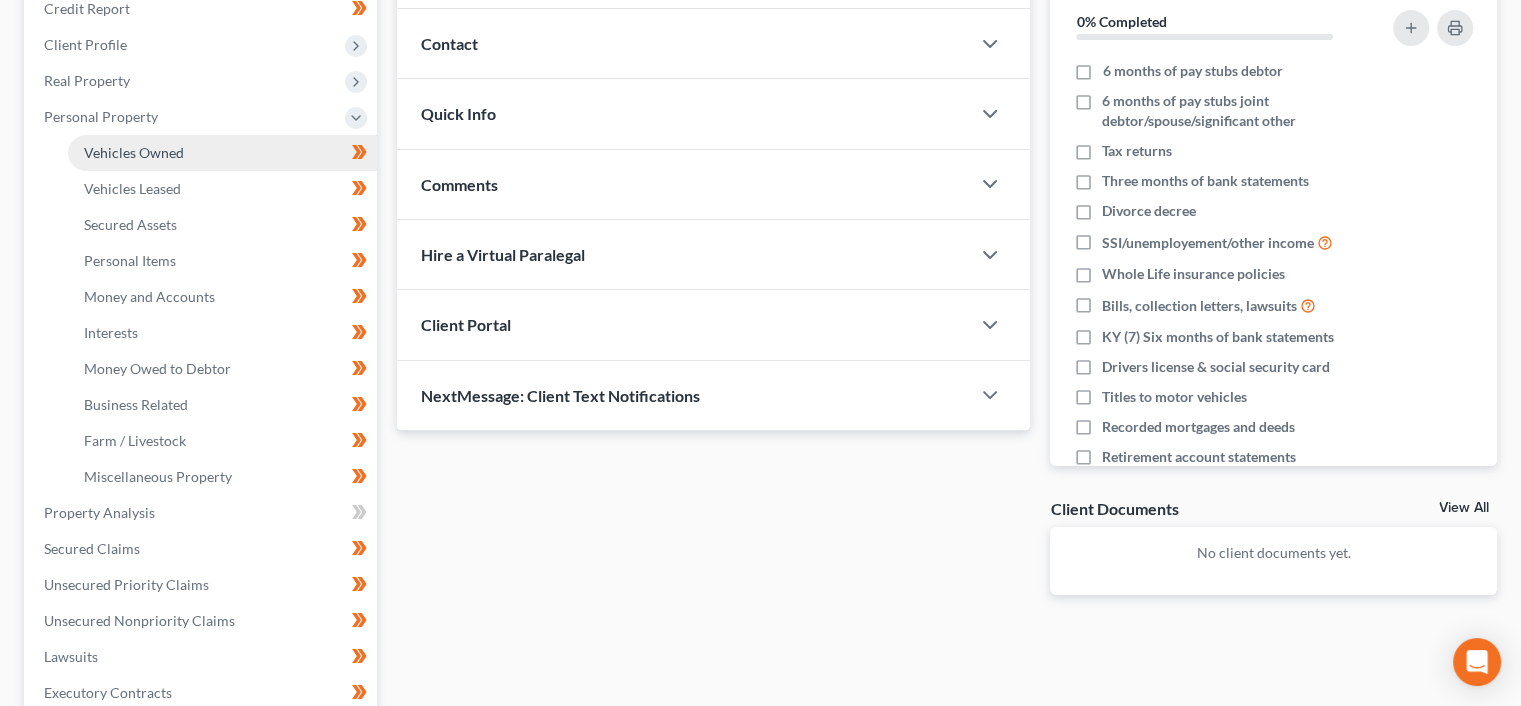 scroll, scrollTop: 288, scrollLeft: 0, axis: vertical 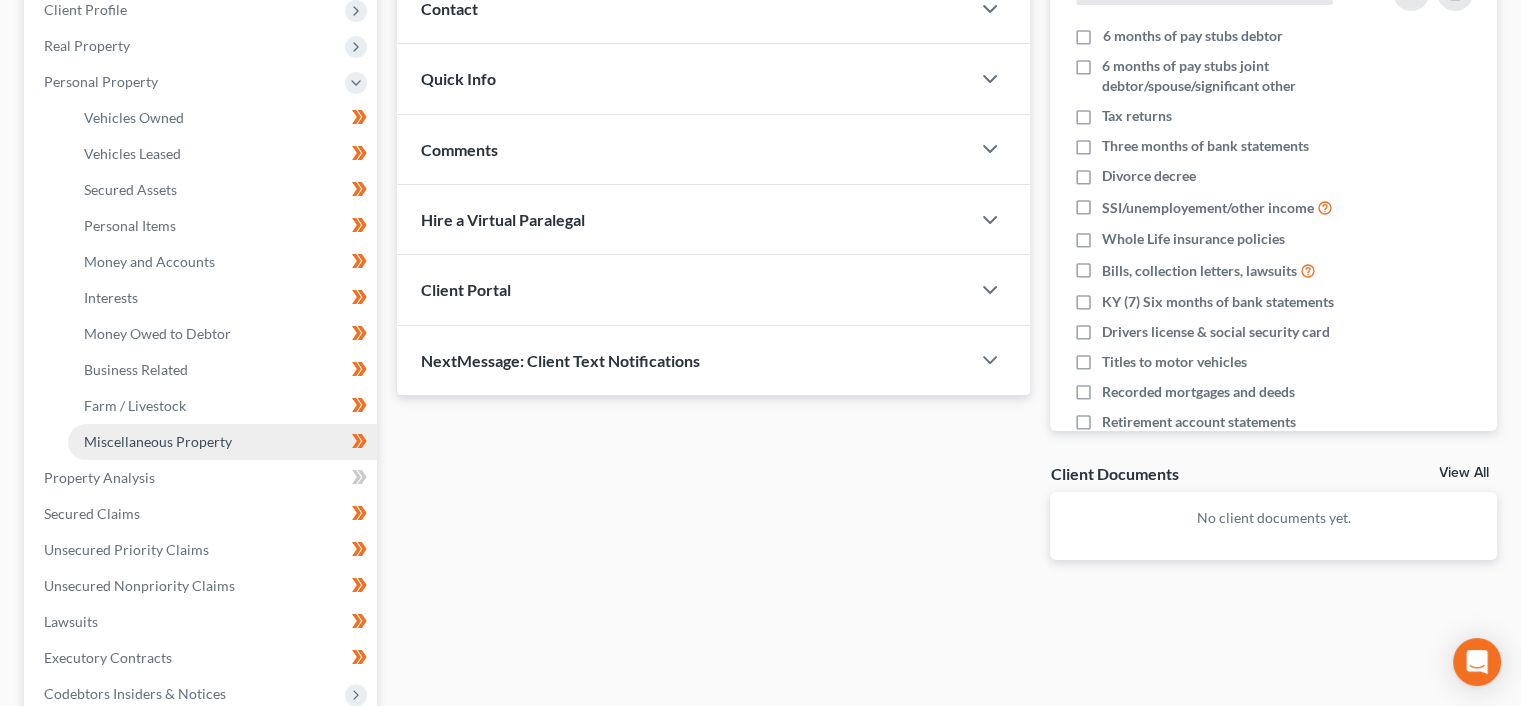 click on "Miscellaneous Property" at bounding box center (222, 442) 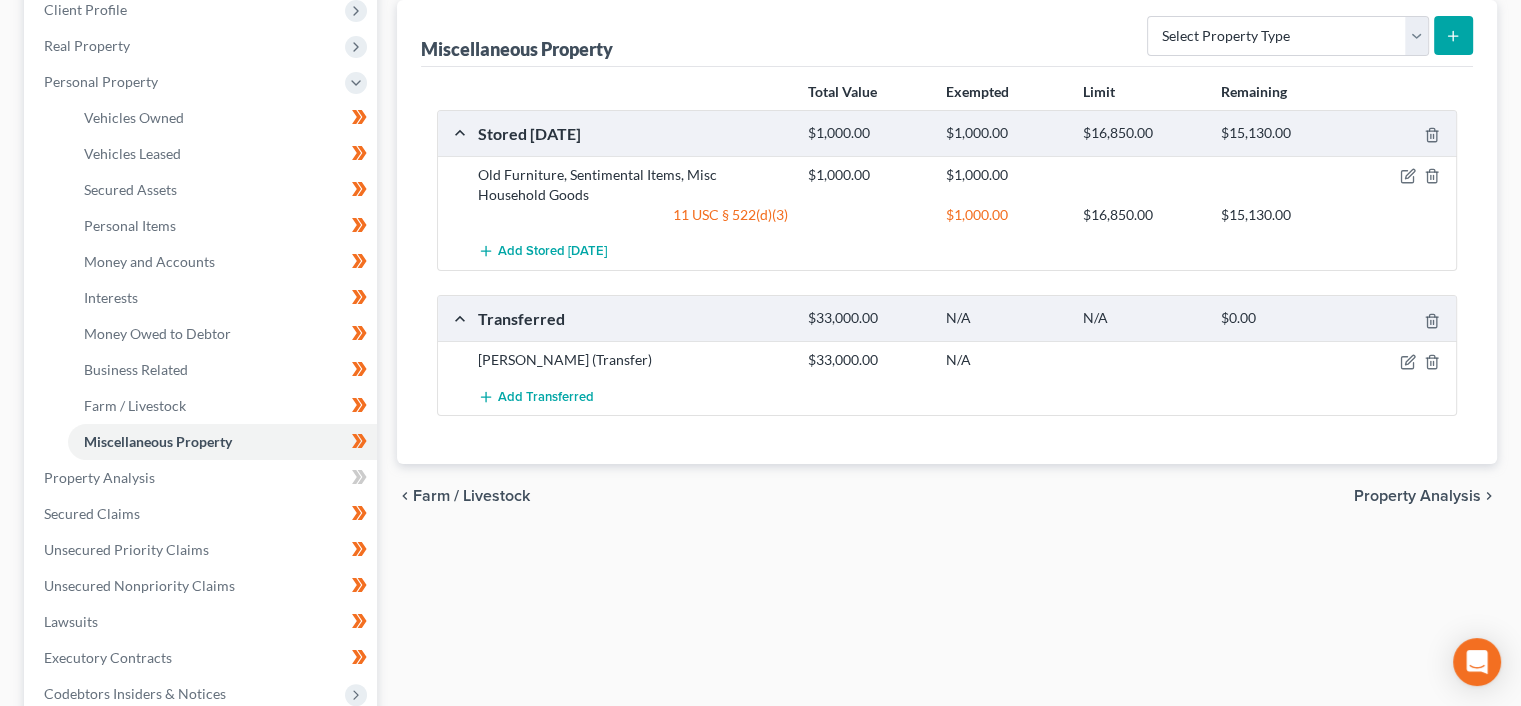 scroll, scrollTop: 288, scrollLeft: 0, axis: vertical 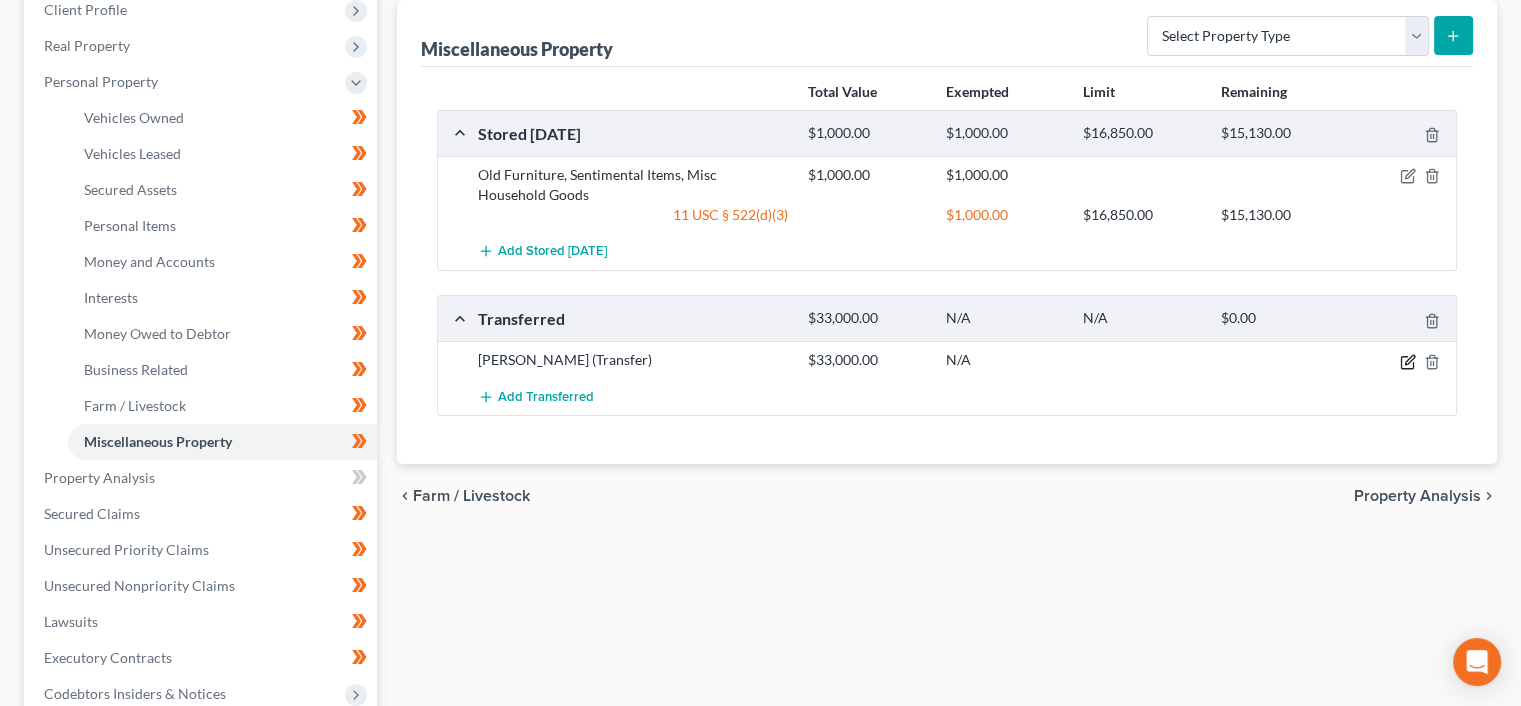 click 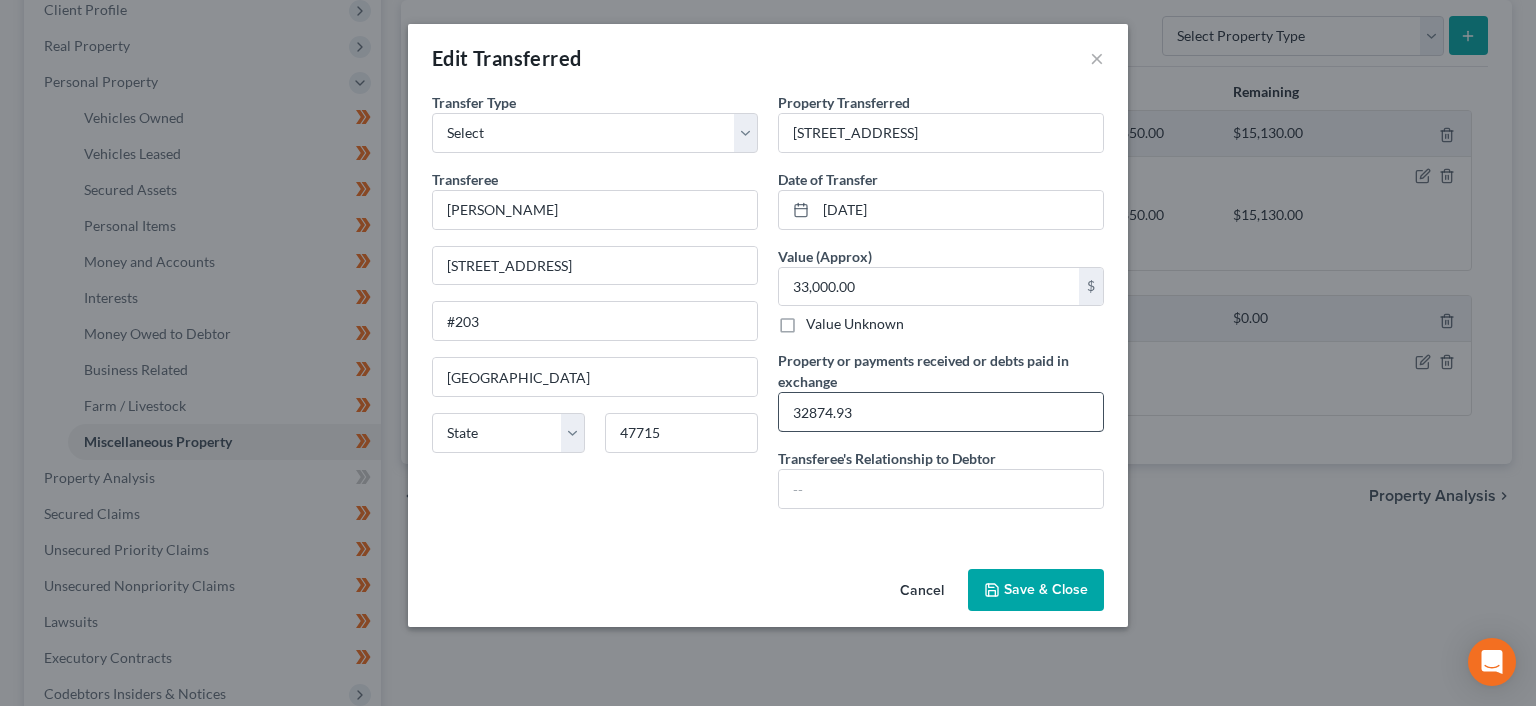 click on "Property Transferred
*
[STREET_ADDRESS]
Date of Transfer
*
[DATE] Value (Approx)
33,000.00 $
Value Unknown
Balance Undetermined
33,000.00 $
Value Unknown
Property or payments received or debts paid in exchange 32874.93 Transferee's Relationship to Debtor" at bounding box center [941, 308] 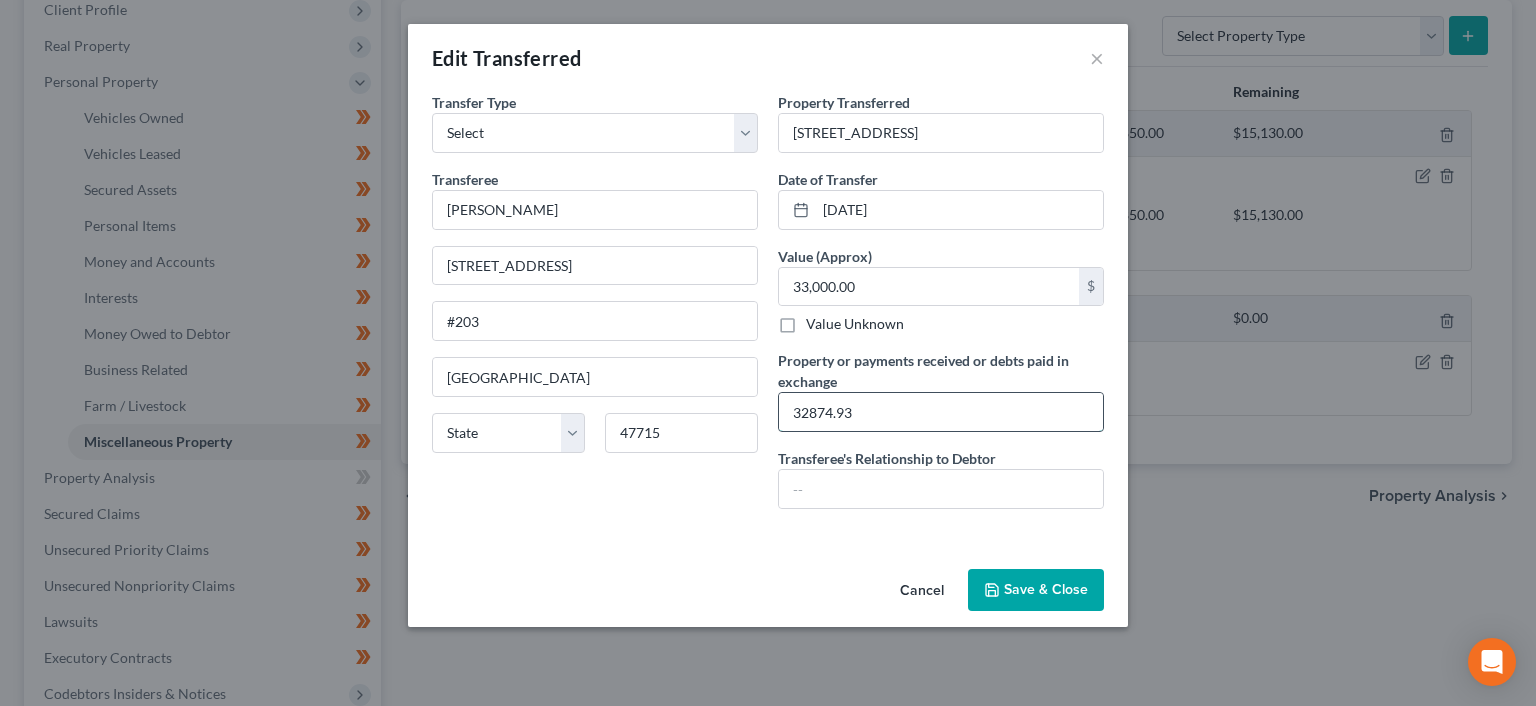 click on "32874.93" at bounding box center [941, 412] 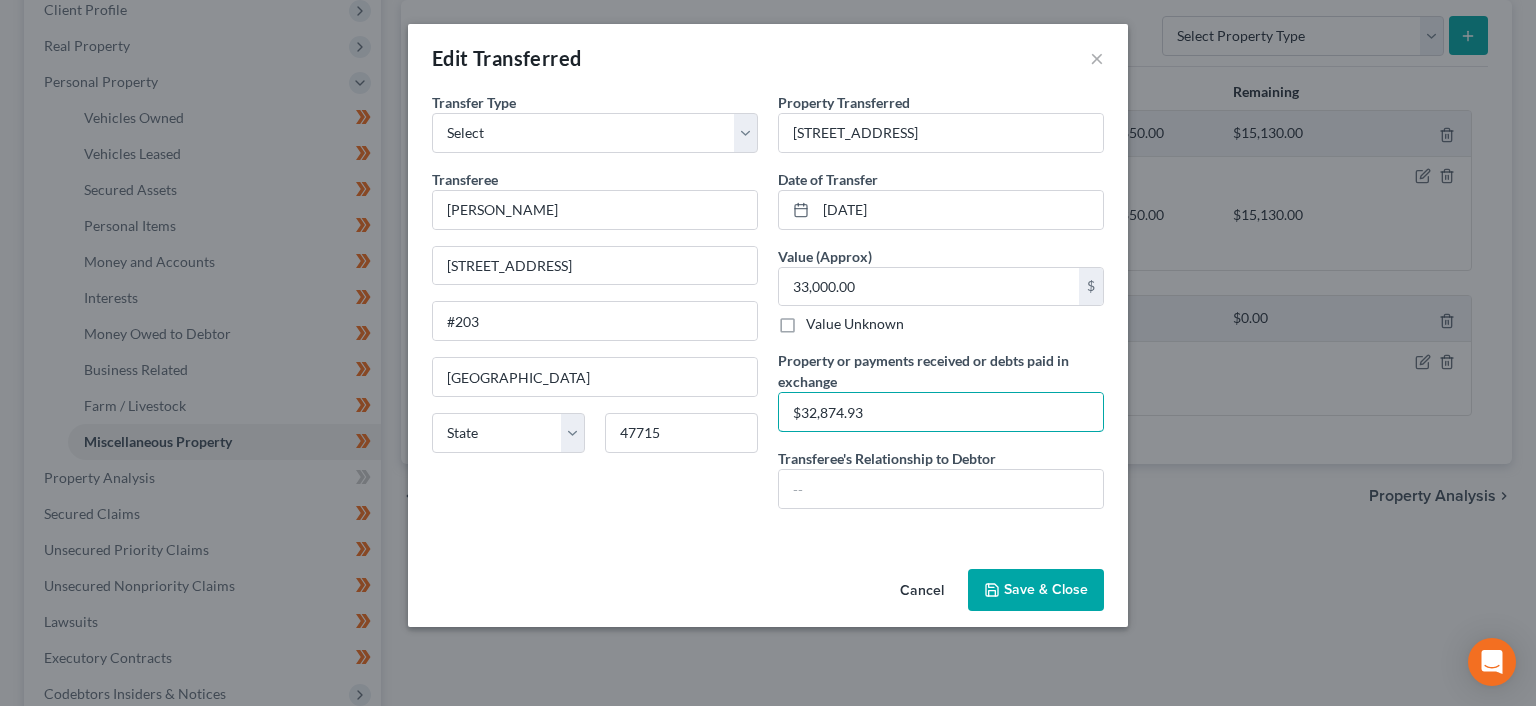 type on "$32,874.93" 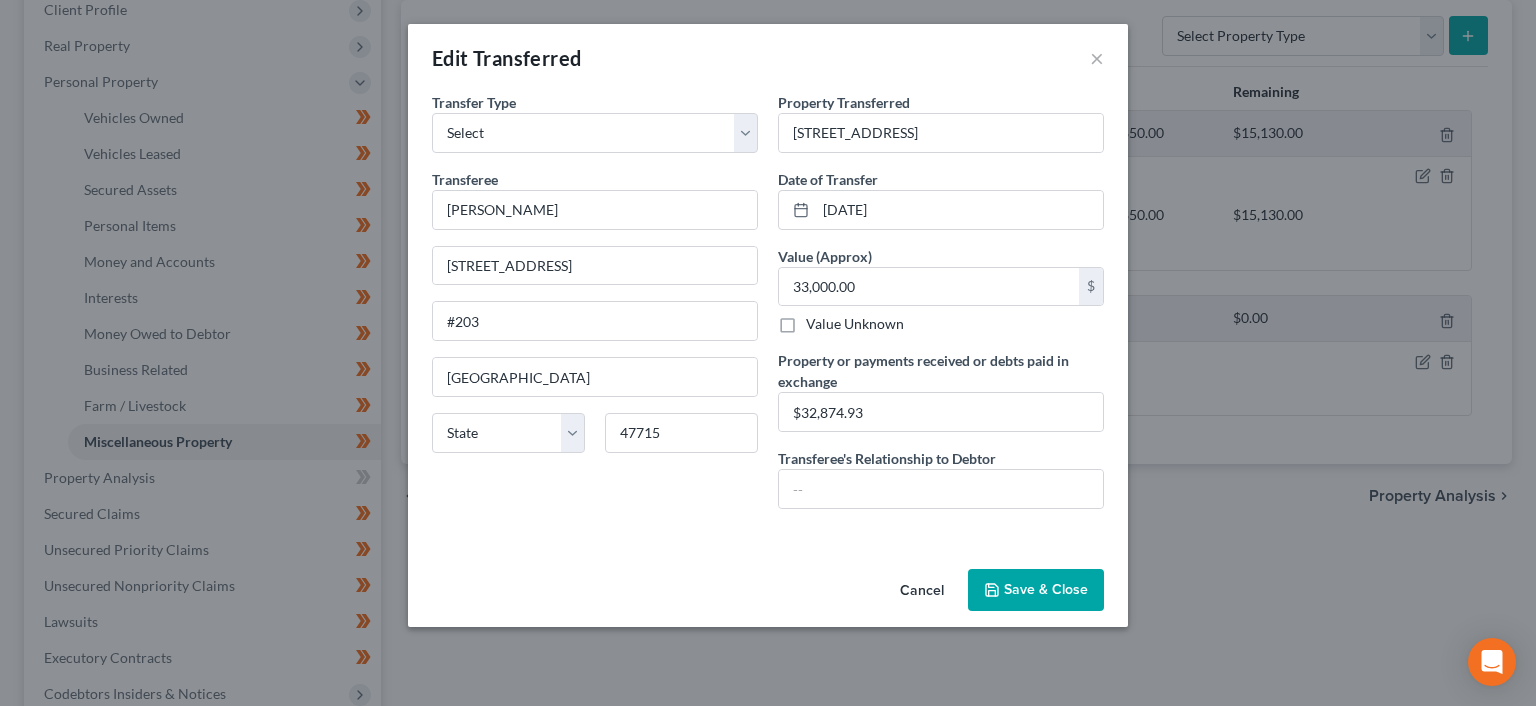 click on "Save & Close" at bounding box center (1036, 590) 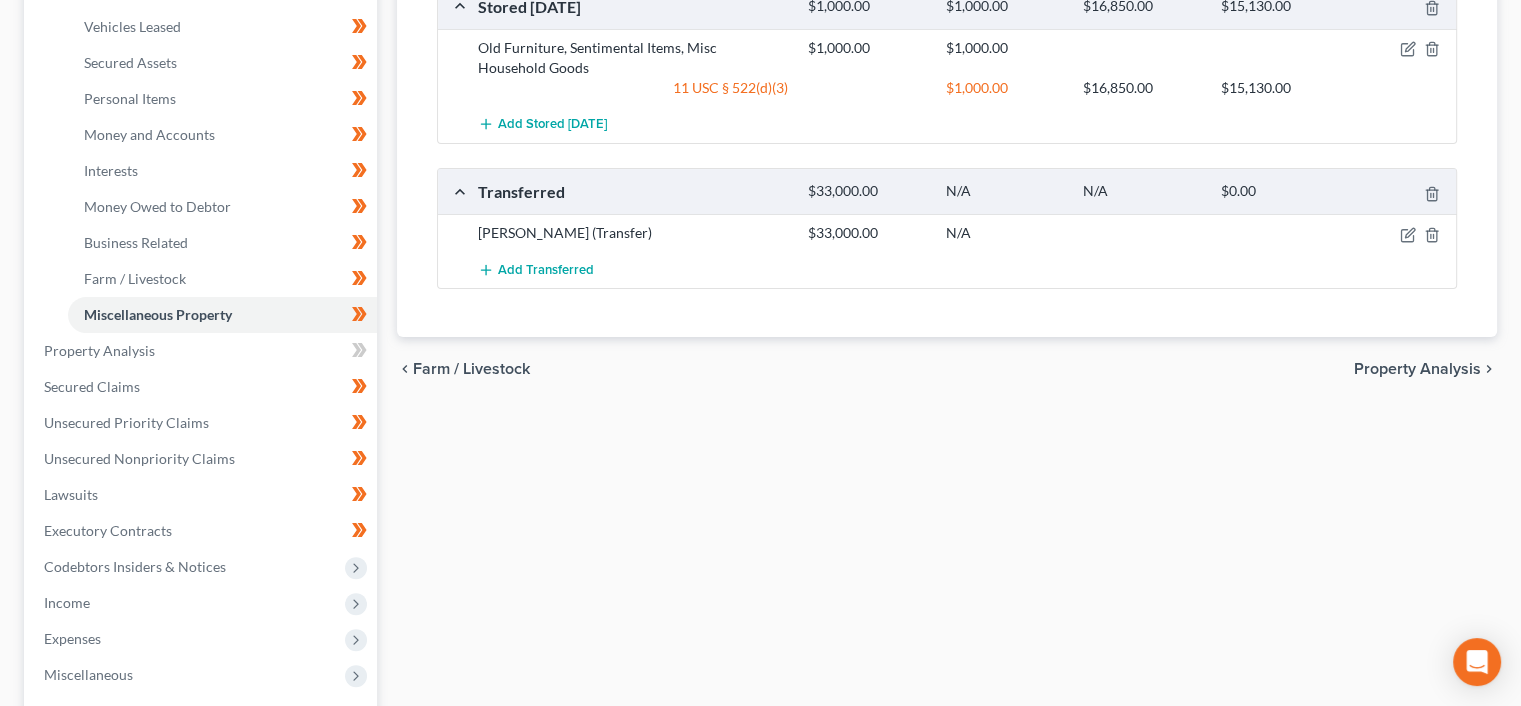 scroll, scrollTop: 416, scrollLeft: 0, axis: vertical 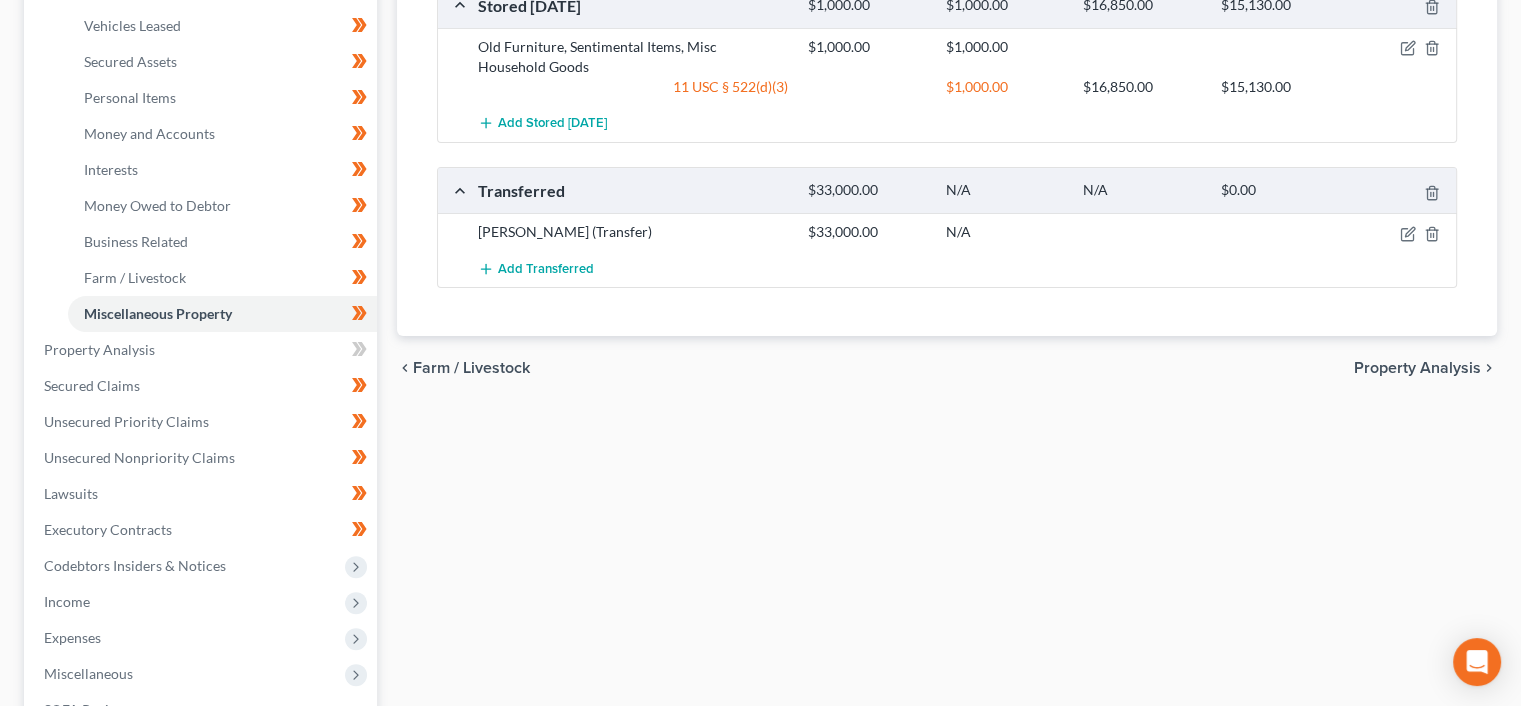 click on "Property Analysis" at bounding box center (1417, 368) 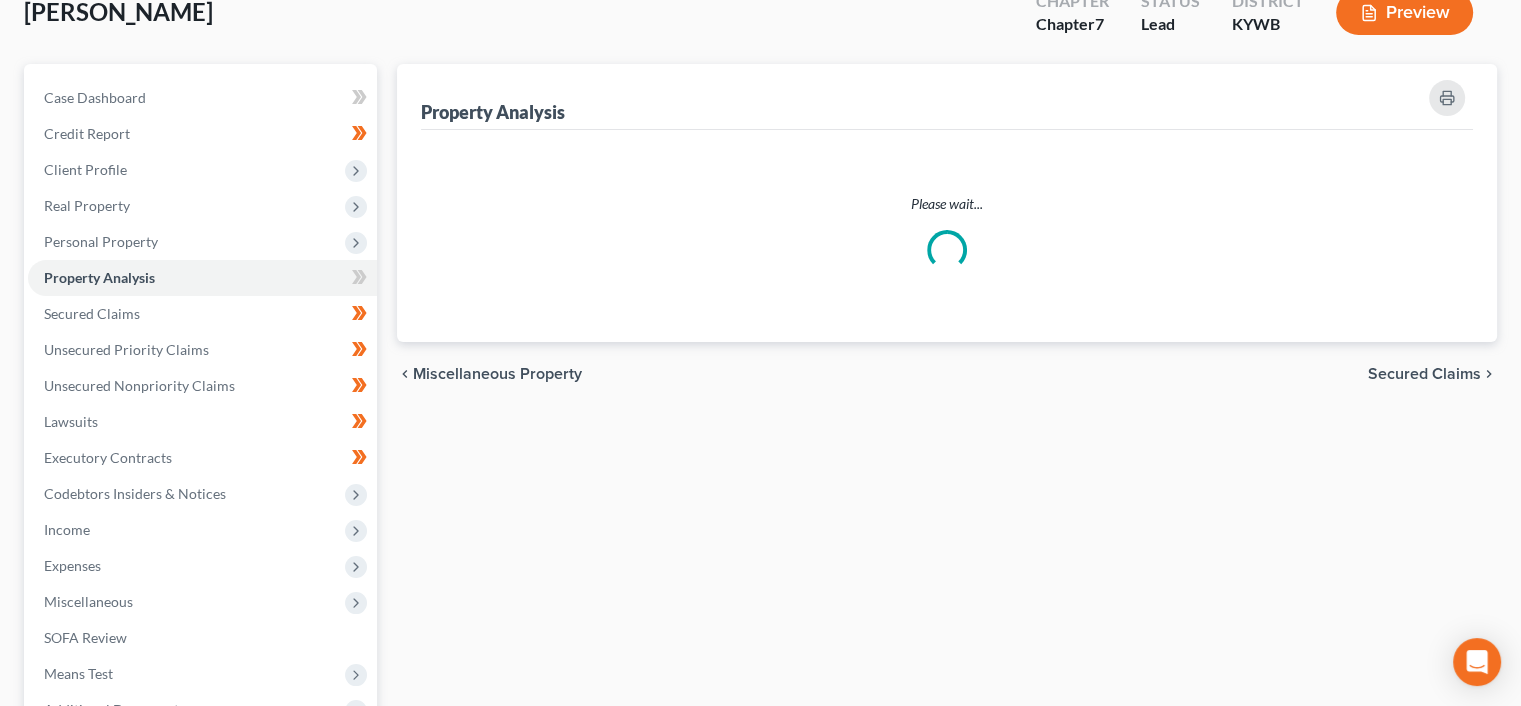 scroll, scrollTop: 0, scrollLeft: 0, axis: both 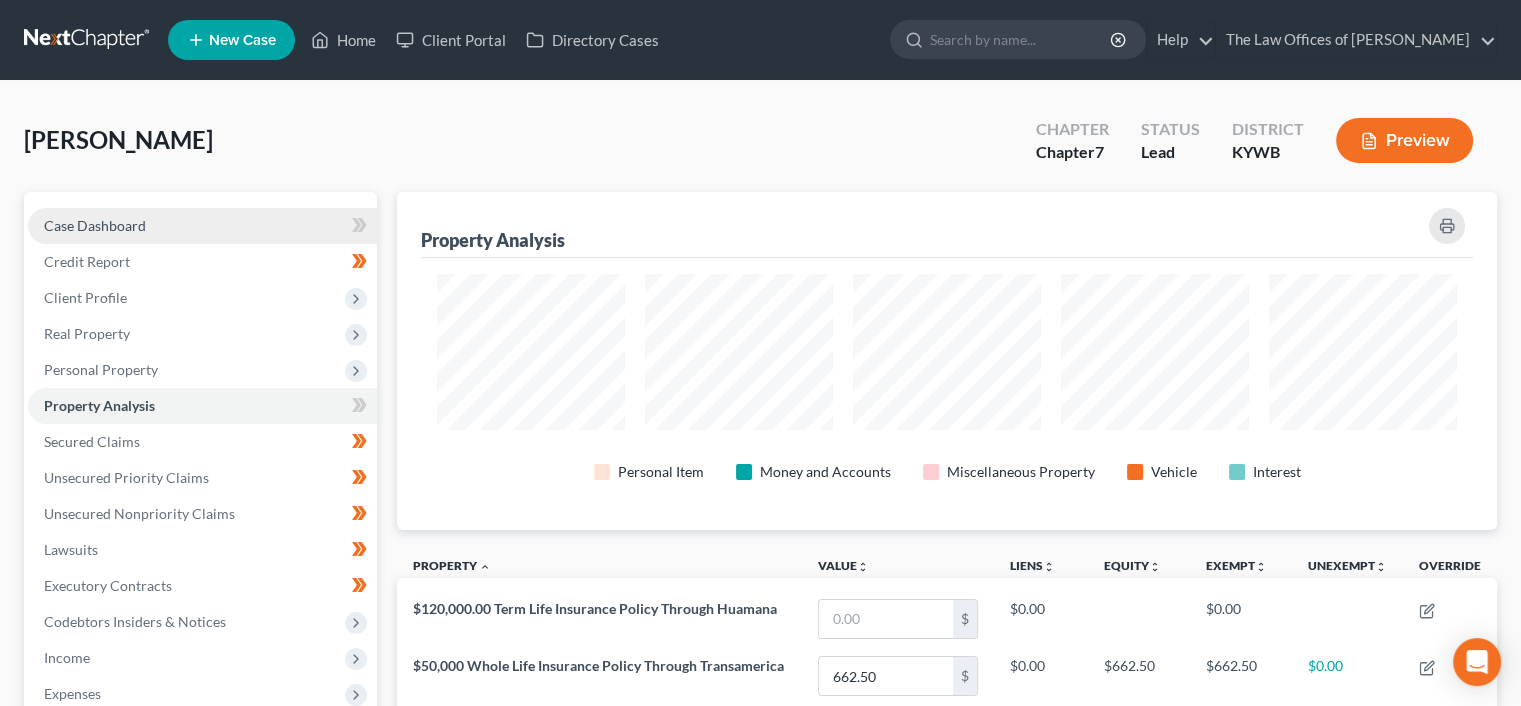 click on "Case Dashboard" at bounding box center (202, 226) 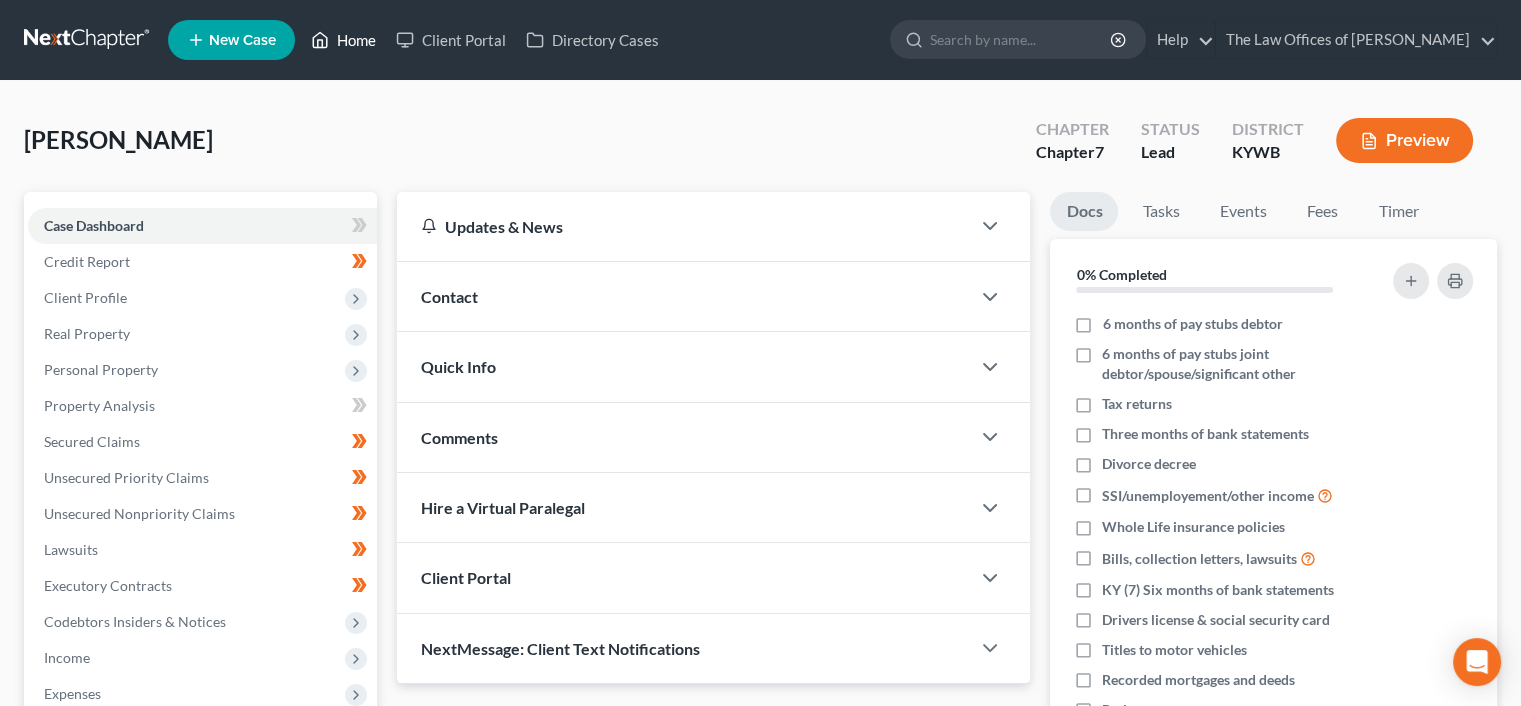 click on "Home" at bounding box center (343, 40) 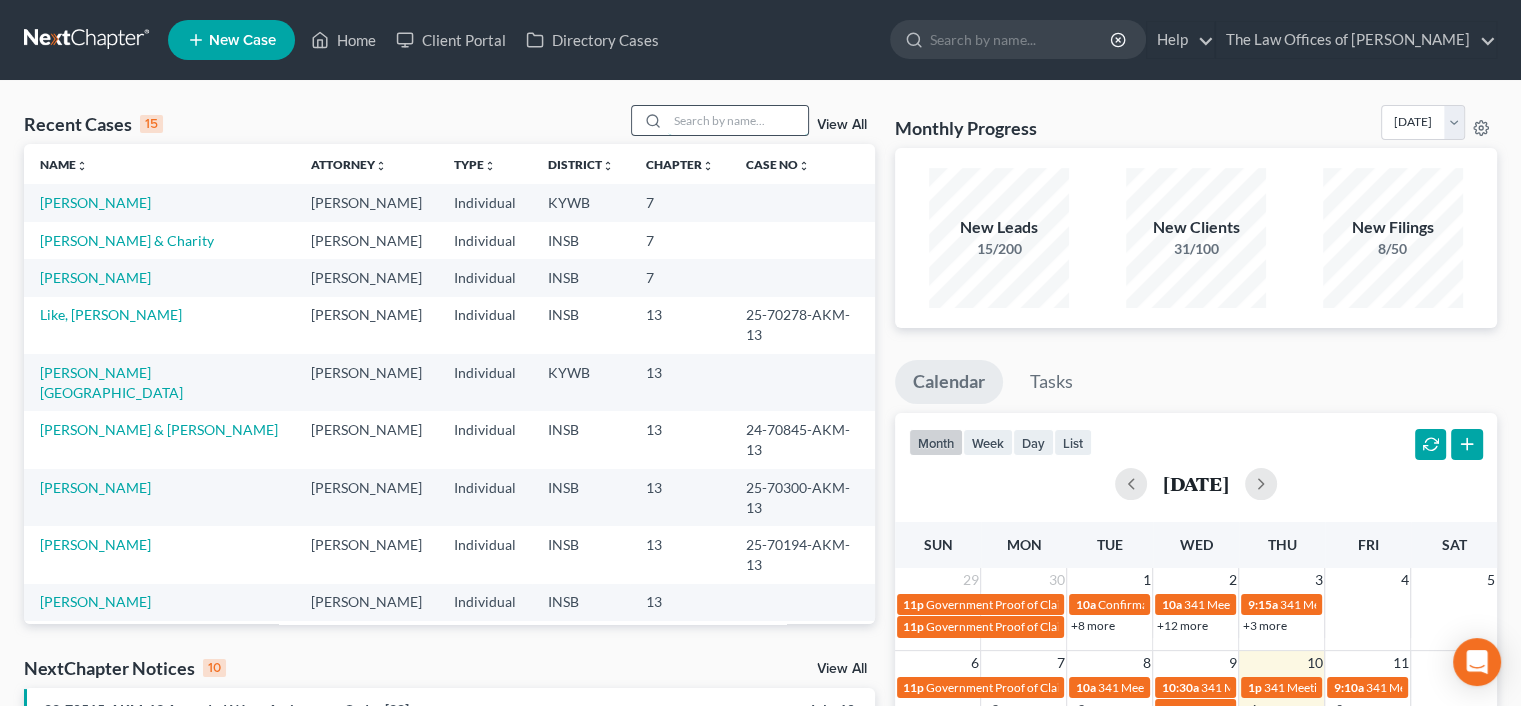 click at bounding box center (738, 120) 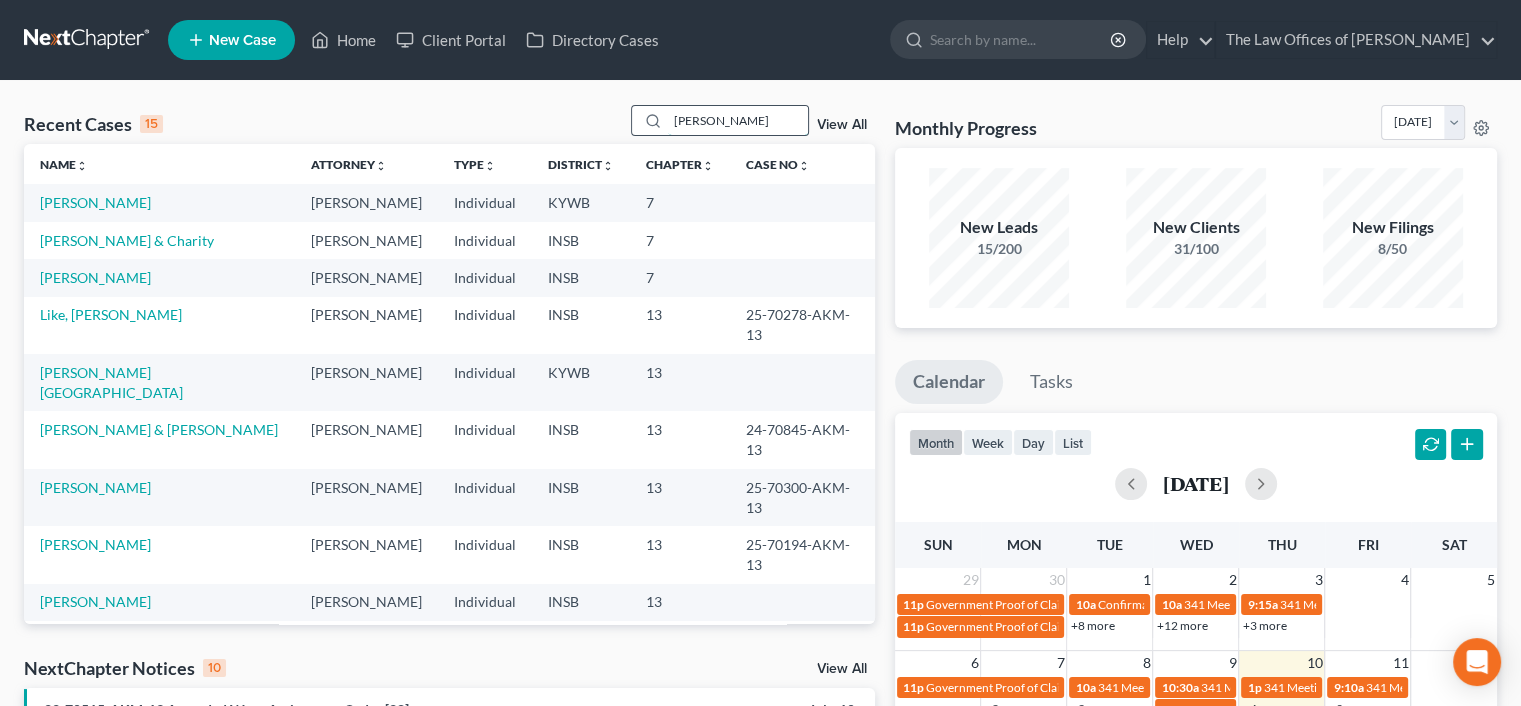 type on "[PERSON_NAME]" 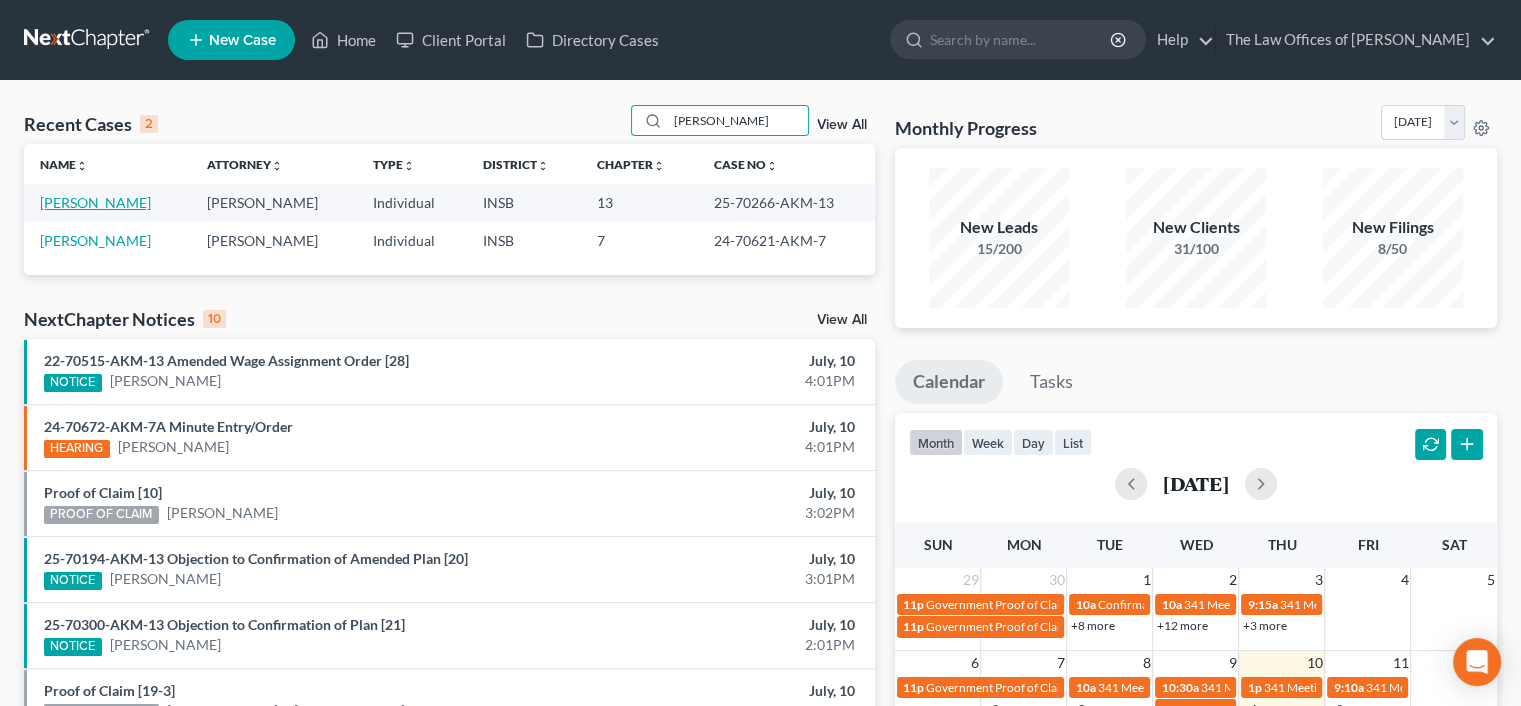 click on "[PERSON_NAME]" at bounding box center [95, 202] 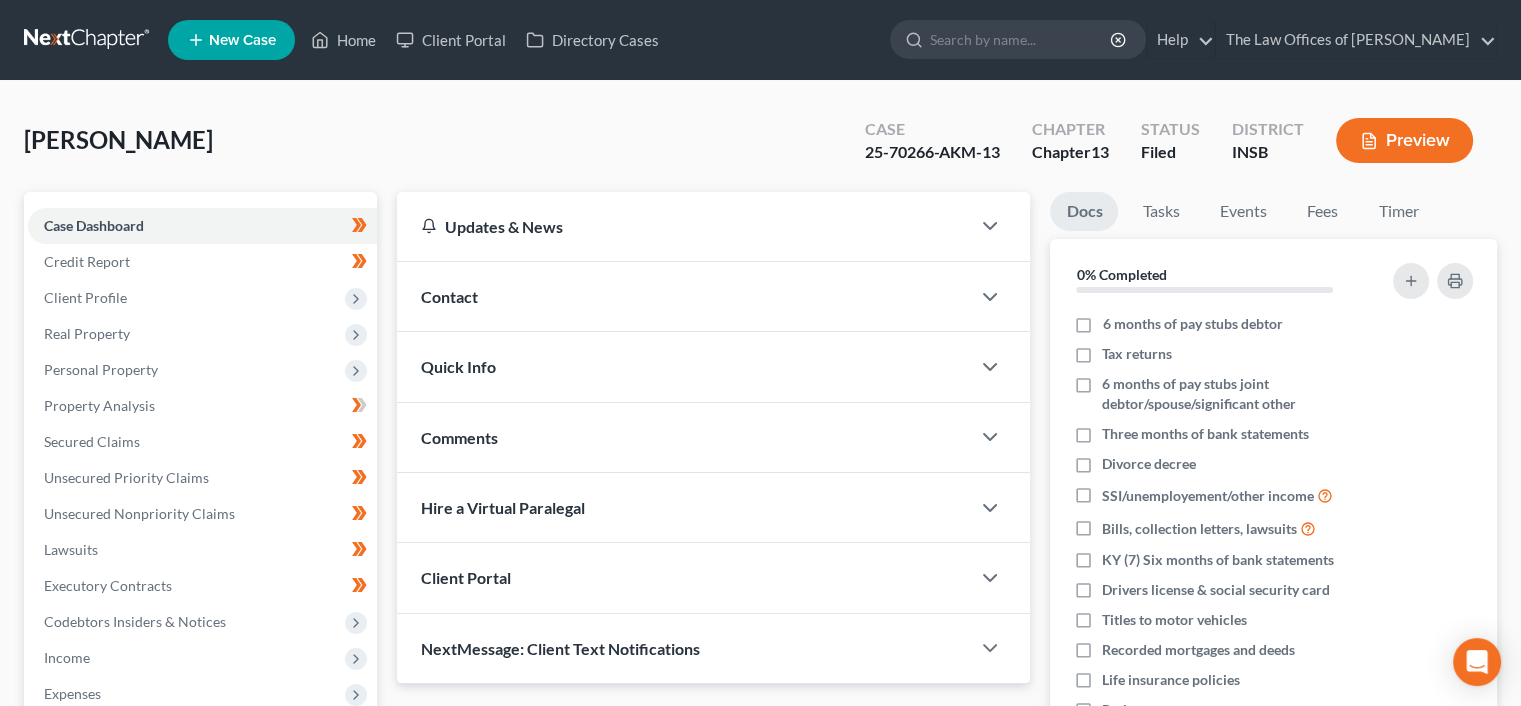 click on "Quick Info" at bounding box center (683, 366) 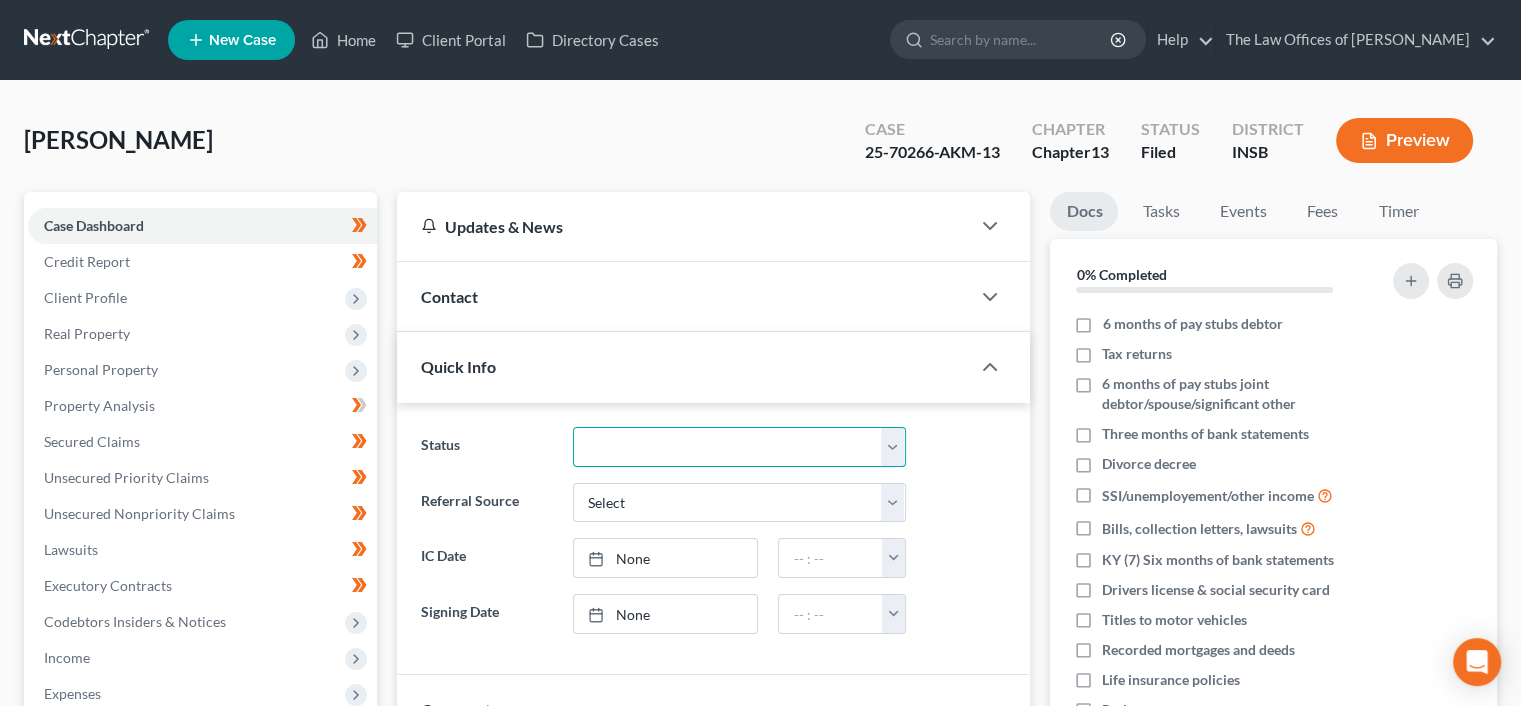 click on "Confirmed Discharged Dismissed Filed In Progress Means Test Objection to Confirmation Plan Favorable Plan Unfavorable Ready to File Review Withdrawn As Counsel" at bounding box center [739, 447] 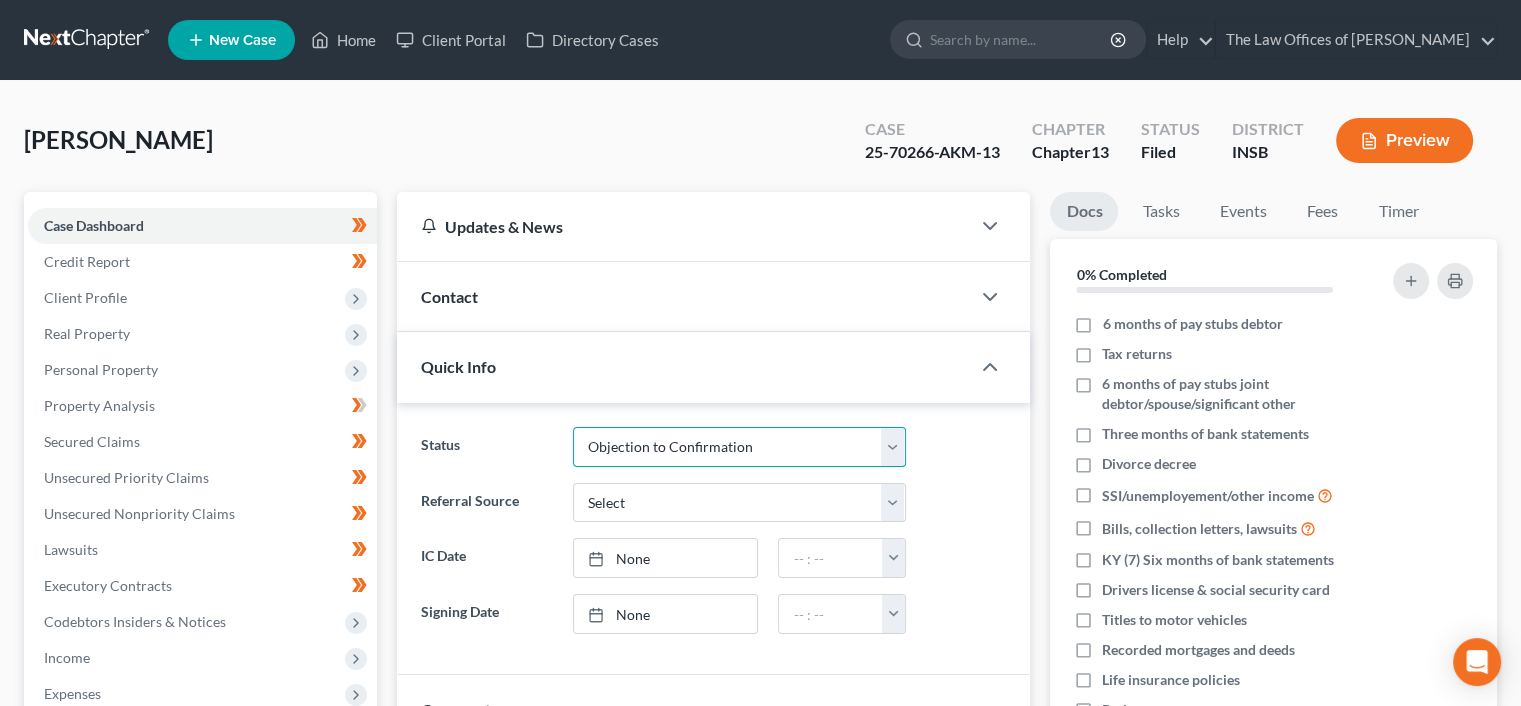 click on "Confirmed Discharged Dismissed Filed In Progress Means Test Objection to Confirmation Plan Favorable Plan Unfavorable Ready to File Review Withdrawn As Counsel" at bounding box center (739, 447) 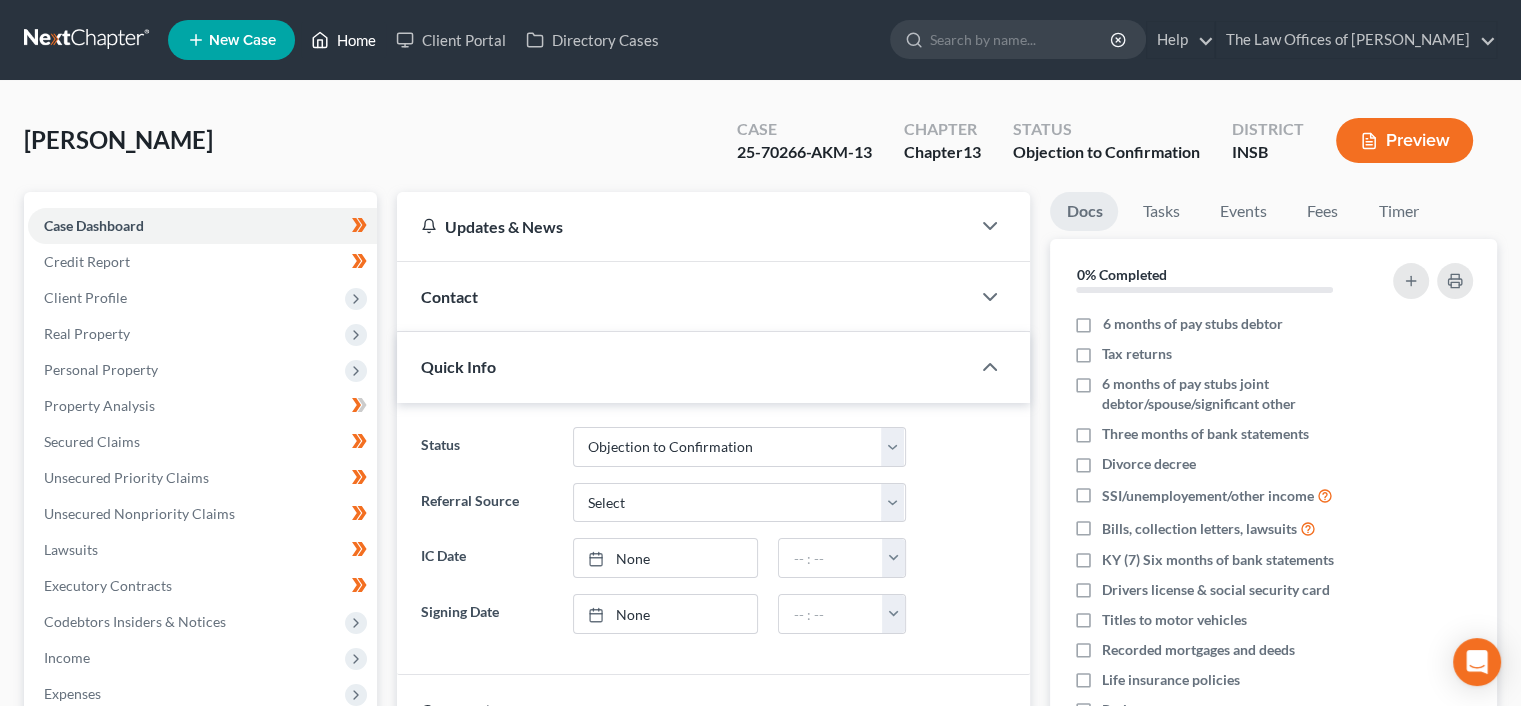 click on "Home" at bounding box center (343, 40) 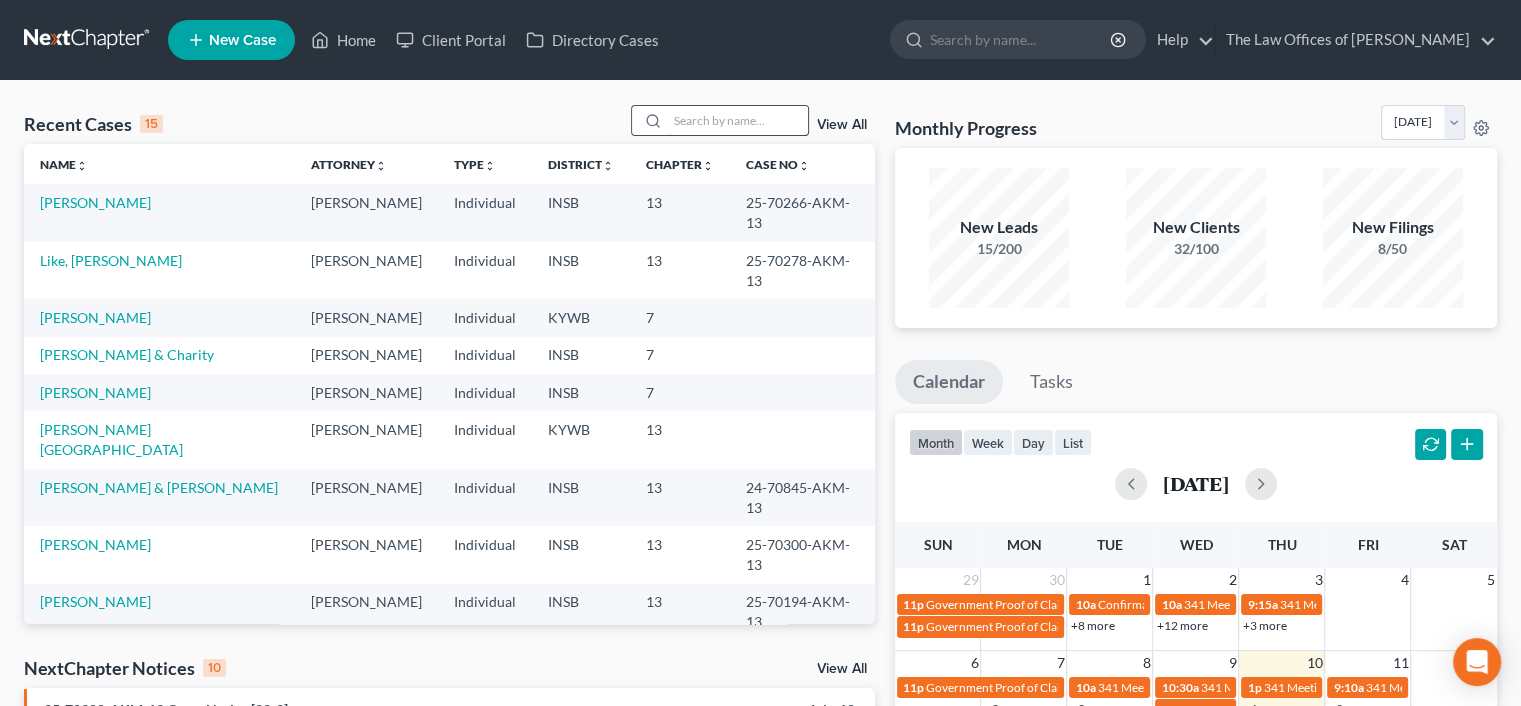 click at bounding box center (738, 120) 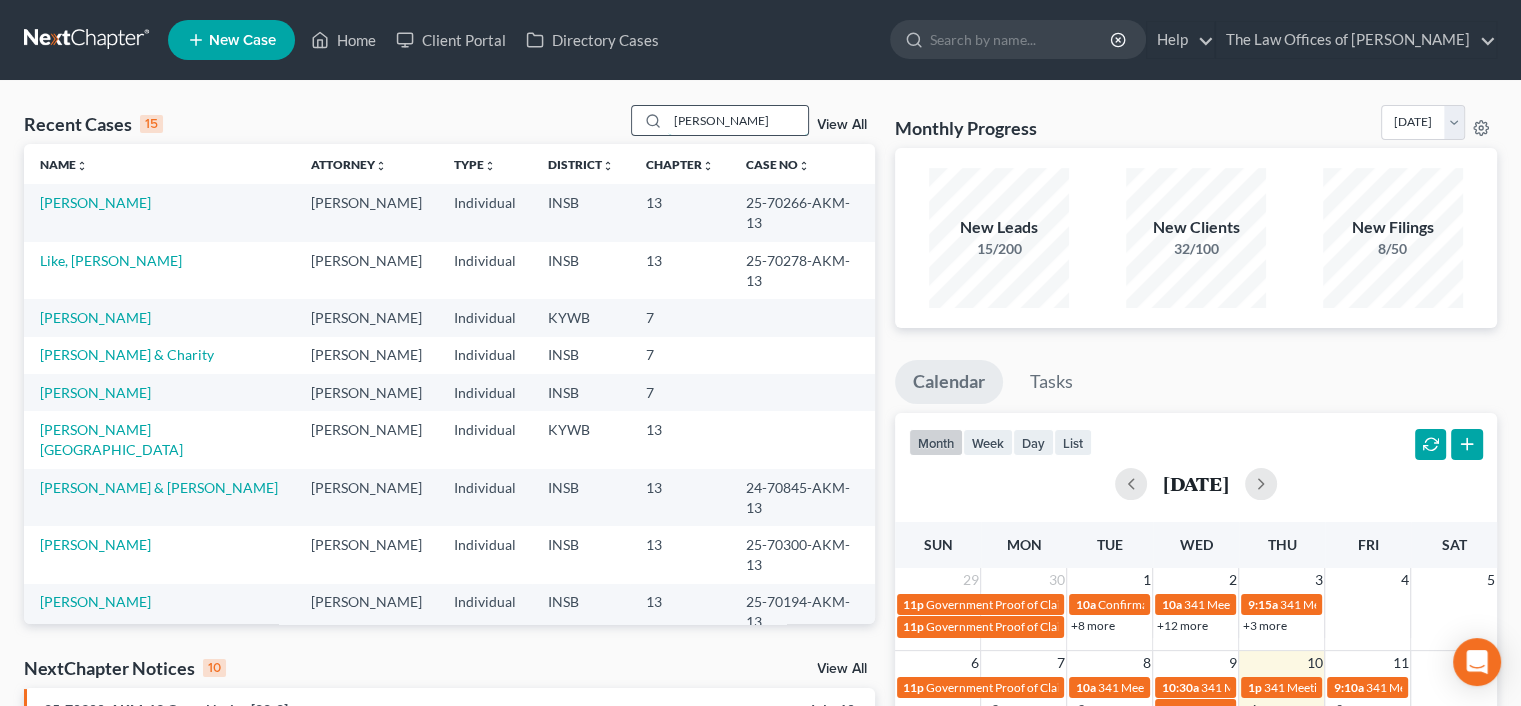 type on "[PERSON_NAME]" 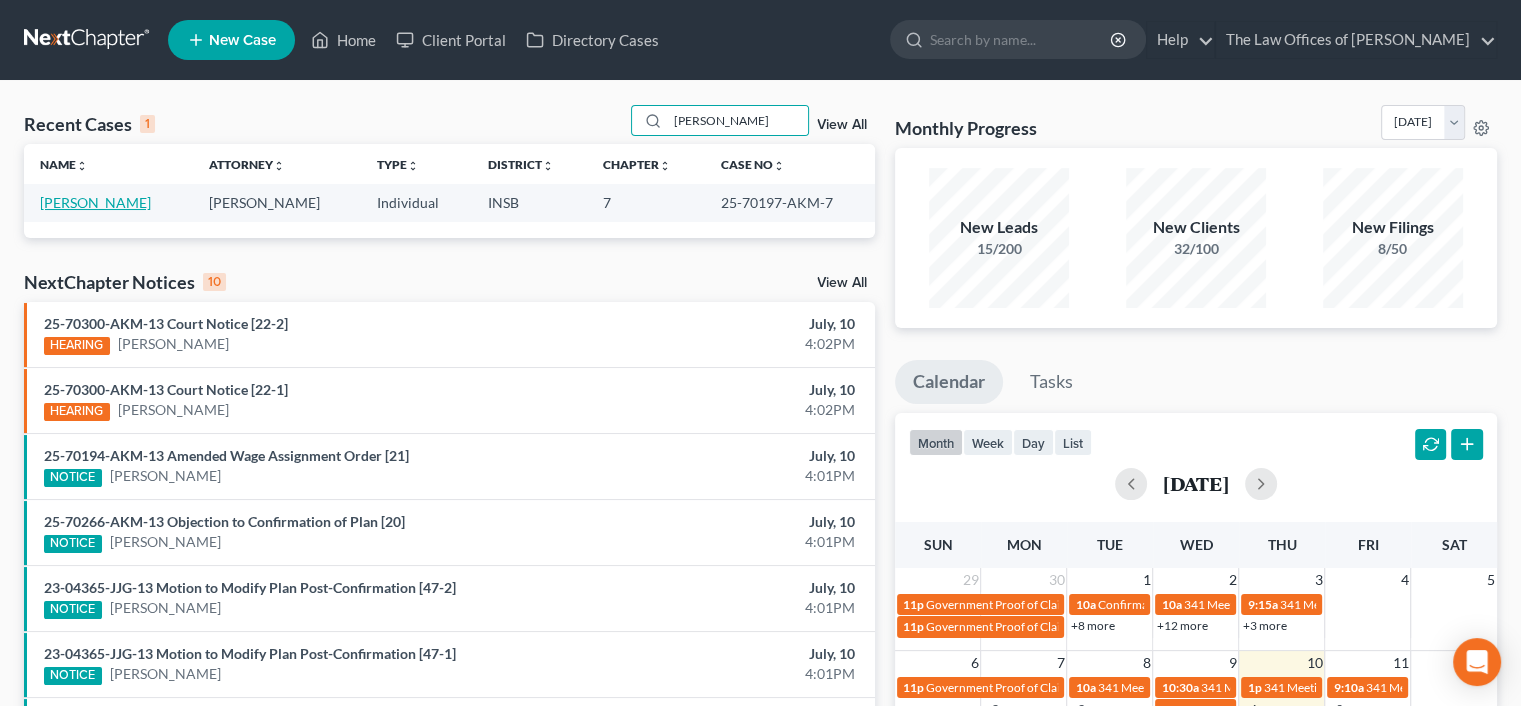 click on "[PERSON_NAME]" at bounding box center [95, 202] 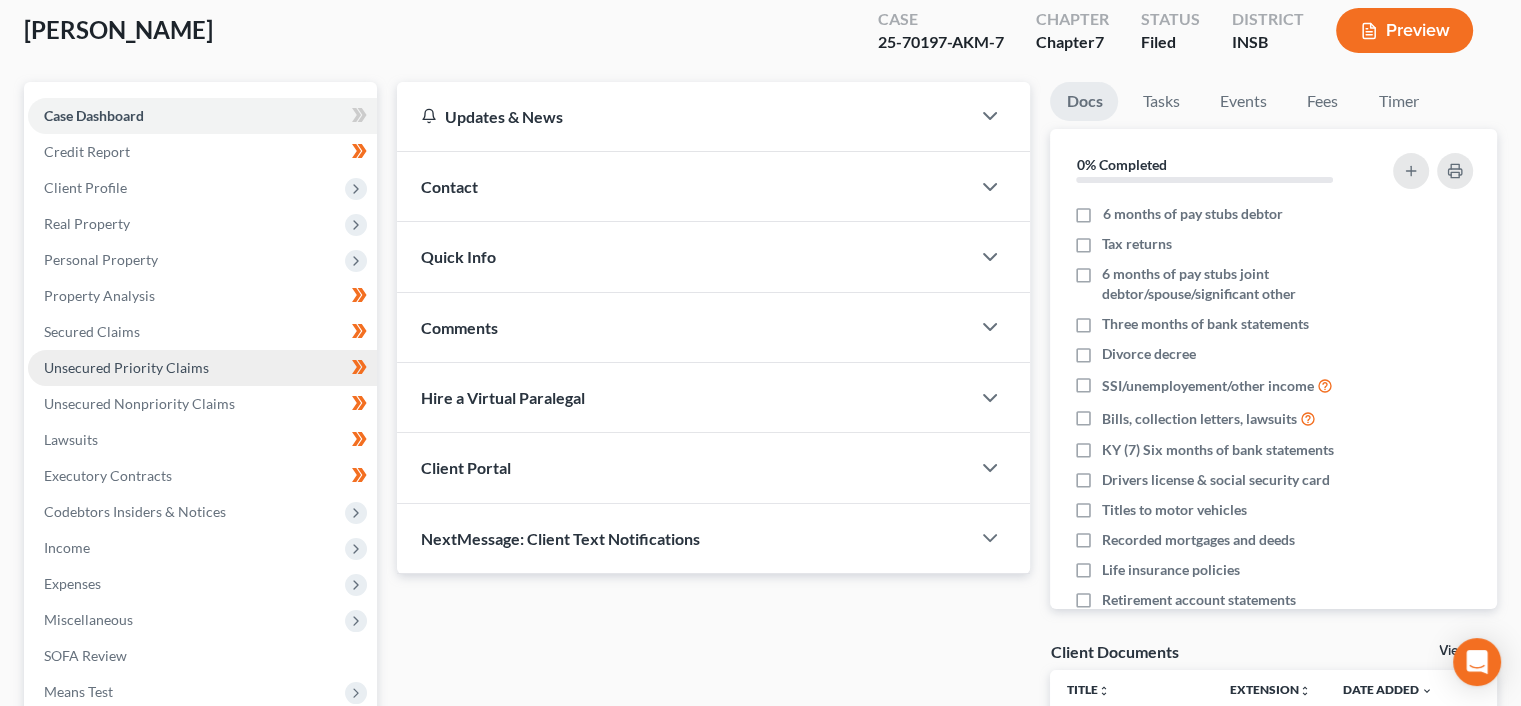scroll, scrollTop: 132, scrollLeft: 0, axis: vertical 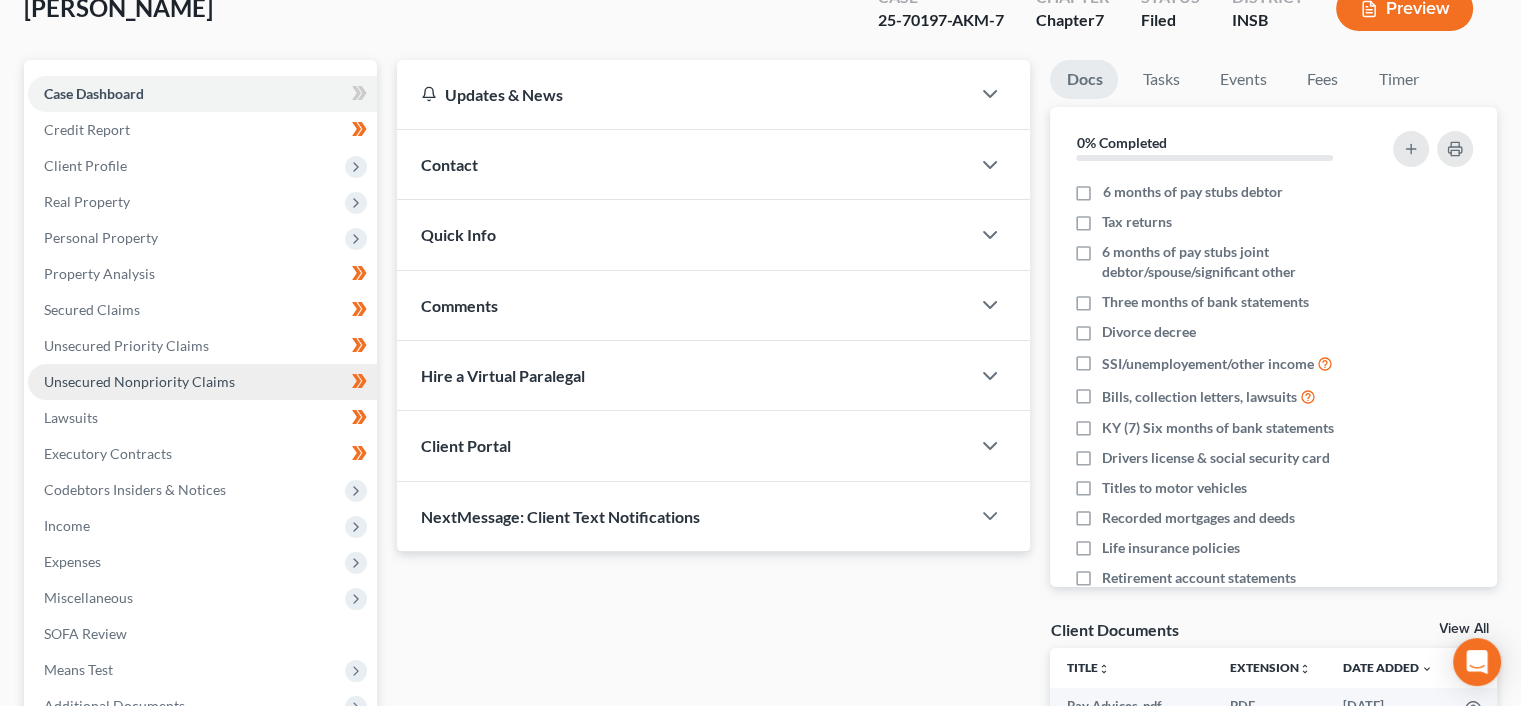 click on "Unsecured Nonpriority Claims" at bounding box center (139, 381) 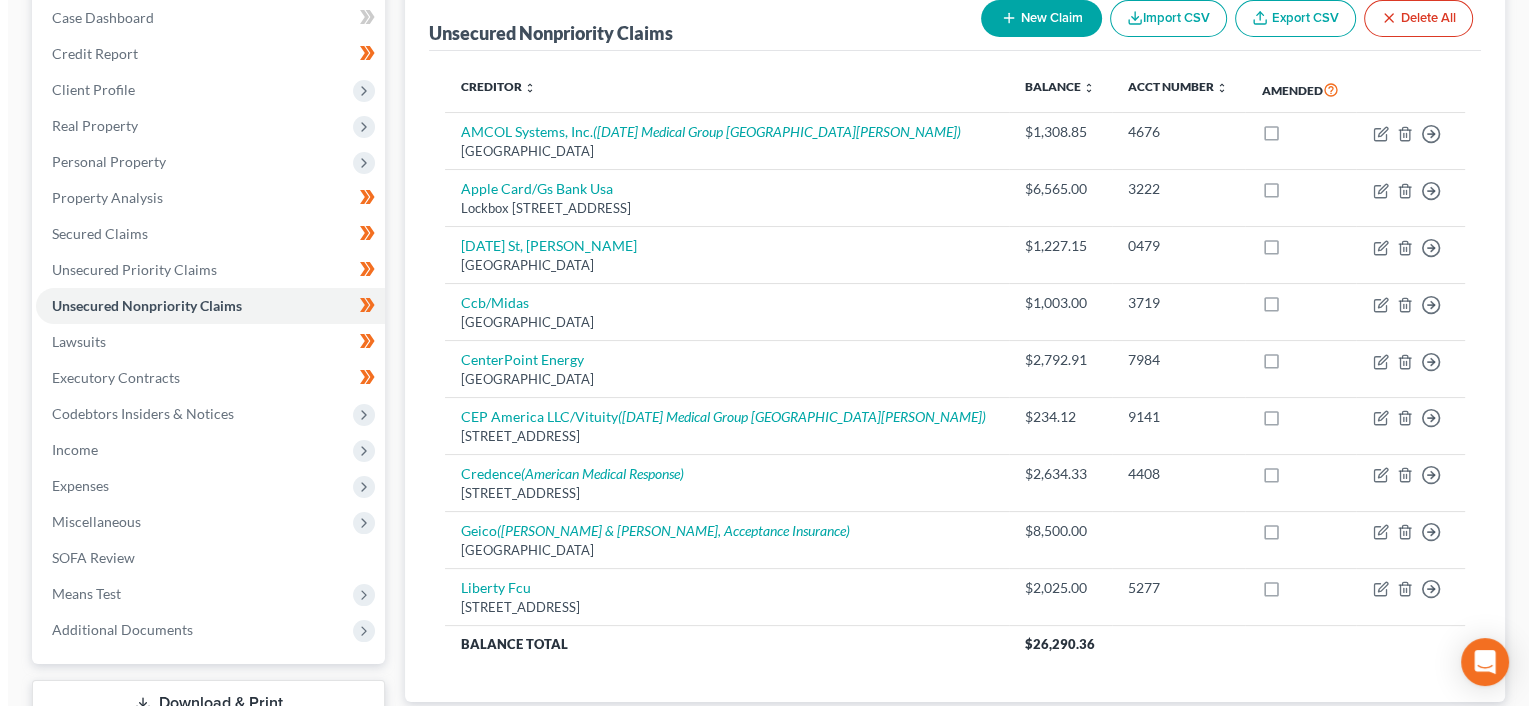 scroll, scrollTop: 204, scrollLeft: 0, axis: vertical 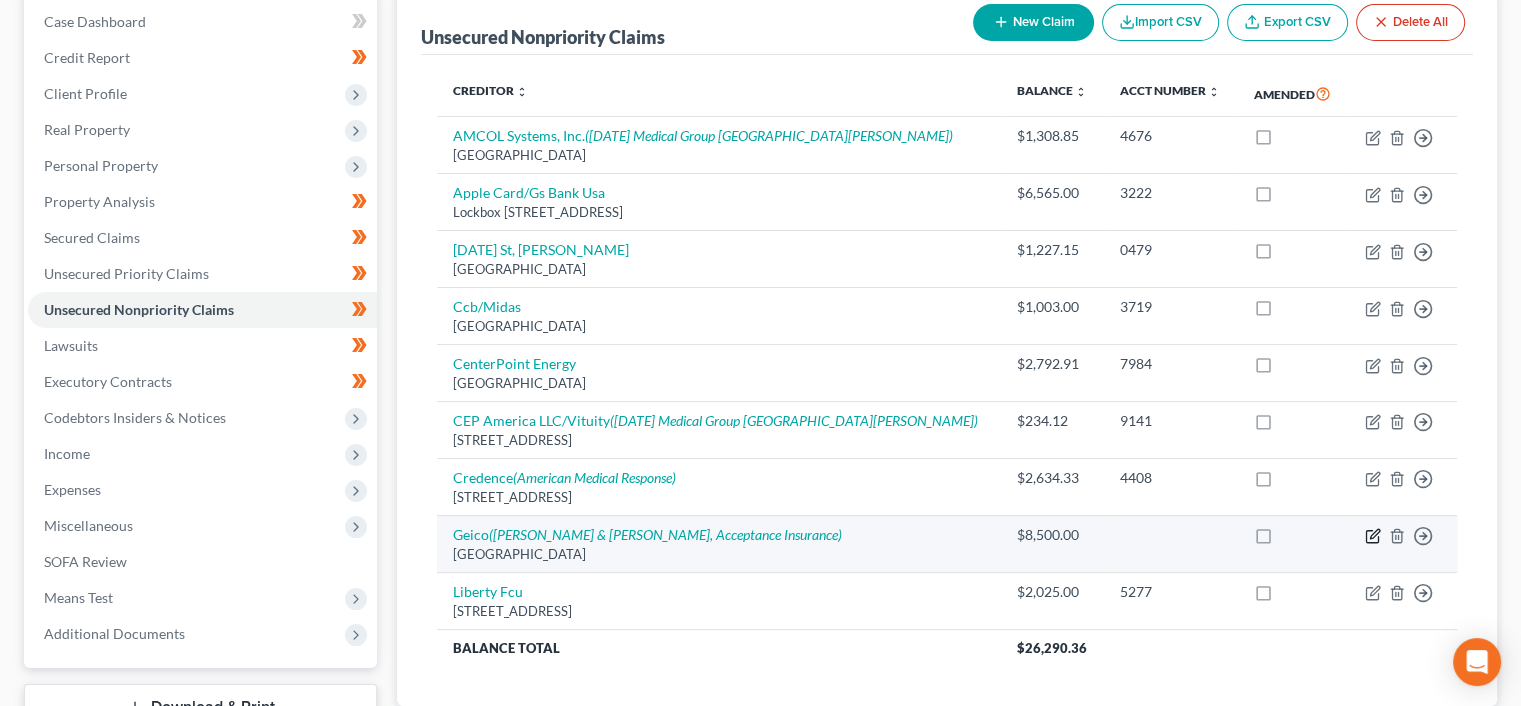 click 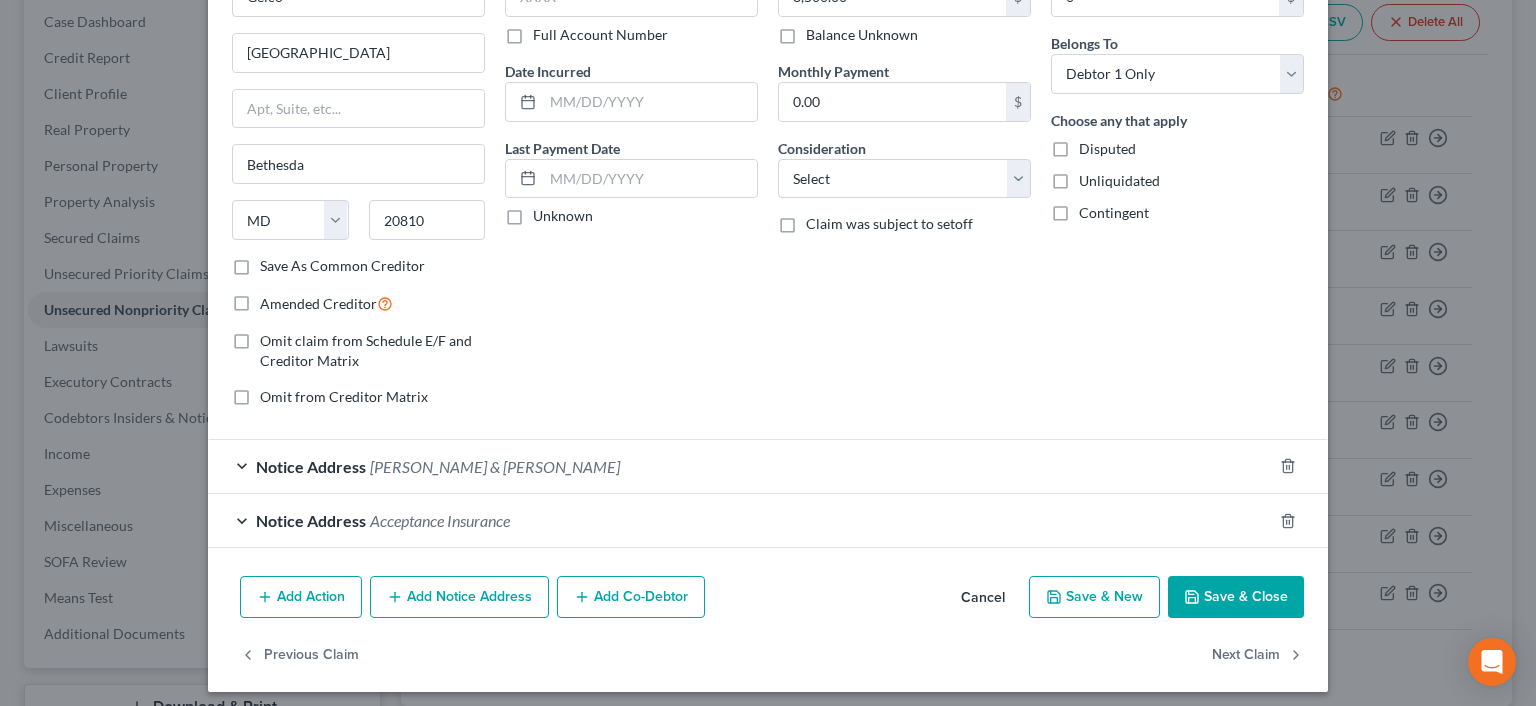 scroll, scrollTop: 143, scrollLeft: 0, axis: vertical 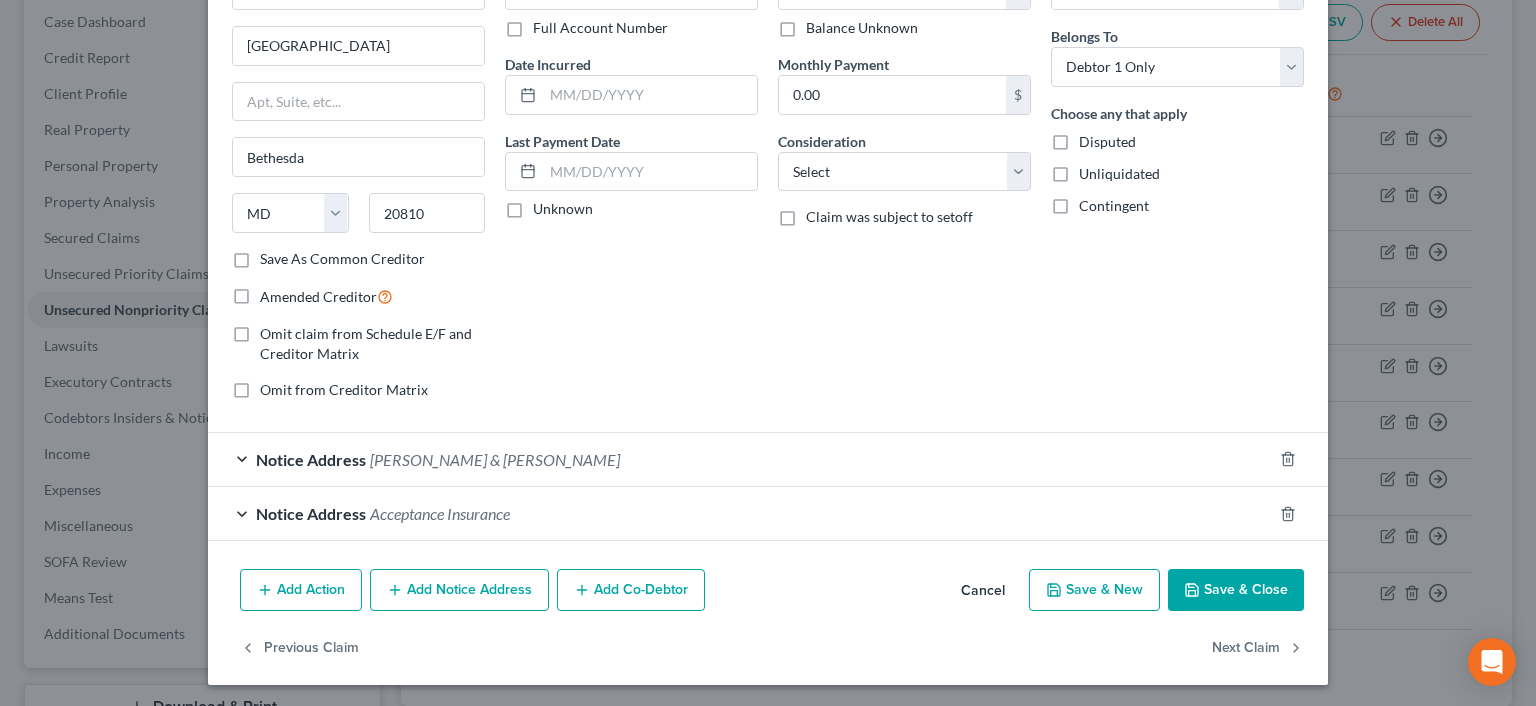 click on "Notice Address" at bounding box center [311, 459] 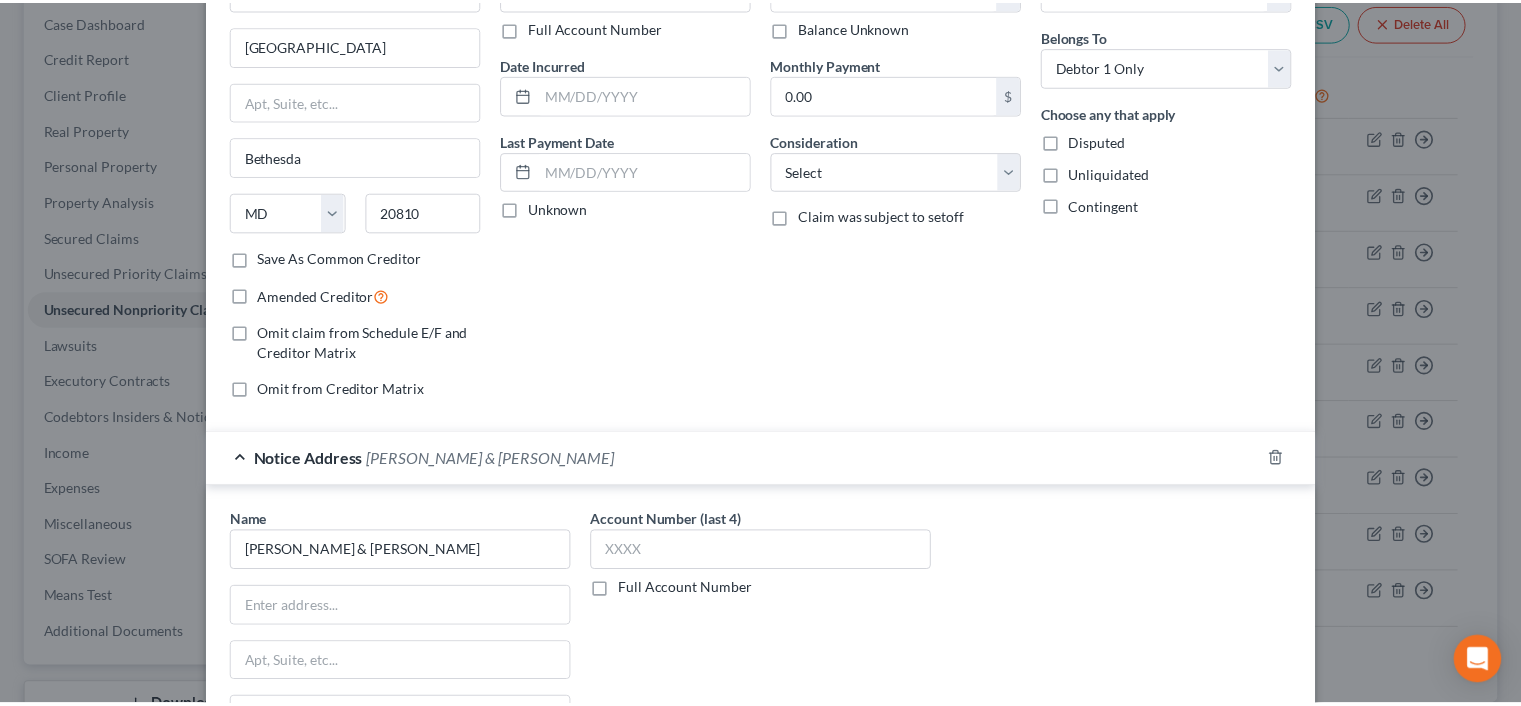 scroll, scrollTop: 0, scrollLeft: 0, axis: both 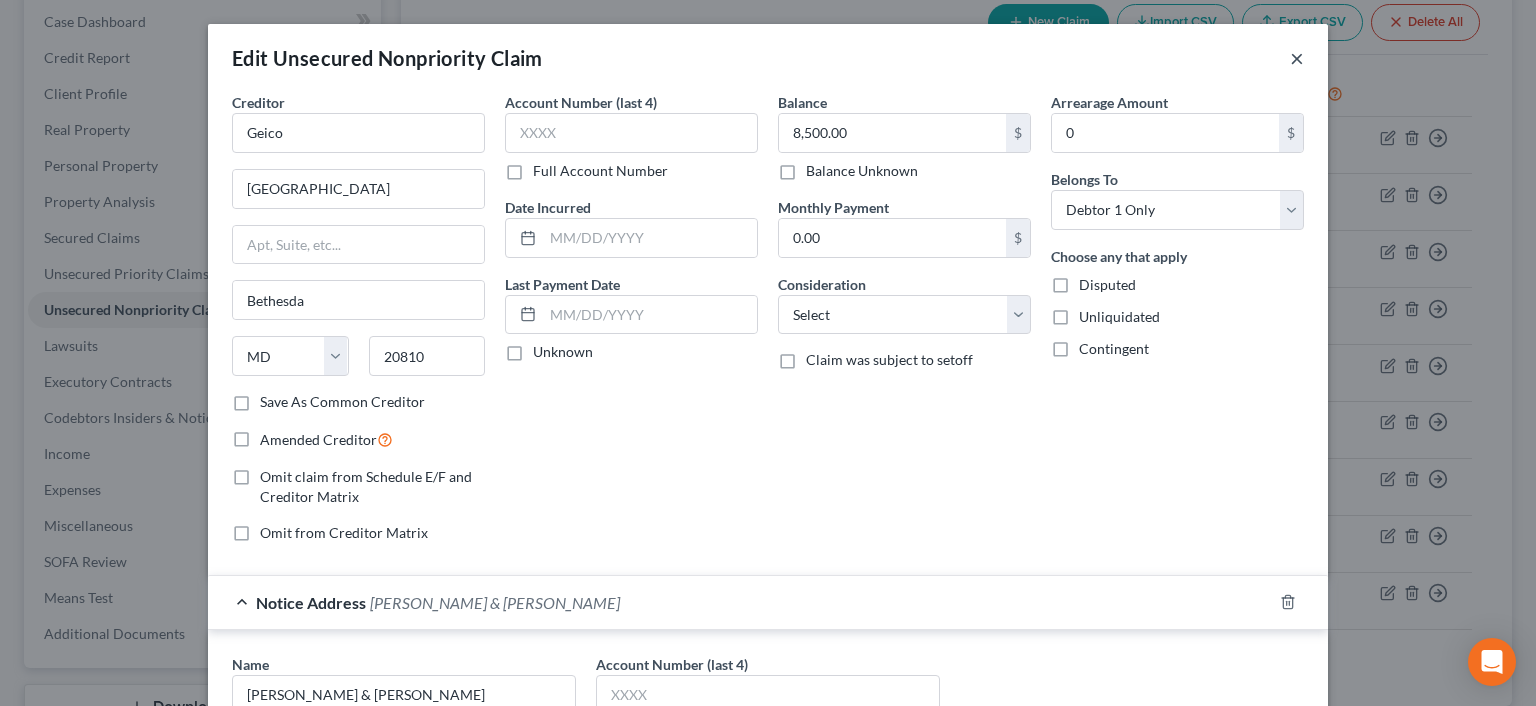 drag, startPoint x: 1292, startPoint y: 55, endPoint x: 1341, endPoint y: 60, distance: 49.25444 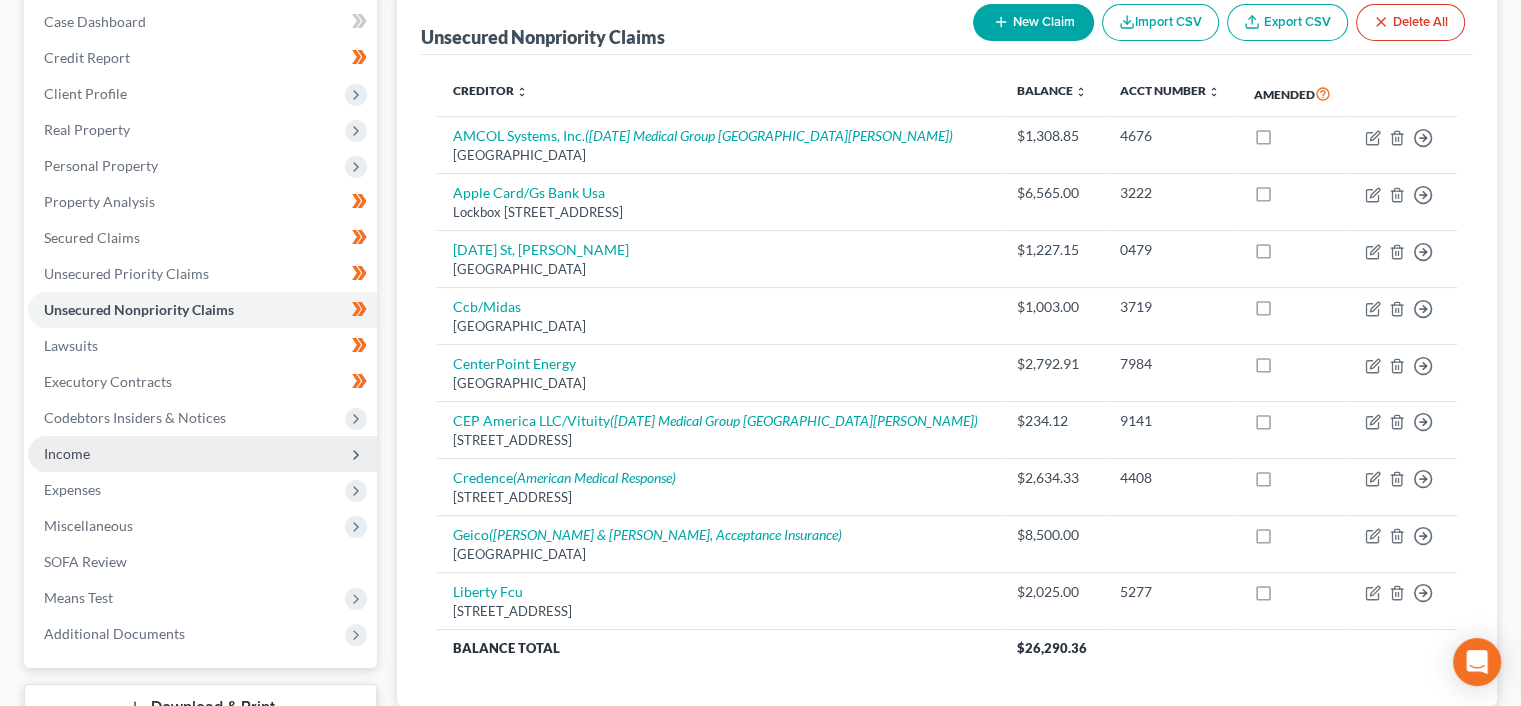 scroll, scrollTop: 0, scrollLeft: 0, axis: both 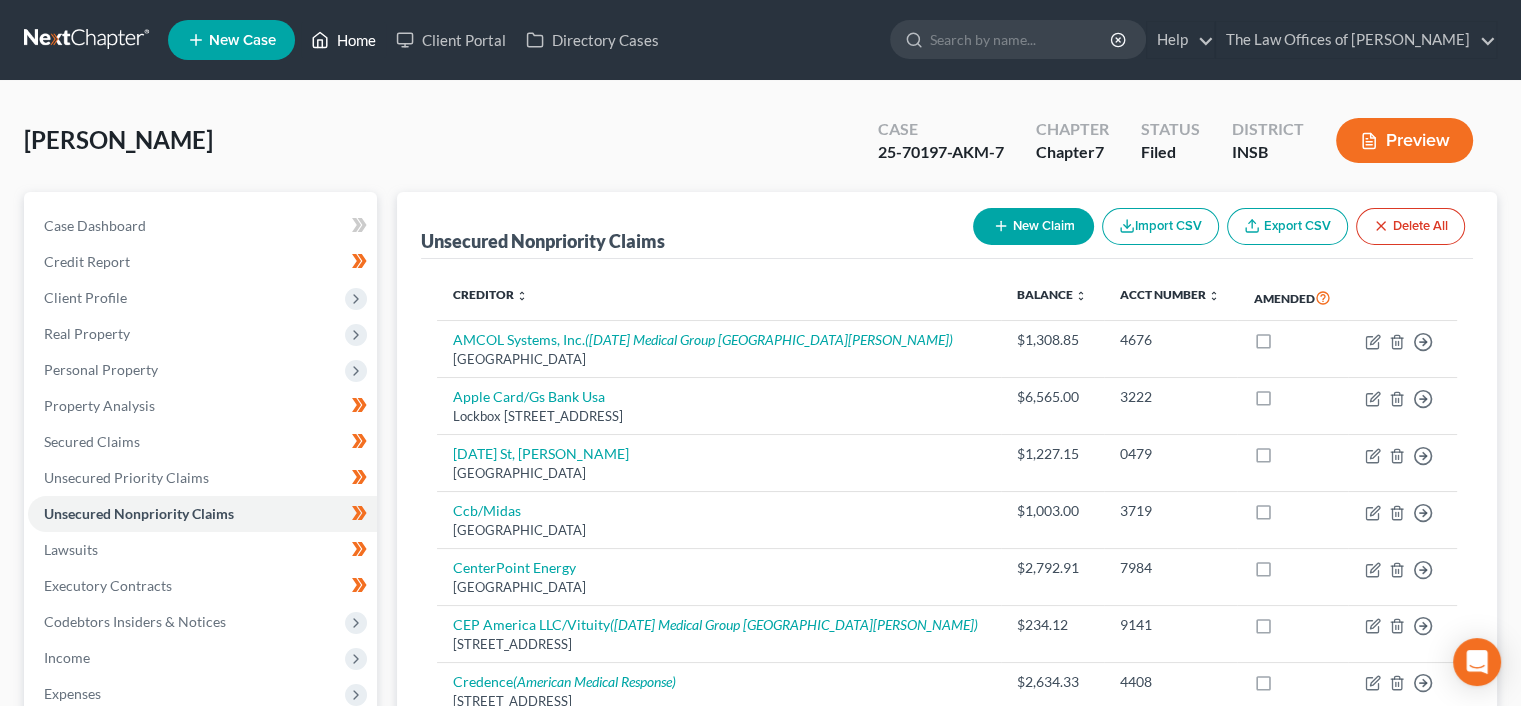 click 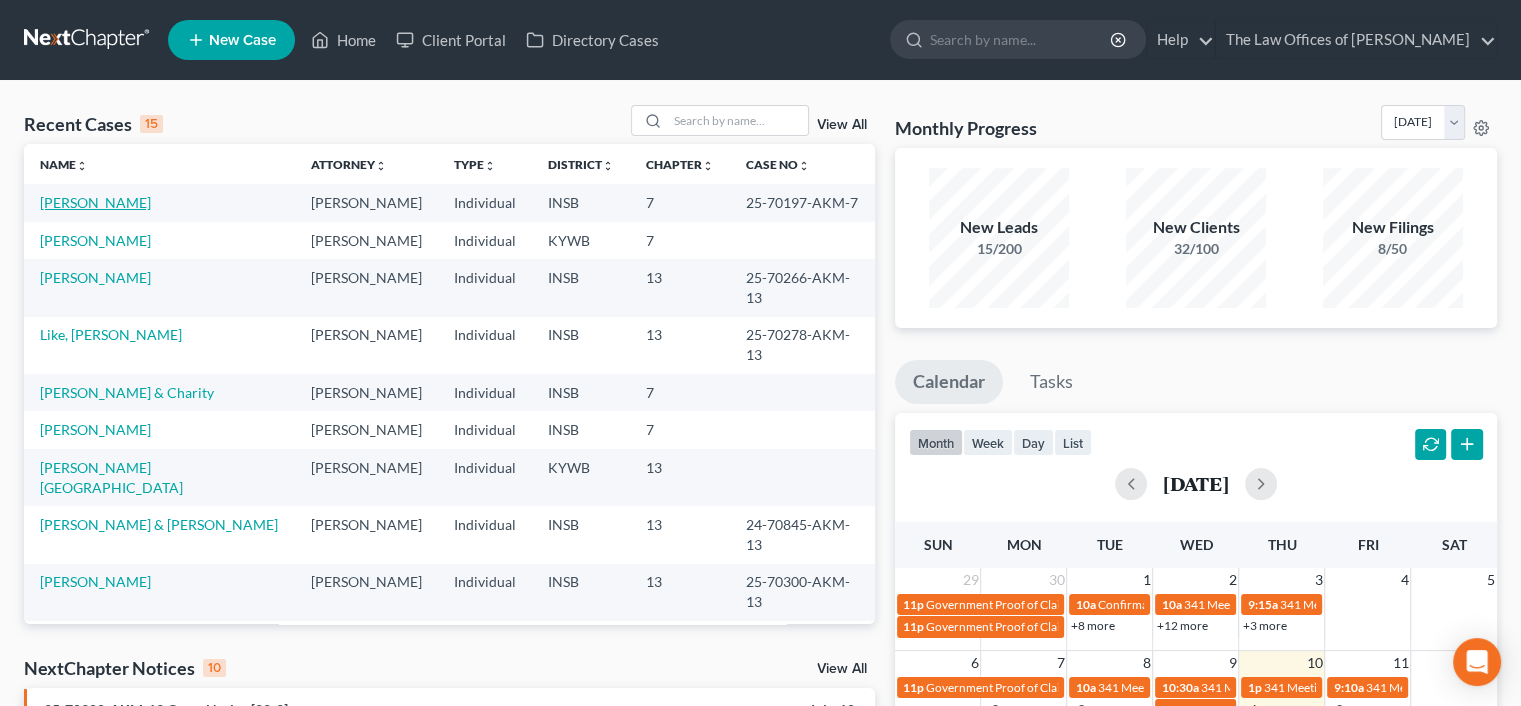 click on "[PERSON_NAME]" at bounding box center (95, 202) 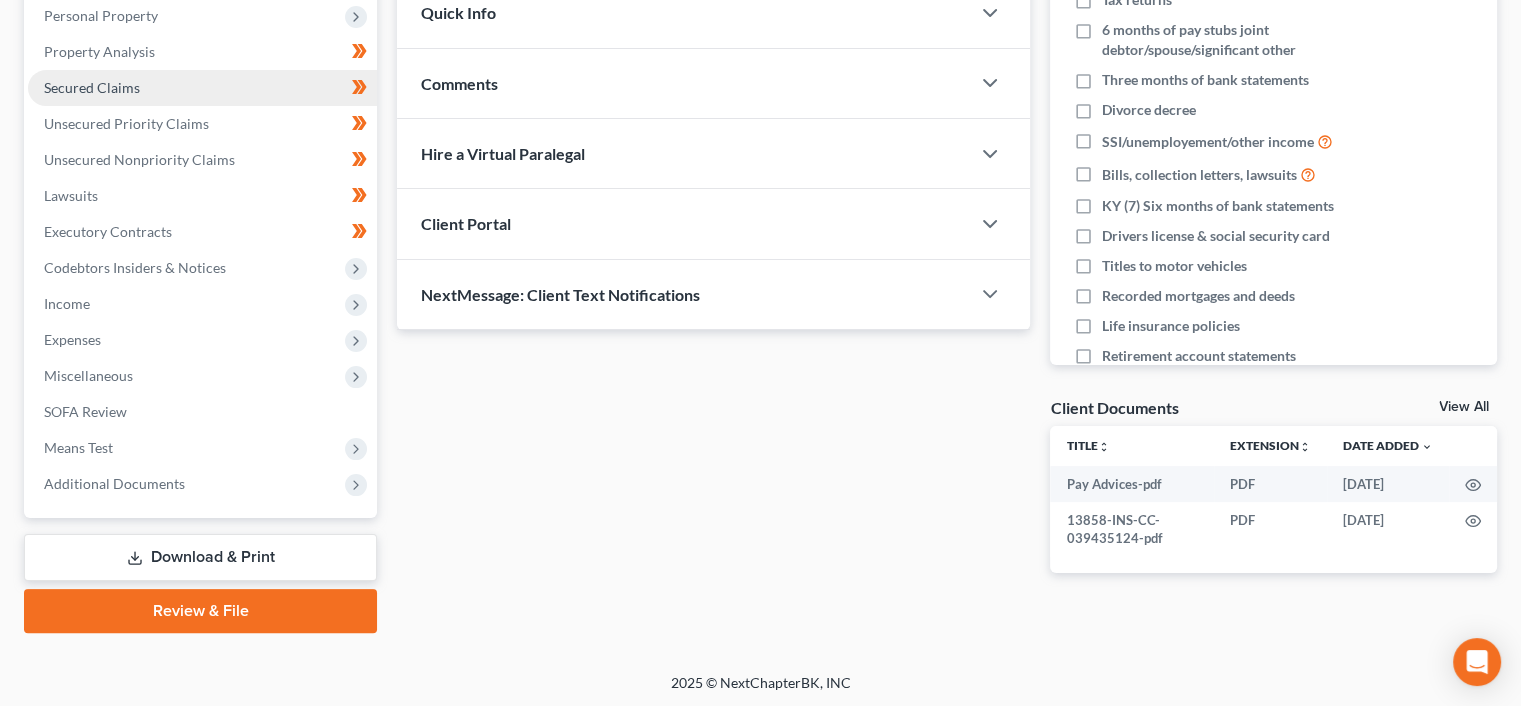 scroll, scrollTop: 356, scrollLeft: 0, axis: vertical 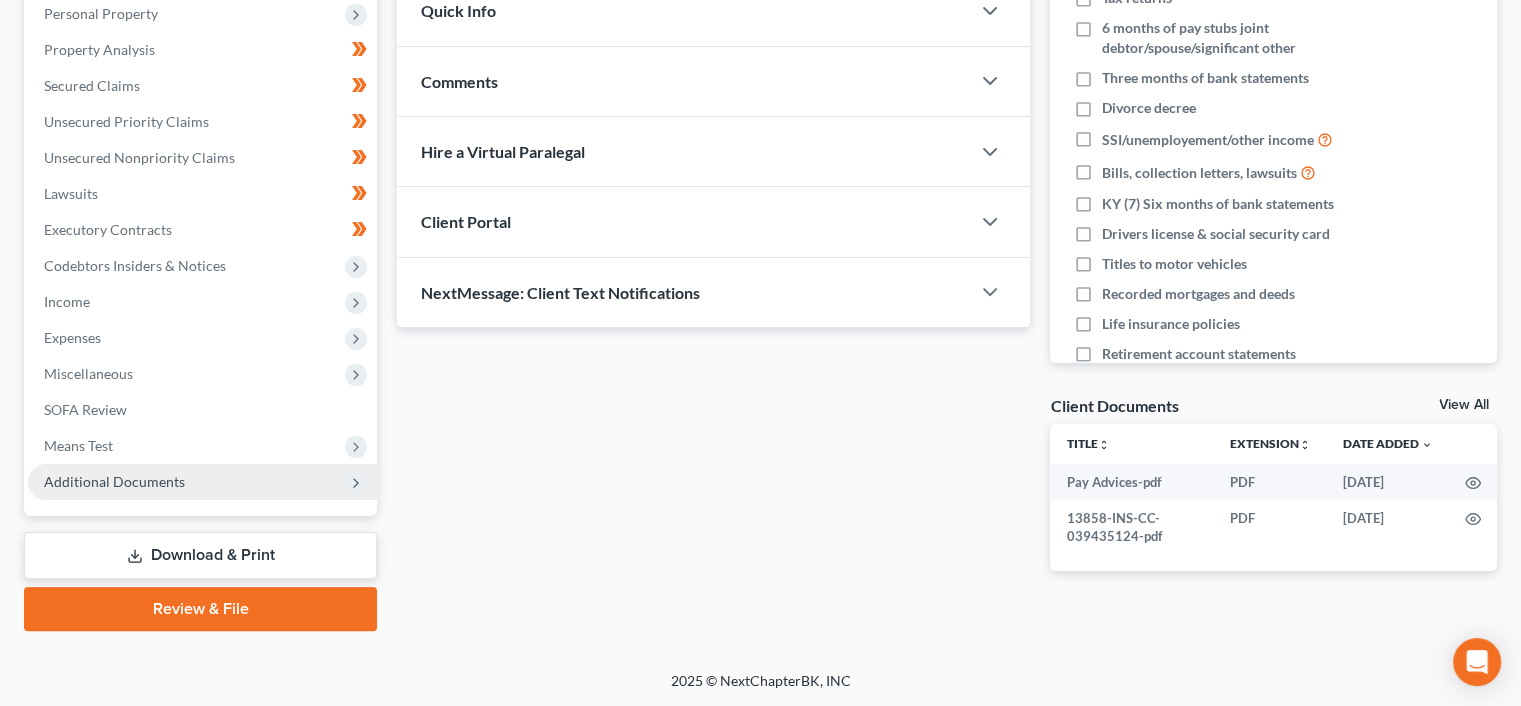 click on "Additional Documents" at bounding box center (202, 482) 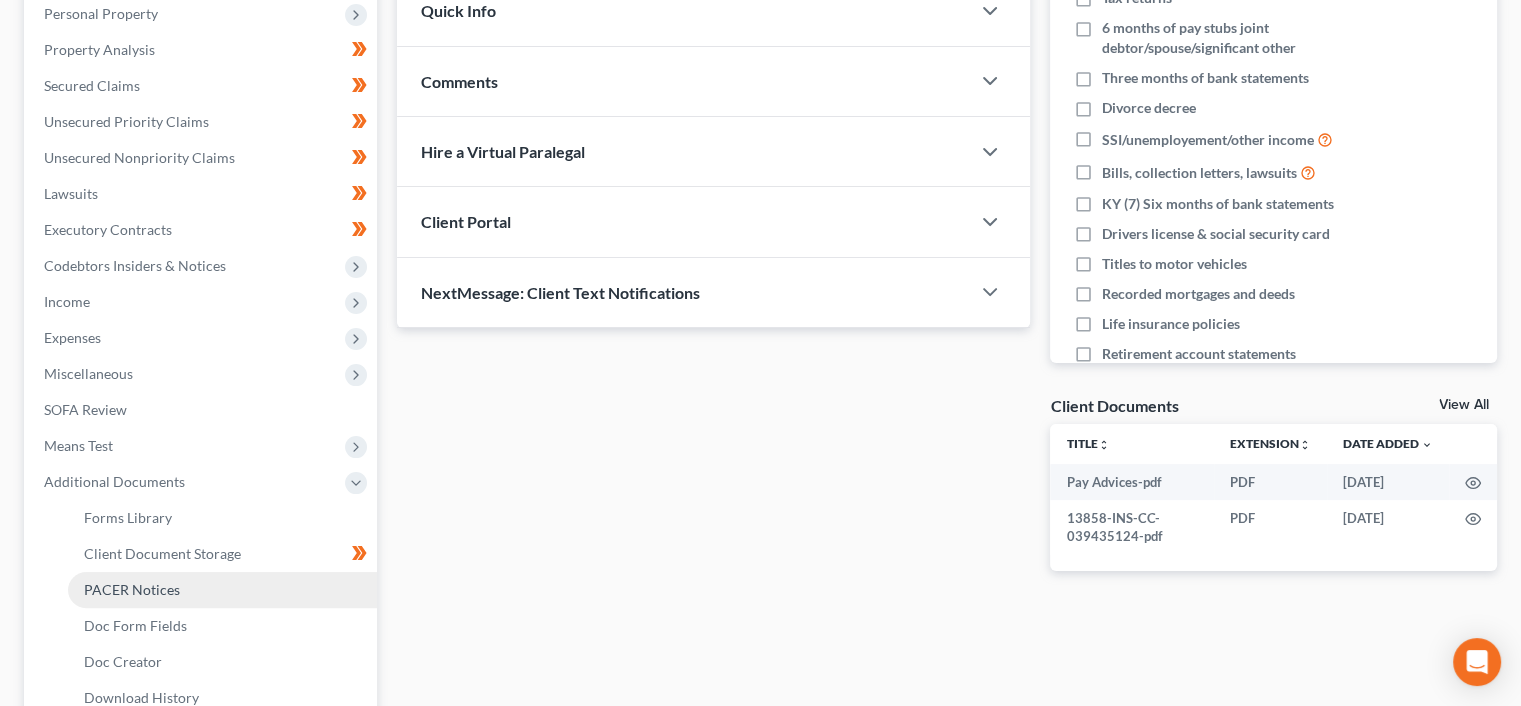 click on "PACER Notices" at bounding box center [222, 590] 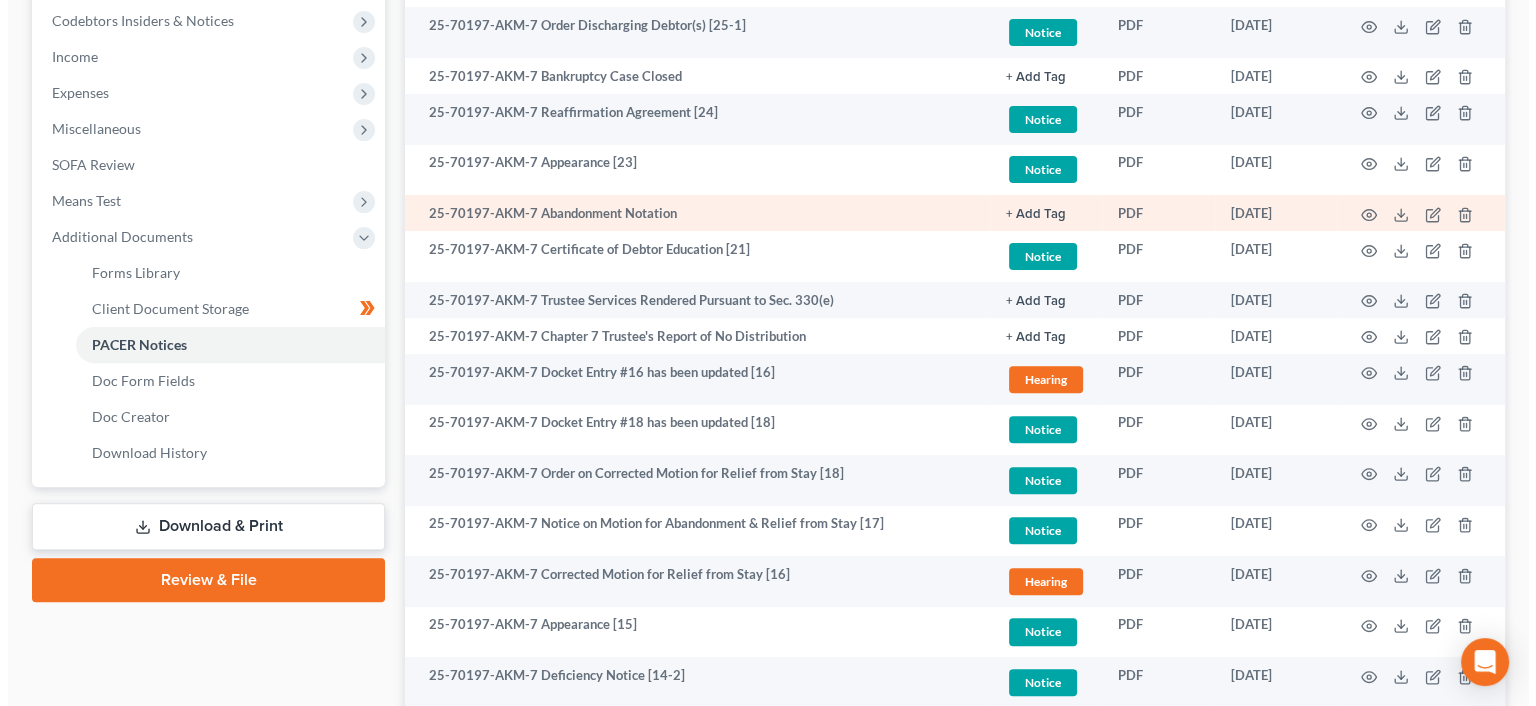 scroll, scrollTop: 638, scrollLeft: 0, axis: vertical 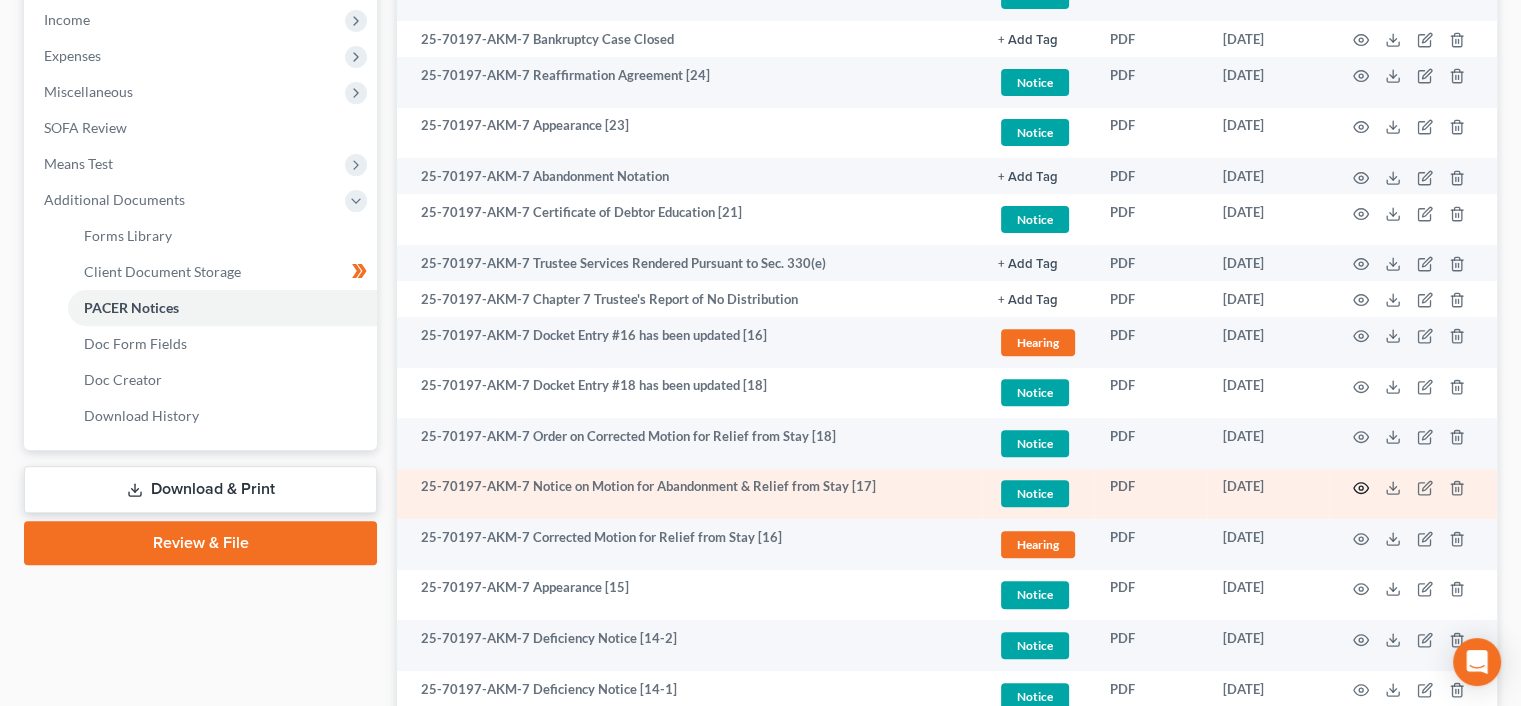 click 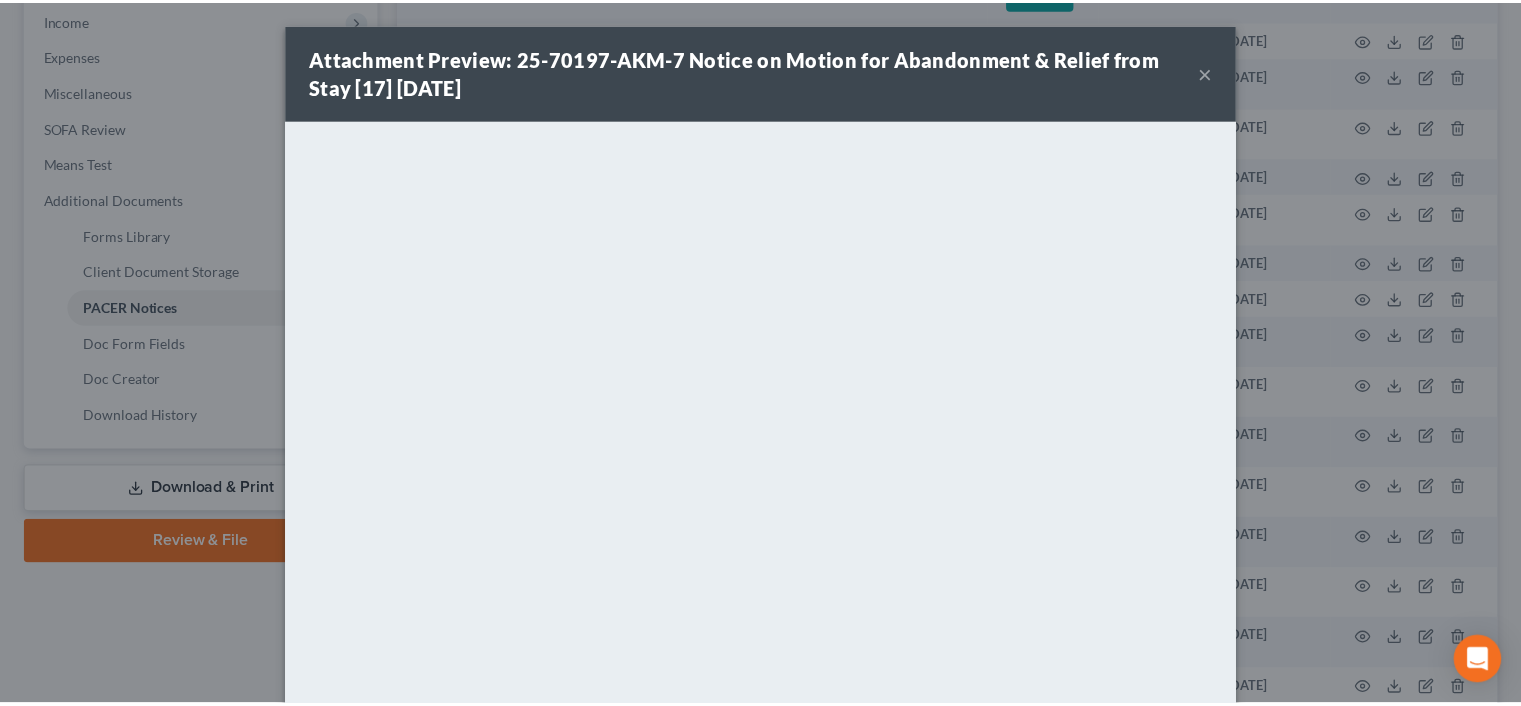 scroll, scrollTop: 54, scrollLeft: 0, axis: vertical 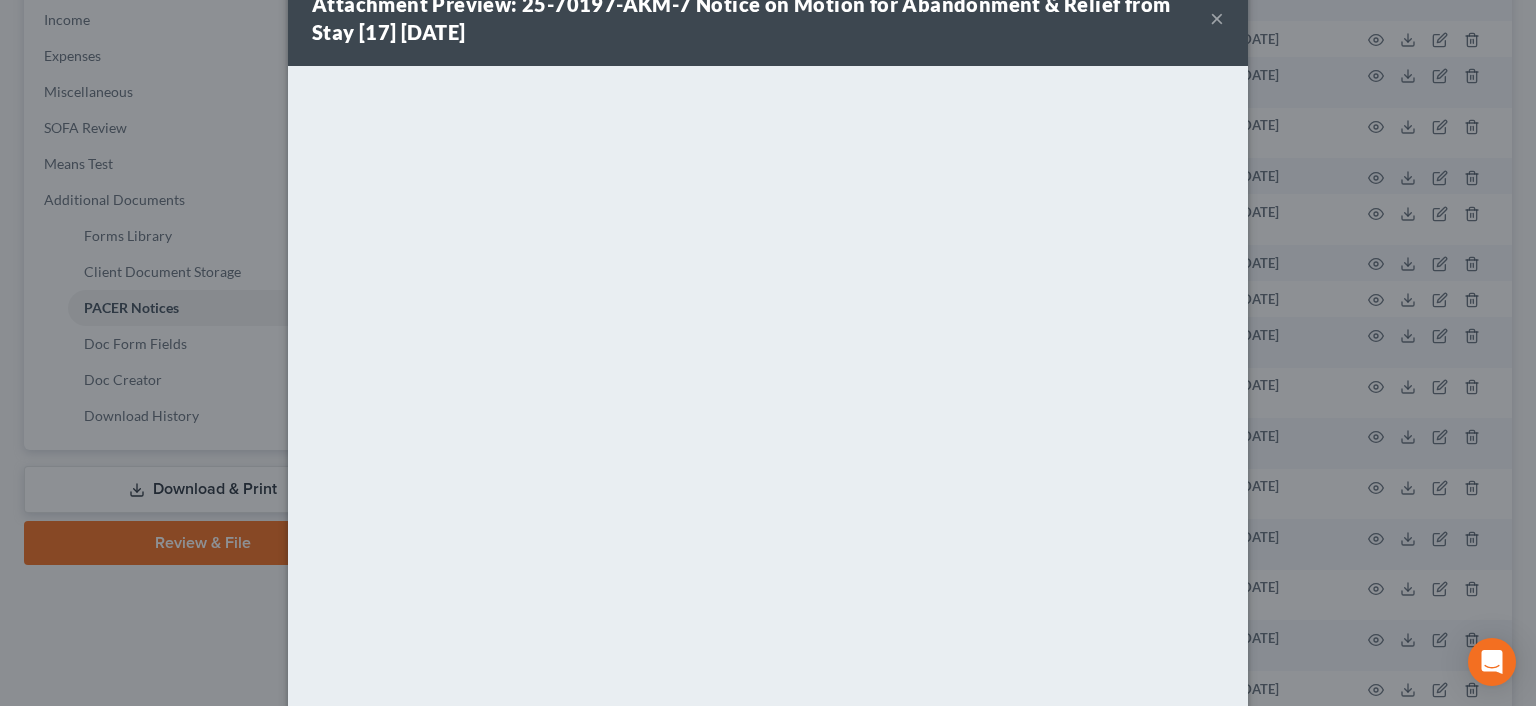 click on "×" at bounding box center (1217, 18) 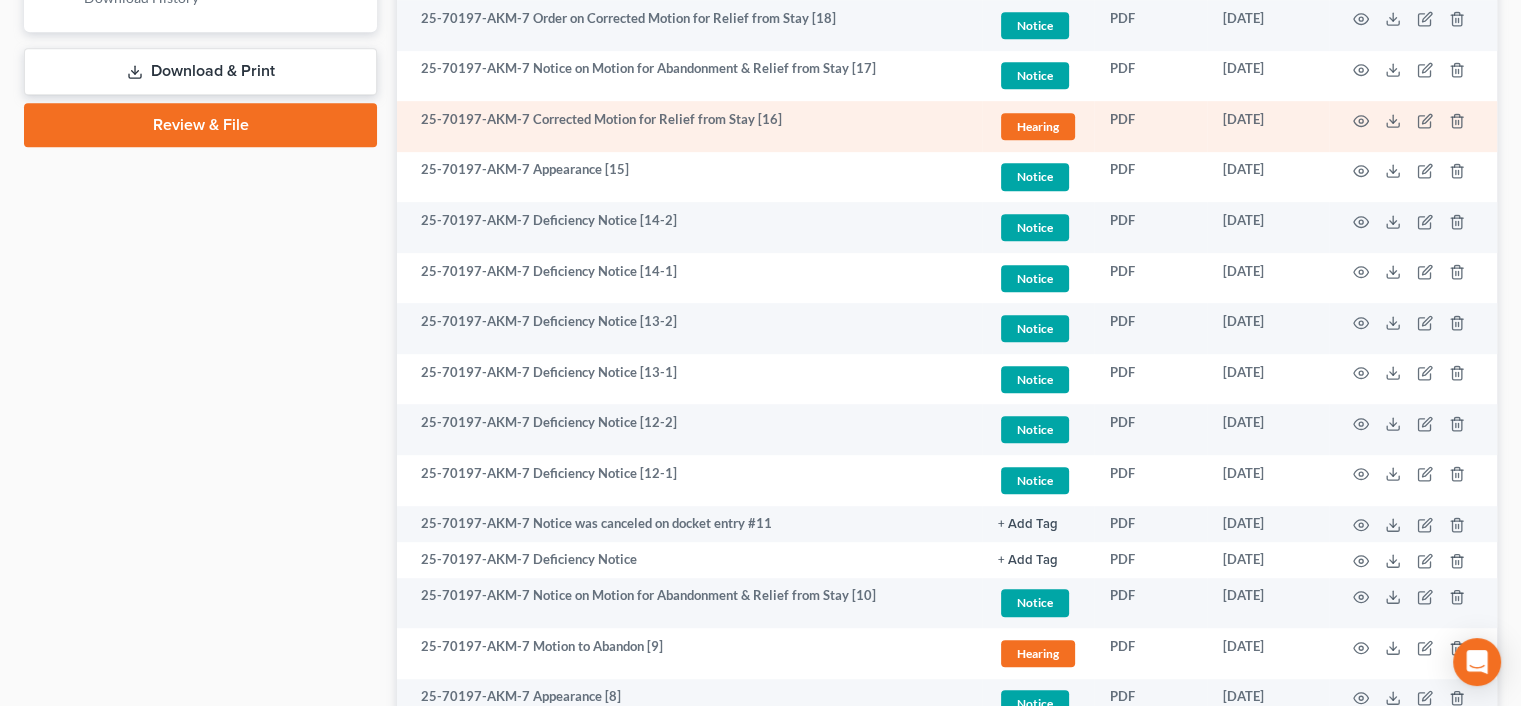 scroll, scrollTop: 1073, scrollLeft: 0, axis: vertical 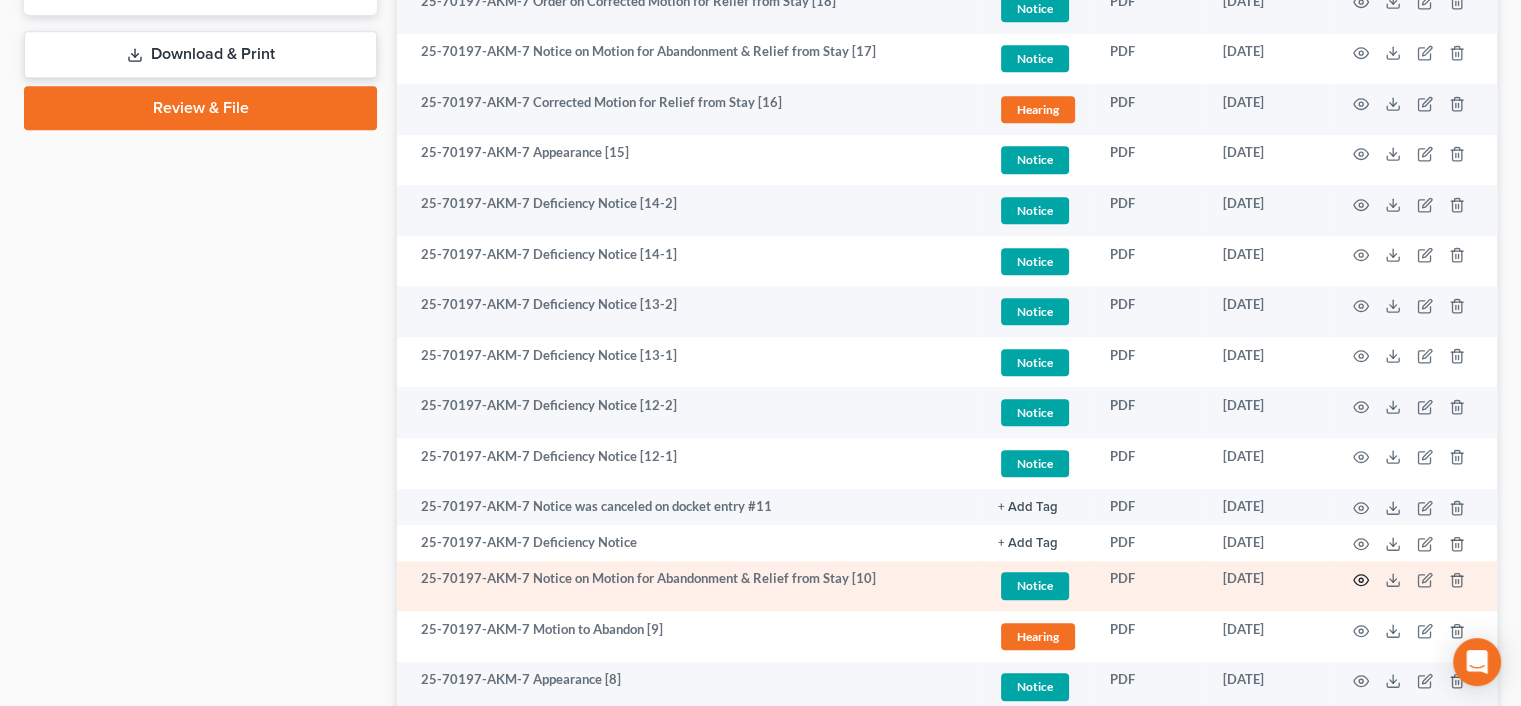 click 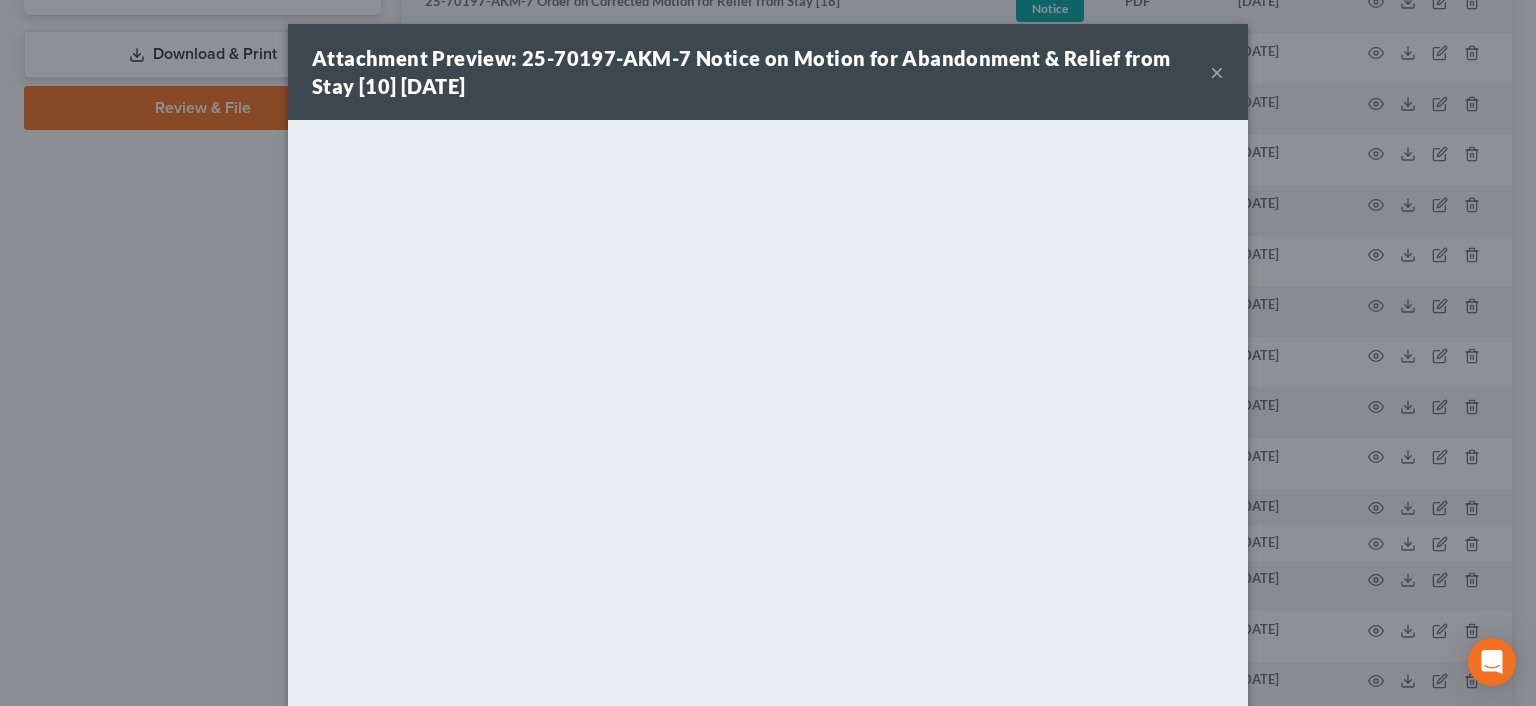 click on "×" at bounding box center [1217, 72] 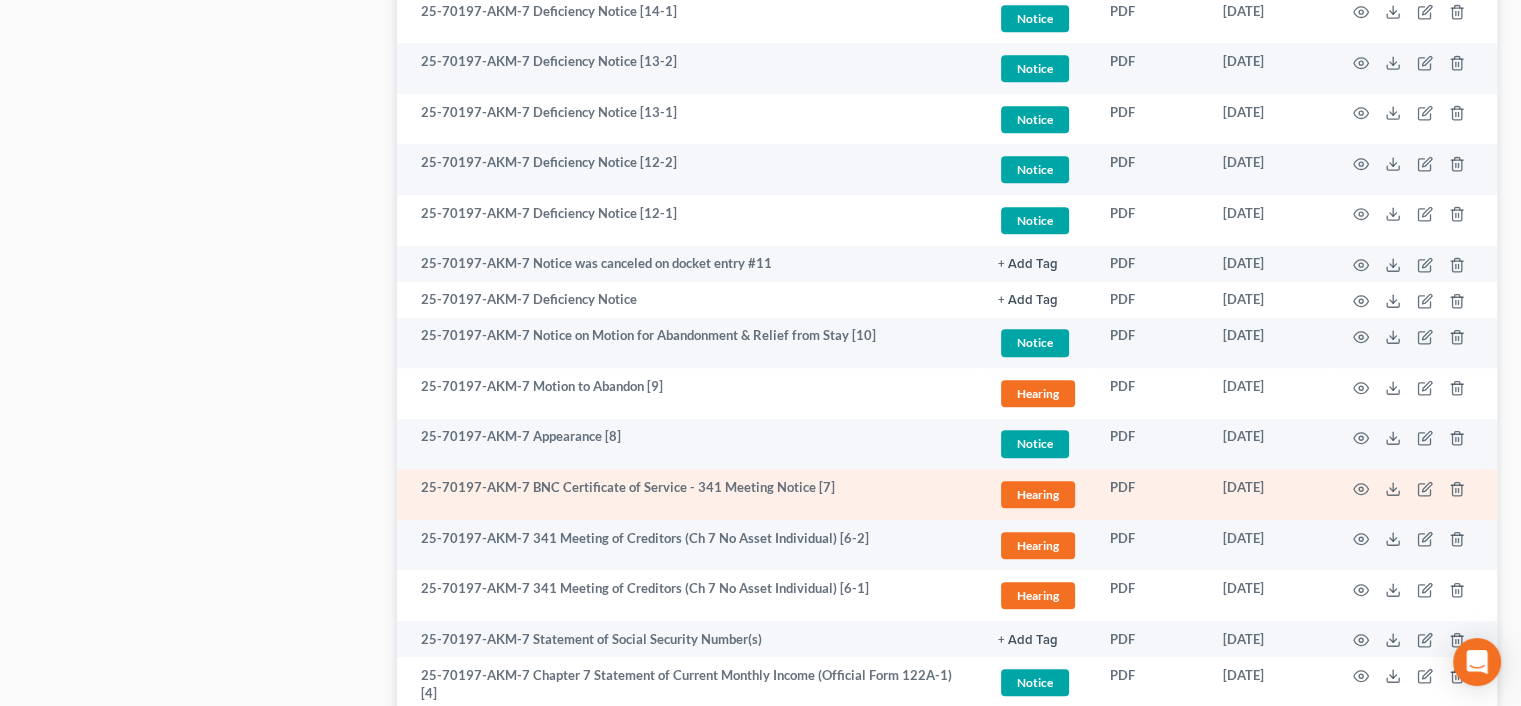 scroll, scrollTop: 1317, scrollLeft: 0, axis: vertical 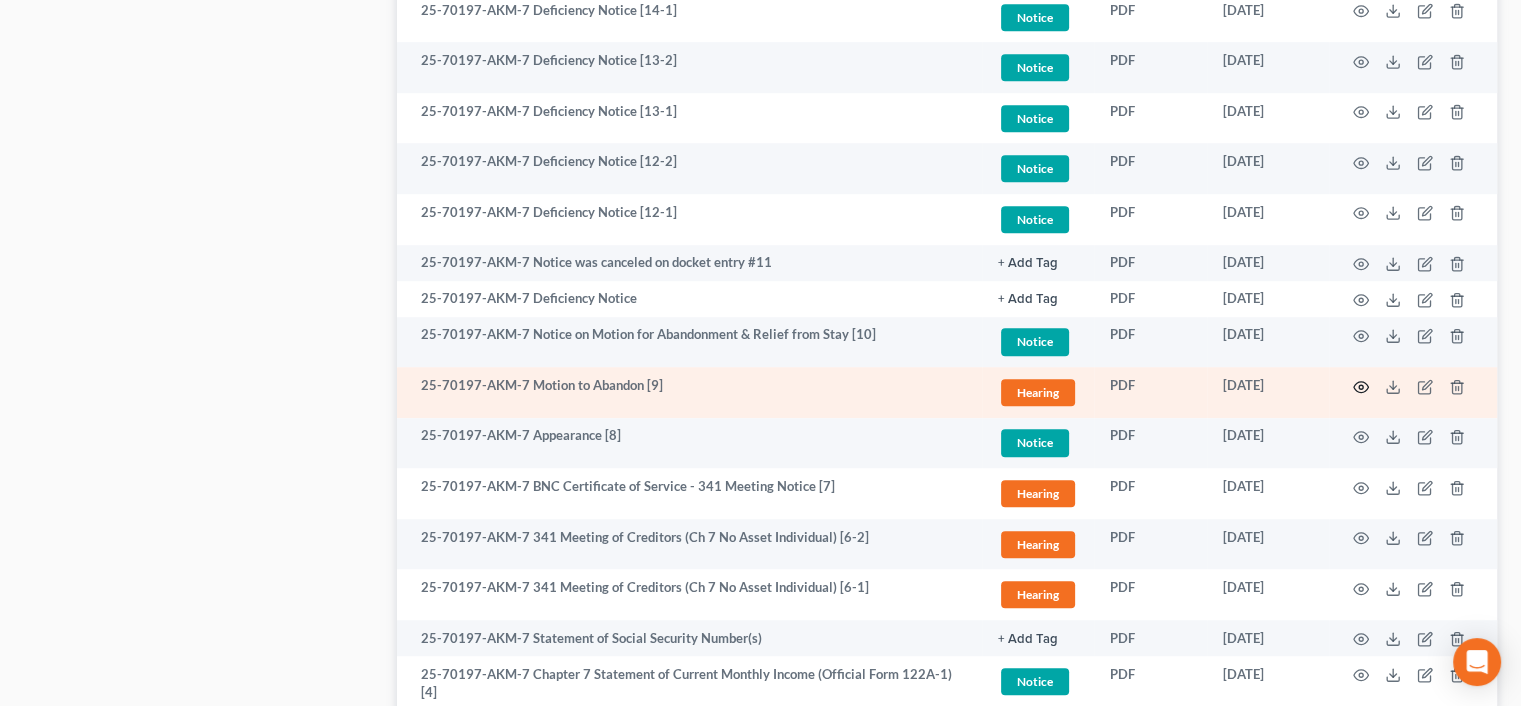 click 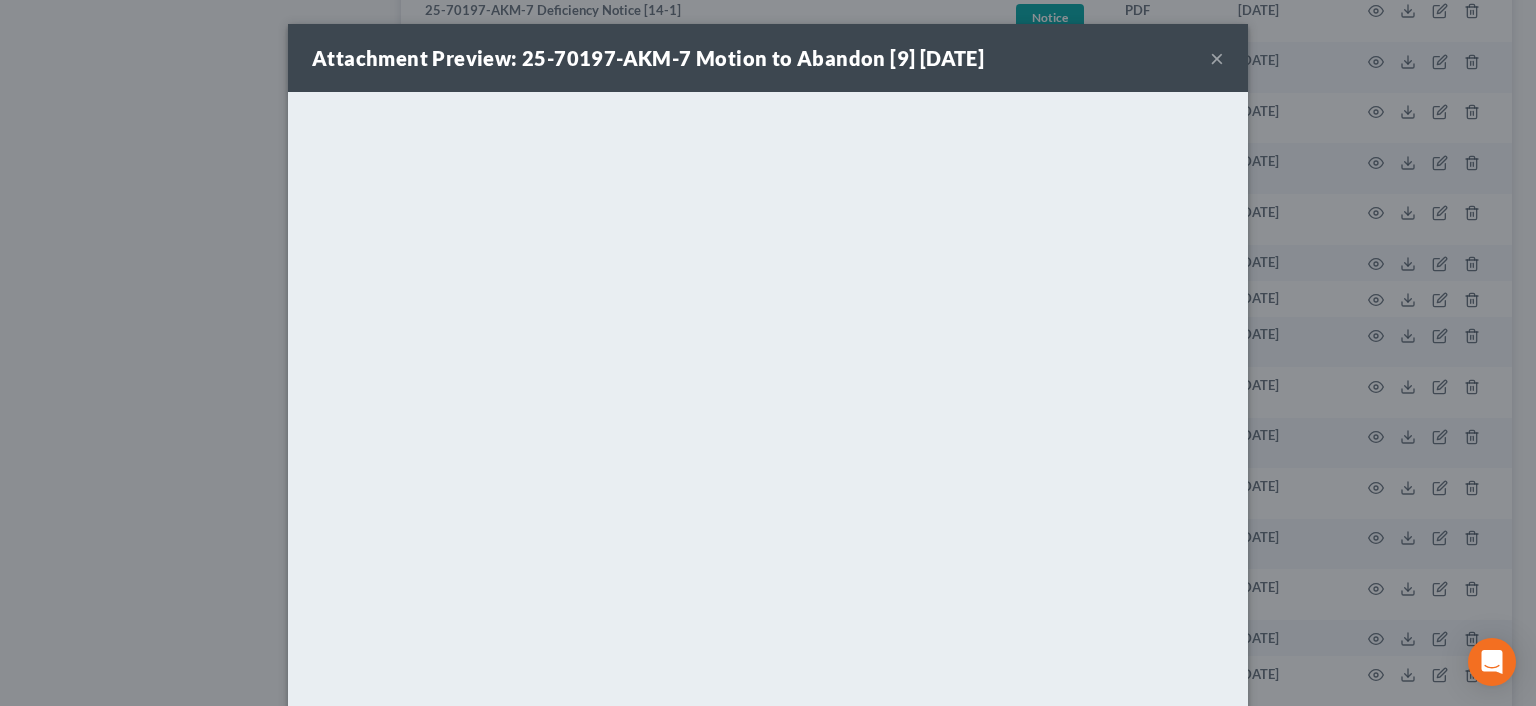 drag, startPoint x: 1218, startPoint y: 55, endPoint x: 1180, endPoint y: 94, distance: 54.451813 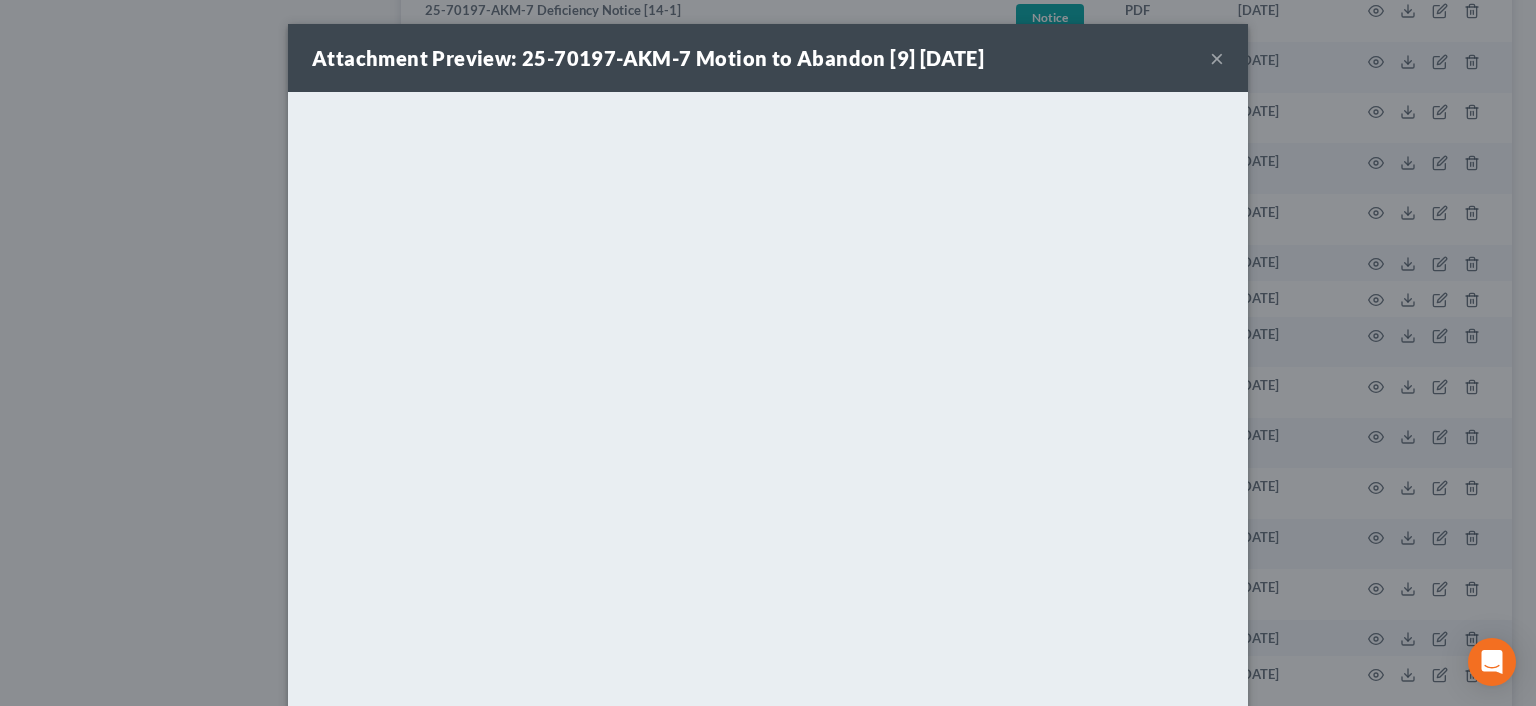drag, startPoint x: 1207, startPoint y: 55, endPoint x: 1230, endPoint y: 62, distance: 24.04163 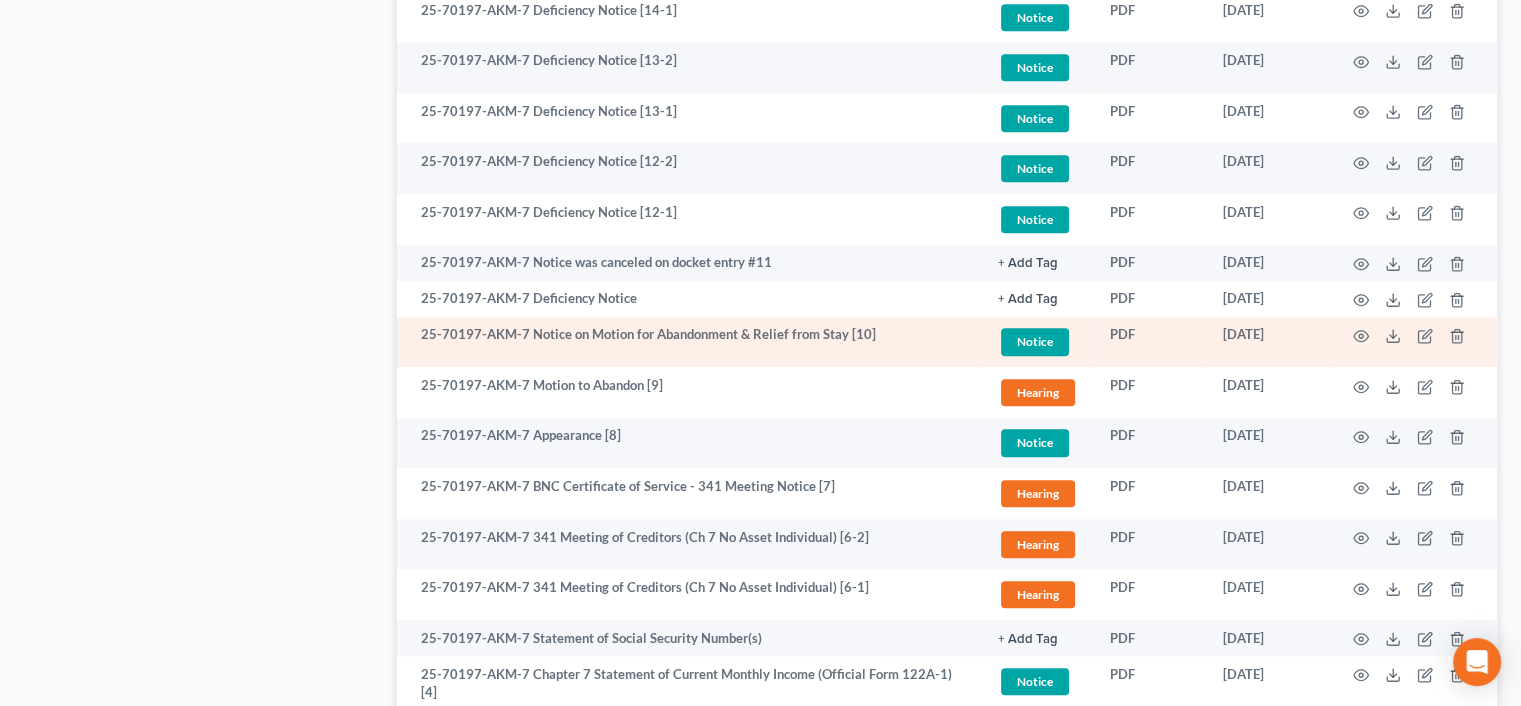 scroll, scrollTop: 0, scrollLeft: 0, axis: both 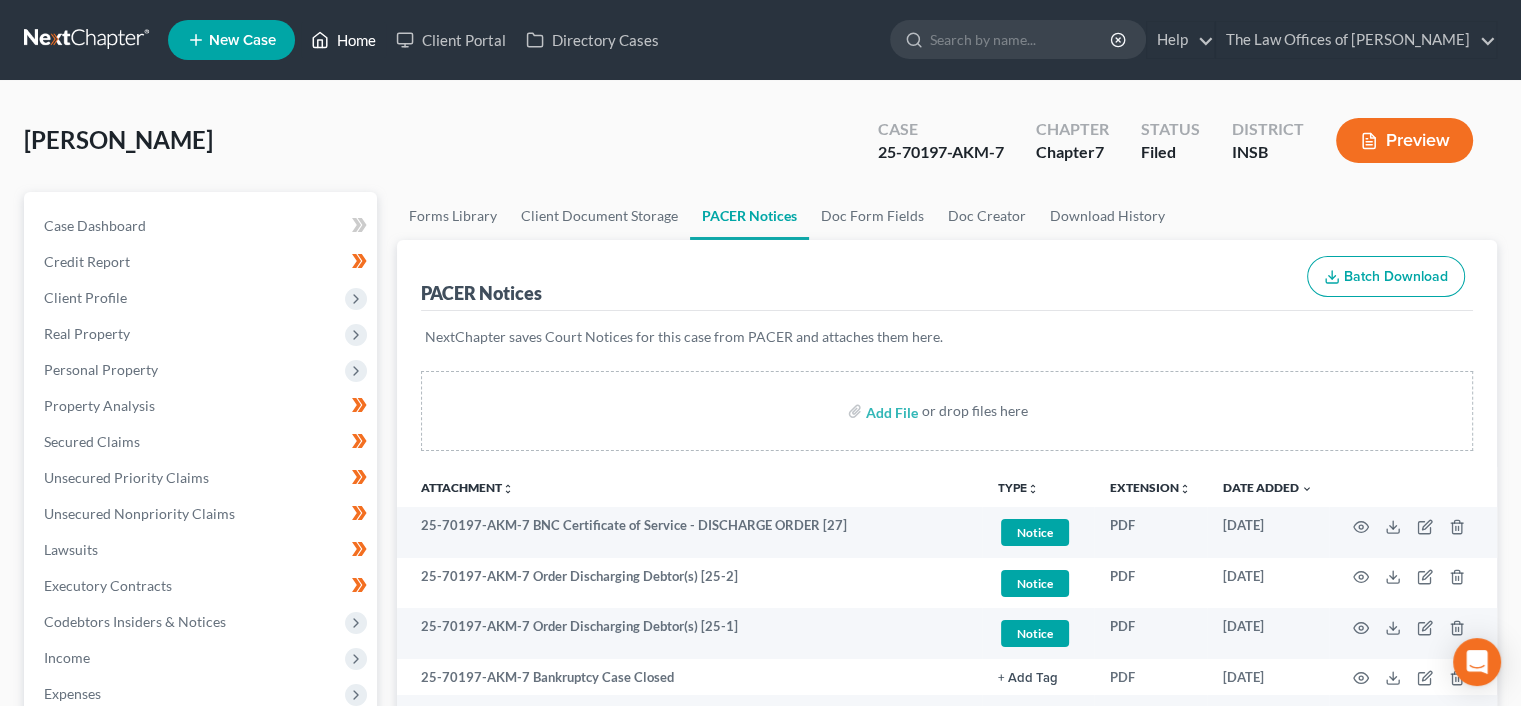 drag, startPoint x: 367, startPoint y: 49, endPoint x: 358, endPoint y: 57, distance: 12.0415945 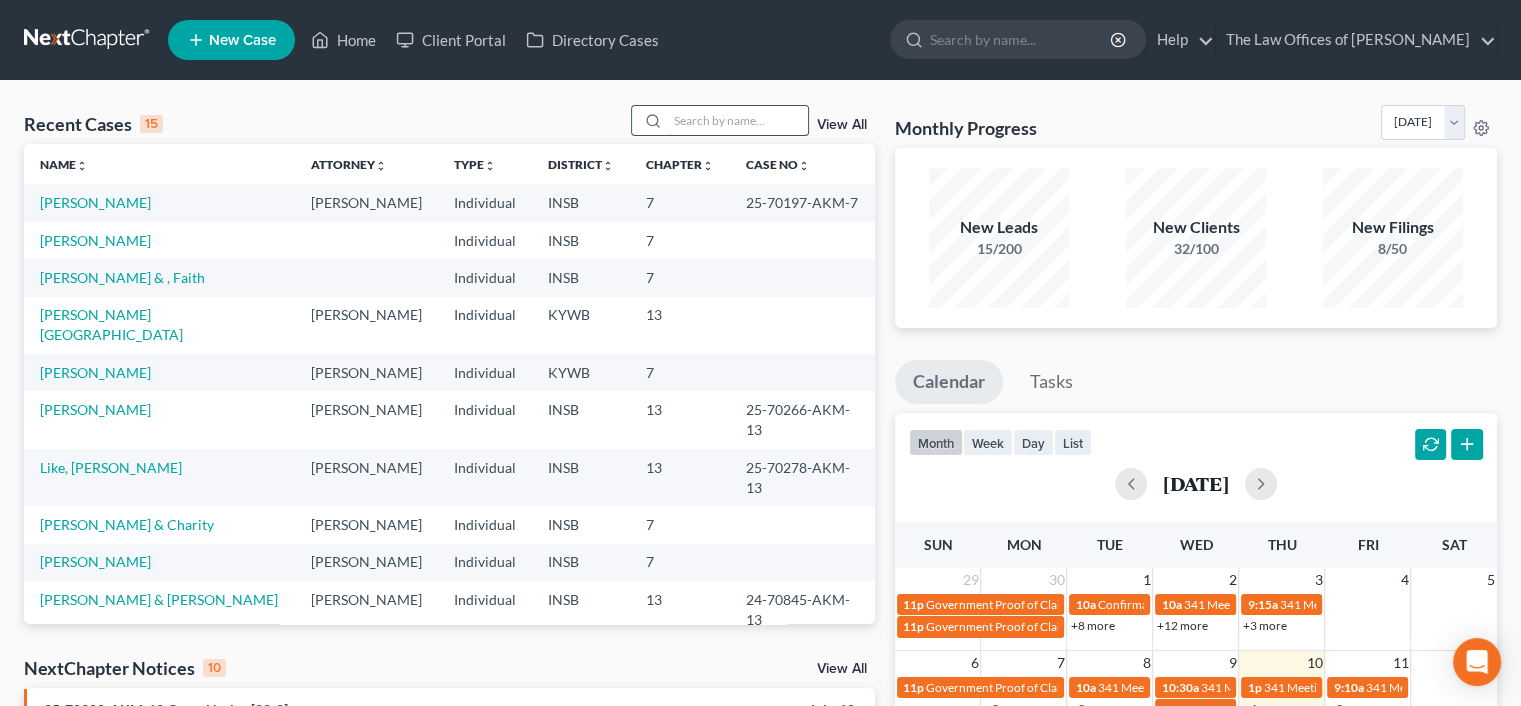 drag, startPoint x: 691, startPoint y: 115, endPoint x: 727, endPoint y: 130, distance: 39 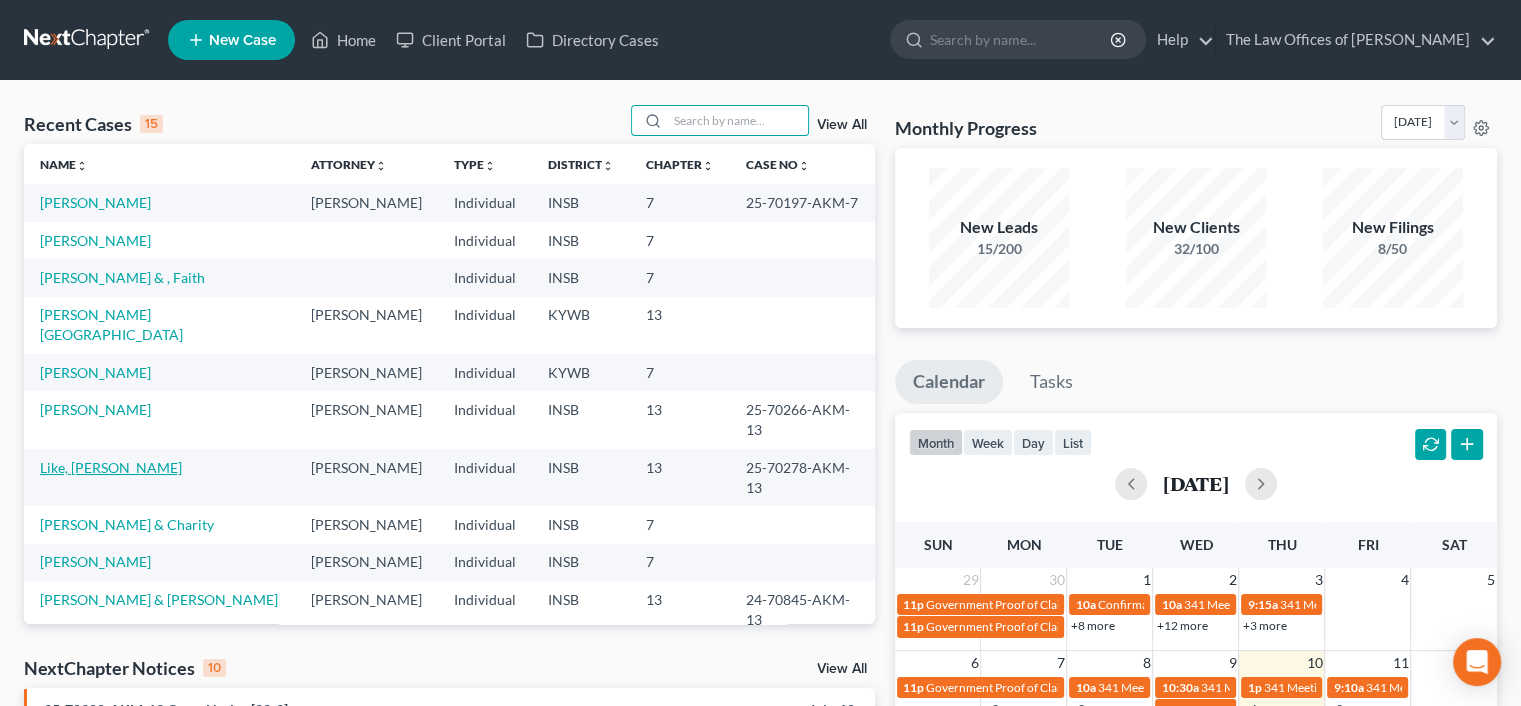 click on "Like, [PERSON_NAME]" at bounding box center (111, 467) 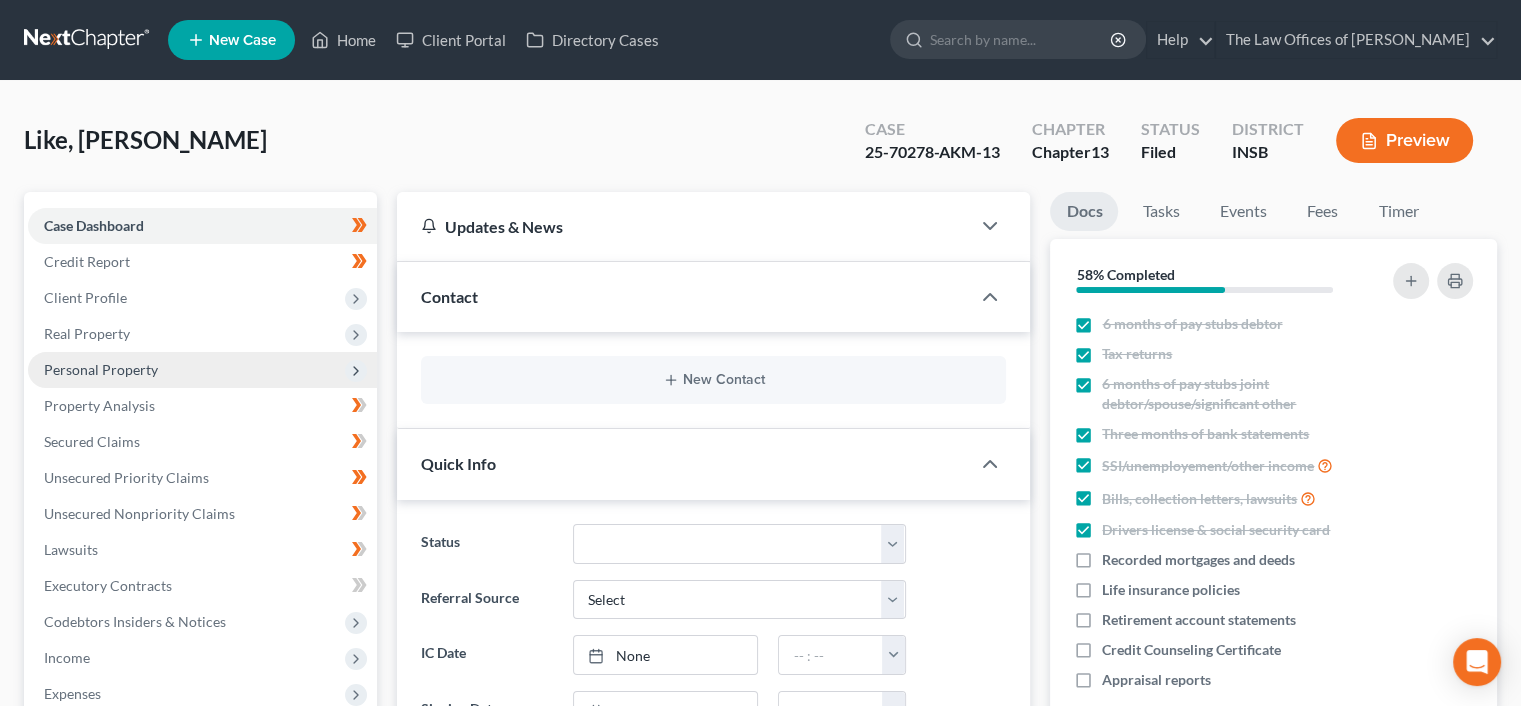 click on "Personal Property" at bounding box center [202, 370] 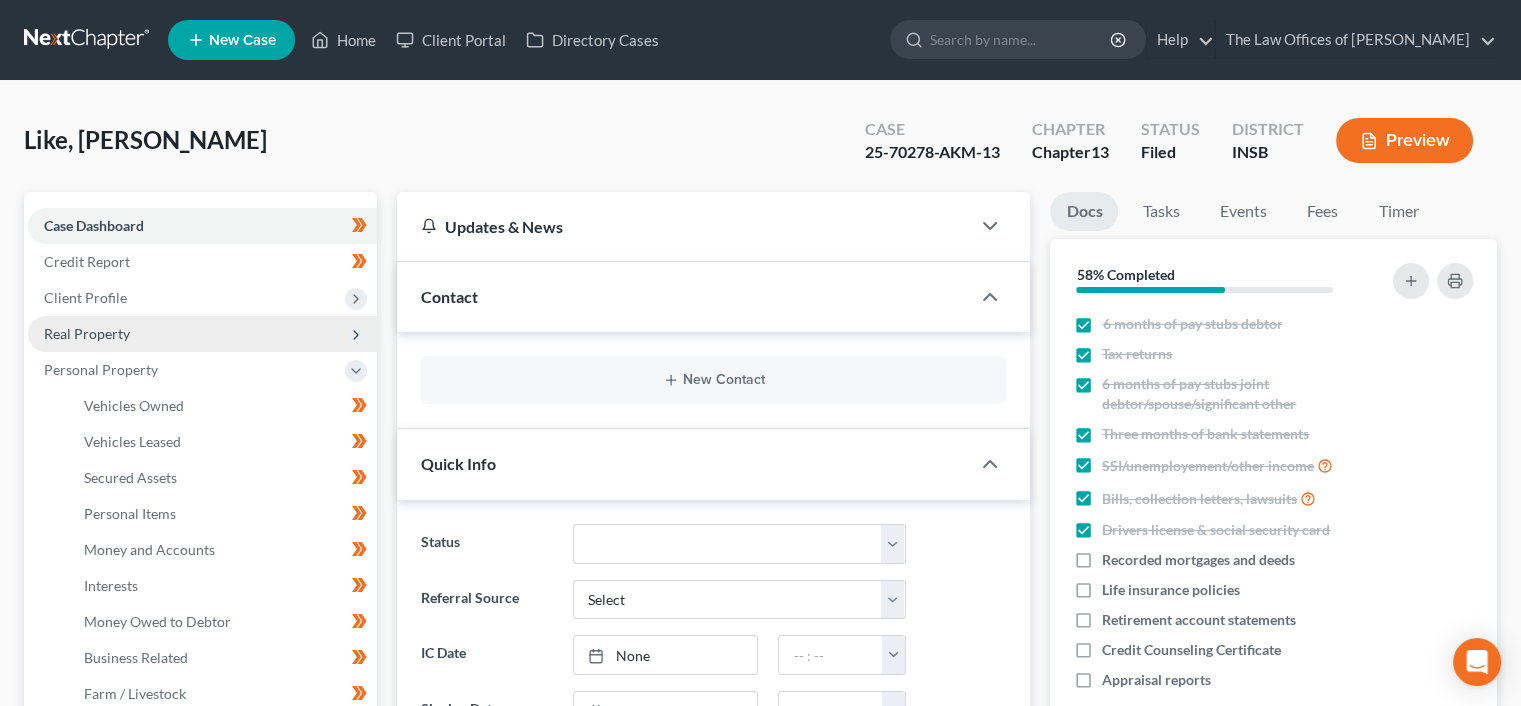 click on "Real Property" at bounding box center (202, 334) 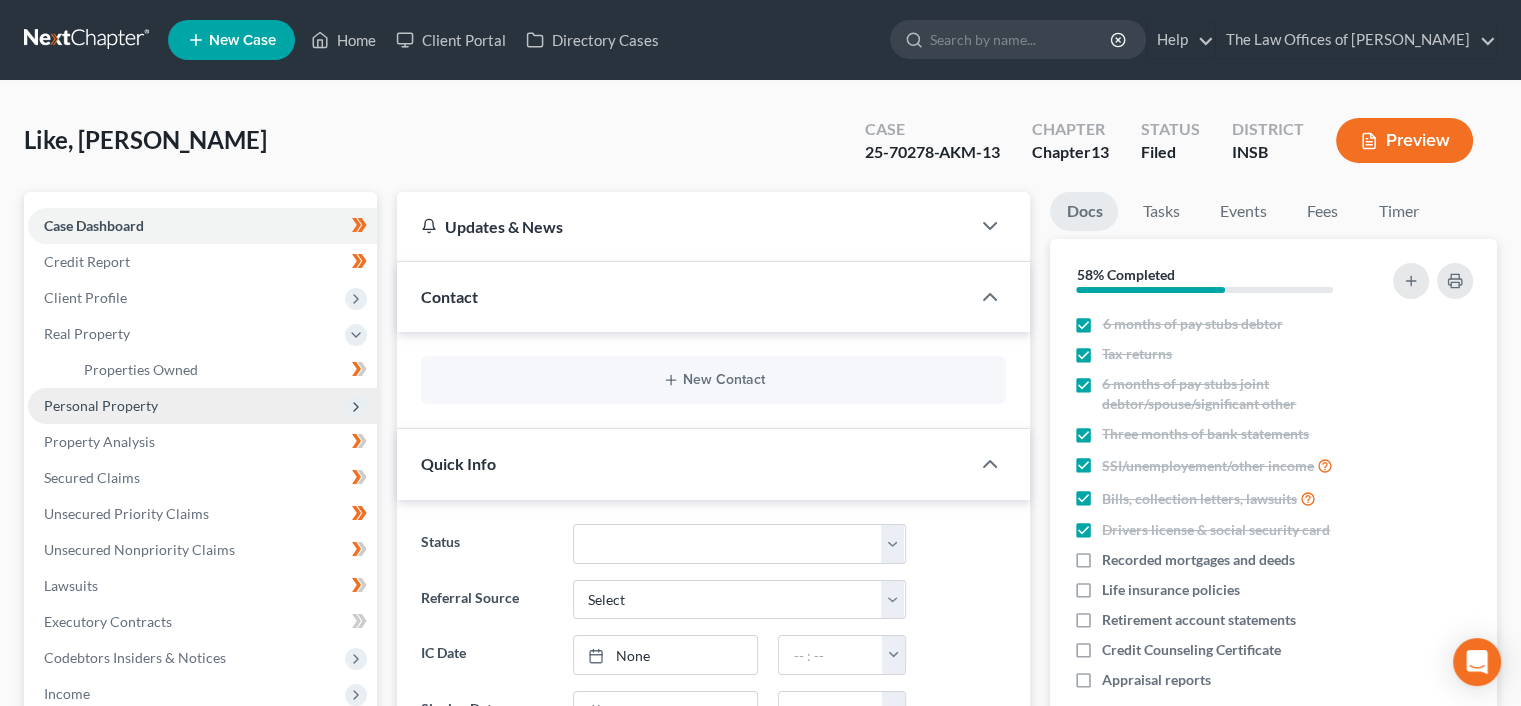 click on "Personal Property" at bounding box center (202, 406) 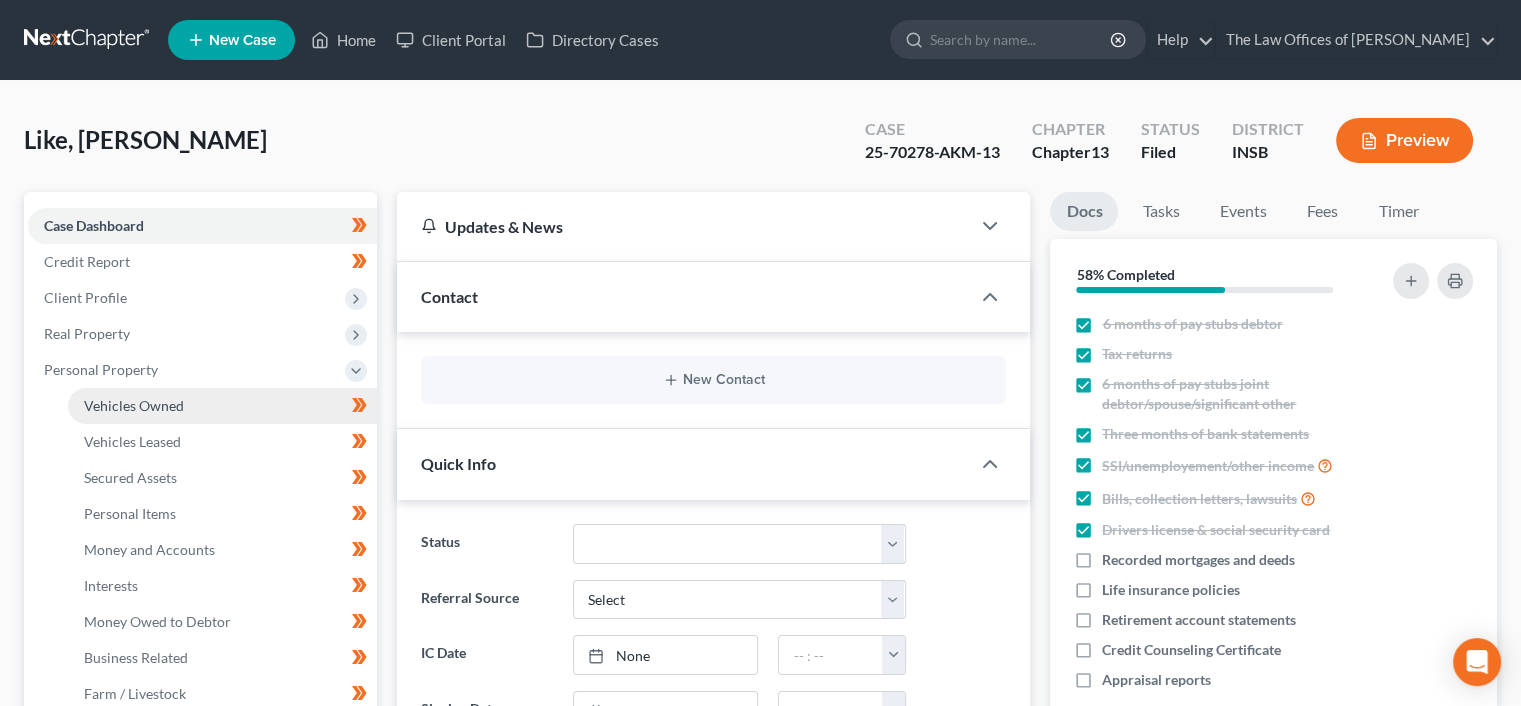 click on "Vehicles Owned" at bounding box center [134, 405] 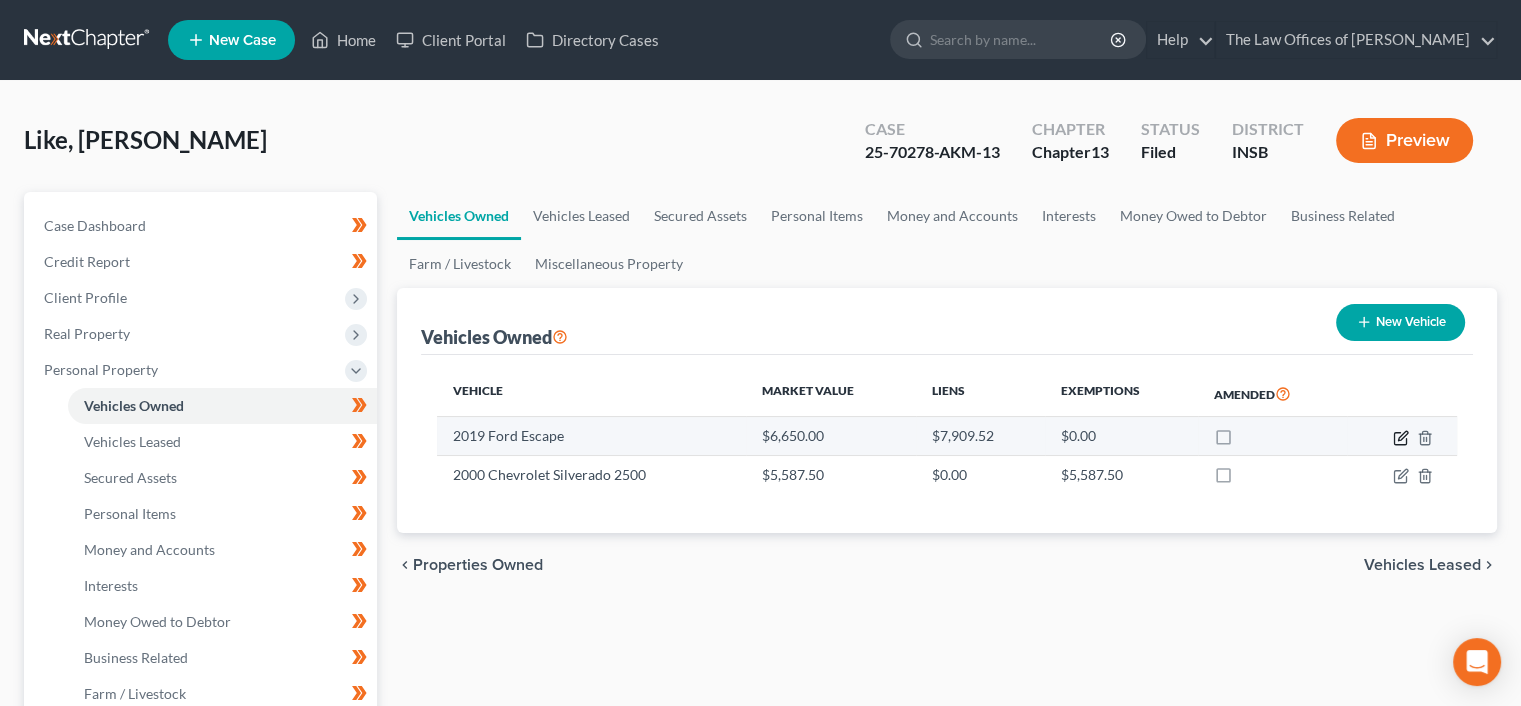 click 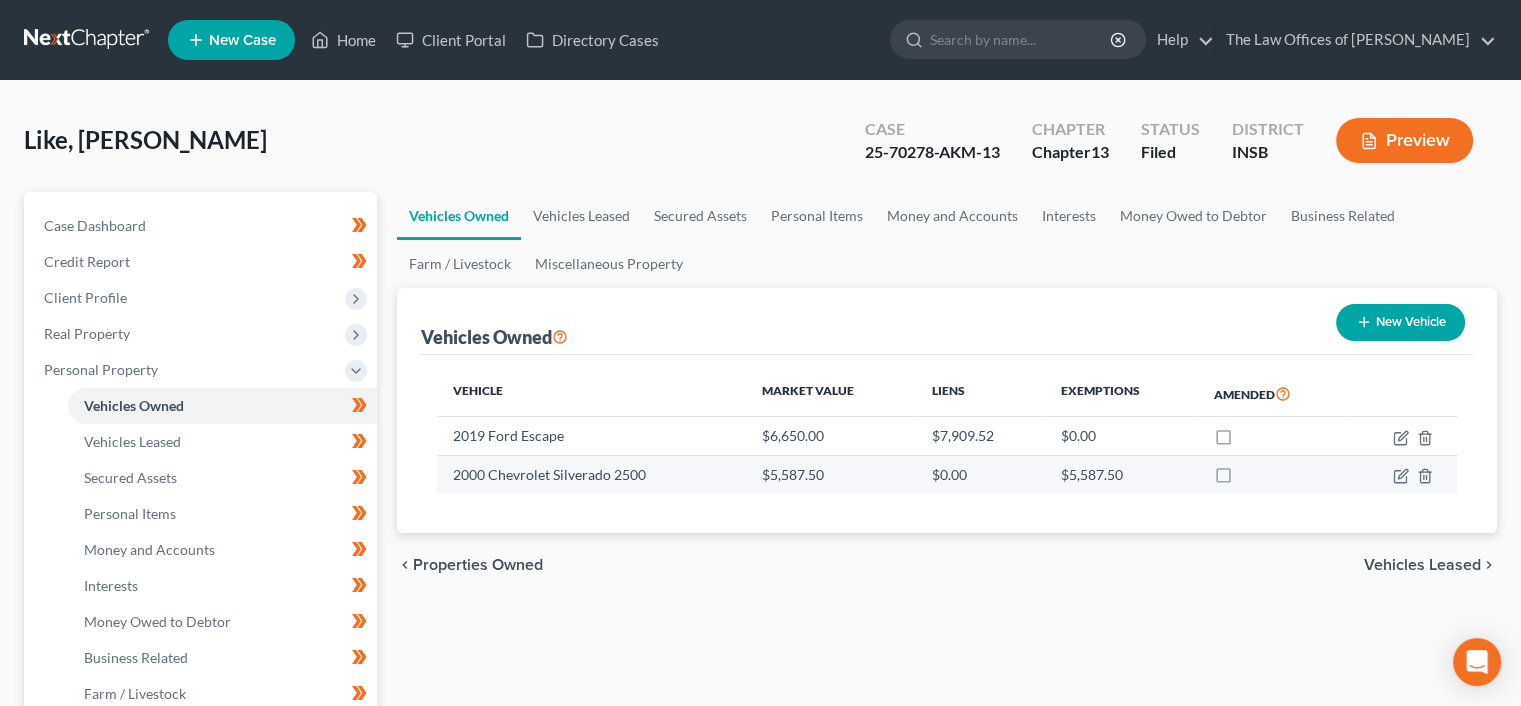 select on "0" 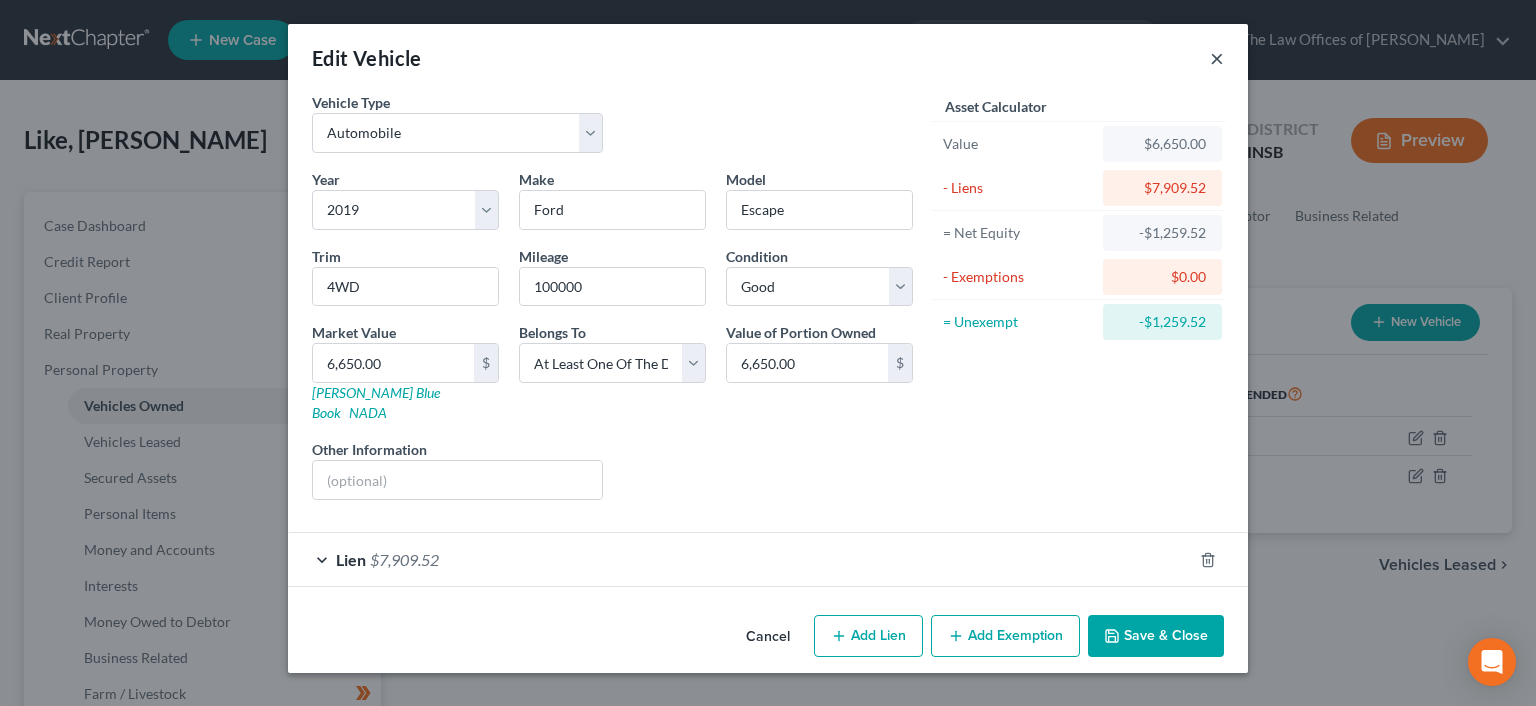 click on "×" at bounding box center (1217, 58) 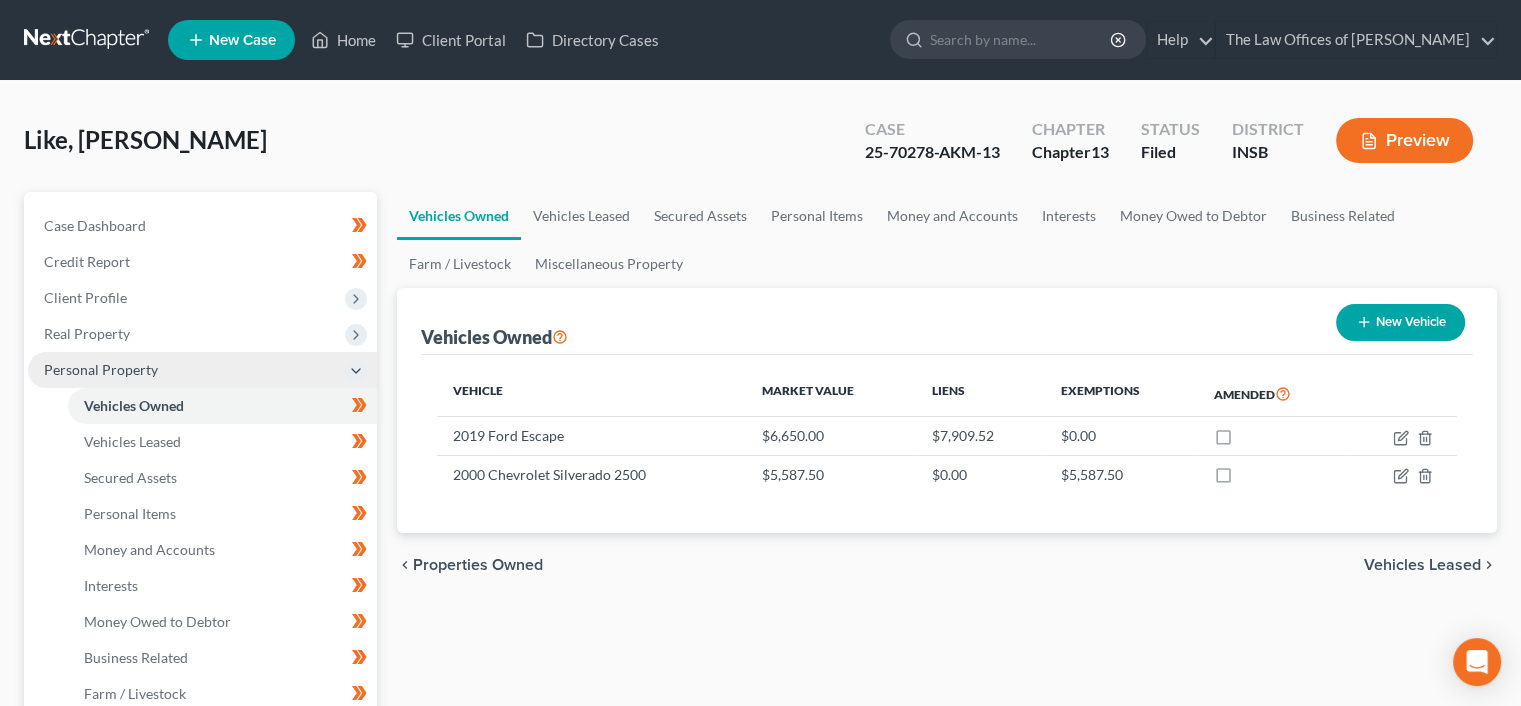 click on "Personal Property" at bounding box center [101, 369] 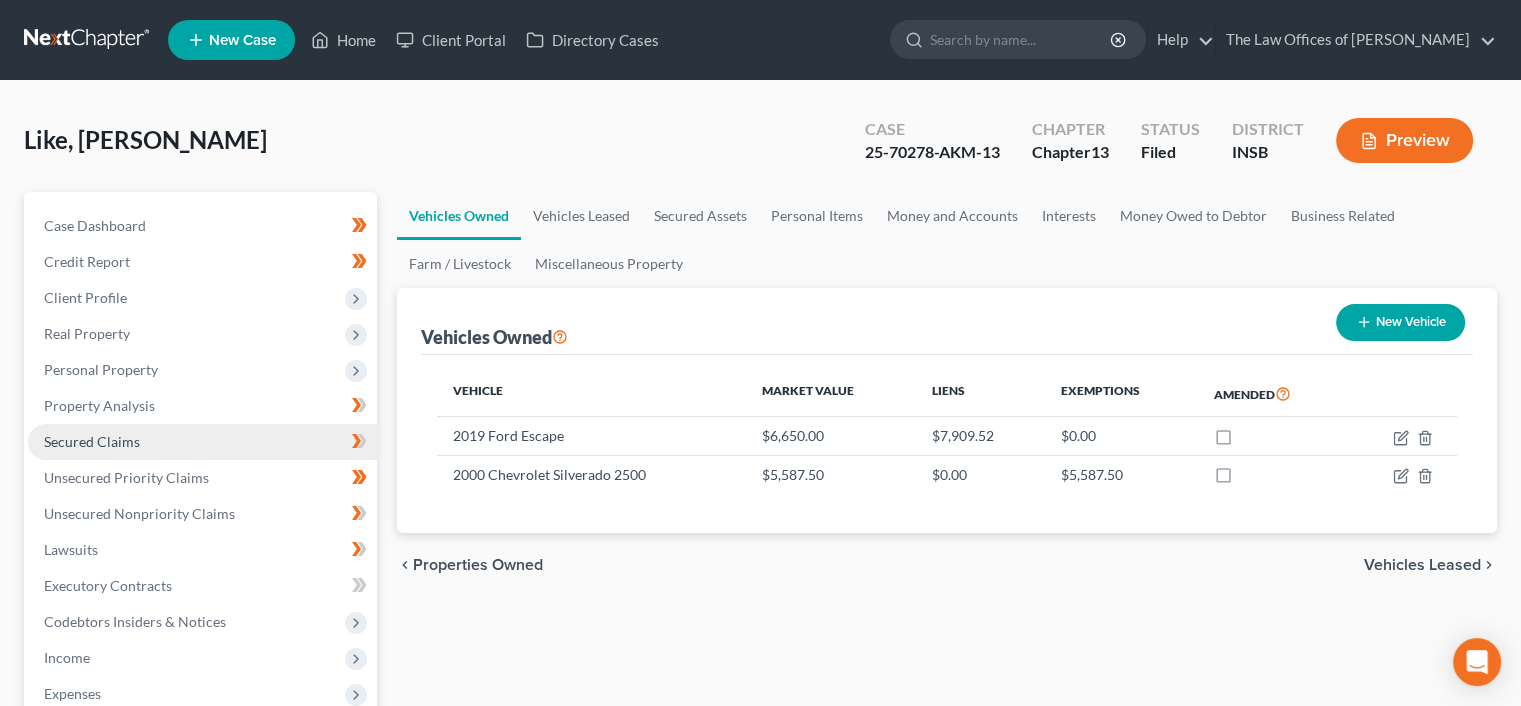 click on "Secured Claims" at bounding box center (202, 442) 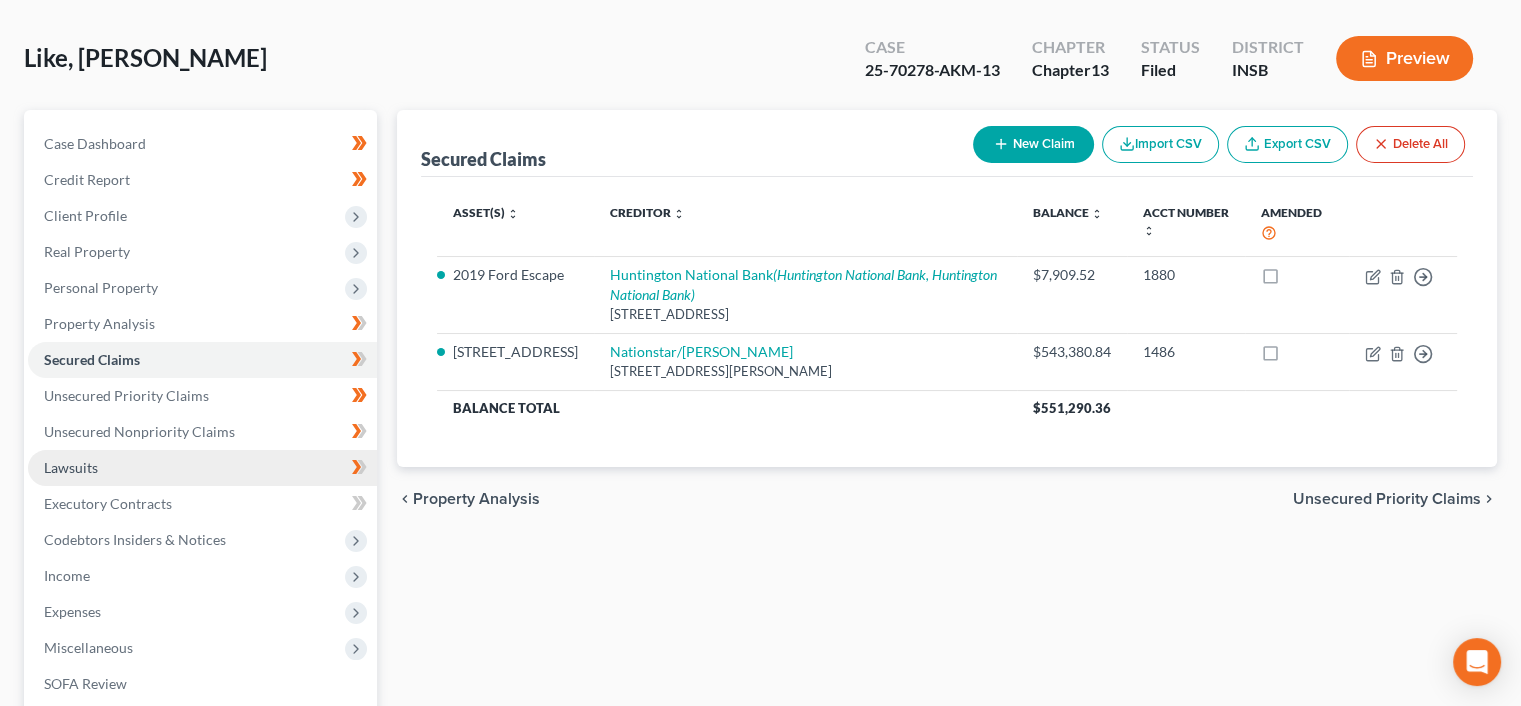 scroll, scrollTop: 392, scrollLeft: 0, axis: vertical 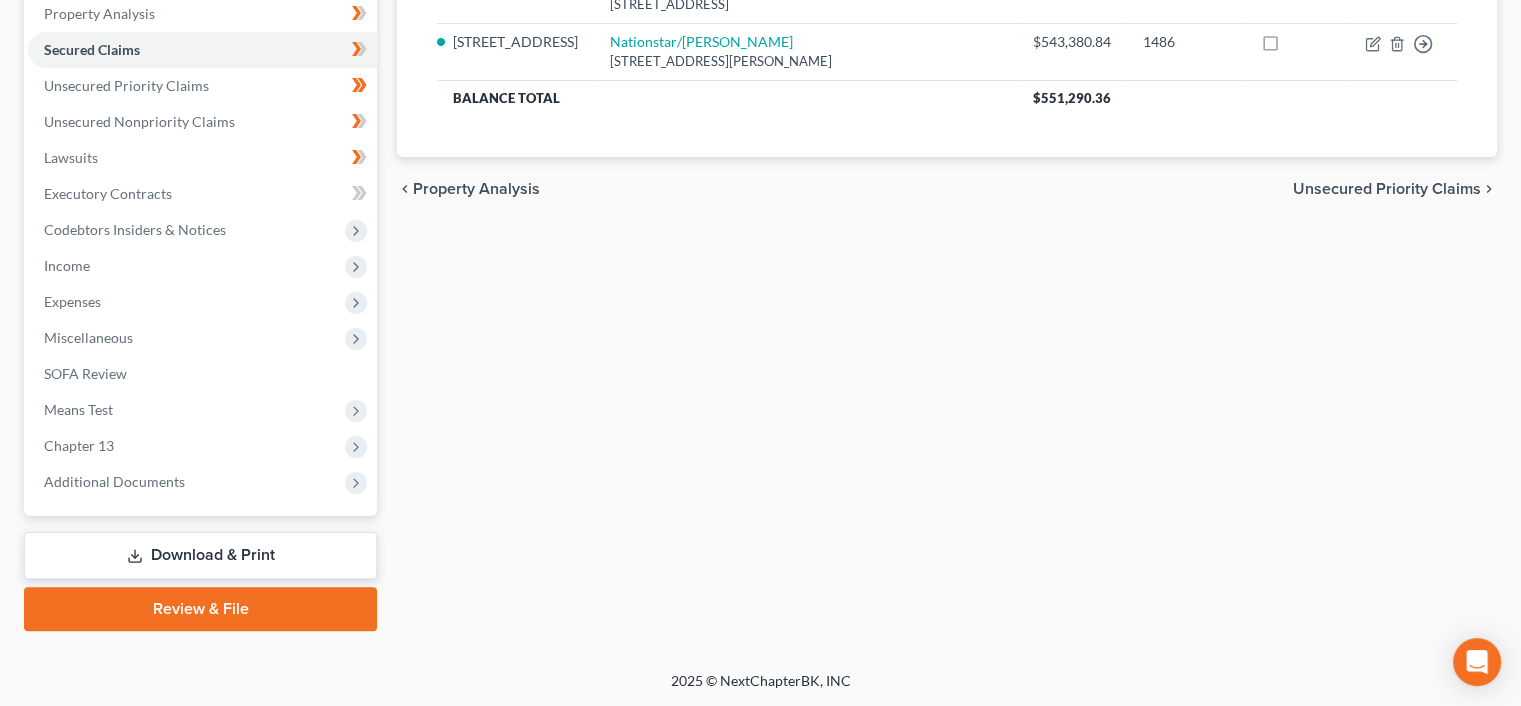 click on "Download & Print" at bounding box center (200, 555) 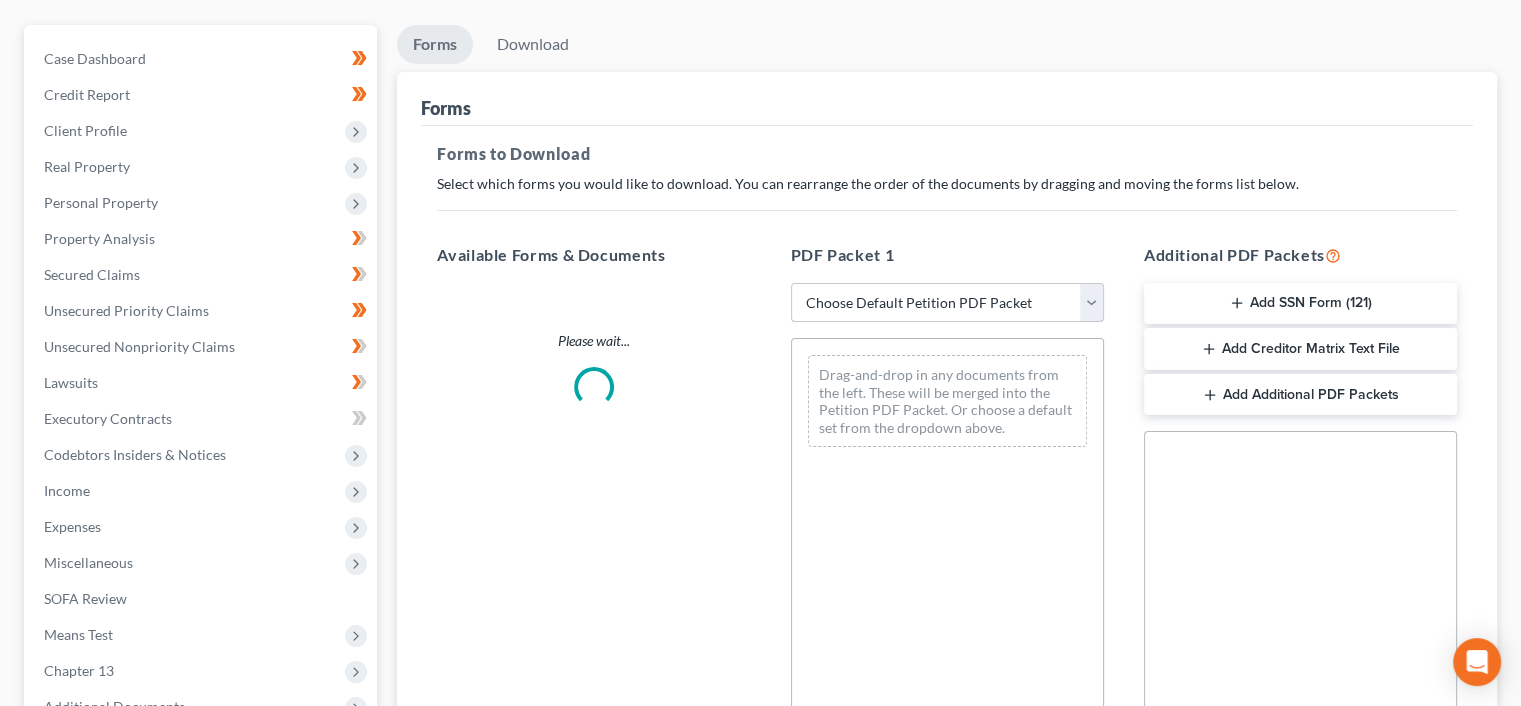 scroll, scrollTop: 0, scrollLeft: 0, axis: both 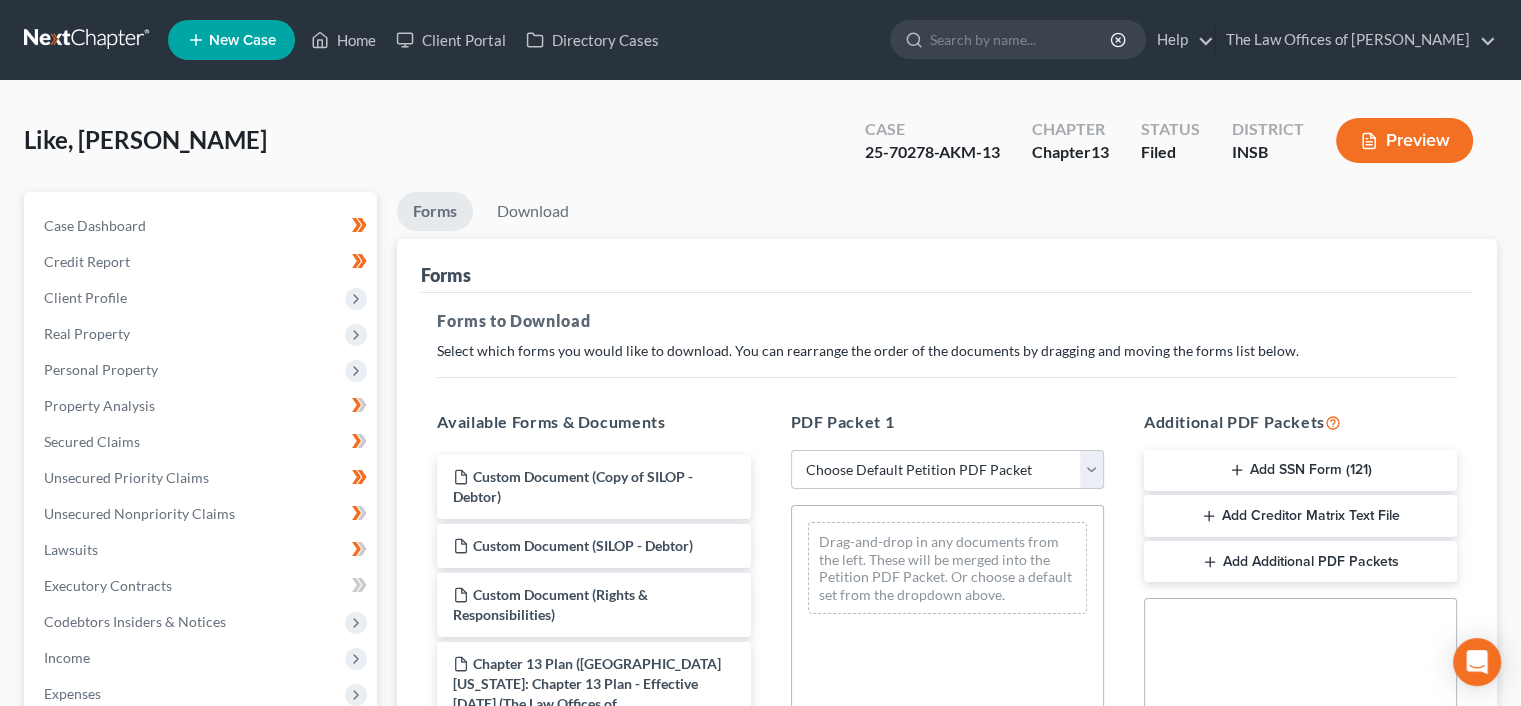 click on "Choose Default Petition PDF Packet Complete Bankruptcy Petition (all forms and schedules) Emergency Filing Forms (Petition and Creditor List Only) Amended Forms Signature Pages Only Supplemental Post Petition (Sch. I & J) Supplemental Post Petition (Sch. I) Supplemental Post Petition (Sch. J)" at bounding box center (947, 470) 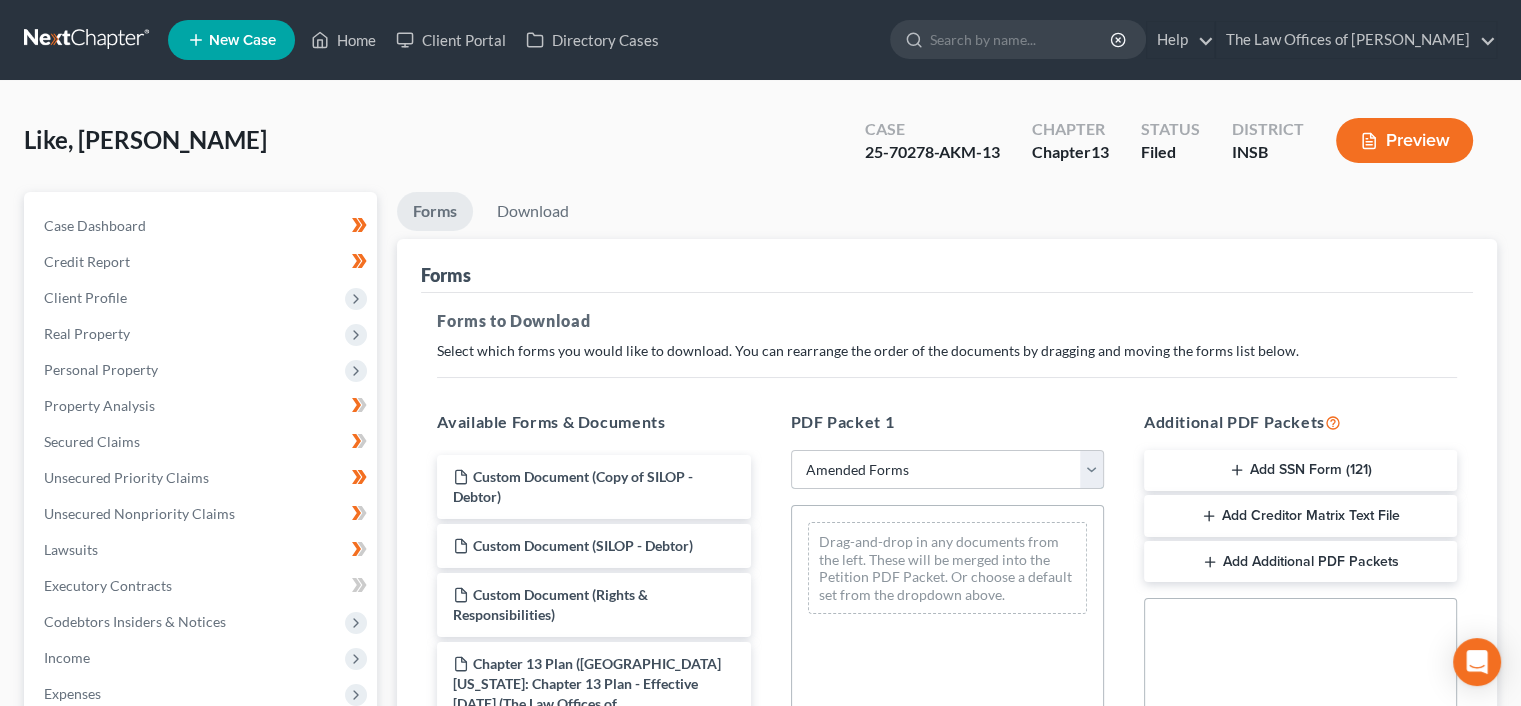 click on "Choose Default Petition PDF Packet Complete Bankruptcy Petition (all forms and schedules) Emergency Filing Forms (Petition and Creditor List Only) Amended Forms Signature Pages Only Supplemental Post Petition (Sch. I & J) Supplemental Post Petition (Sch. I) Supplemental Post Petition (Sch. J)" at bounding box center (947, 470) 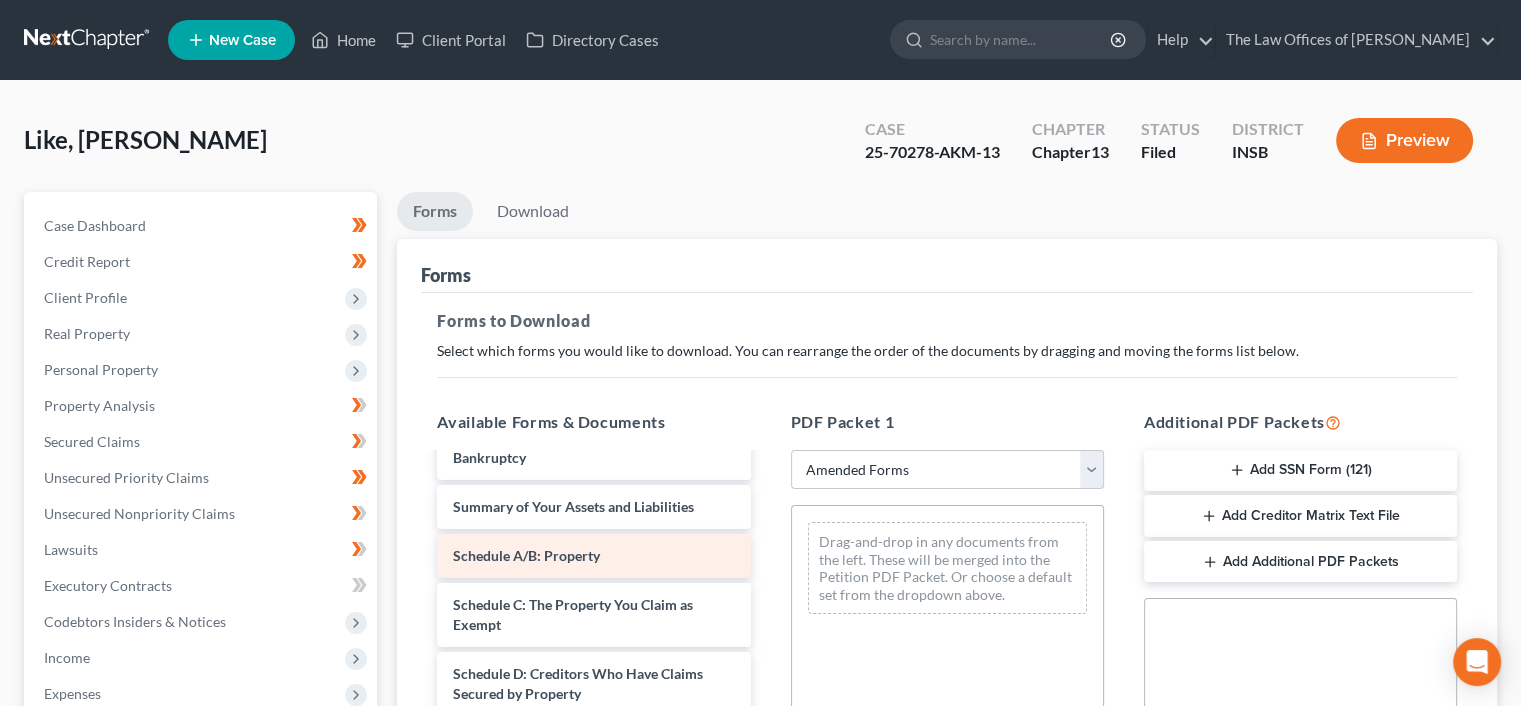 scroll, scrollTop: 41, scrollLeft: 0, axis: vertical 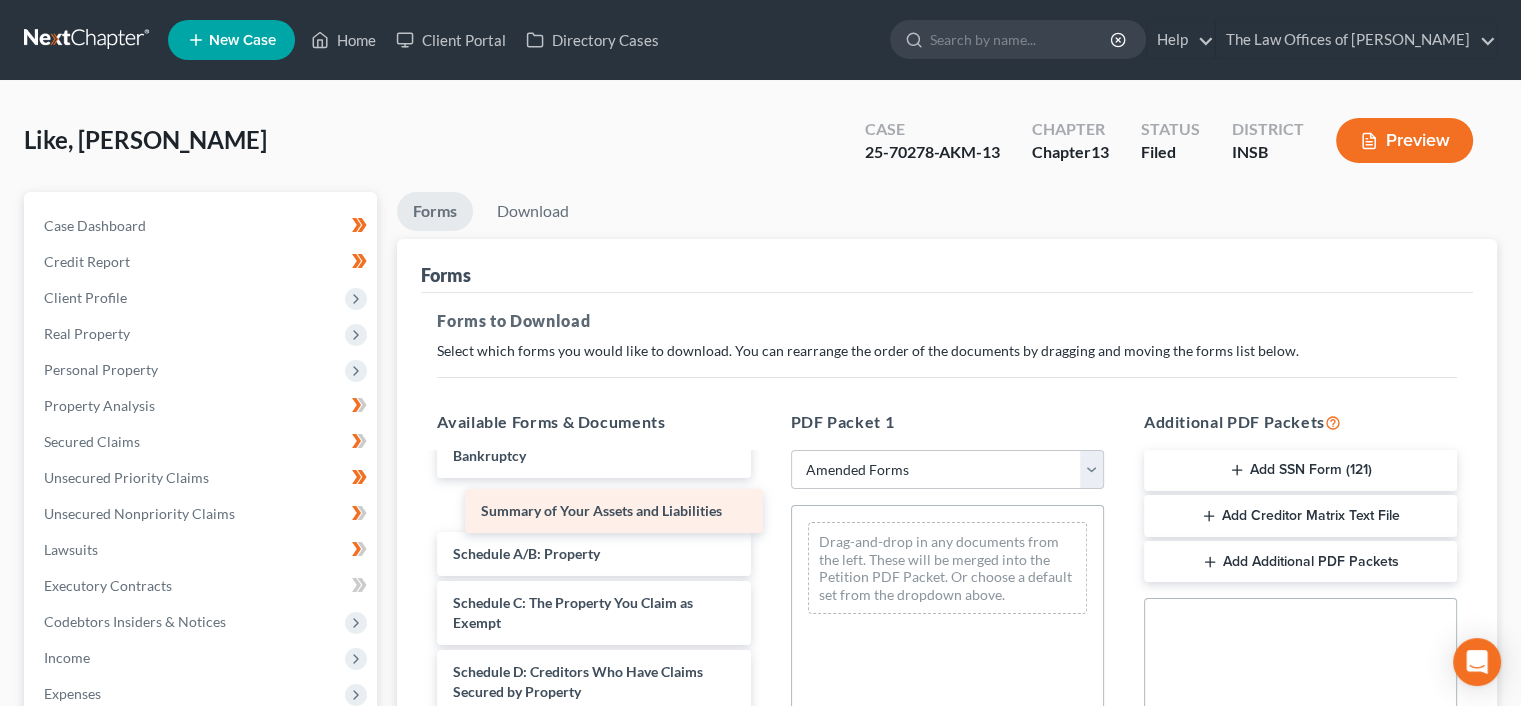 drag, startPoint x: 668, startPoint y: 503, endPoint x: 905, endPoint y: 523, distance: 237.84239 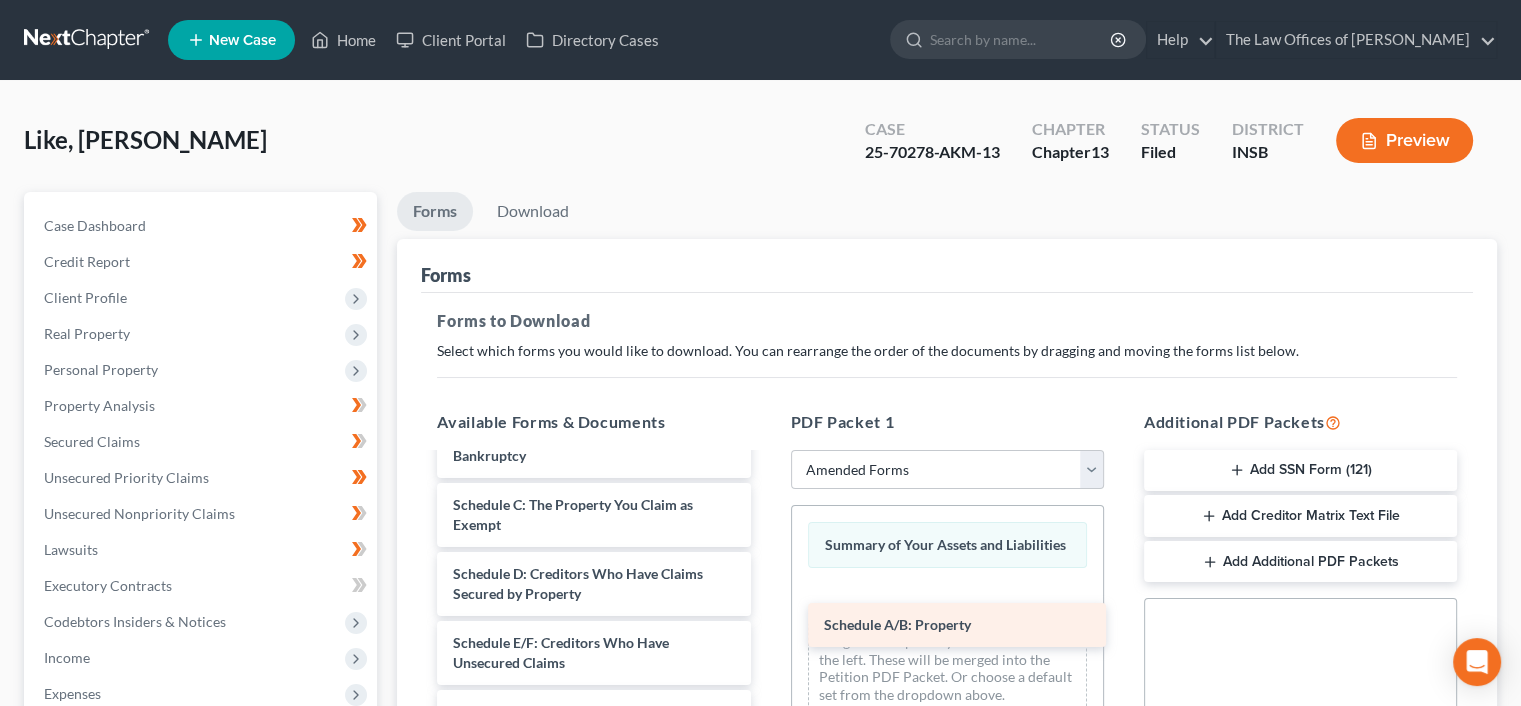 drag, startPoint x: 589, startPoint y: 493, endPoint x: 969, endPoint y: 601, distance: 395.04938 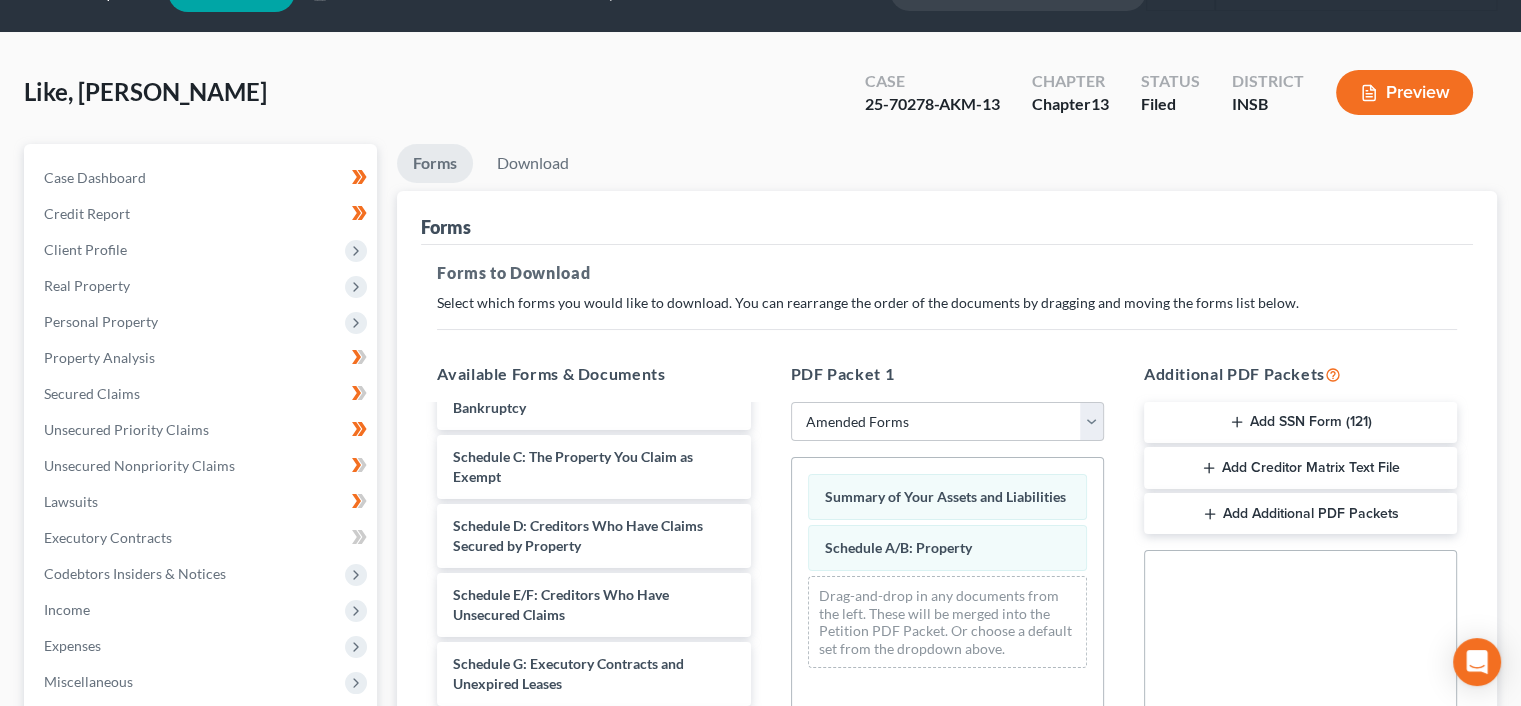 scroll, scrollTop: 76, scrollLeft: 0, axis: vertical 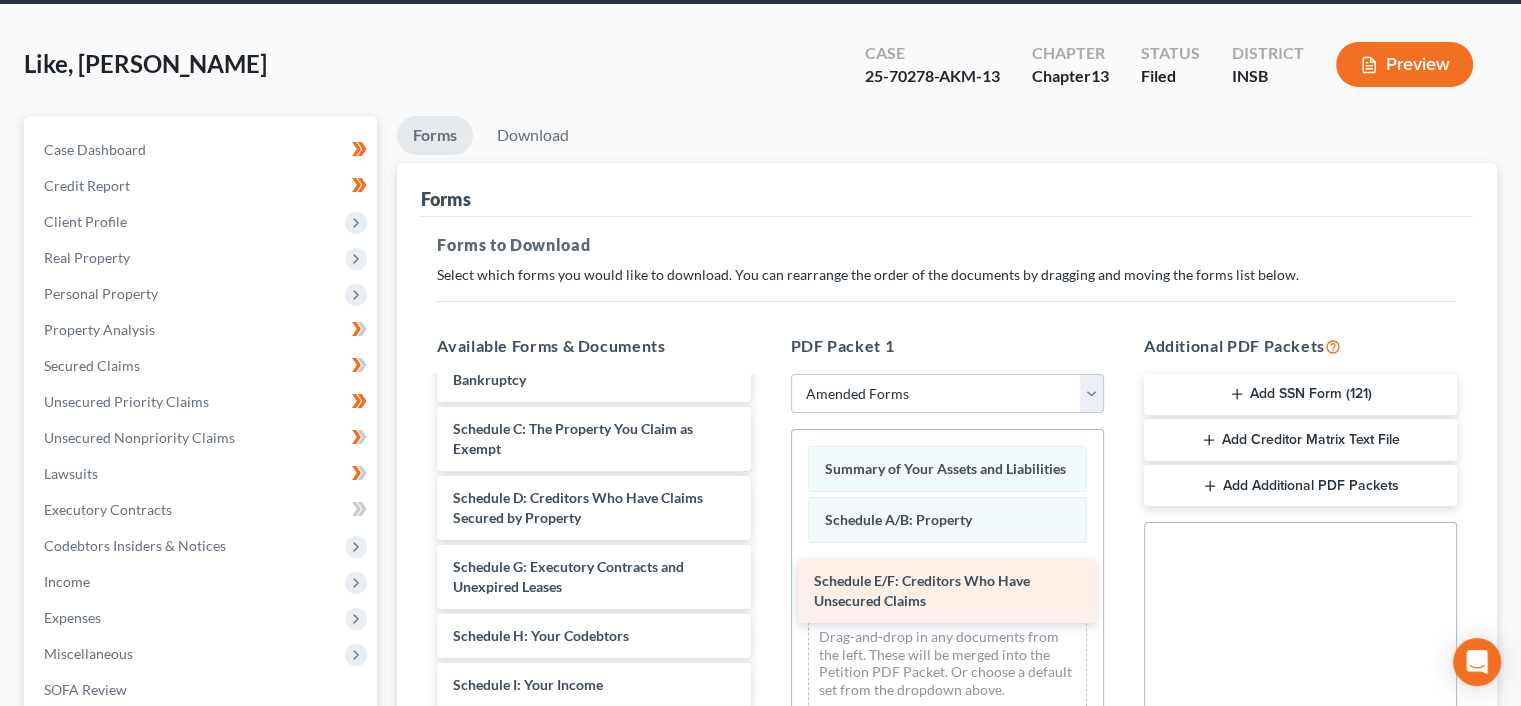 drag, startPoint x: 647, startPoint y: 572, endPoint x: 997, endPoint y: 579, distance: 350.07 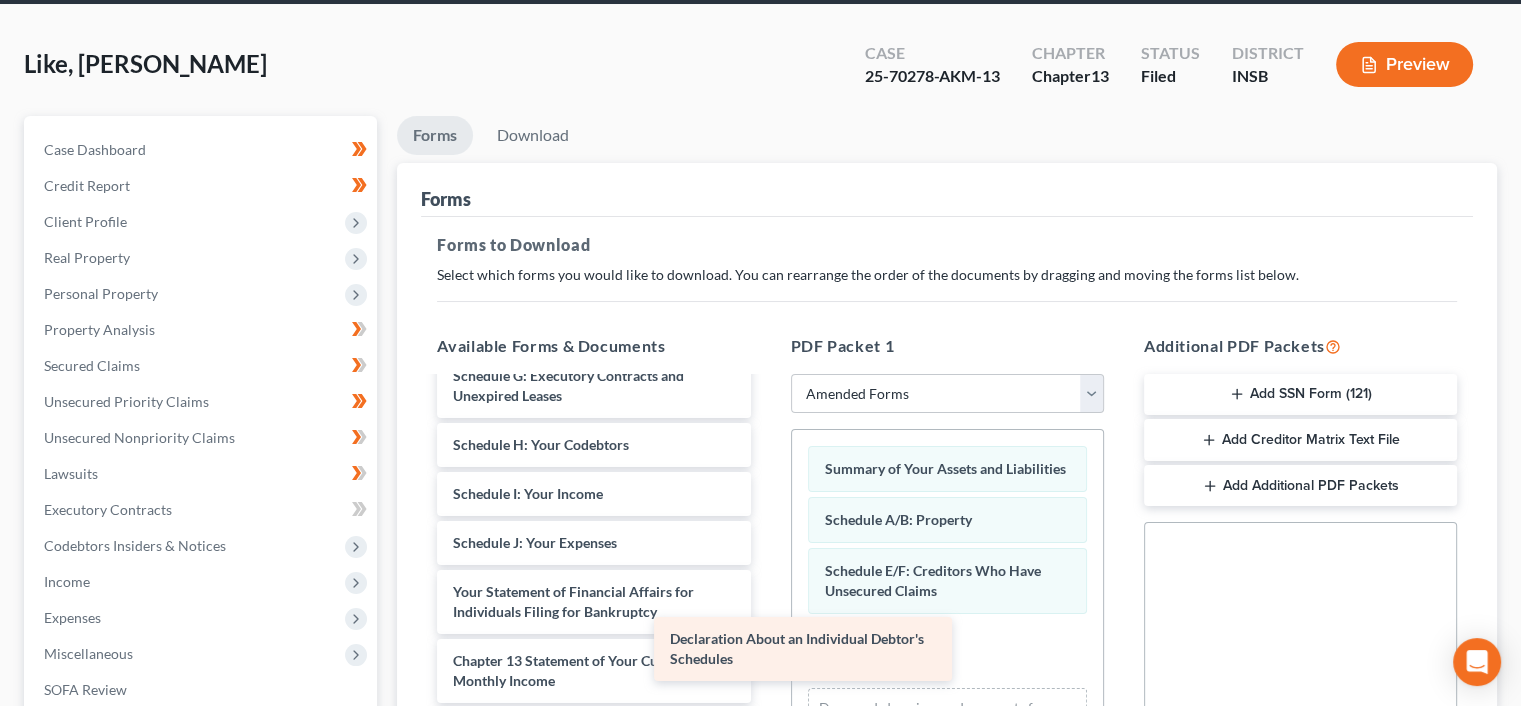 scroll, scrollTop: 232, scrollLeft: 0, axis: vertical 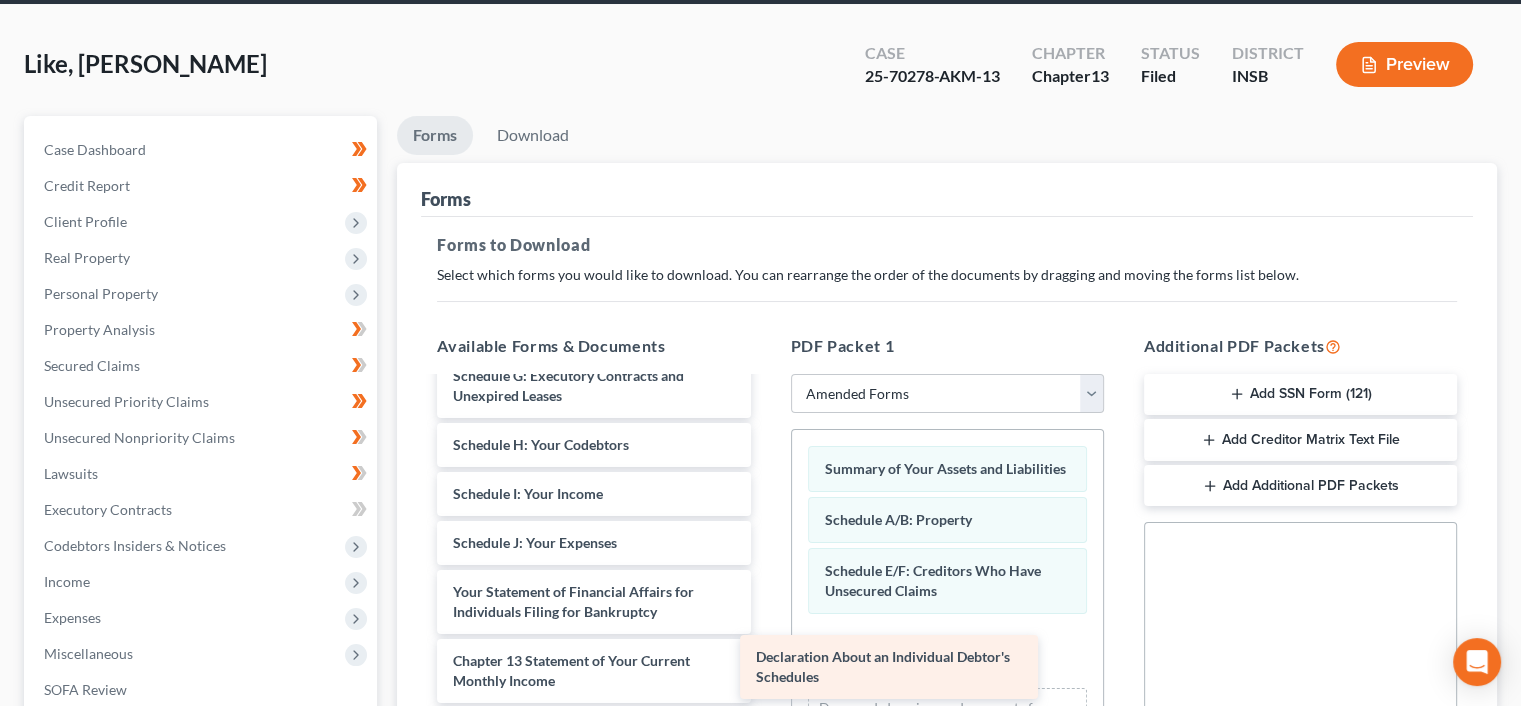 drag, startPoint x: 630, startPoint y: 541, endPoint x: 940, endPoint y: 655, distance: 330.29684 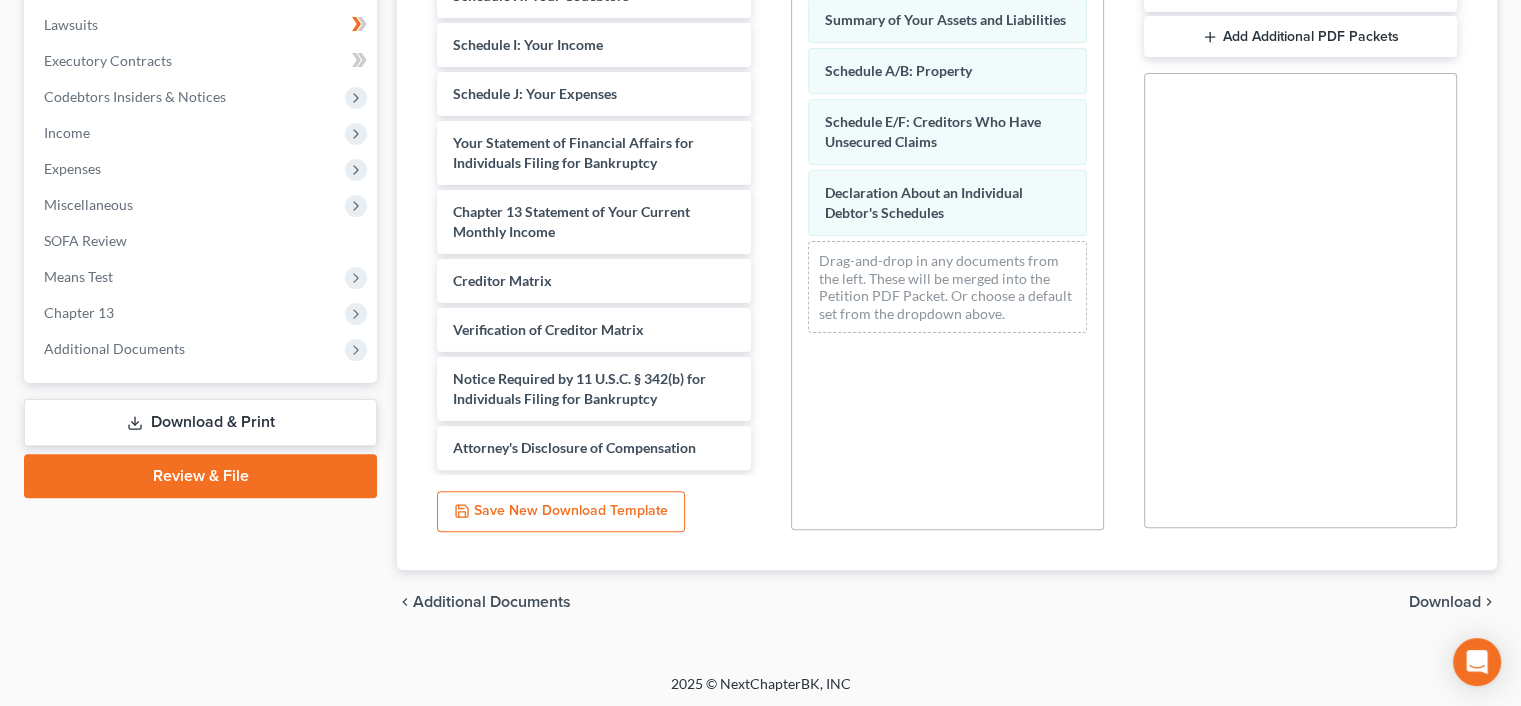 scroll, scrollTop: 528, scrollLeft: 0, axis: vertical 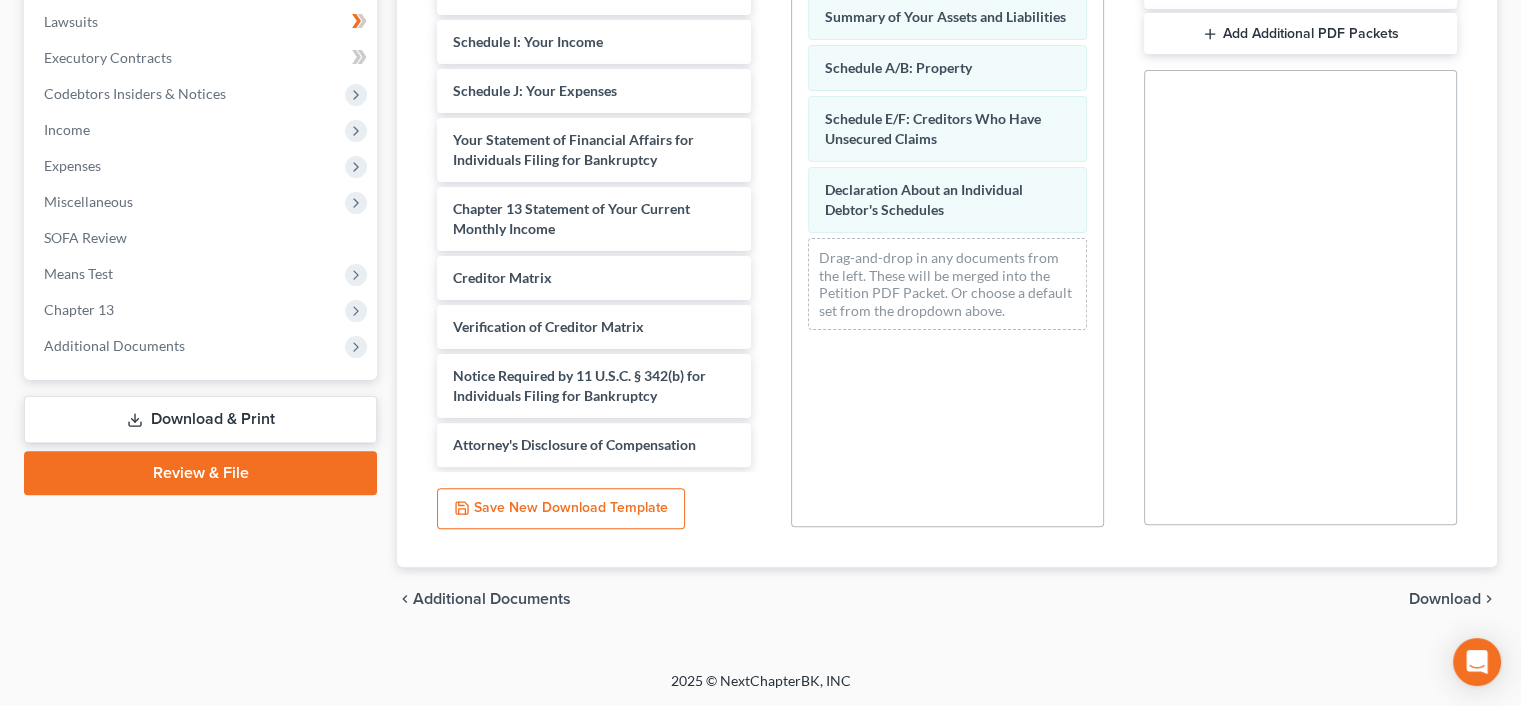 drag, startPoint x: 1457, startPoint y: 599, endPoint x: 1431, endPoint y: 599, distance: 26 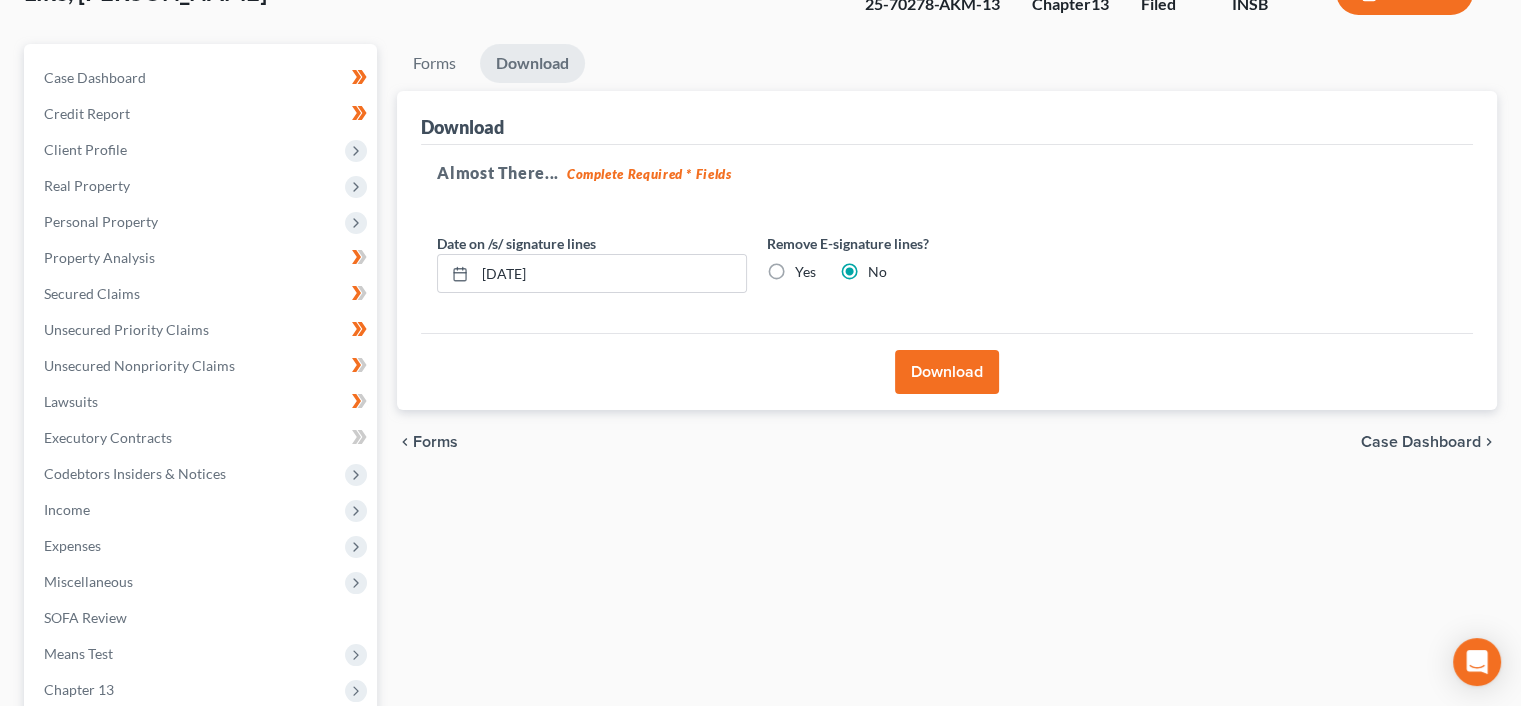 scroll, scrollTop: 139, scrollLeft: 0, axis: vertical 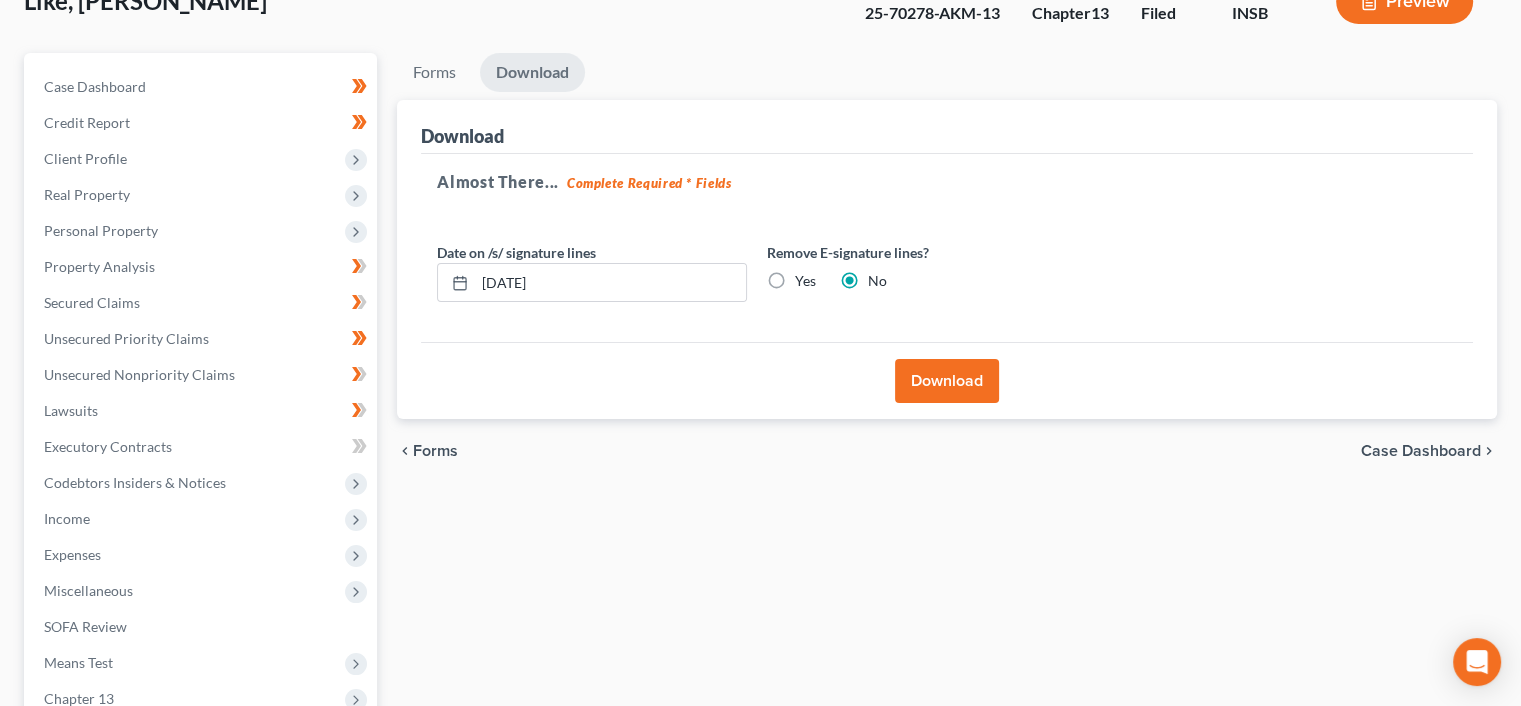 click on "Download" at bounding box center [947, 381] 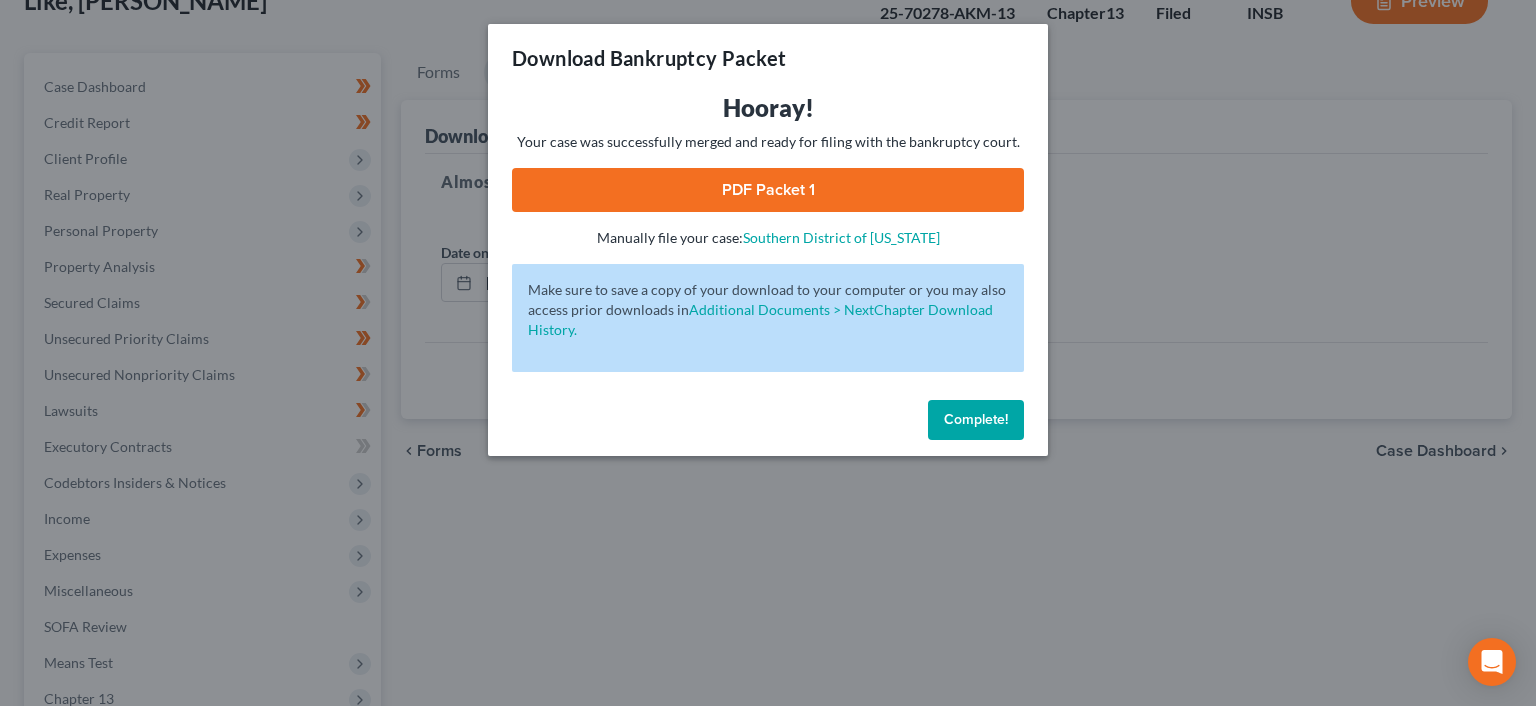 click on "PDF Packet 1" at bounding box center (768, 190) 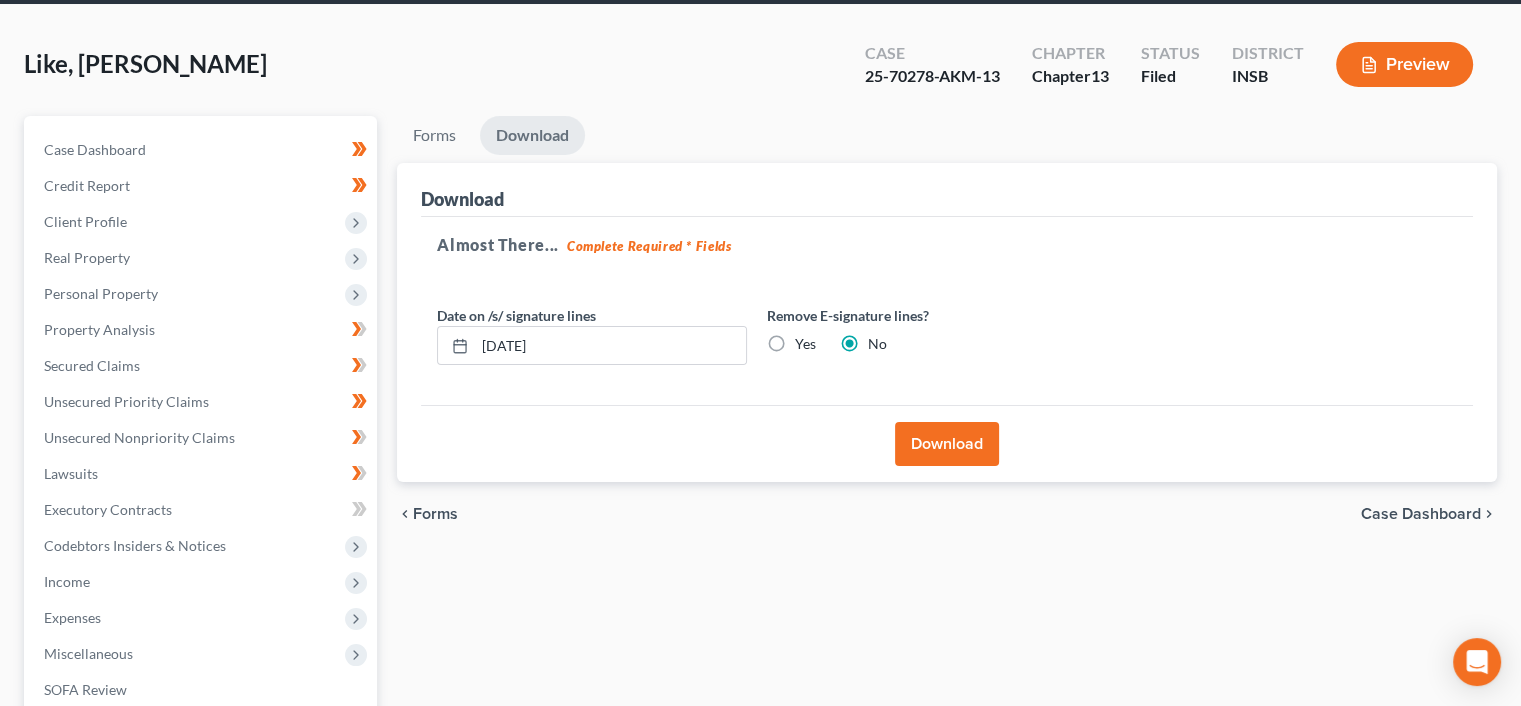 scroll, scrollTop: 0, scrollLeft: 0, axis: both 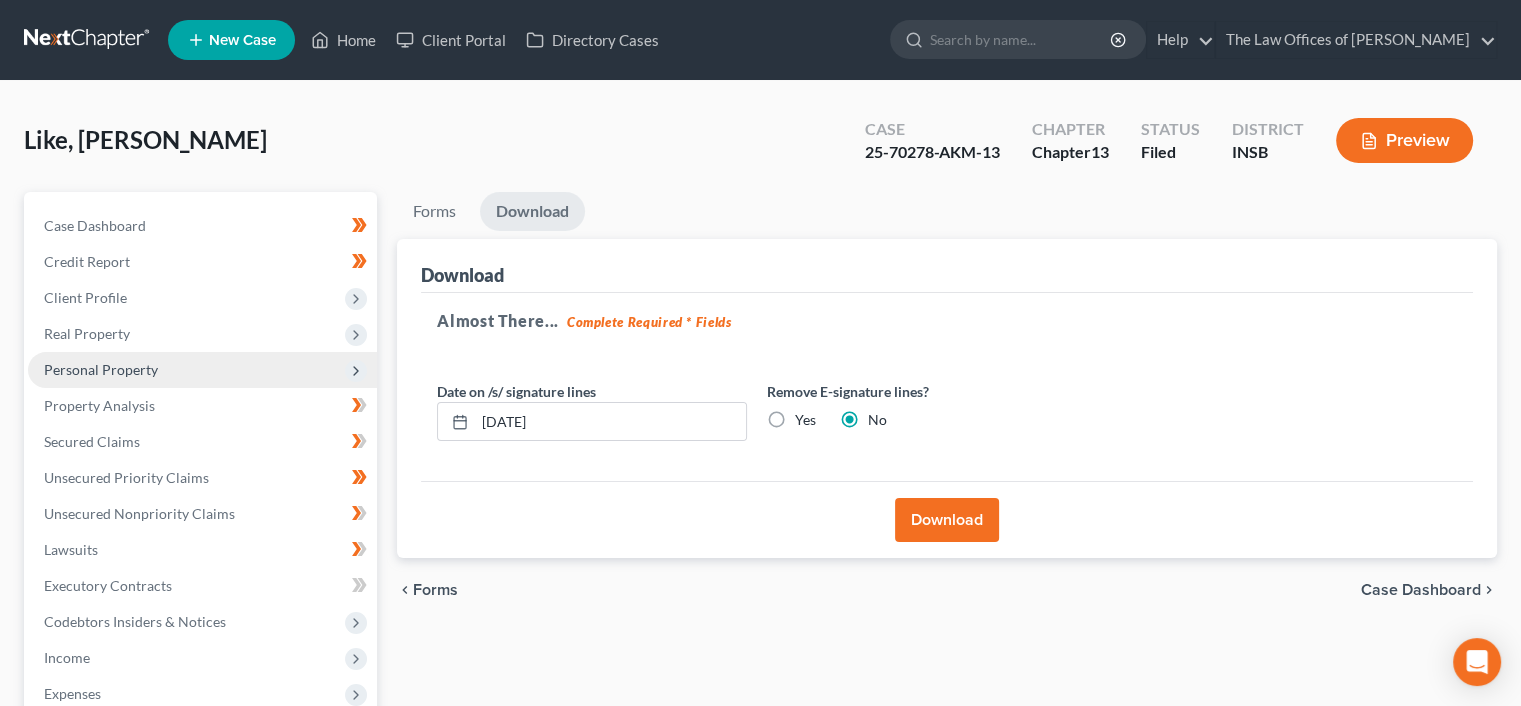 click on "Personal Property" at bounding box center [202, 370] 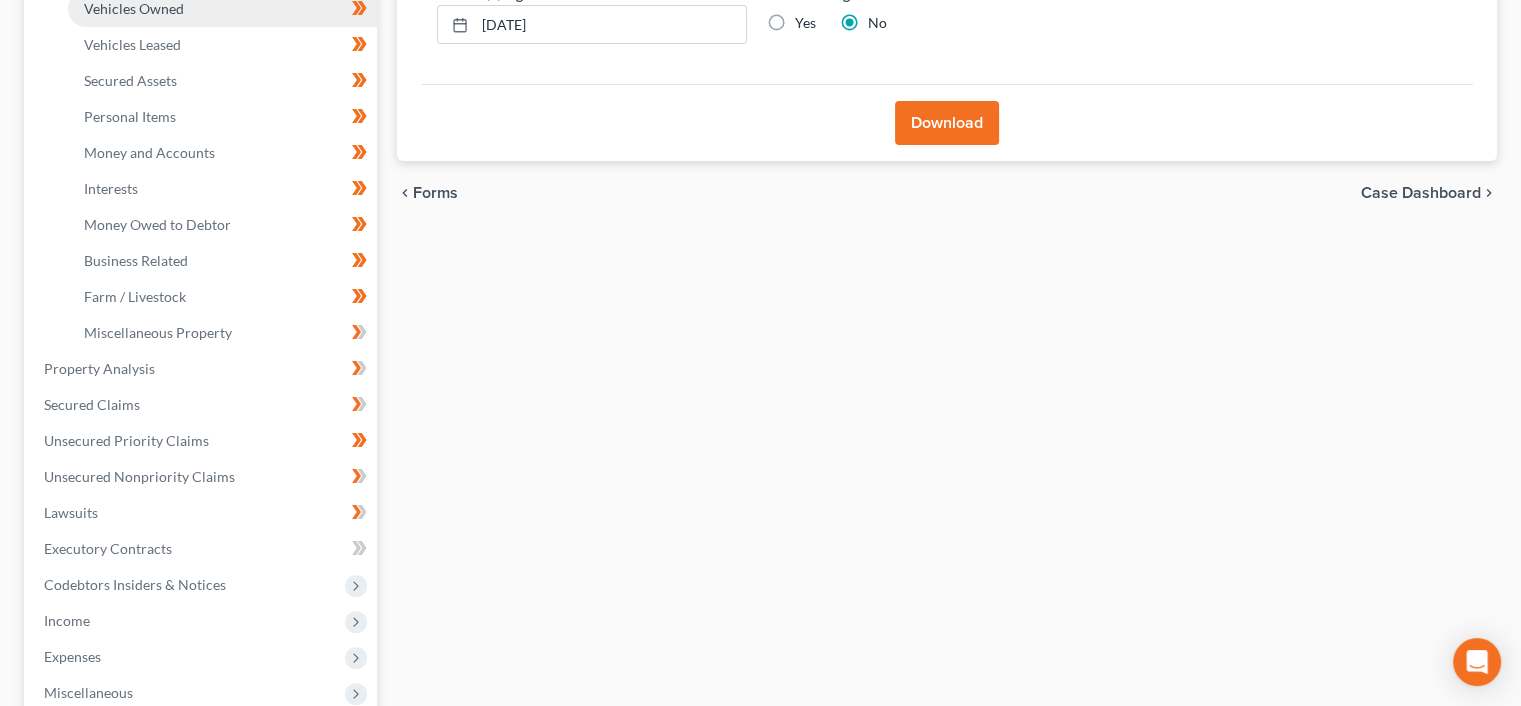 scroll, scrollTop: 400, scrollLeft: 0, axis: vertical 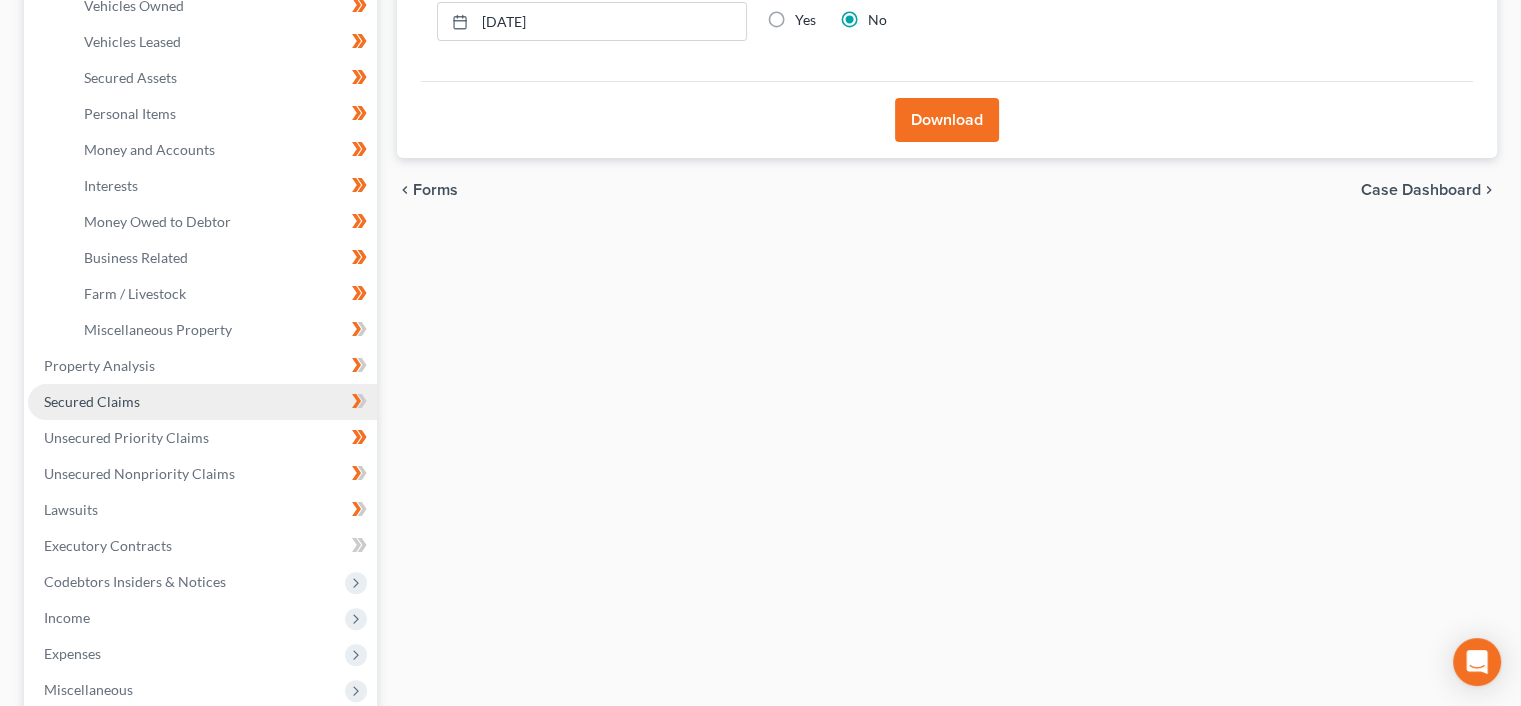 click on "Secured Claims" at bounding box center [202, 402] 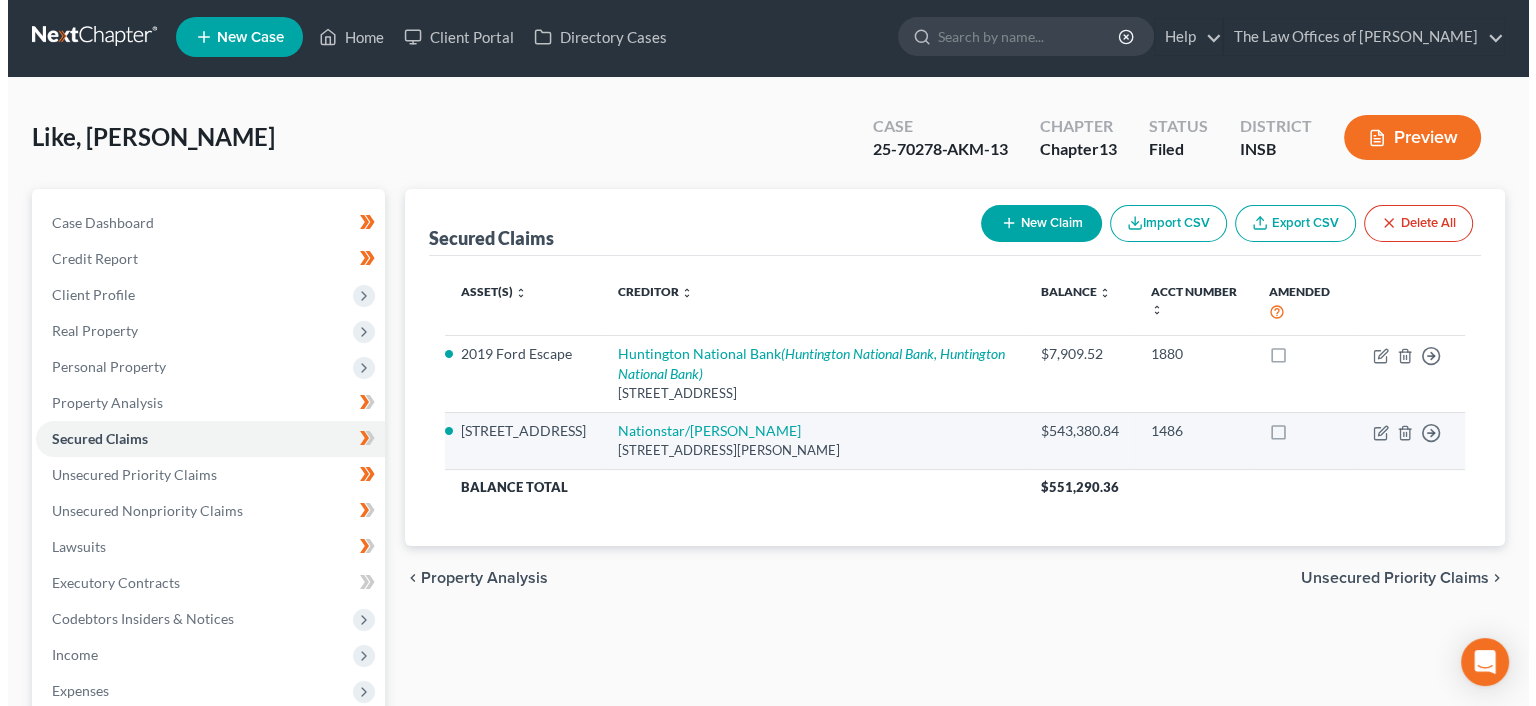 scroll, scrollTop: 0, scrollLeft: 0, axis: both 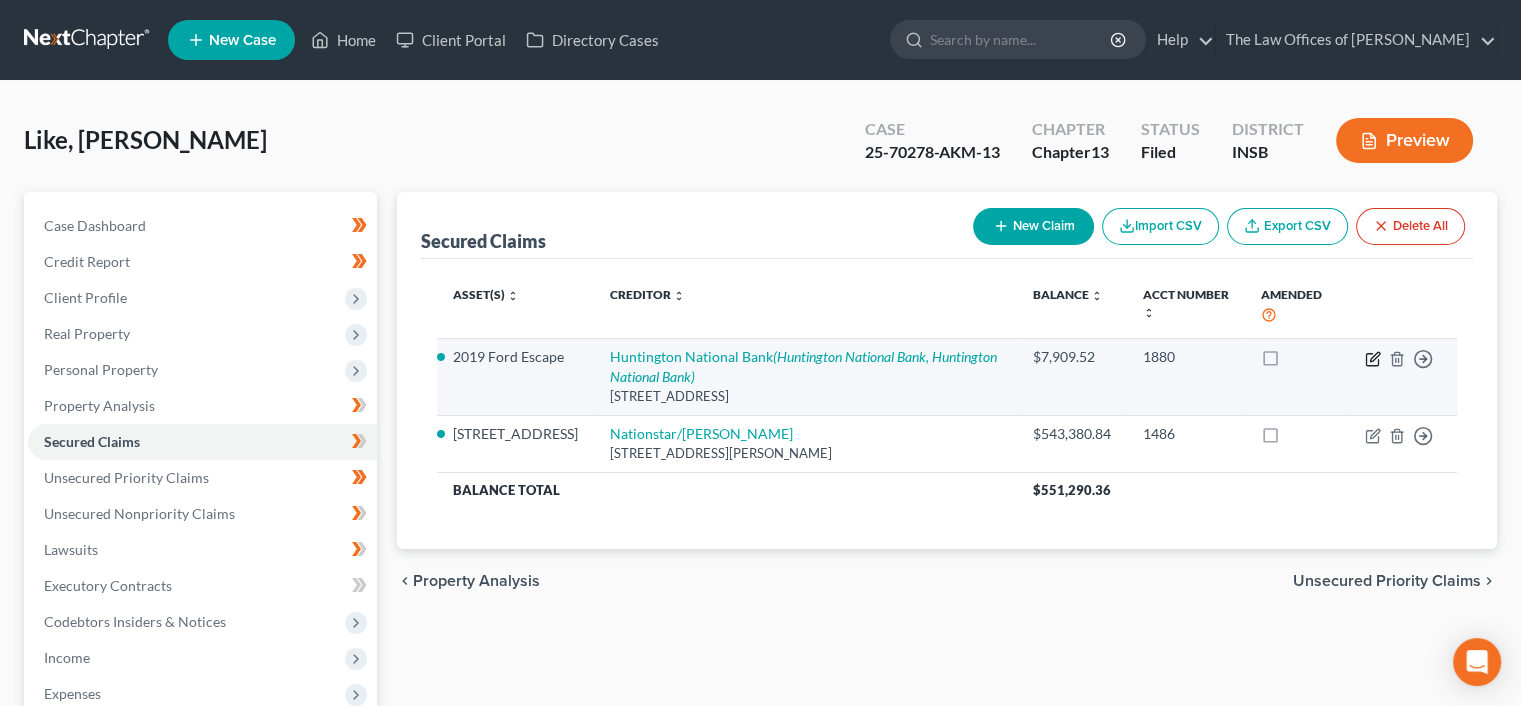 click 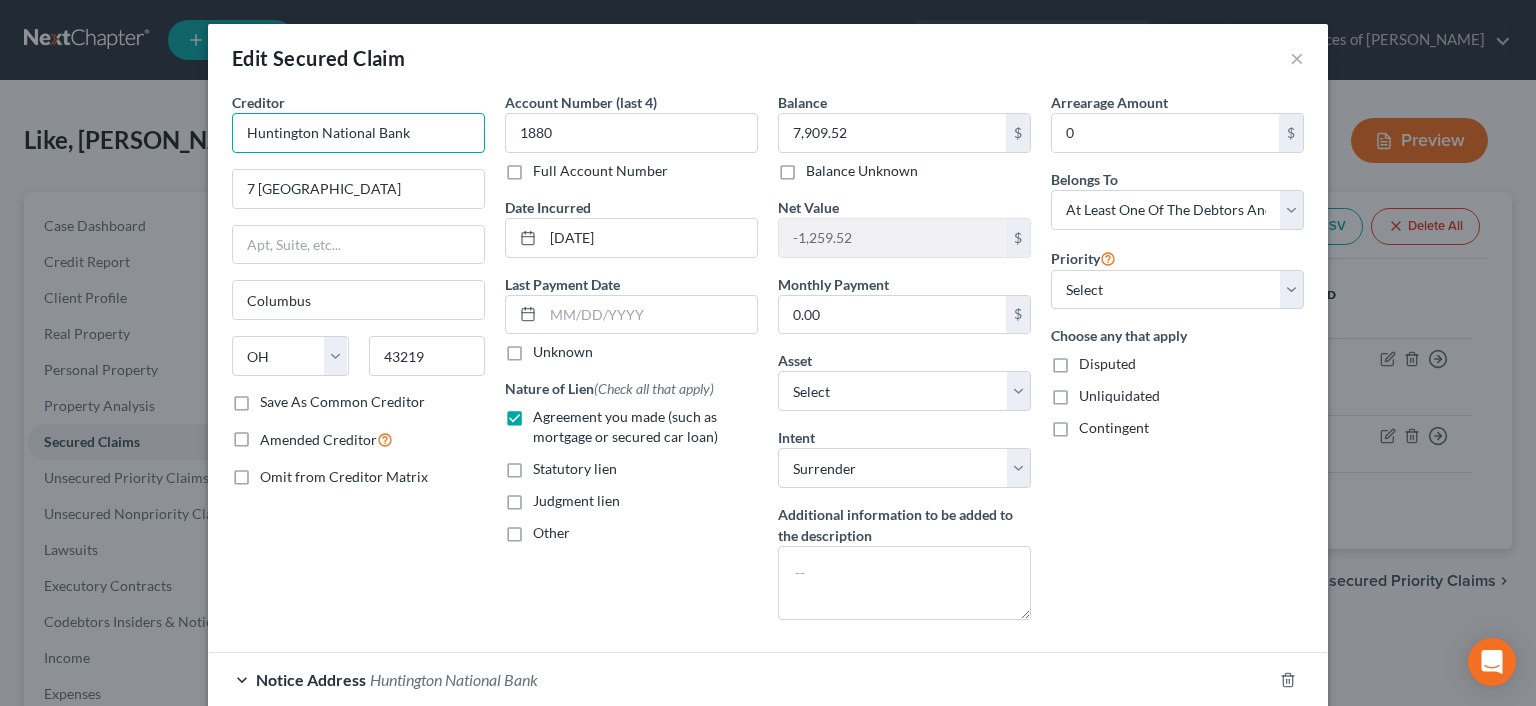 click on "Huntington National Bank" at bounding box center (358, 133) 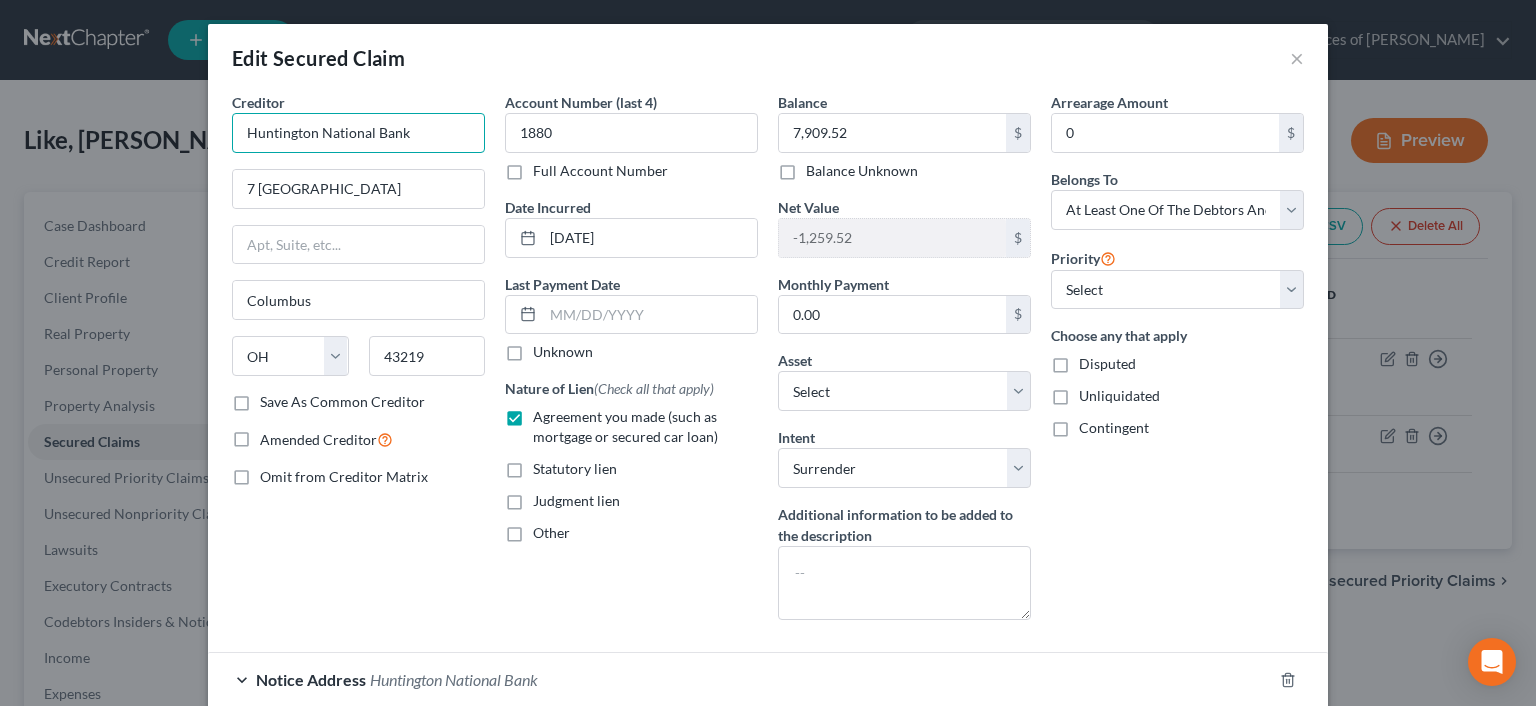 click on "Huntington National Bank" at bounding box center [358, 133] 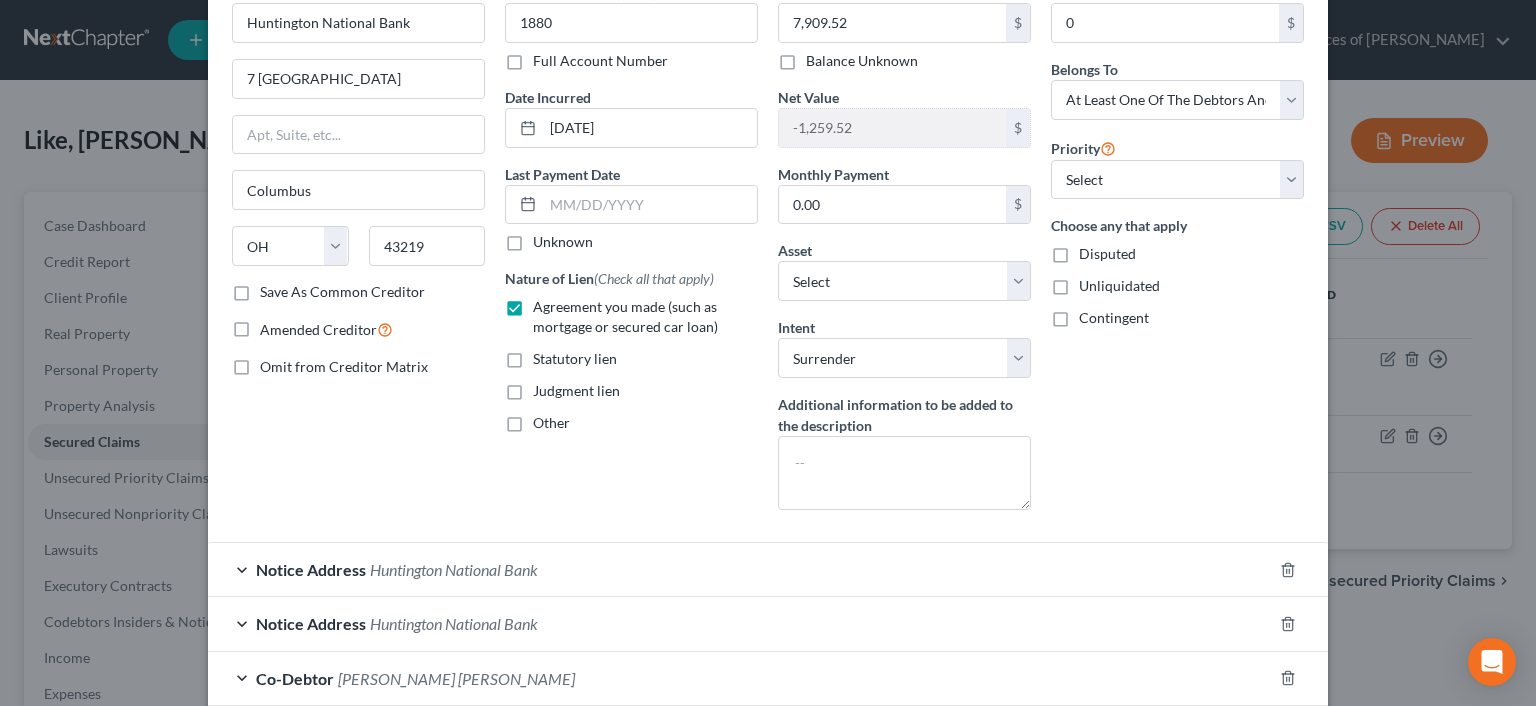 scroll, scrollTop: 274, scrollLeft: 0, axis: vertical 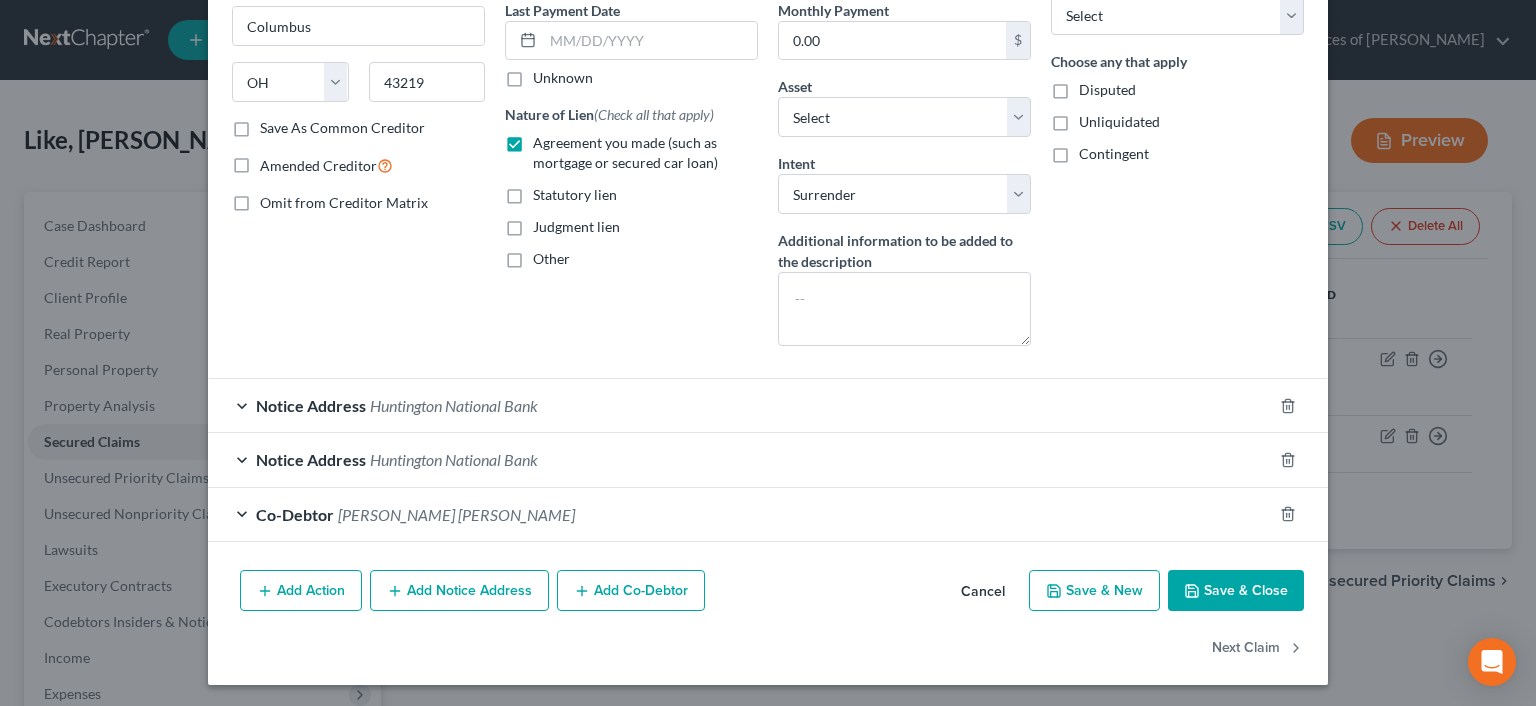drag, startPoint x: 433, startPoint y: 401, endPoint x: 466, endPoint y: 407, distance: 33.54102 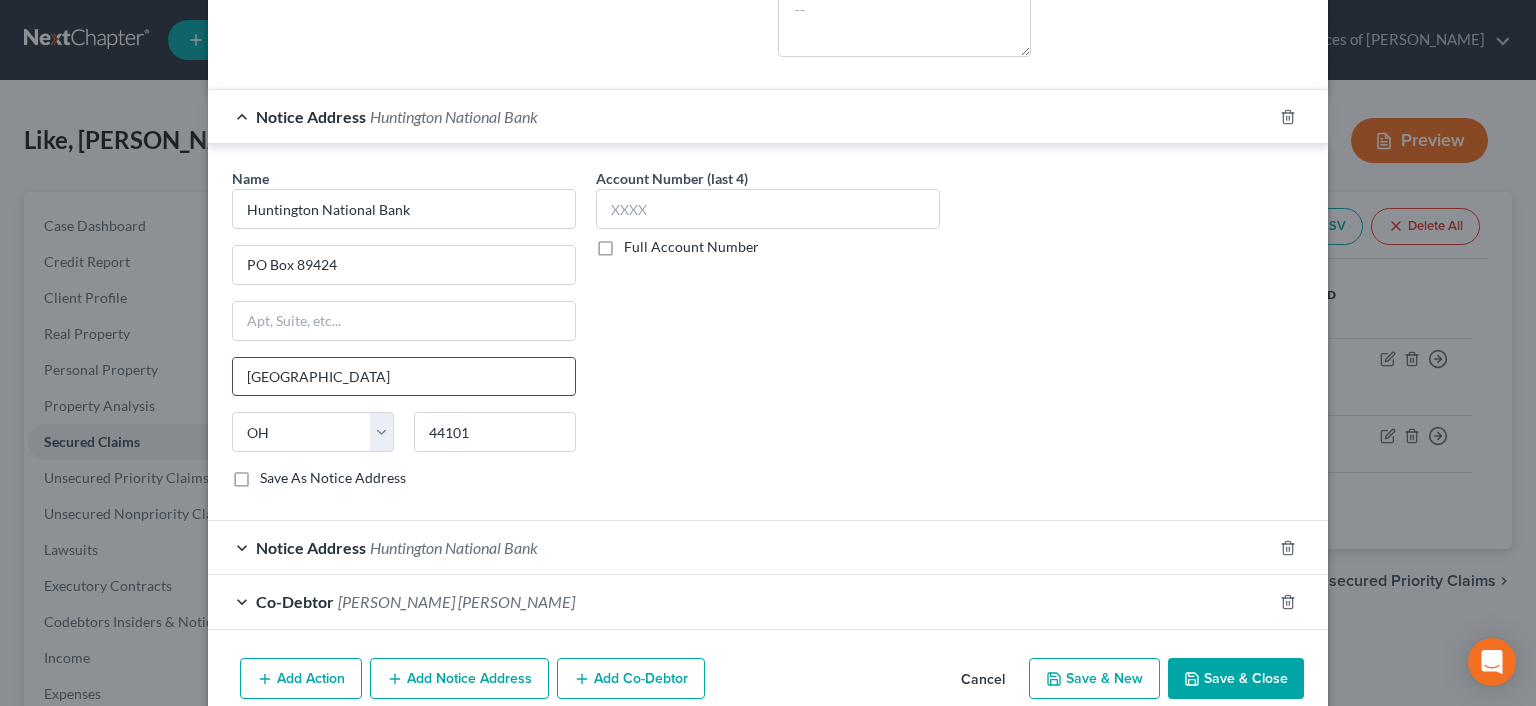 scroll, scrollTop: 618, scrollLeft: 0, axis: vertical 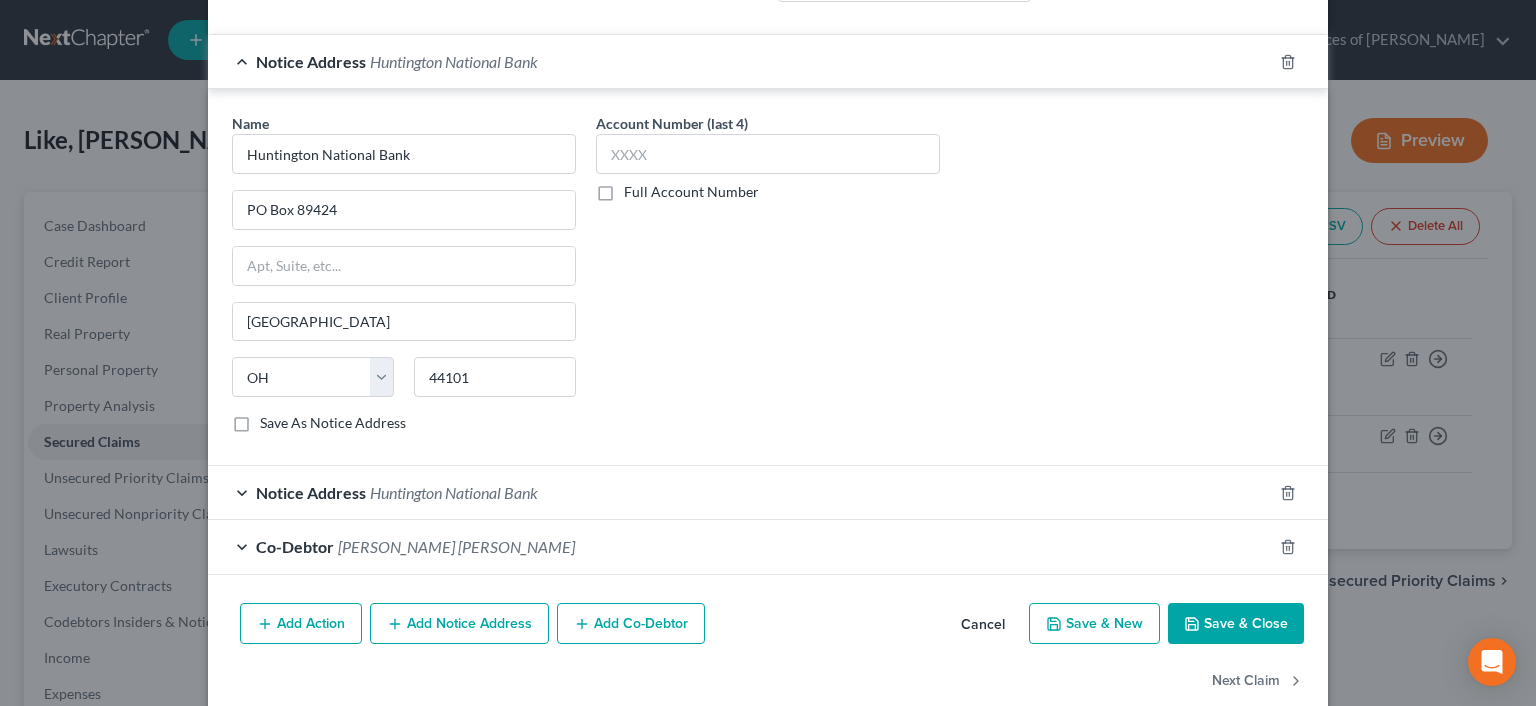 drag, startPoint x: 407, startPoint y: 489, endPoint x: 628, endPoint y: 518, distance: 222.89459 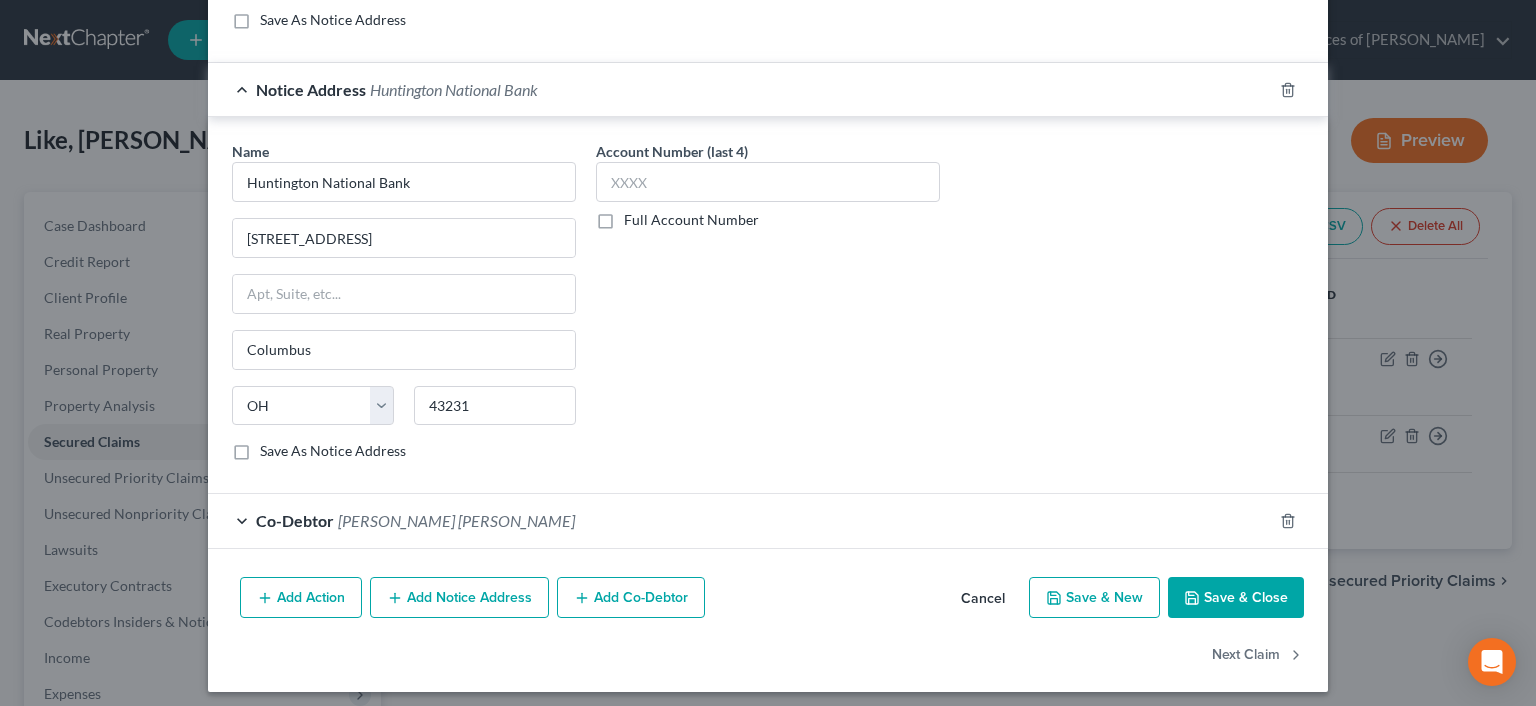 scroll, scrollTop: 1024, scrollLeft: 0, axis: vertical 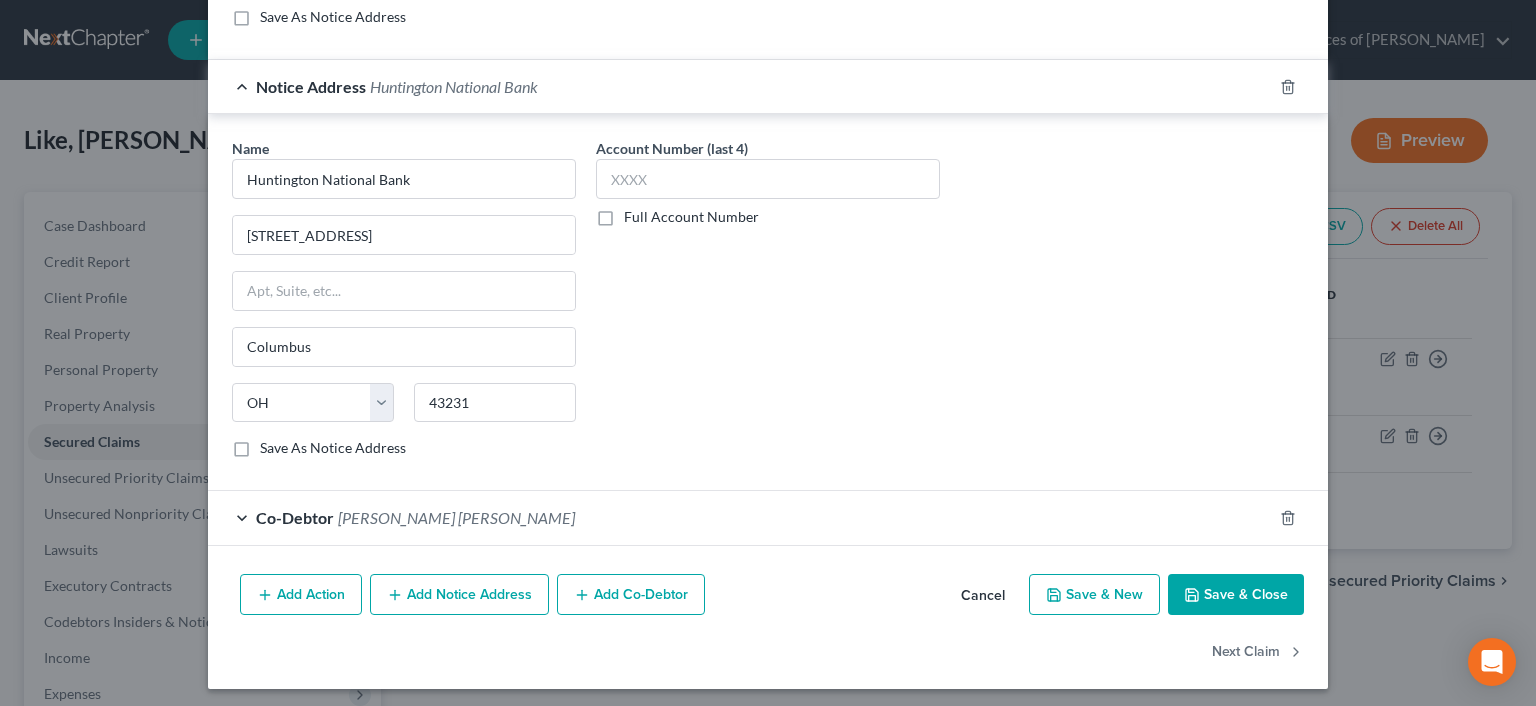 drag, startPoint x: 354, startPoint y: 501, endPoint x: 735, endPoint y: 501, distance: 381 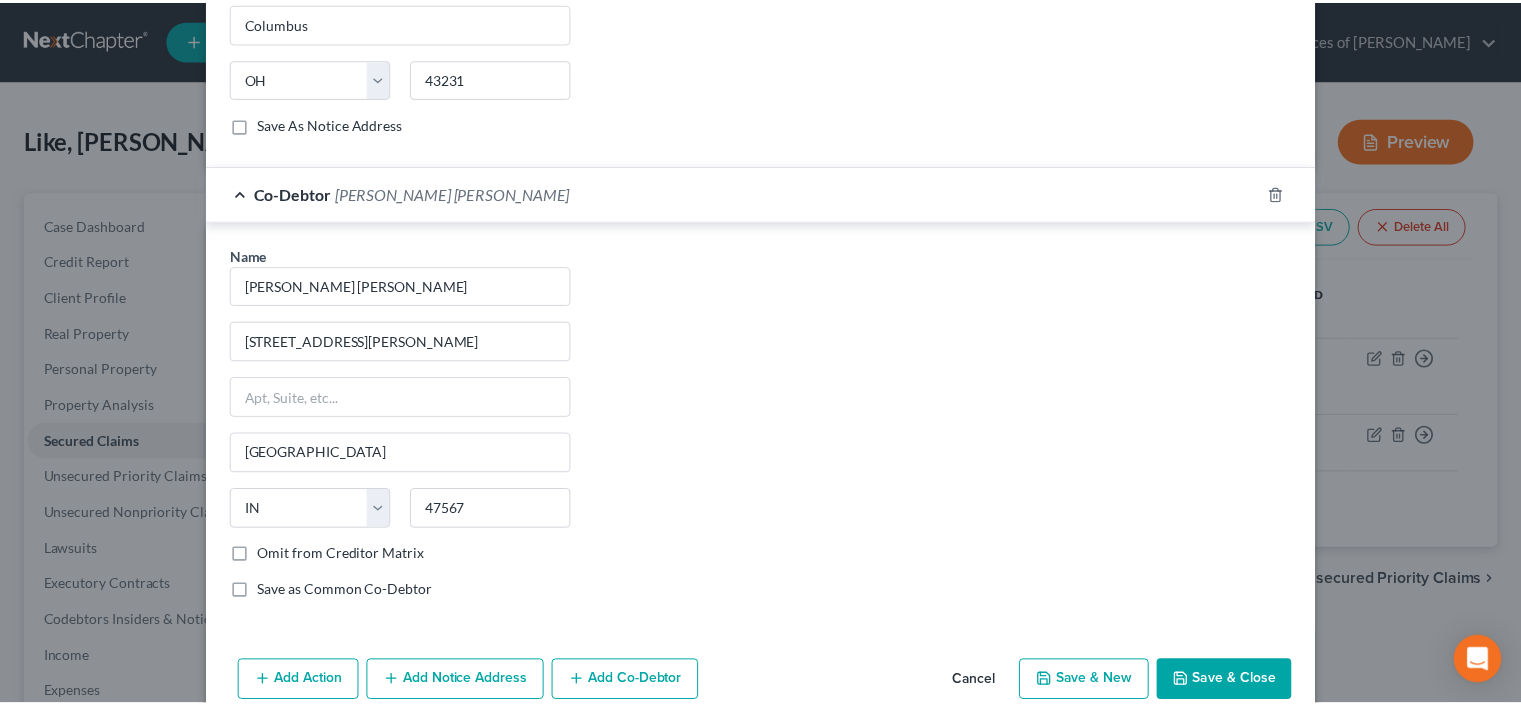 scroll, scrollTop: 1433, scrollLeft: 0, axis: vertical 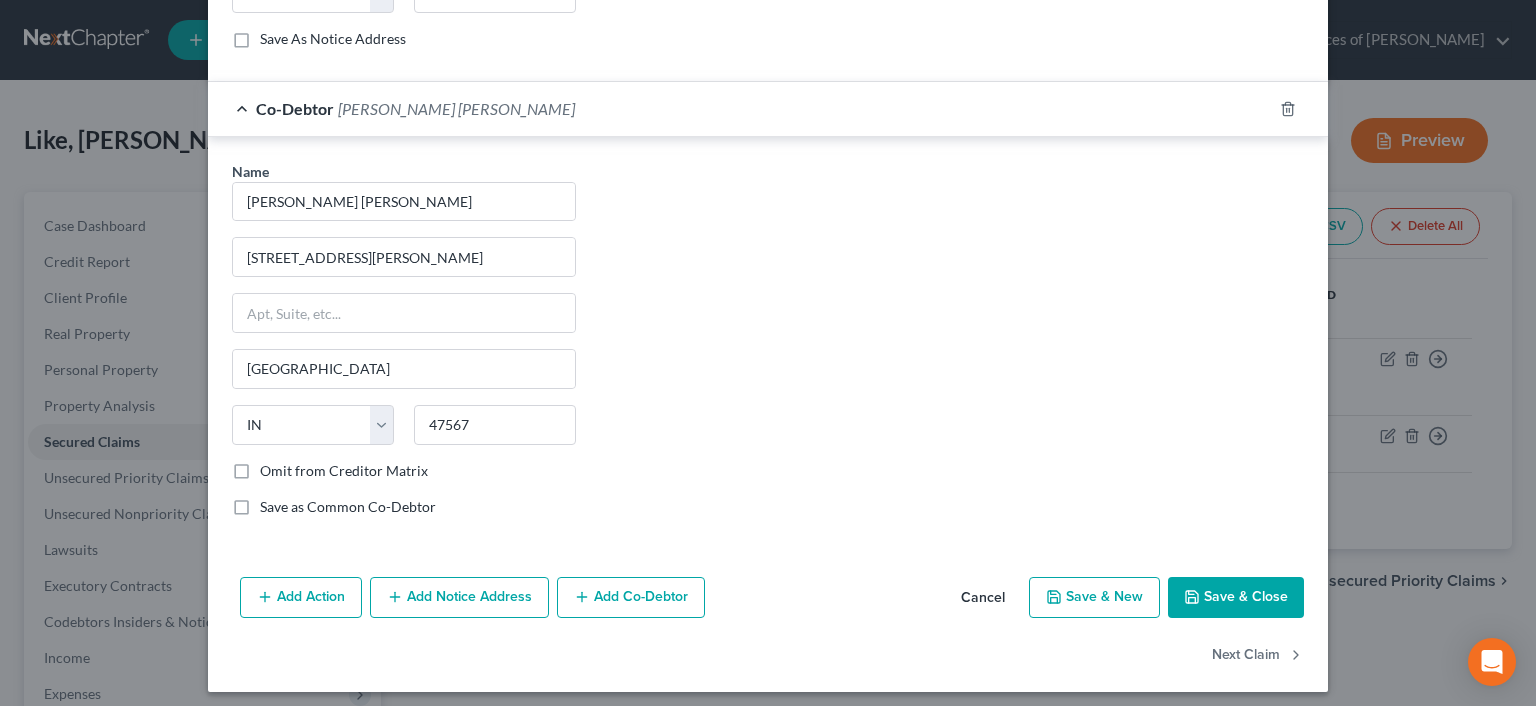 click on "Cancel" at bounding box center (983, 599) 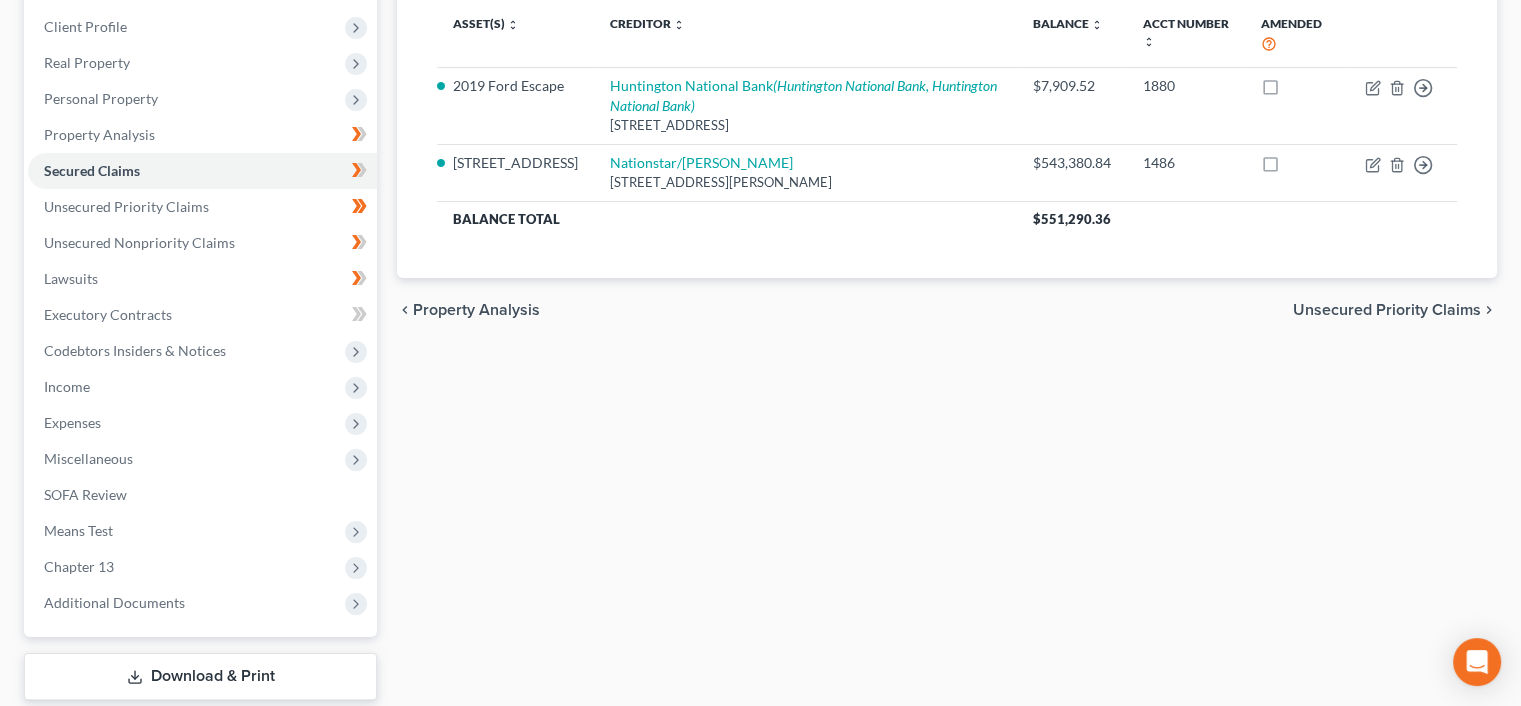 scroll, scrollTop: 292, scrollLeft: 0, axis: vertical 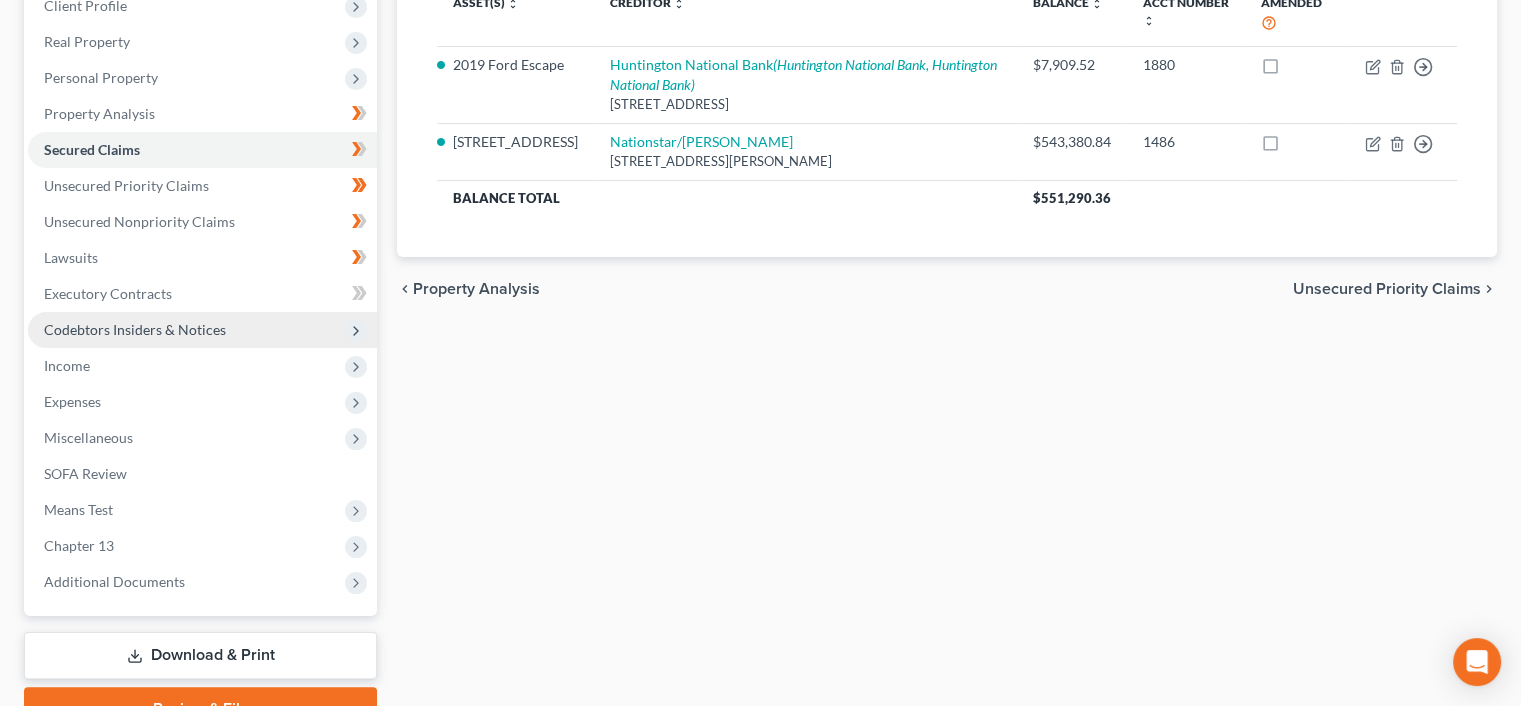 click on "Codebtors Insiders & Notices" at bounding box center (202, 330) 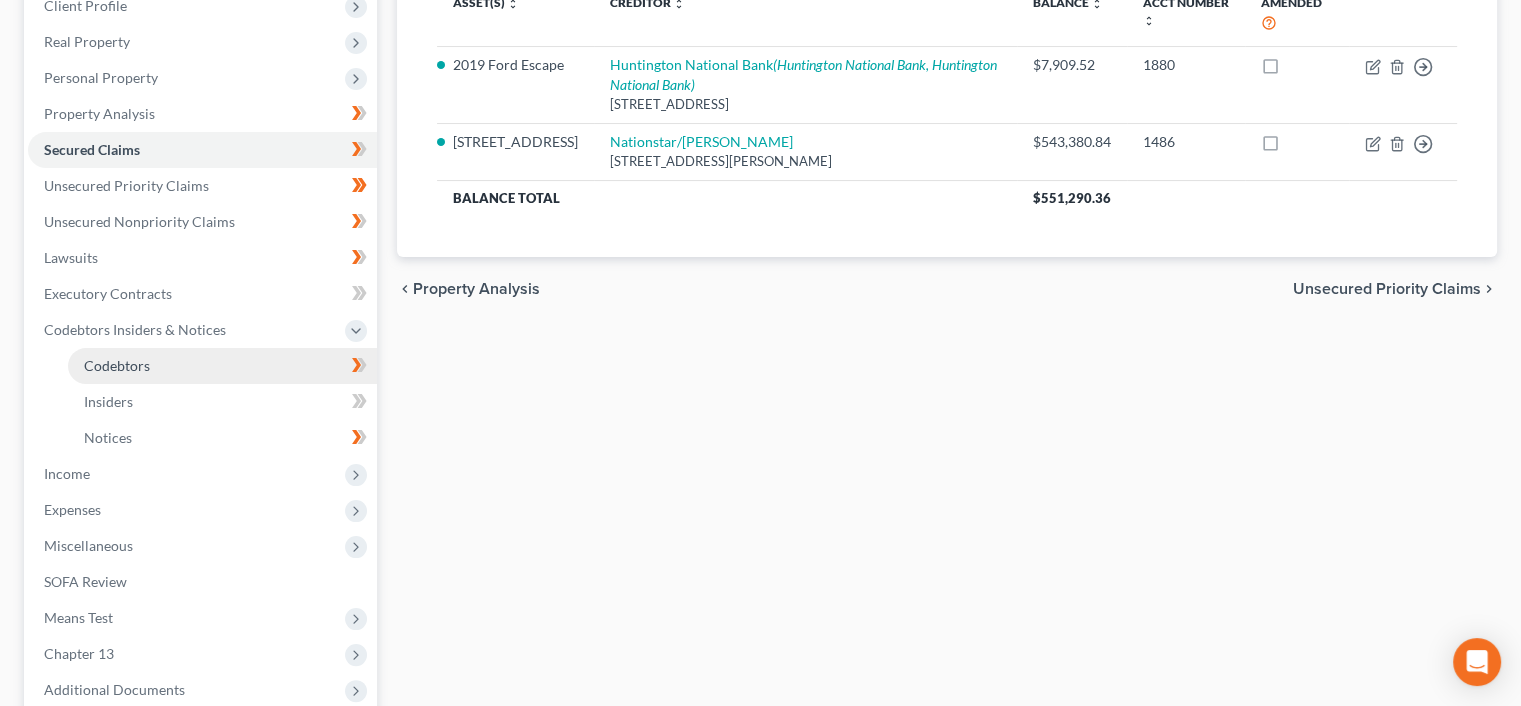 click on "Codebtors" at bounding box center (222, 366) 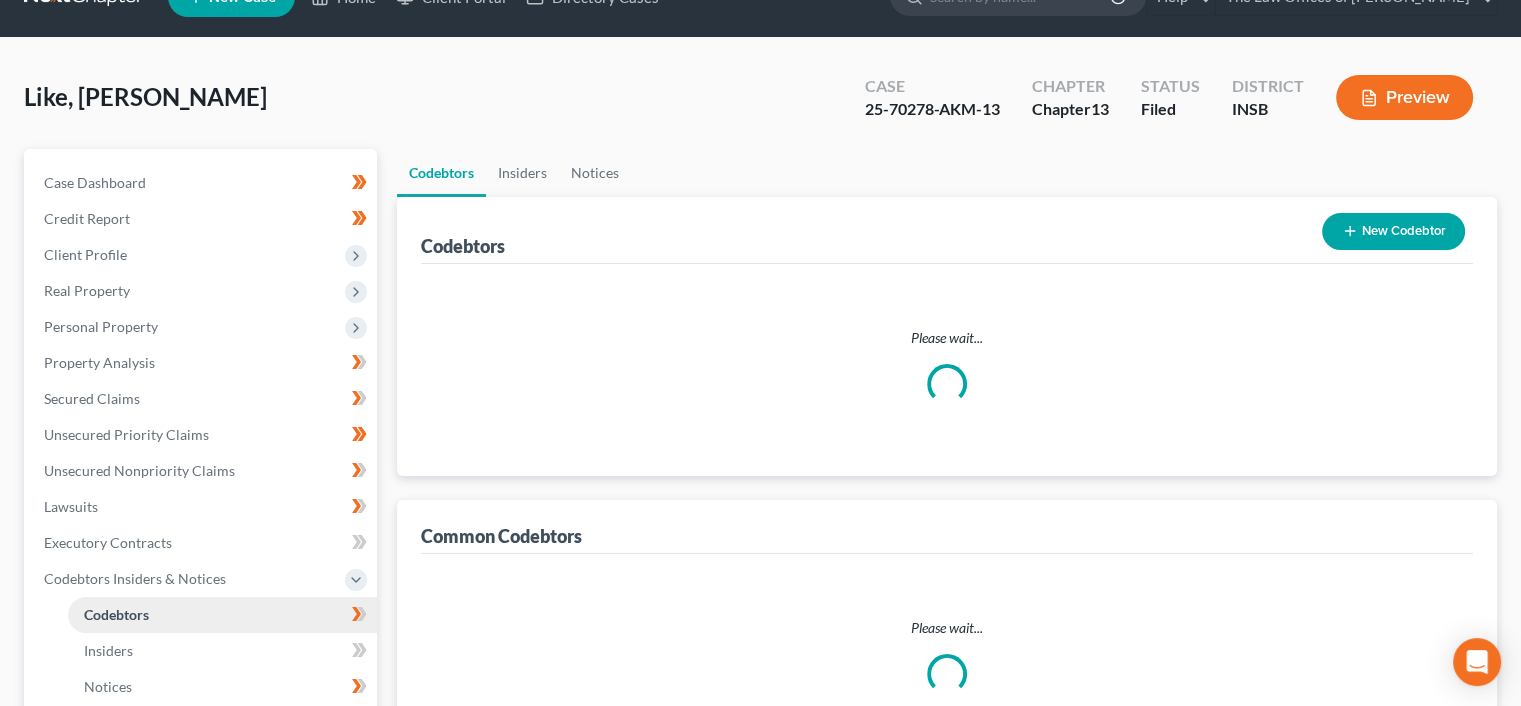 scroll, scrollTop: 0, scrollLeft: 0, axis: both 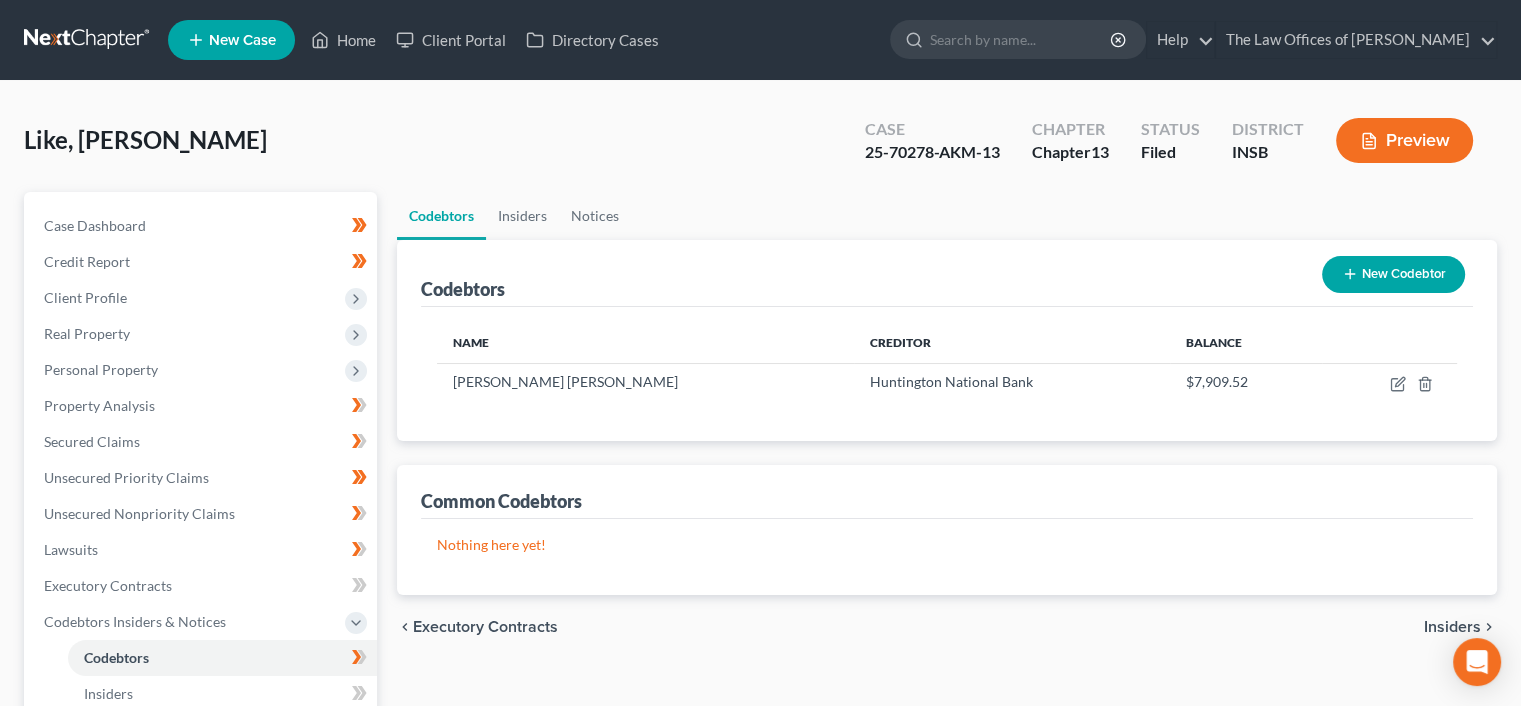click on "Preview" at bounding box center (1404, 140) 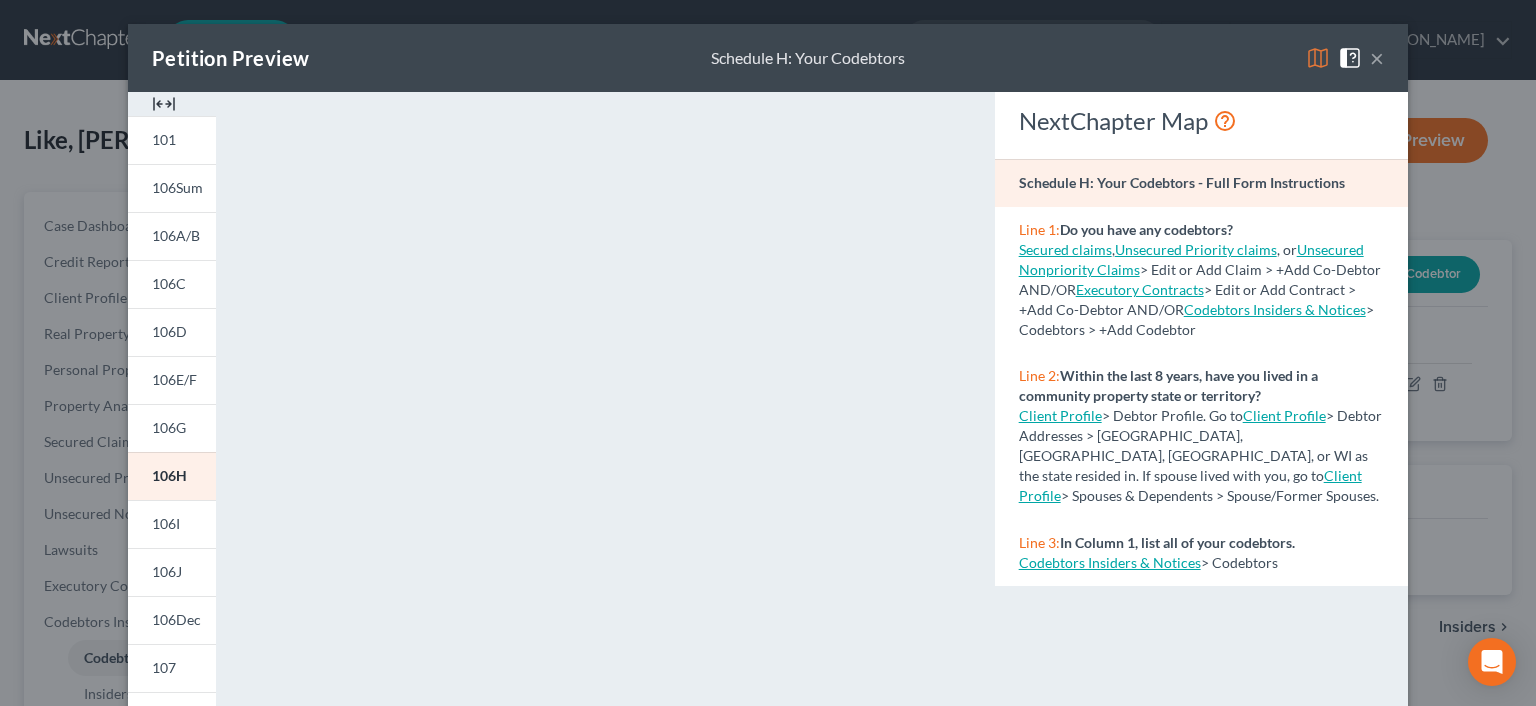 drag, startPoint x: 1377, startPoint y: 56, endPoint x: 1352, endPoint y: 63, distance: 25.96151 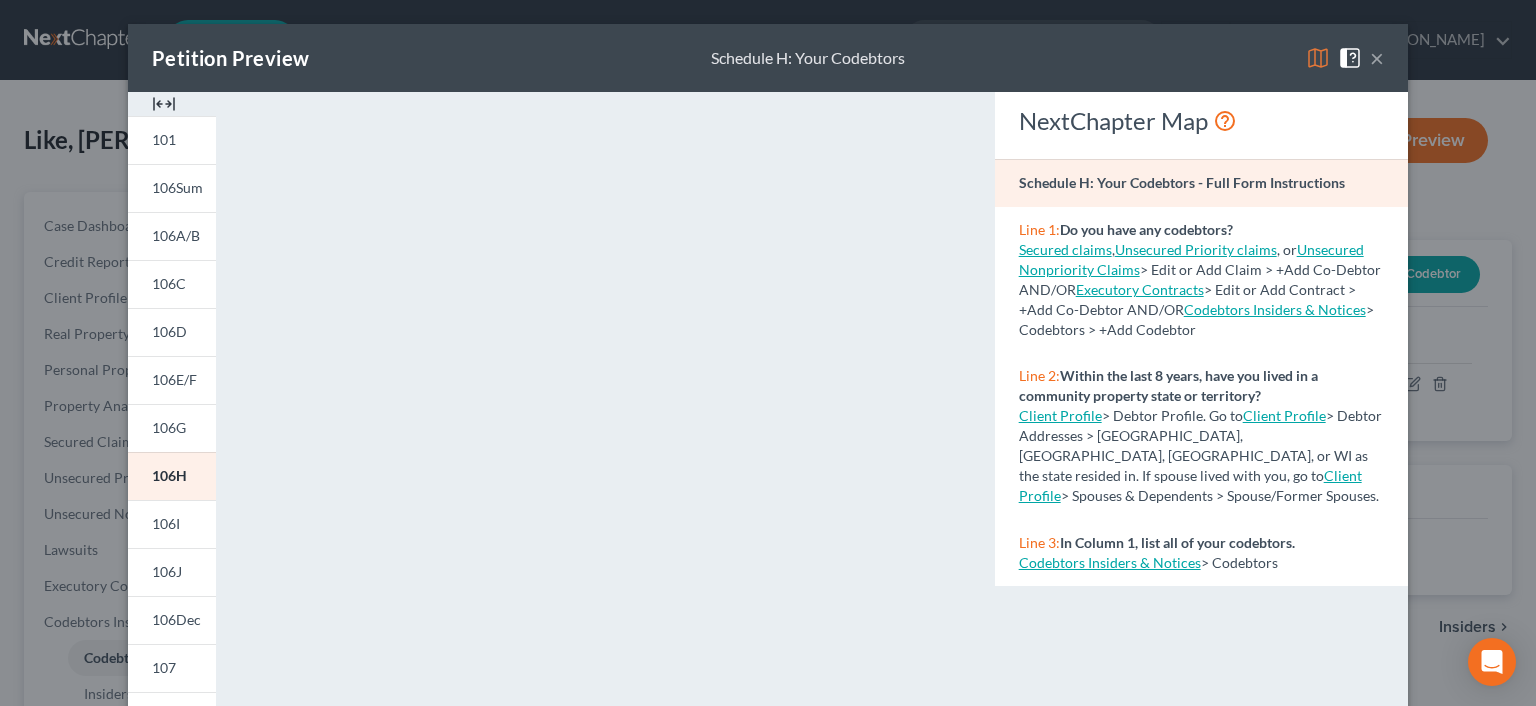 click on "Petition Preview Schedule H: Your Codebtors ×" at bounding box center [768, 58] 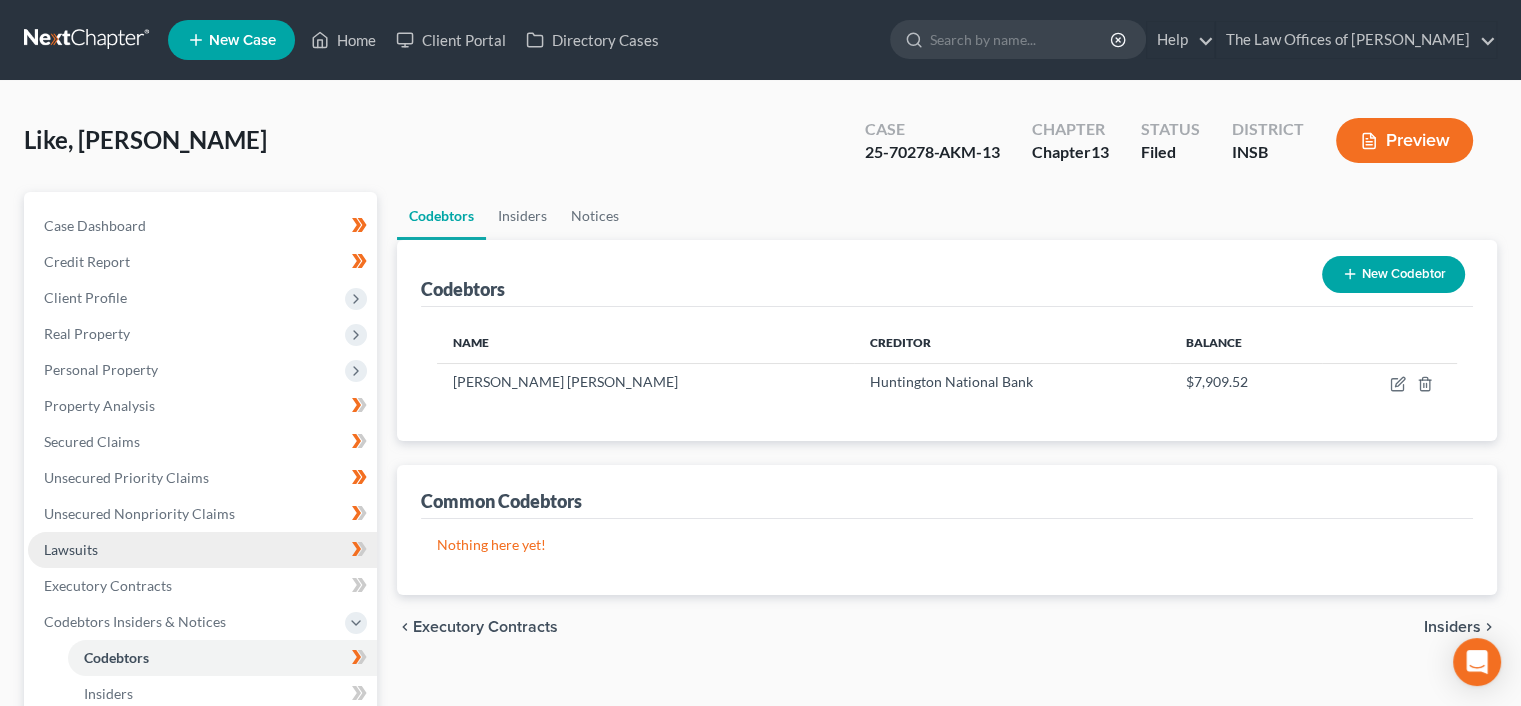 scroll, scrollTop: 500, scrollLeft: 0, axis: vertical 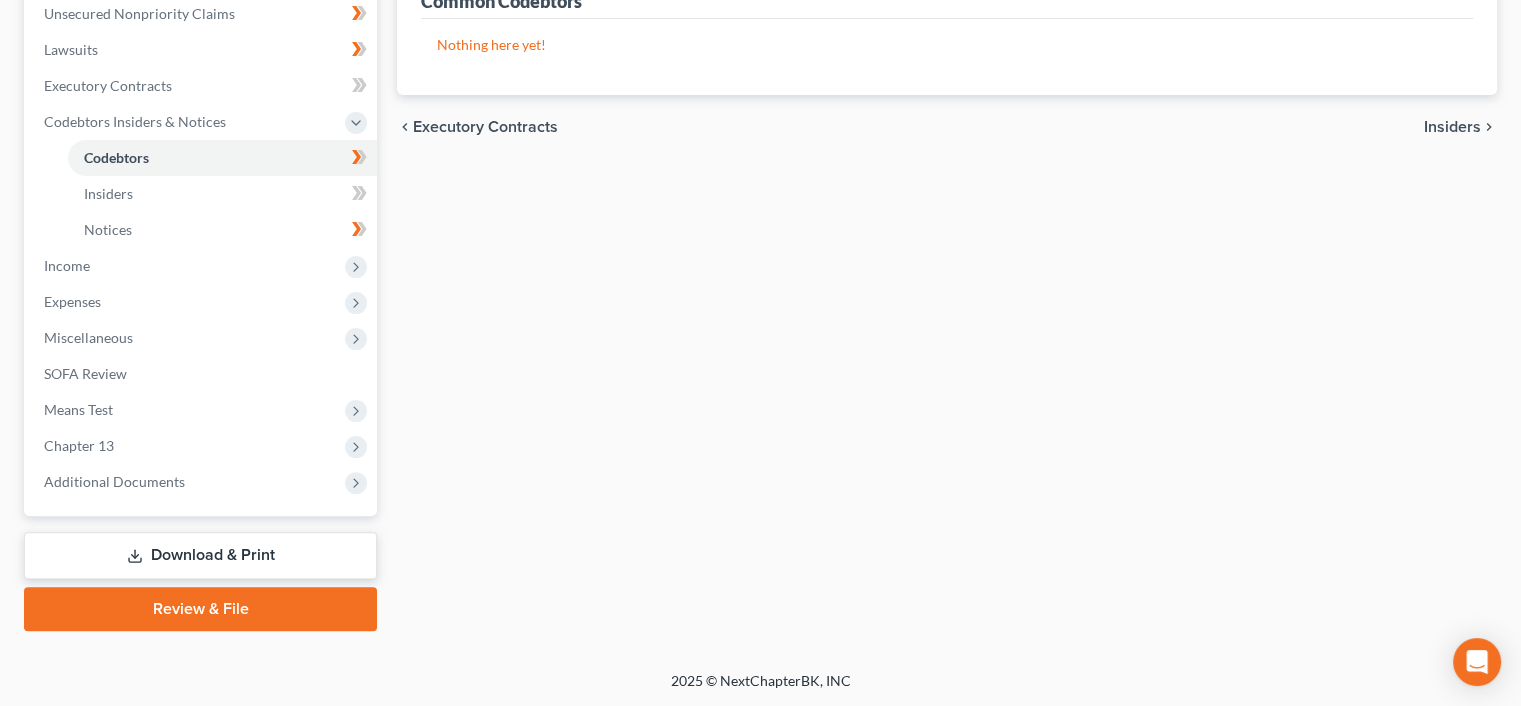 click on "Download & Print" at bounding box center (200, 555) 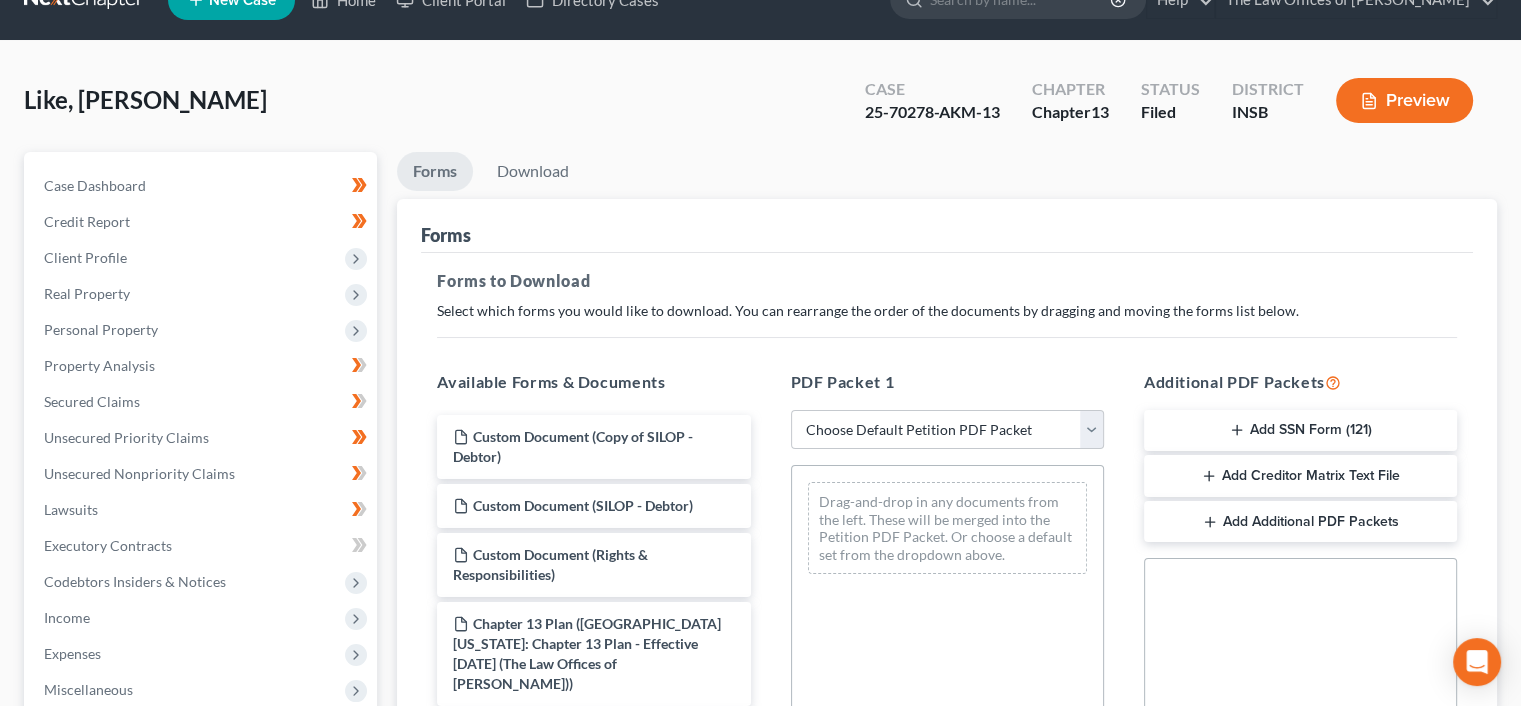 scroll, scrollTop: 0, scrollLeft: 0, axis: both 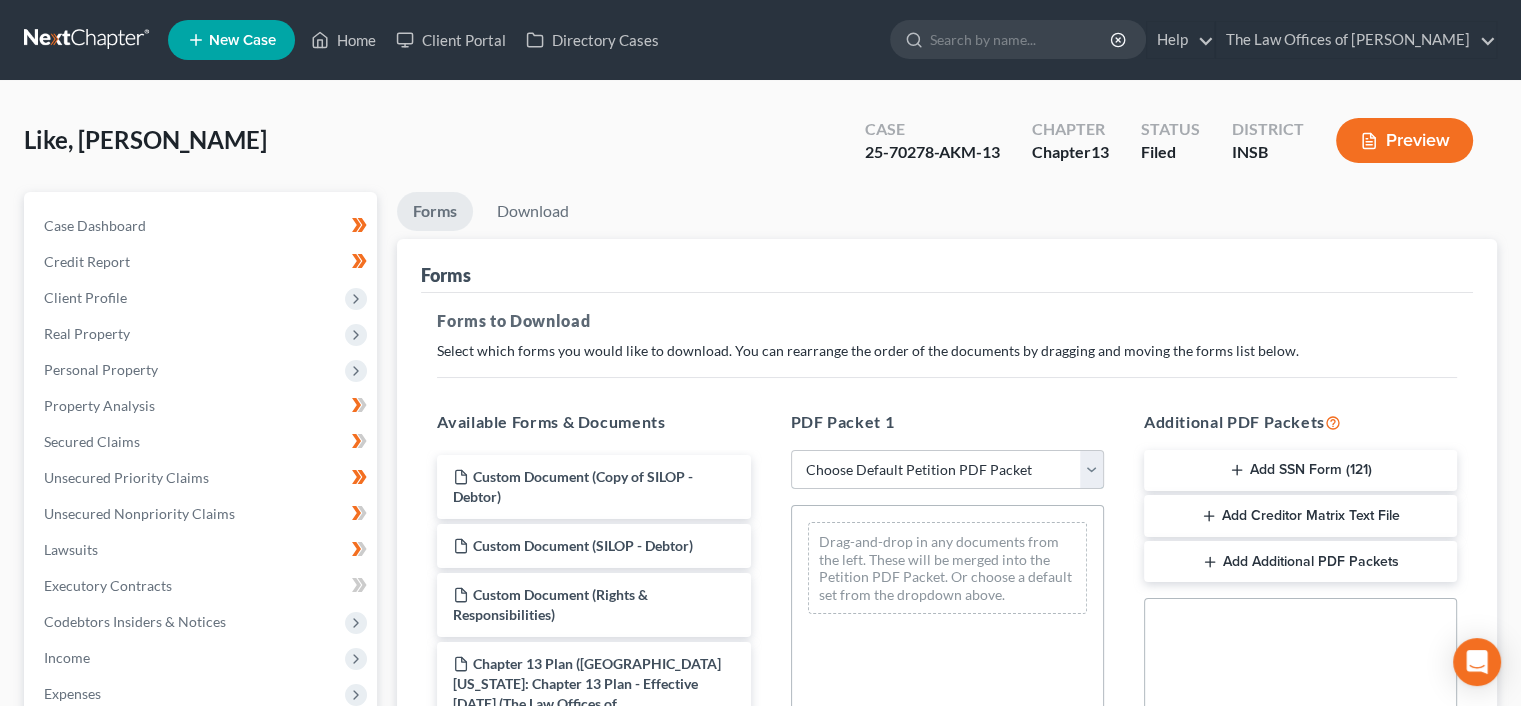 click on "Choose Default Petition PDF Packet Complete Bankruptcy Petition (all forms and schedules) Emergency Filing Forms (Petition and Creditor List Only) Amended Forms Signature Pages Only Supplemental Post Petition (Sch. I & J) Supplemental Post Petition (Sch. I) Supplemental Post Petition (Sch. J)" at bounding box center (947, 470) 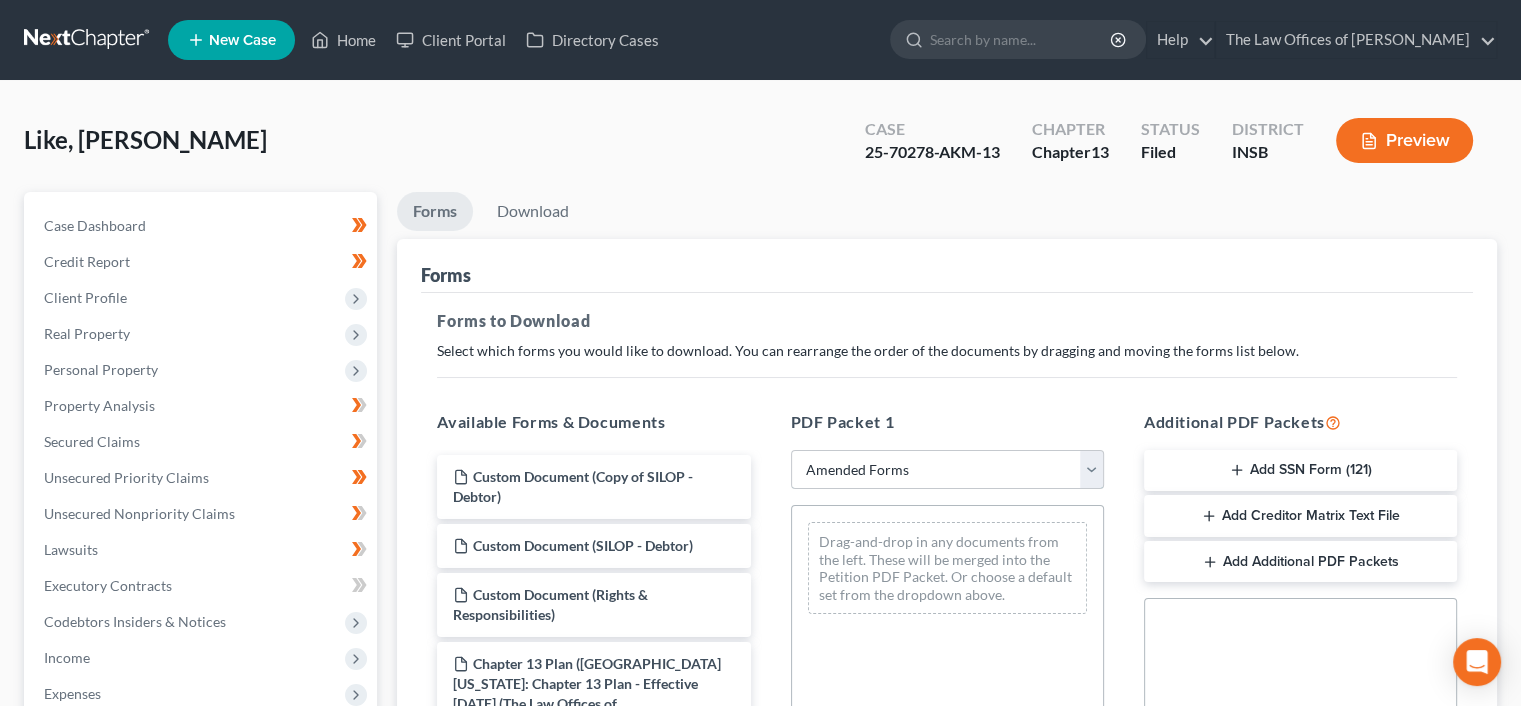 click on "Choose Default Petition PDF Packet Complete Bankruptcy Petition (all forms and schedules) Emergency Filing Forms (Petition and Creditor List Only) Amended Forms Signature Pages Only Supplemental Post Petition (Sch. I & J) Supplemental Post Petition (Sch. I) Supplemental Post Petition (Sch. J)" at bounding box center [947, 470] 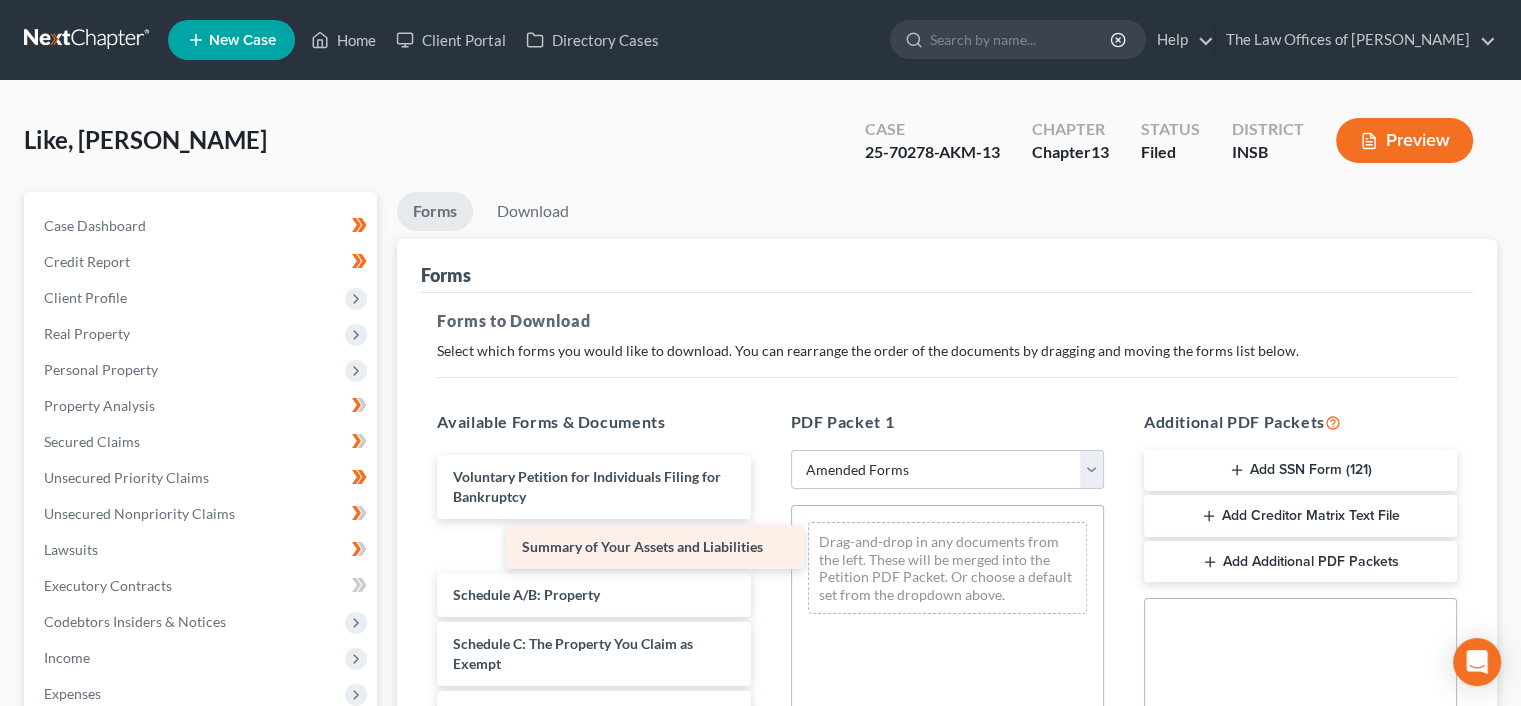 drag, startPoint x: 689, startPoint y: 532, endPoint x: 929, endPoint y: 543, distance: 240.25195 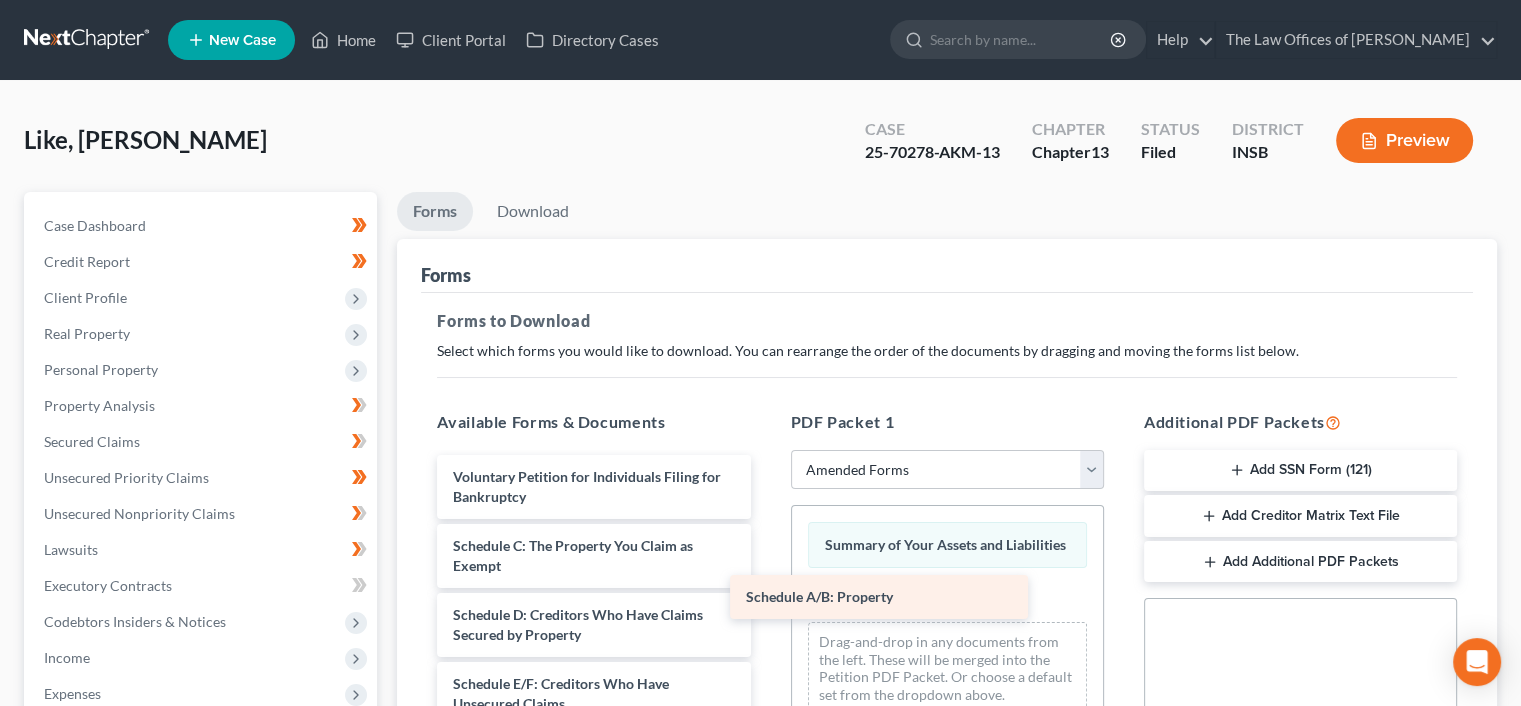 drag, startPoint x: 668, startPoint y: 540, endPoint x: 1012, endPoint y: 595, distance: 348.36905 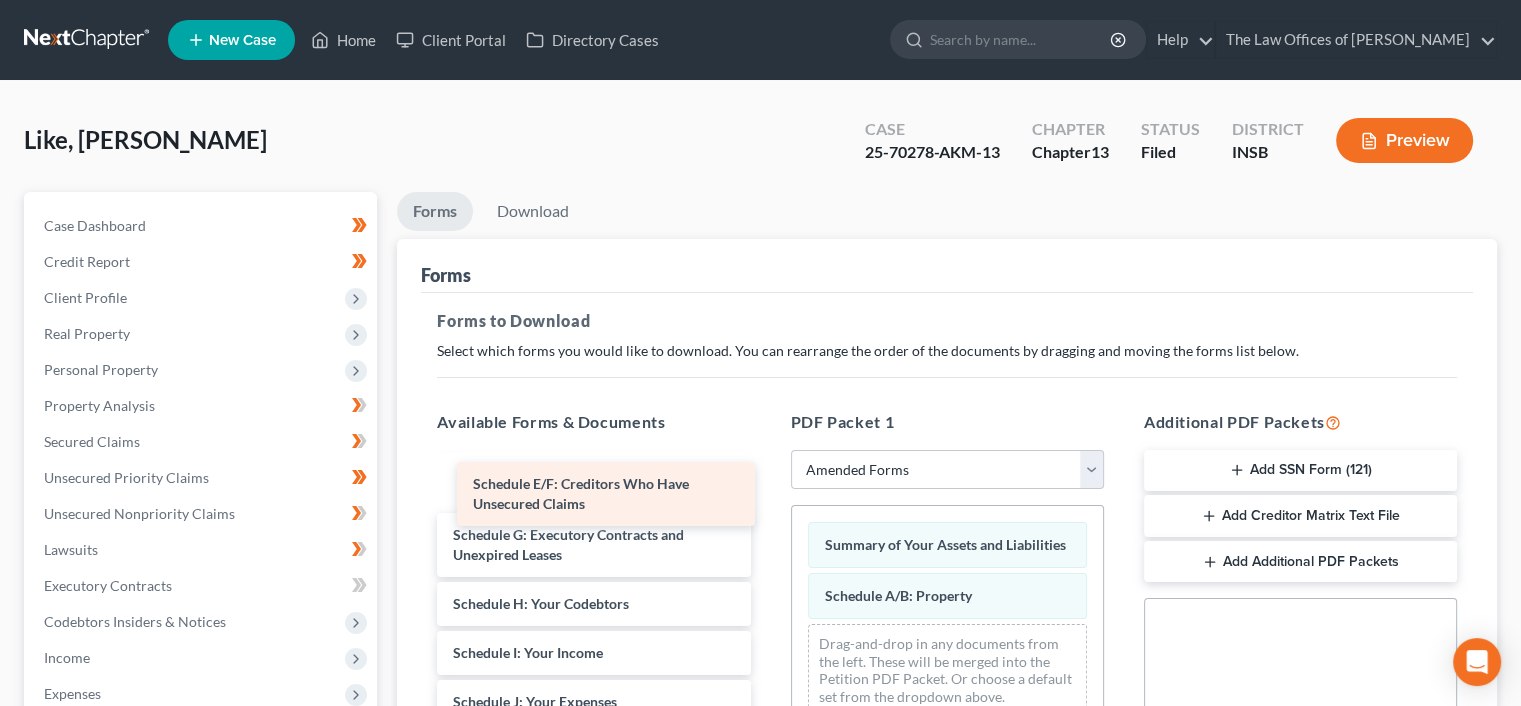 scroll, scrollTop: 149, scrollLeft: 0, axis: vertical 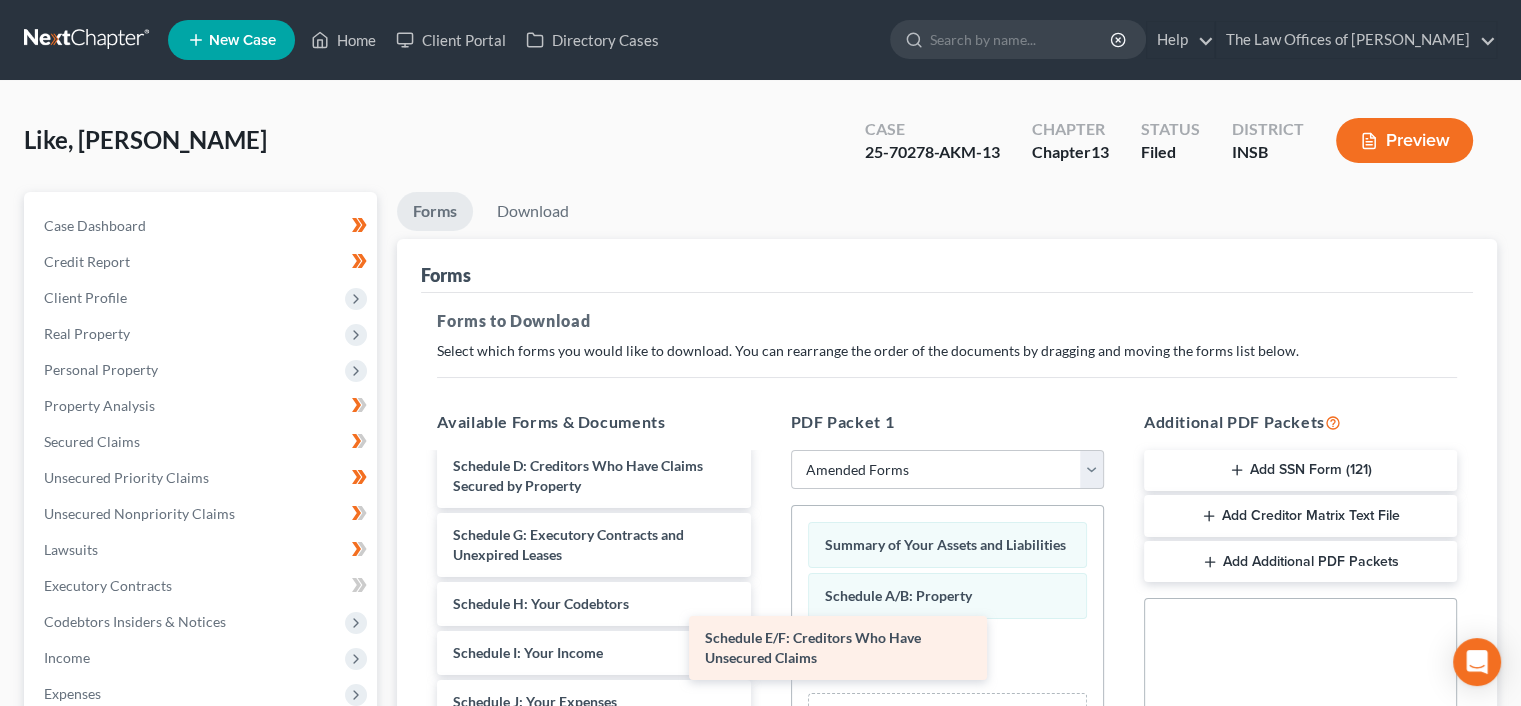 drag, startPoint x: 678, startPoint y: 481, endPoint x: 959, endPoint y: 663, distance: 334.791 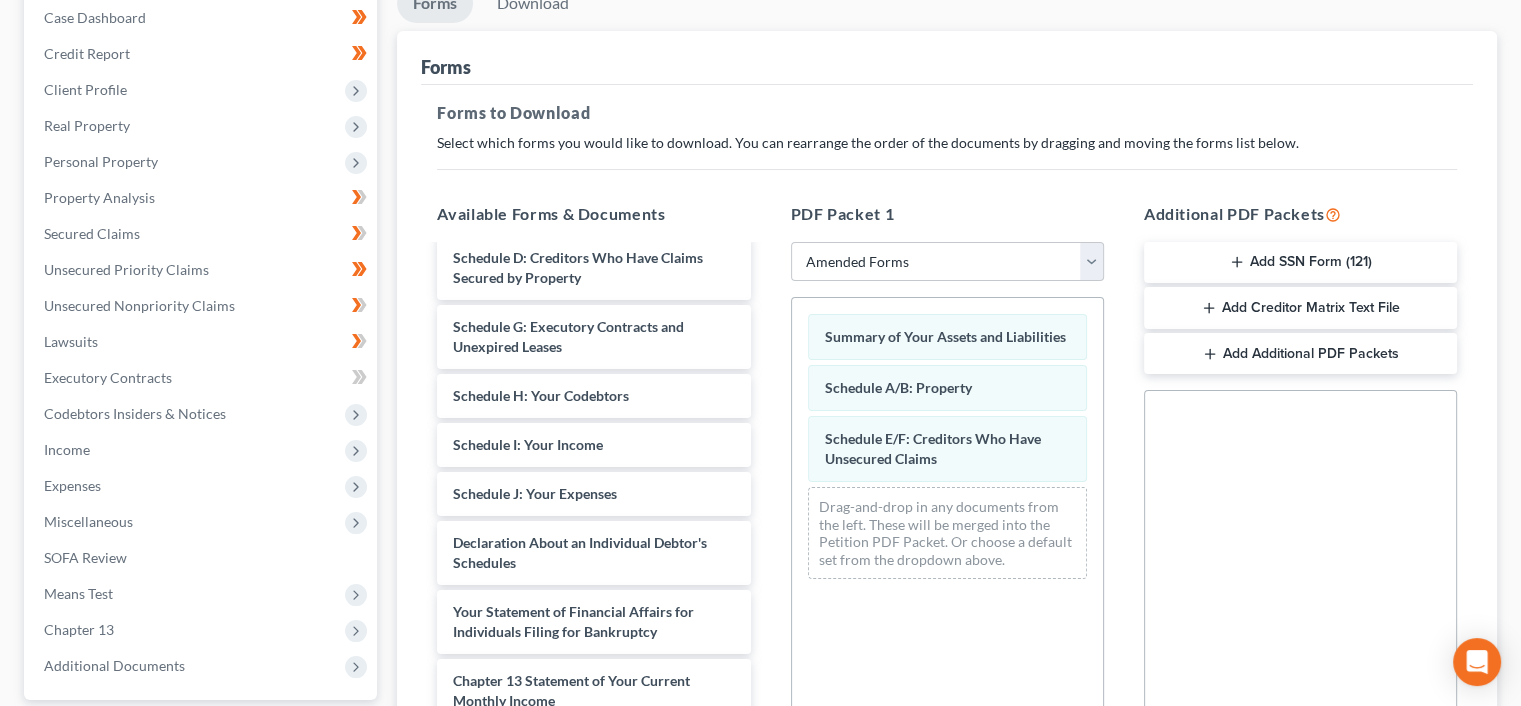 scroll, scrollTop: 214, scrollLeft: 0, axis: vertical 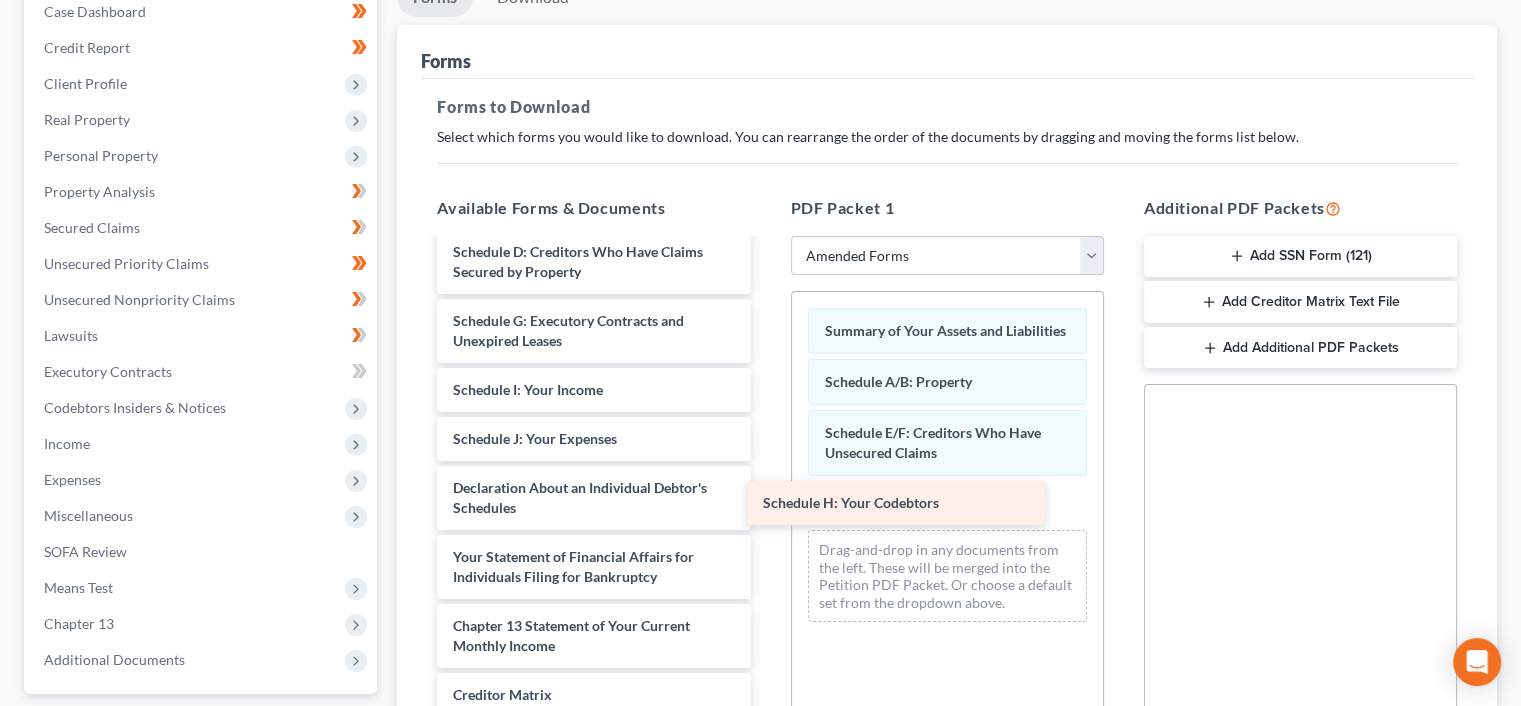 drag, startPoint x: 963, startPoint y: 508, endPoint x: 1004, endPoint y: 527, distance: 45.188496 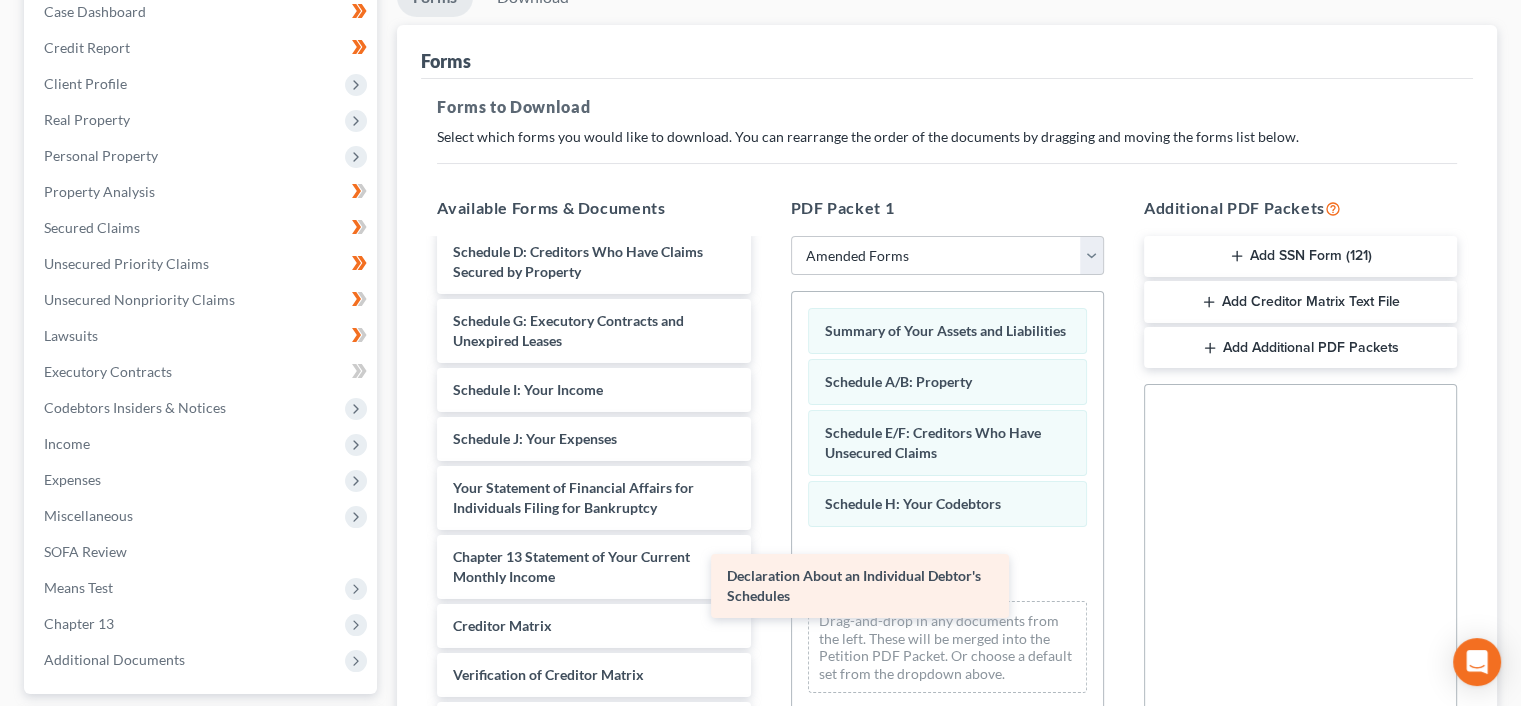 drag, startPoint x: 660, startPoint y: 470, endPoint x: 983, endPoint y: 549, distance: 332.5207 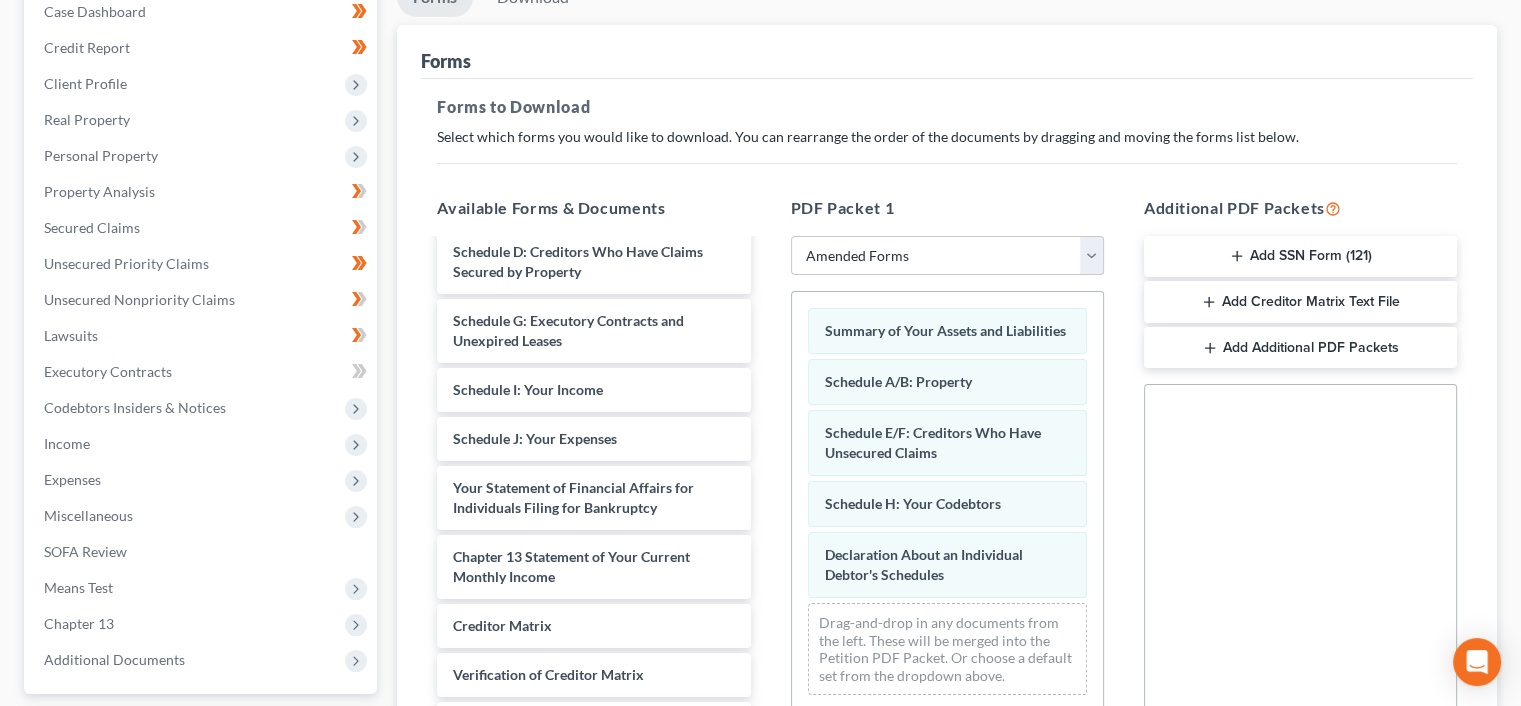 scroll, scrollTop: 528, scrollLeft: 0, axis: vertical 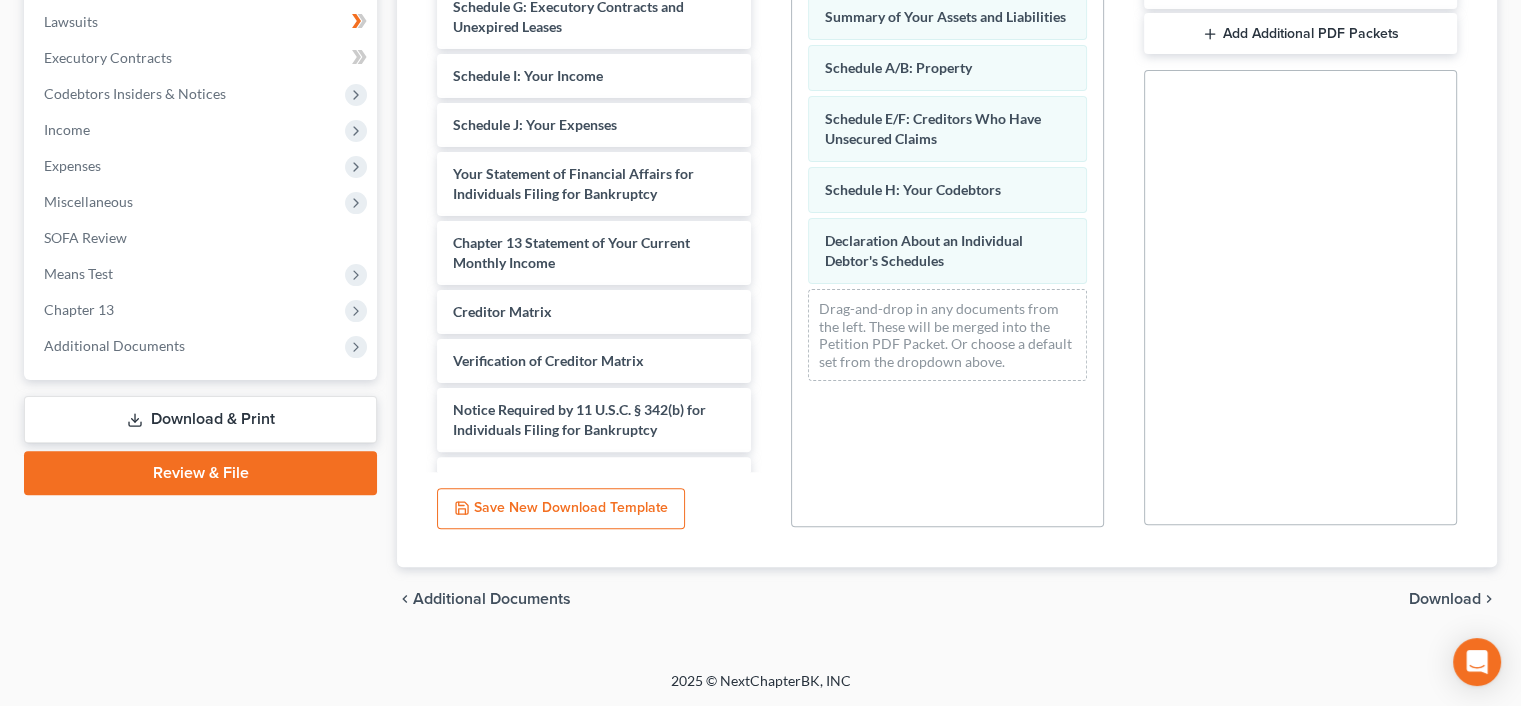 click on "Download" at bounding box center [1445, 599] 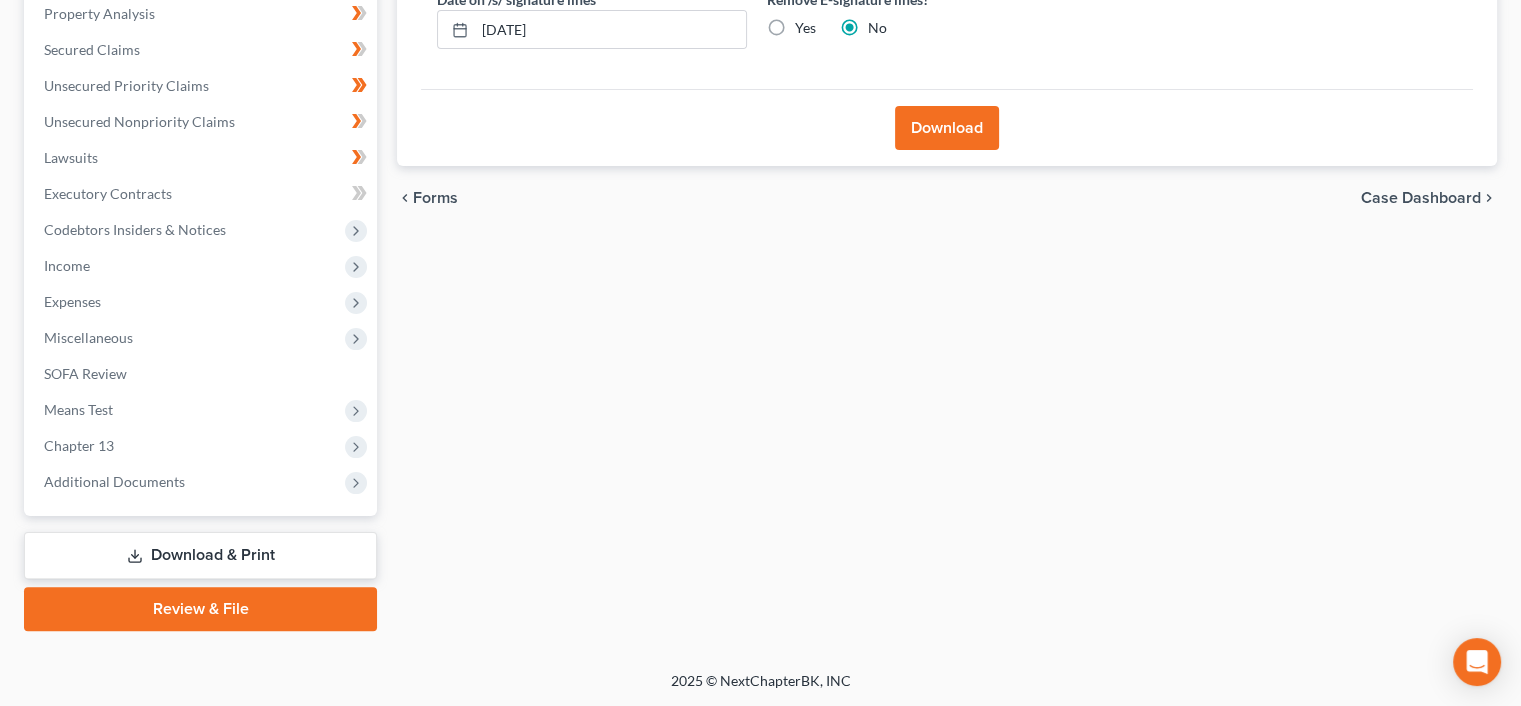 click on "Download" at bounding box center (947, 128) 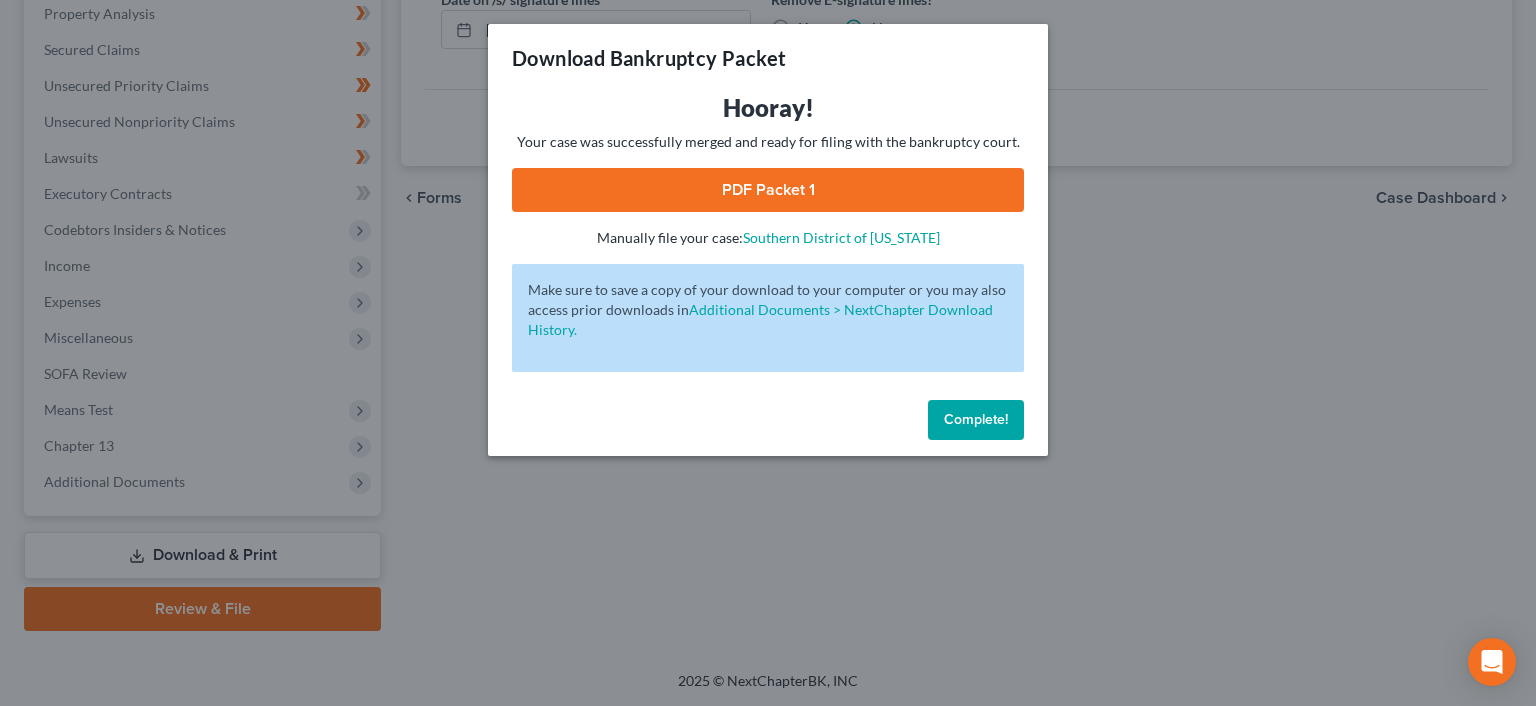 click on "PDF Packet 1" at bounding box center [768, 190] 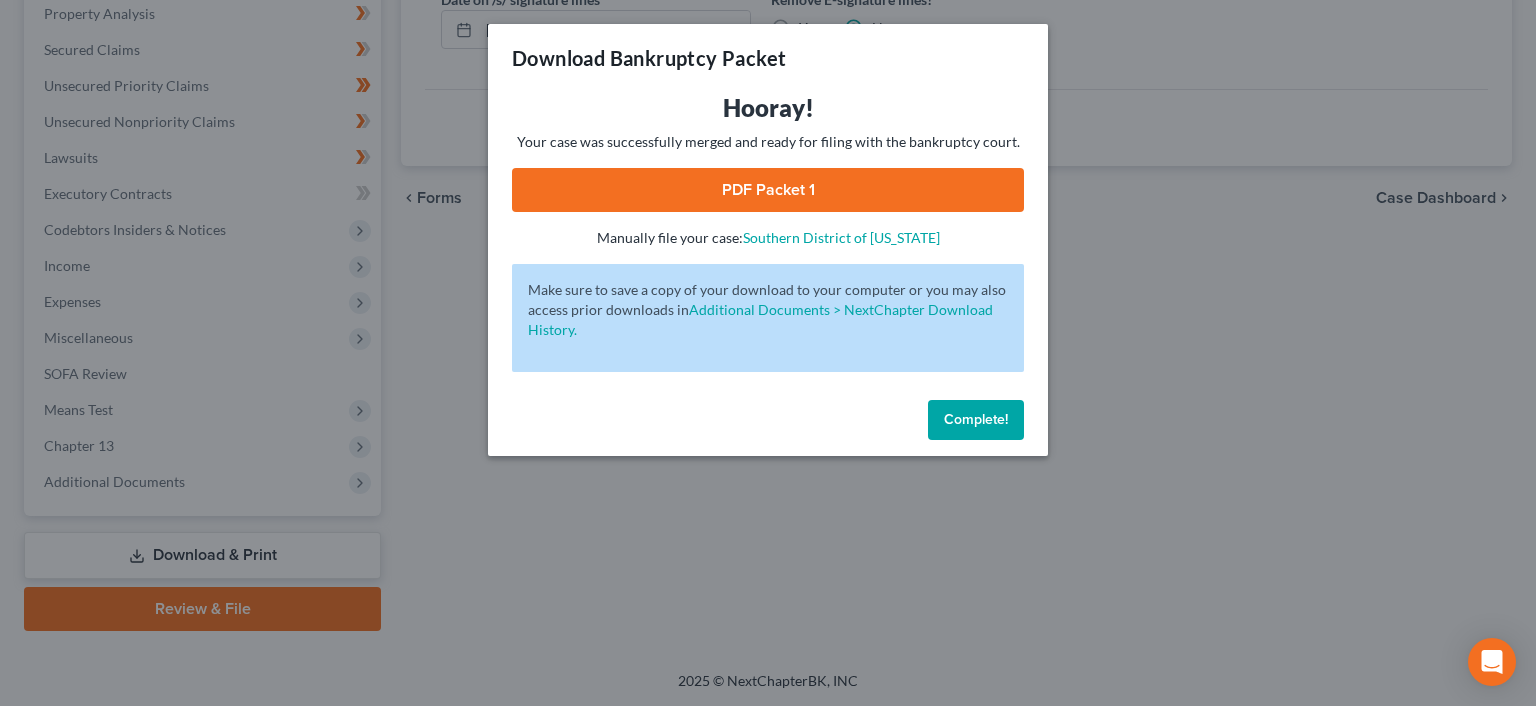 click on "Complete!" at bounding box center (976, 419) 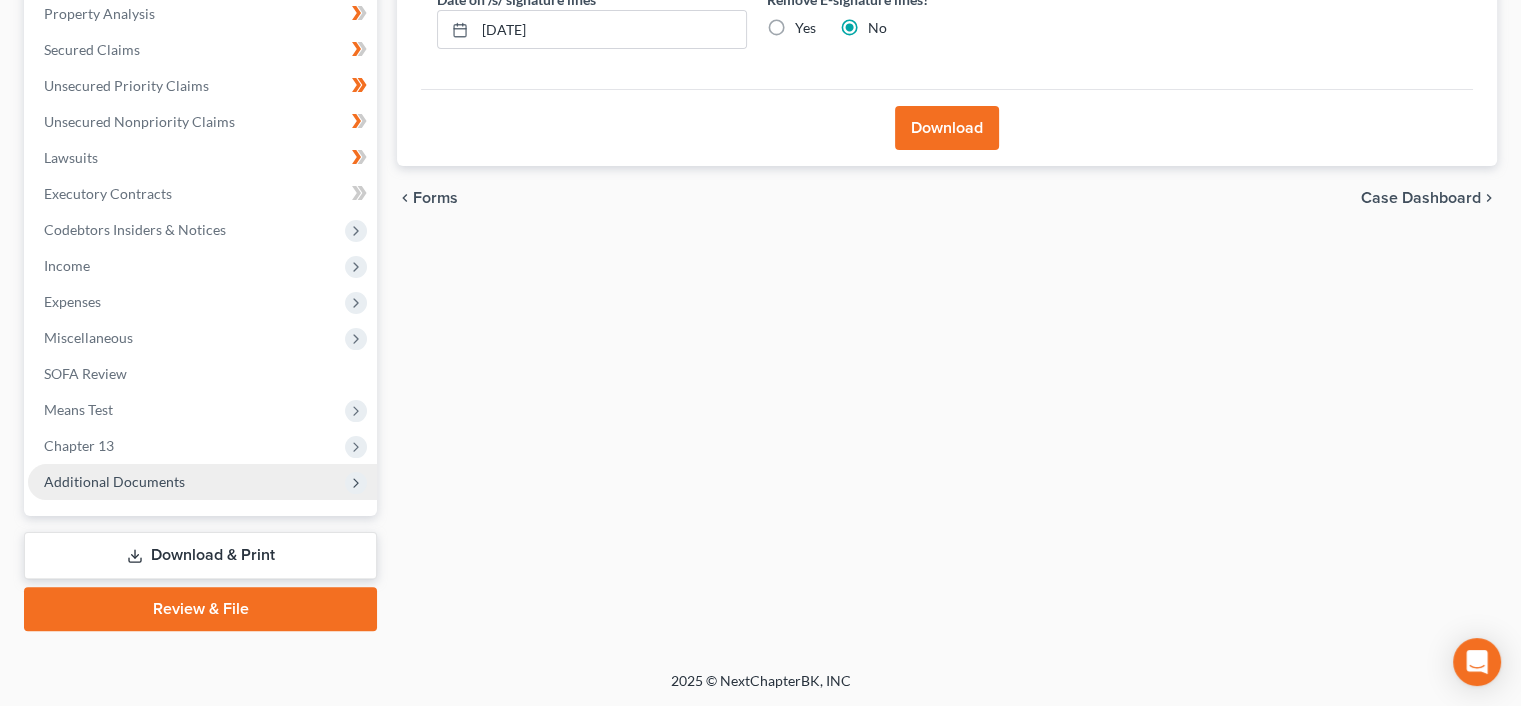 click on "Additional Documents" at bounding box center [202, 482] 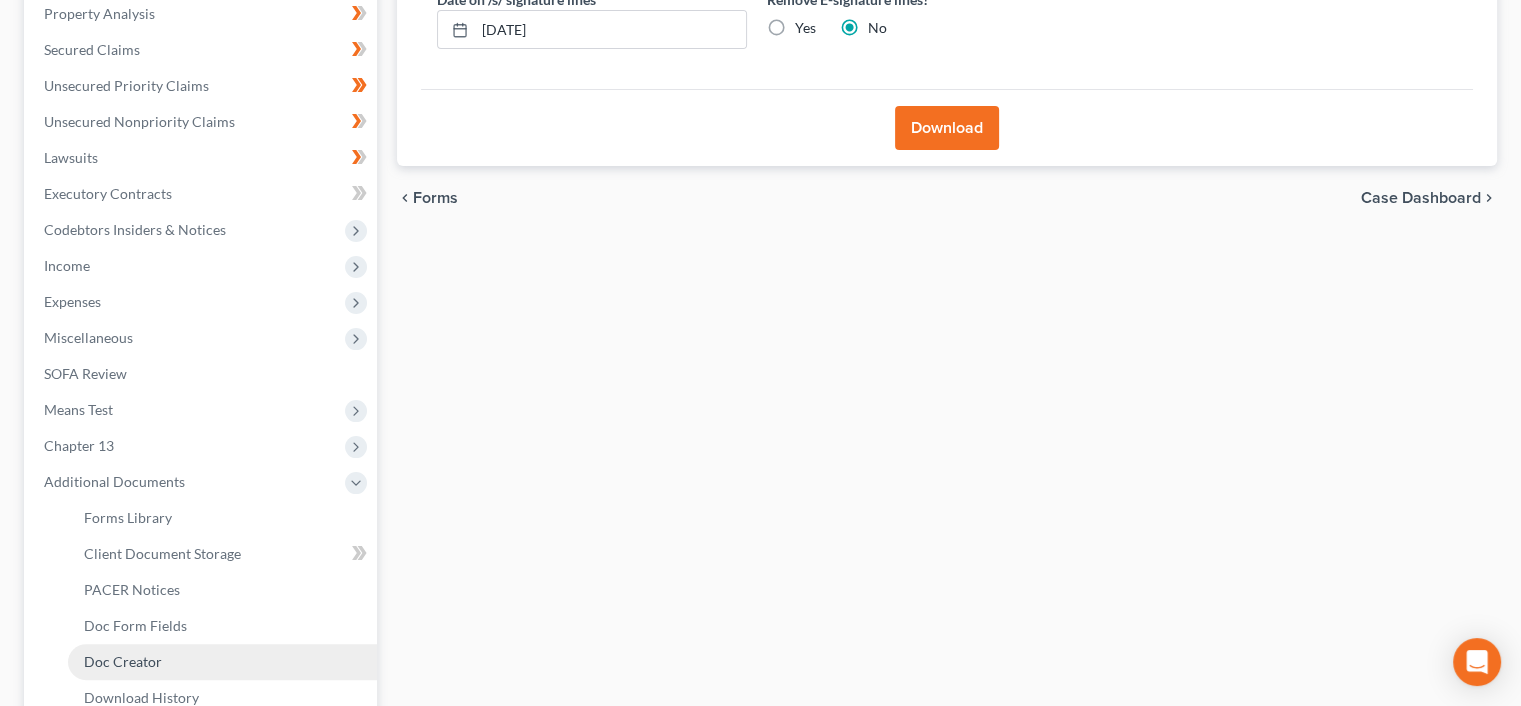 click on "Doc Creator" at bounding box center [222, 662] 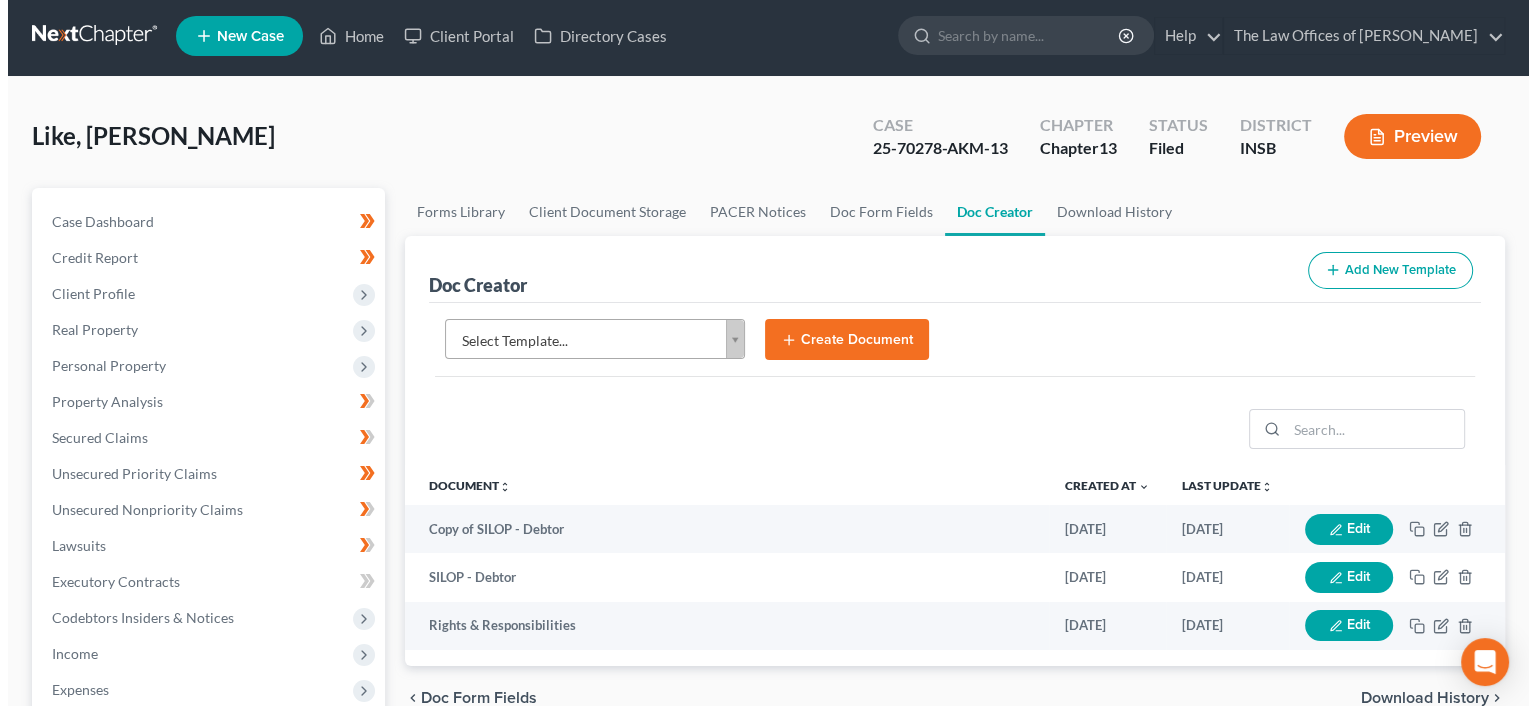 scroll, scrollTop: 5, scrollLeft: 0, axis: vertical 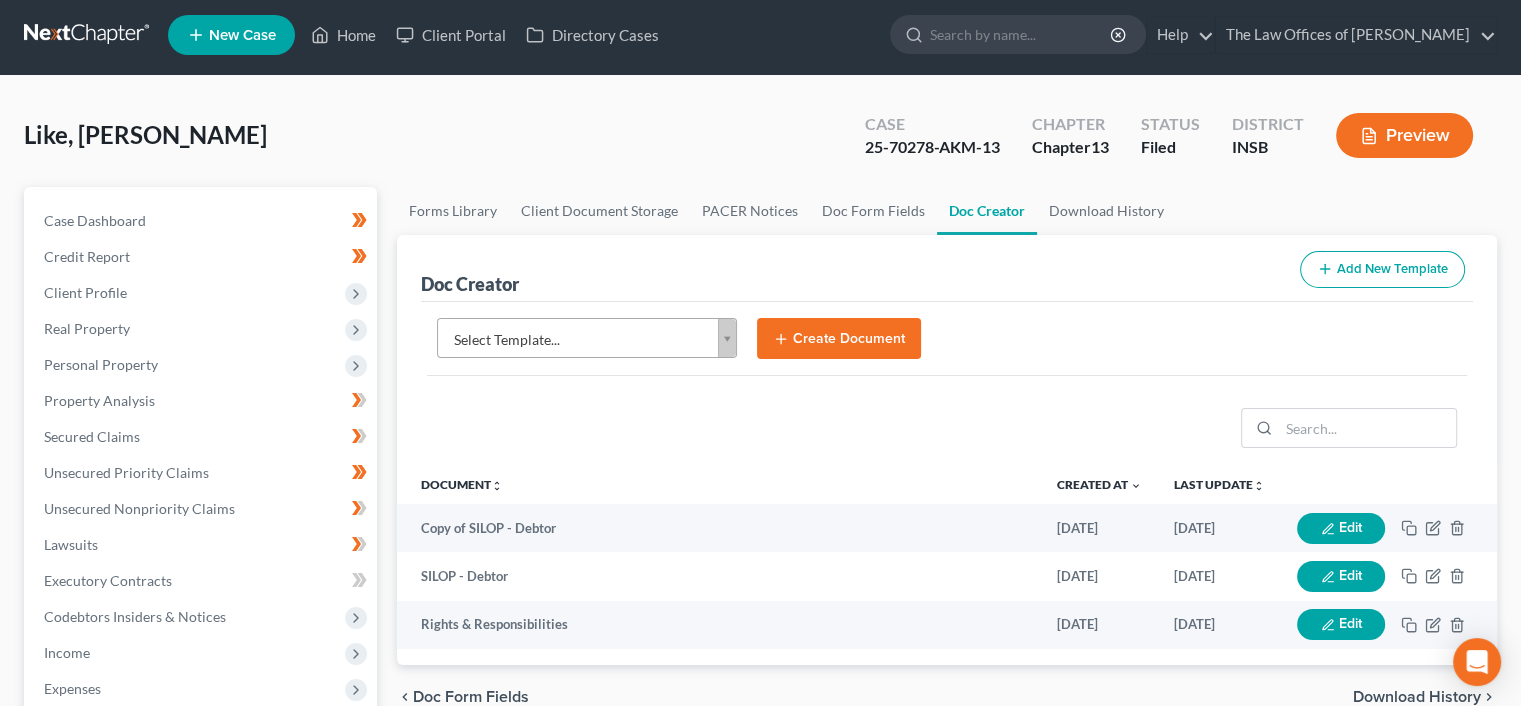 click on "Home New Case Client Portal Directory Cases The Law Offices of [PERSON_NAME] [PERSON_NAME][EMAIL_ADDRESS][DOMAIN_NAME] My Account Settings Plan + Billing Account Add-Ons Help Center Webinars Training Videos What's new Log out New Case Home Client Portal Directory Cases         - No Result - See all results Or Press Enter... Help Help Center Webinars Training Videos What's new The Law Offices of [PERSON_NAME] The Law Offices of [PERSON_NAME] [PERSON_NAME][EMAIL_ADDRESS][DOMAIN_NAME] My Account Settings Plan + Billing Account Add-Ons Log out 	 Like, [PERSON_NAME] Upgraded Case 25-70278-AKM-13 Chapter Chapter  13 Status Filed District INSB Preview Petition Navigation
Case Dashboard
Payments
Invoices Home" at bounding box center (760, 652) 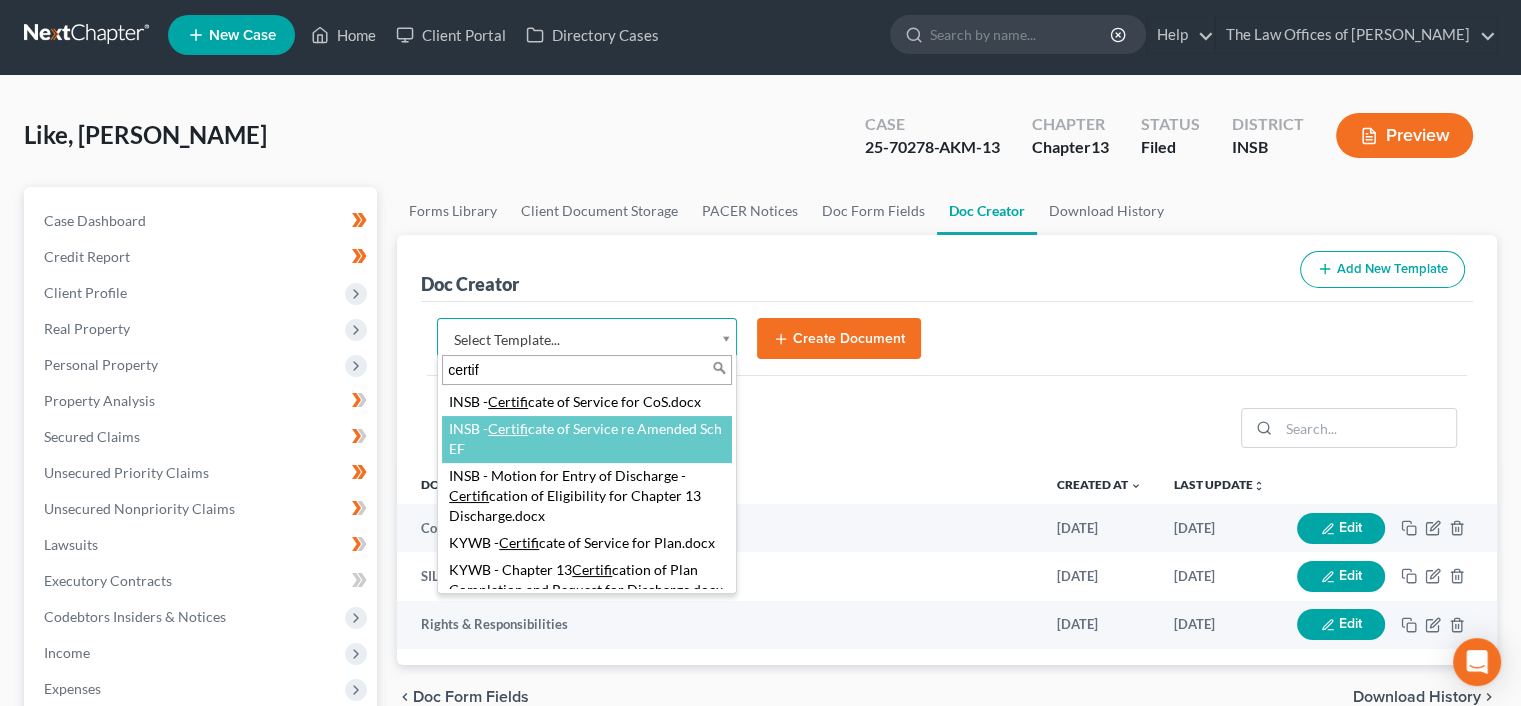 type on "certif" 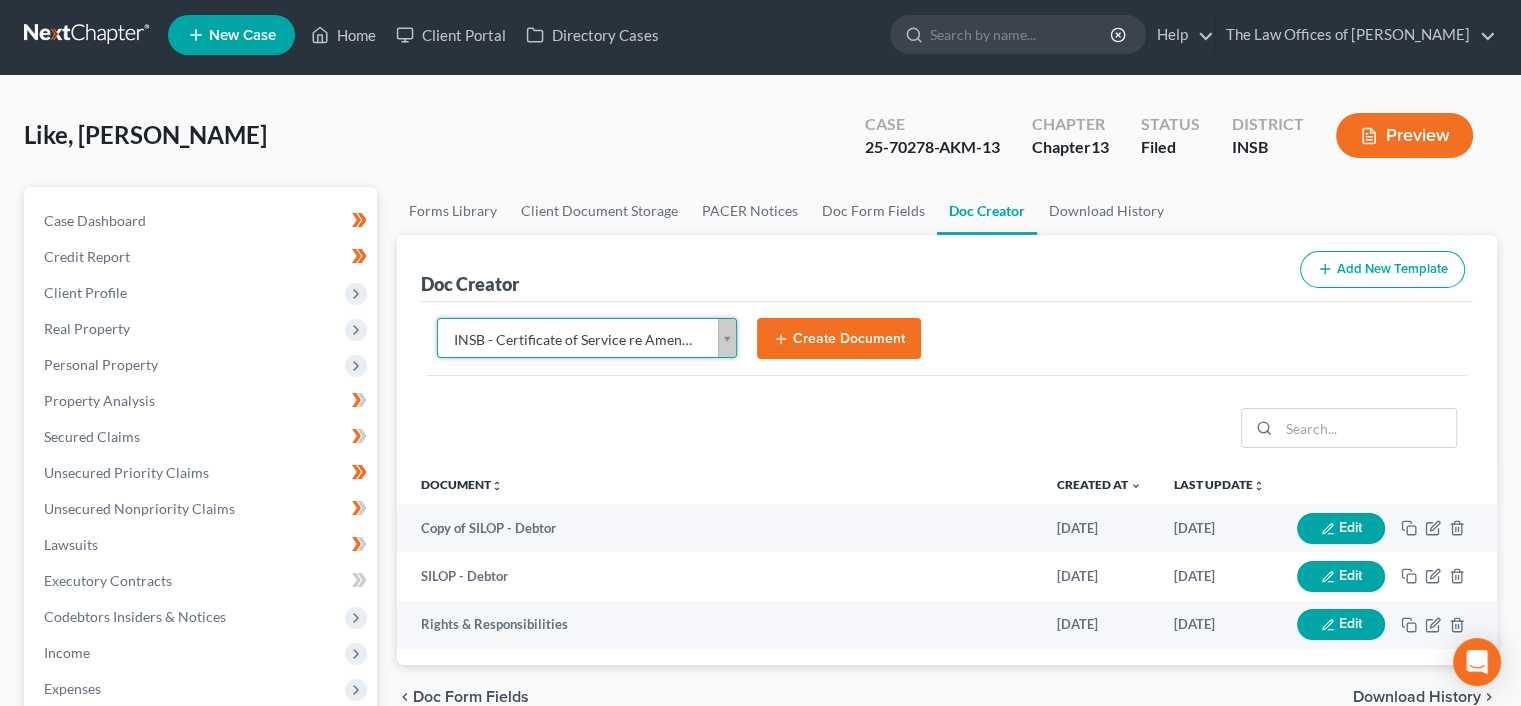 click on "Create Document" at bounding box center (839, 339) 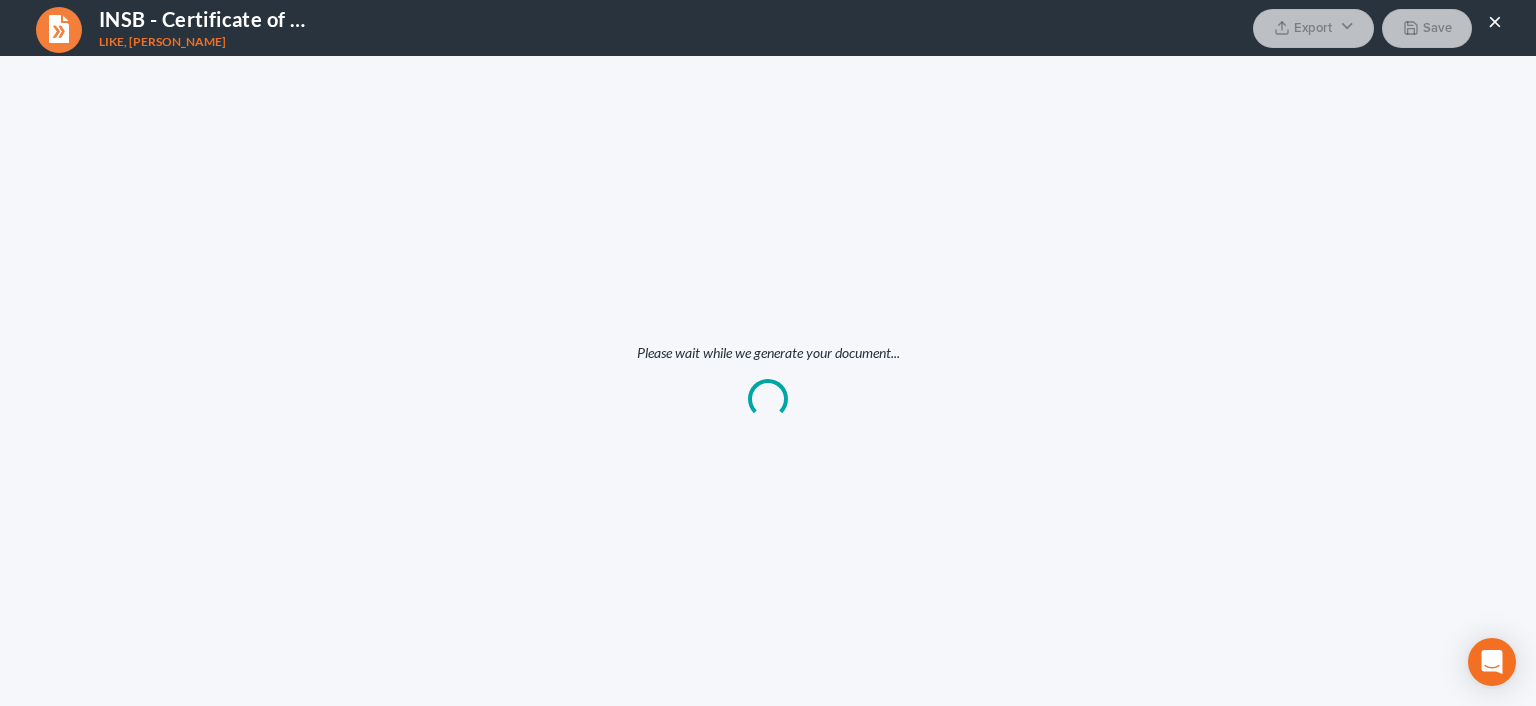 scroll, scrollTop: 0, scrollLeft: 0, axis: both 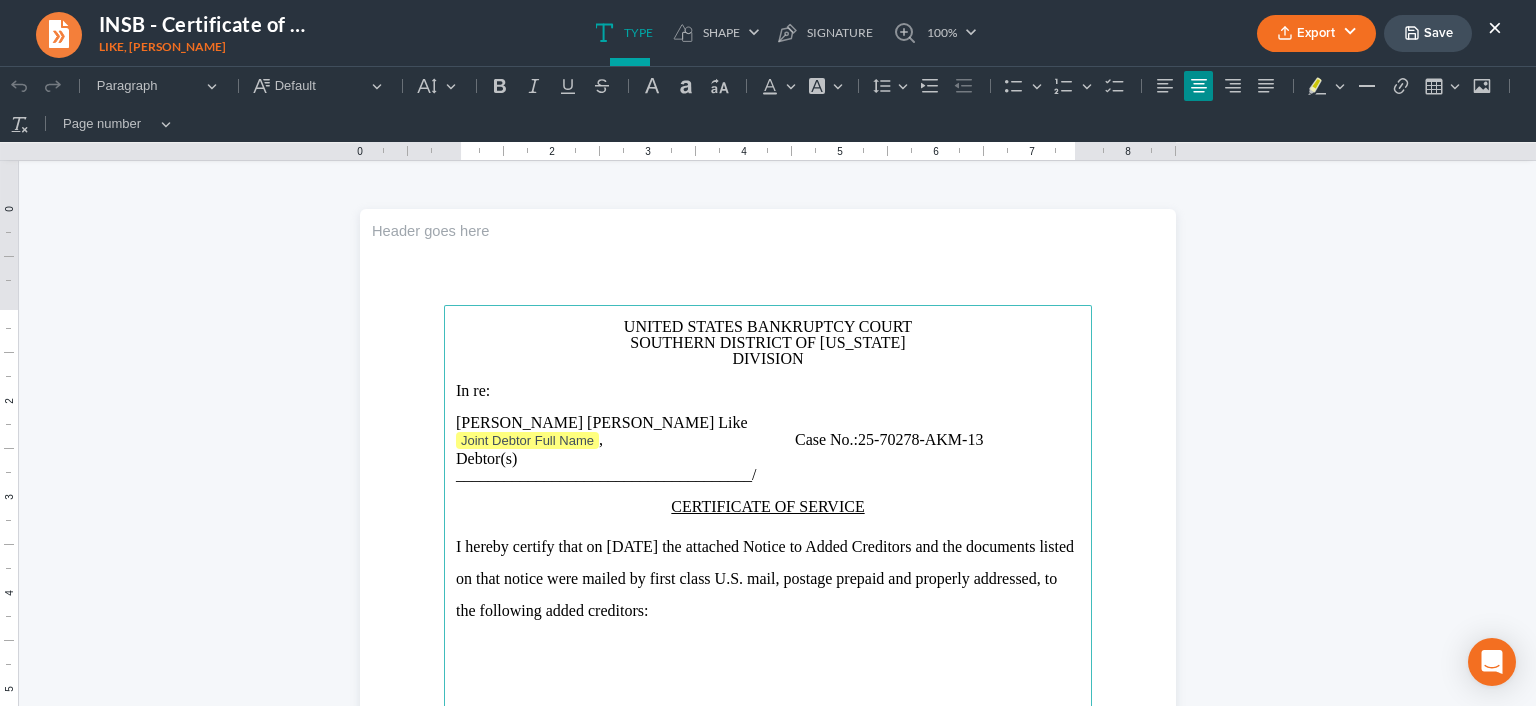 click on "DIVISION" at bounding box center [768, 359] 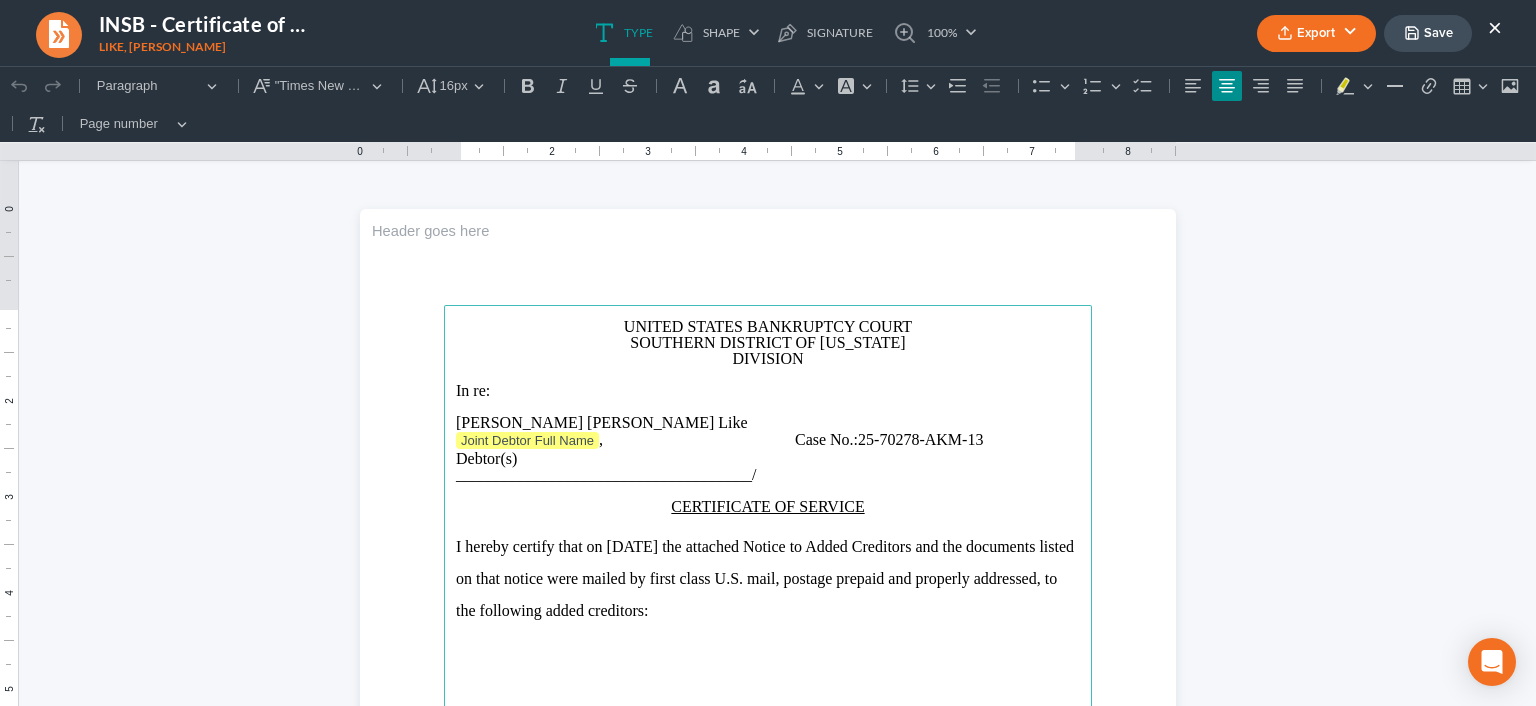type 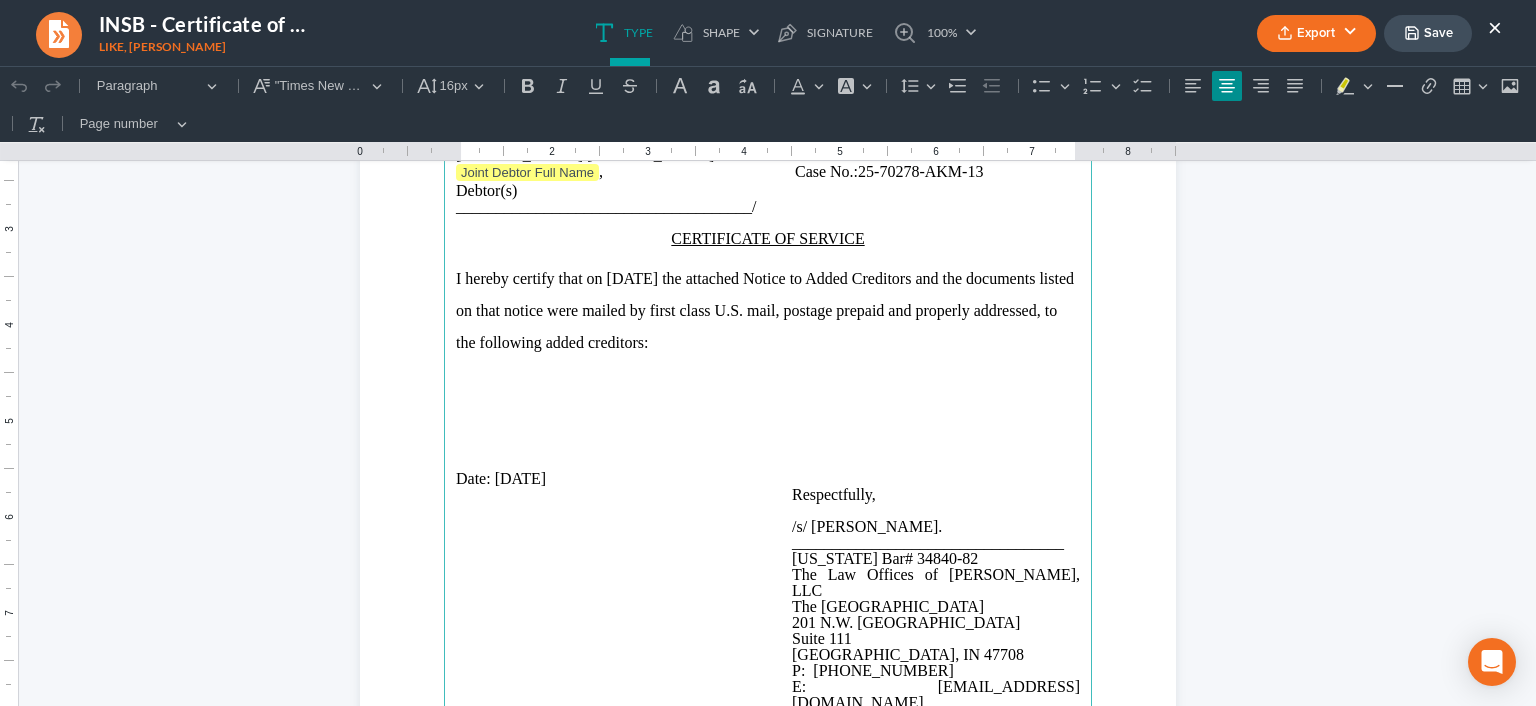 scroll, scrollTop: 268, scrollLeft: 0, axis: vertical 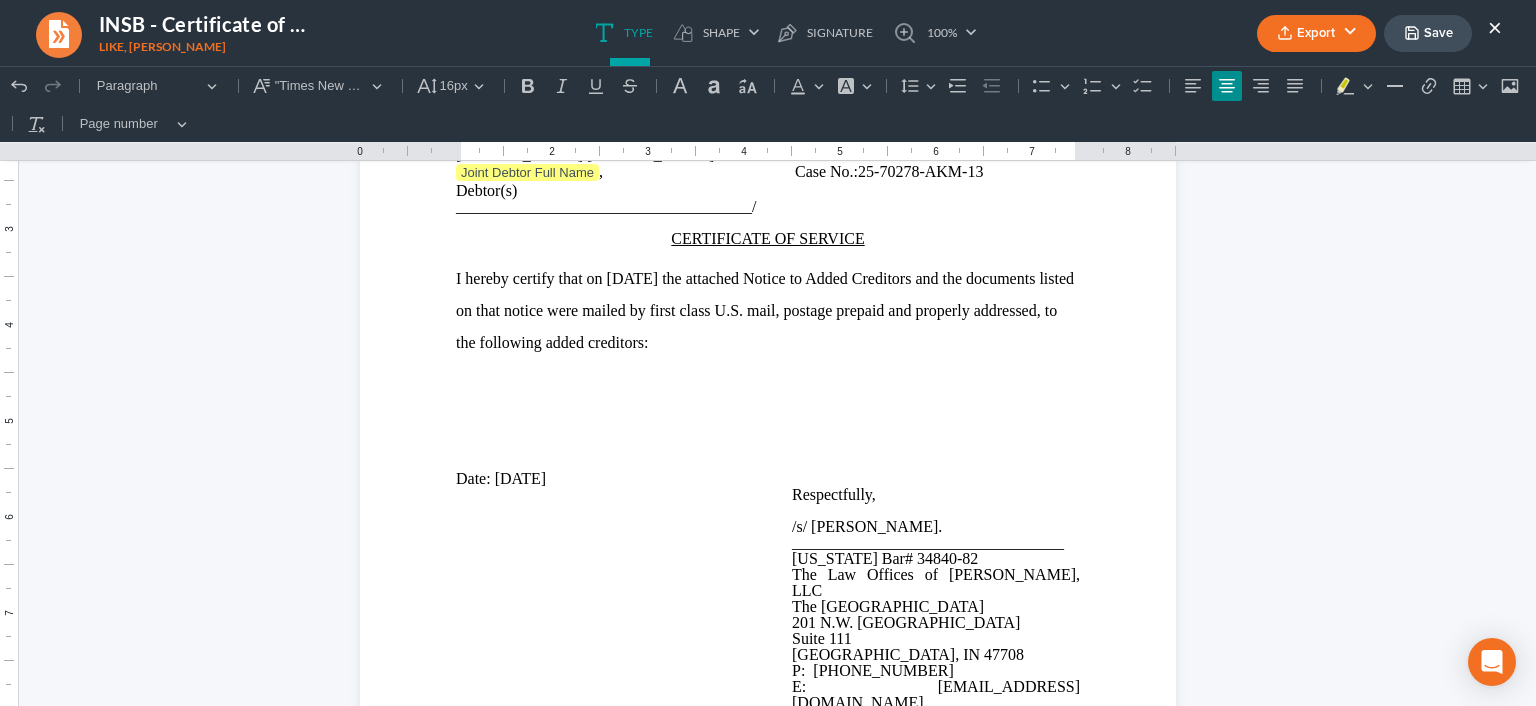 drag, startPoint x: 527, startPoint y: 385, endPoint x: 599, endPoint y: 403, distance: 74.215904 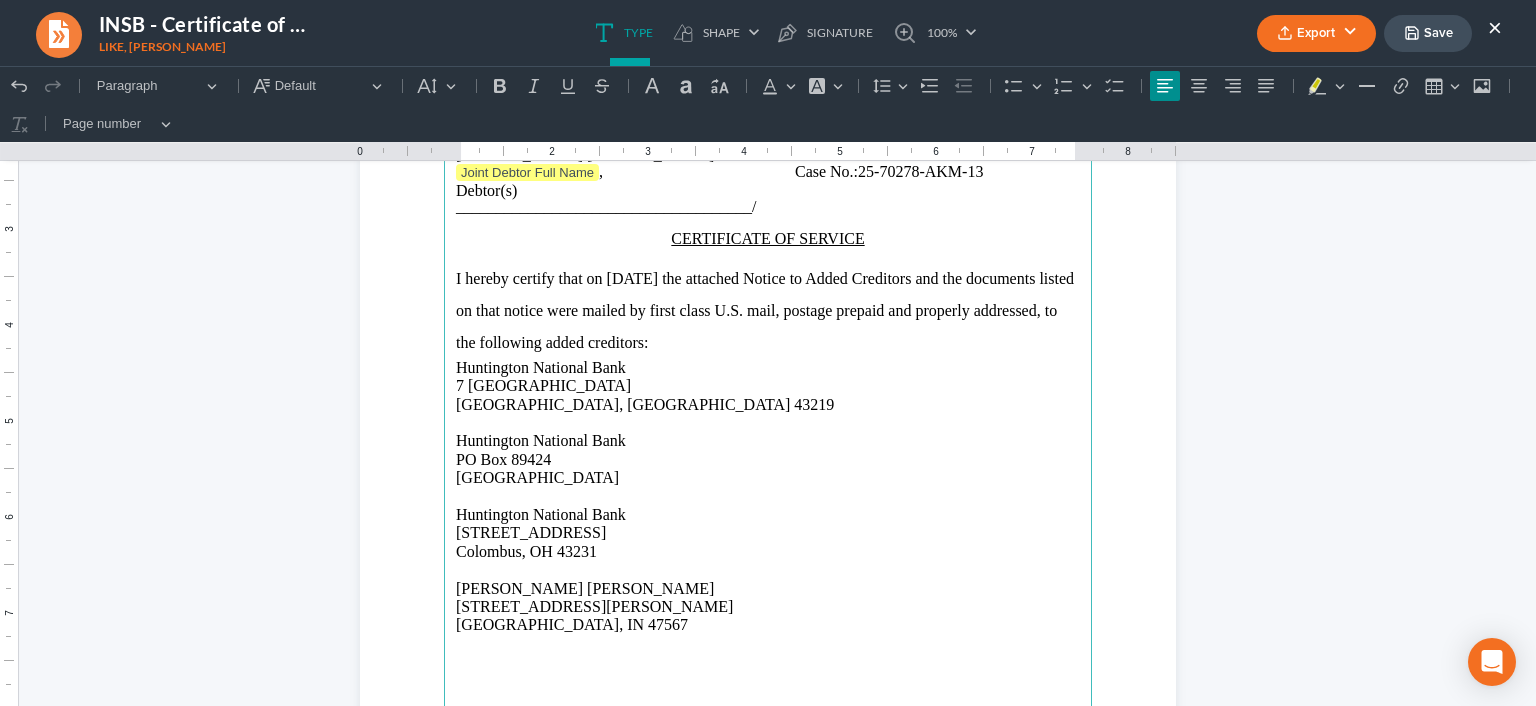 click on "I hereby certify that on   [DATE]   the attached Notice to Added Creditors and the documents listed on that notice were mailed by first class U.S. mail, postage prepaid and properly addressed, to the following added creditors:" at bounding box center [768, 311] 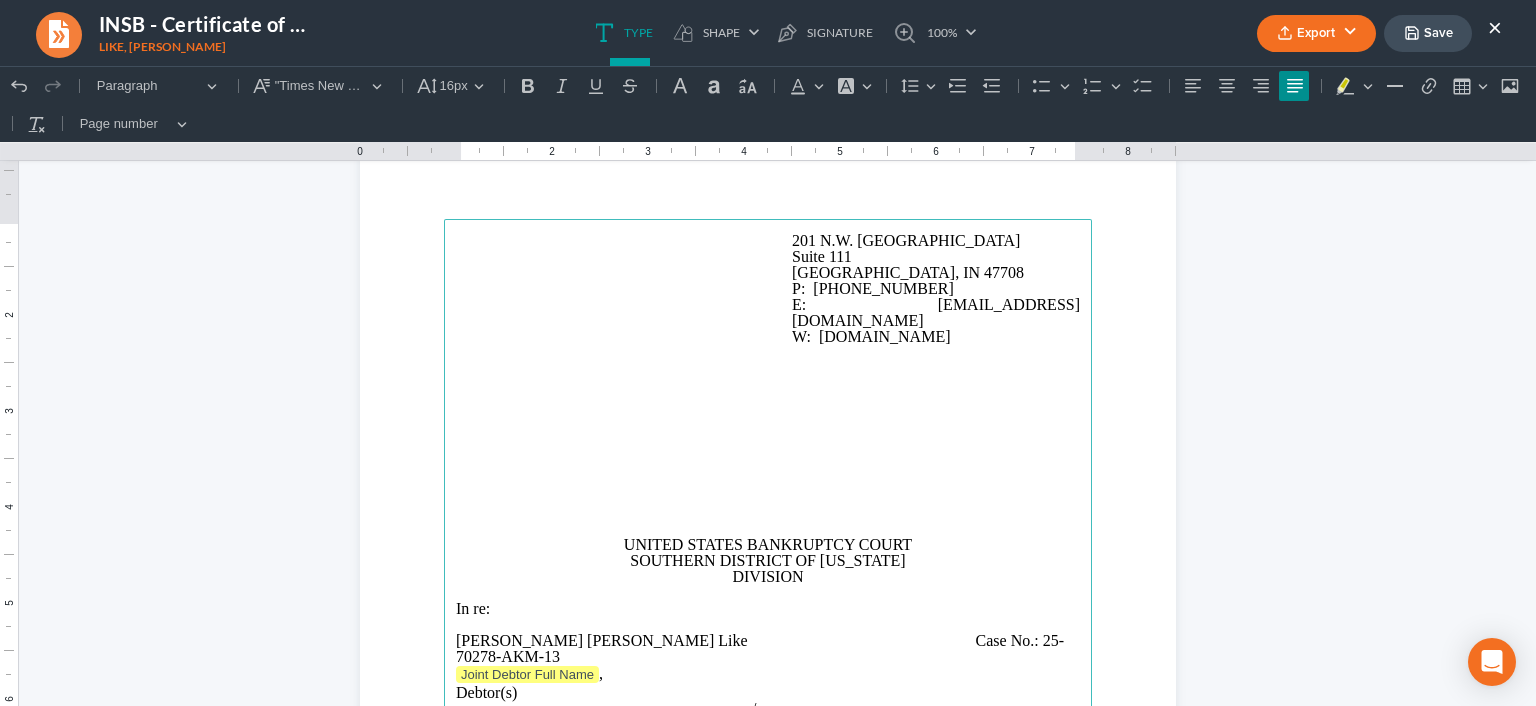 scroll, scrollTop: 1213, scrollLeft: 0, axis: vertical 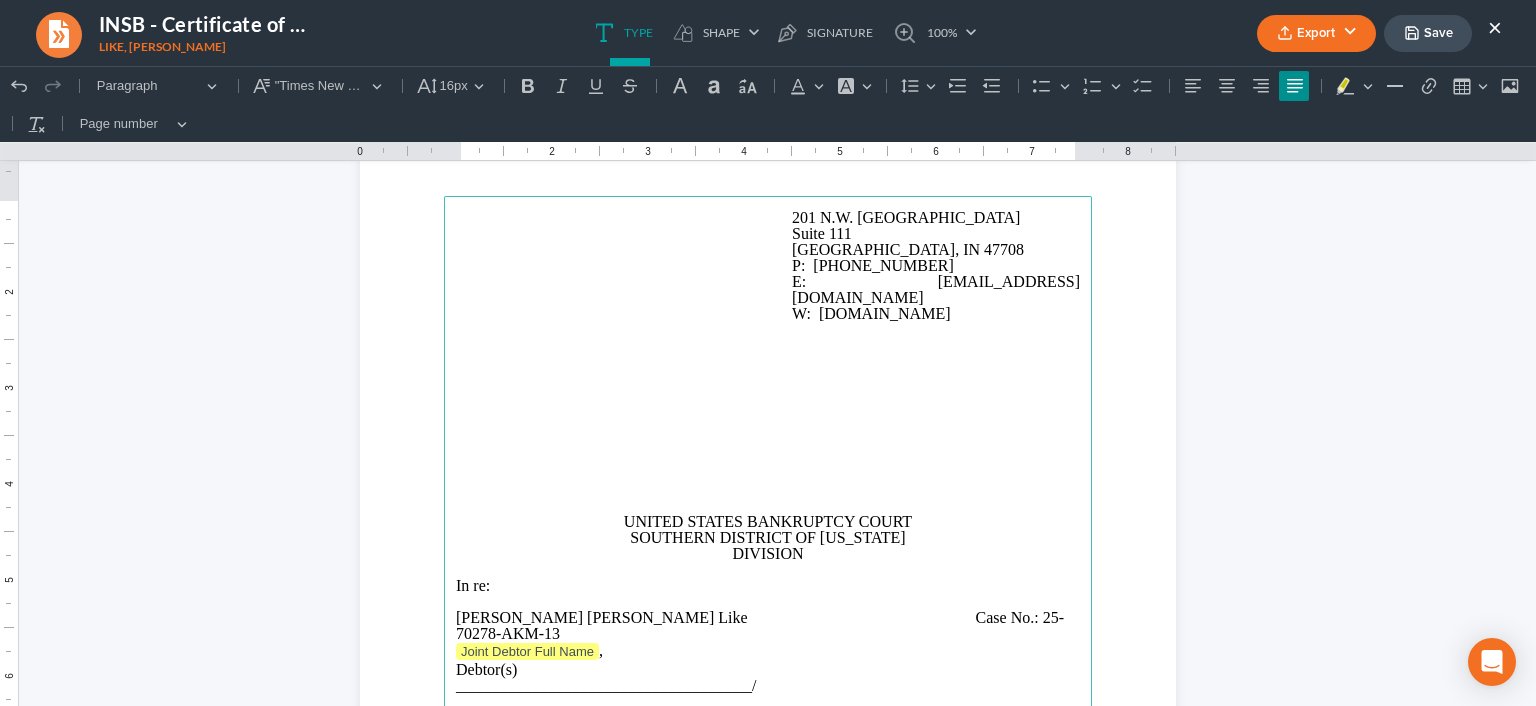 click at bounding box center [768, 490] 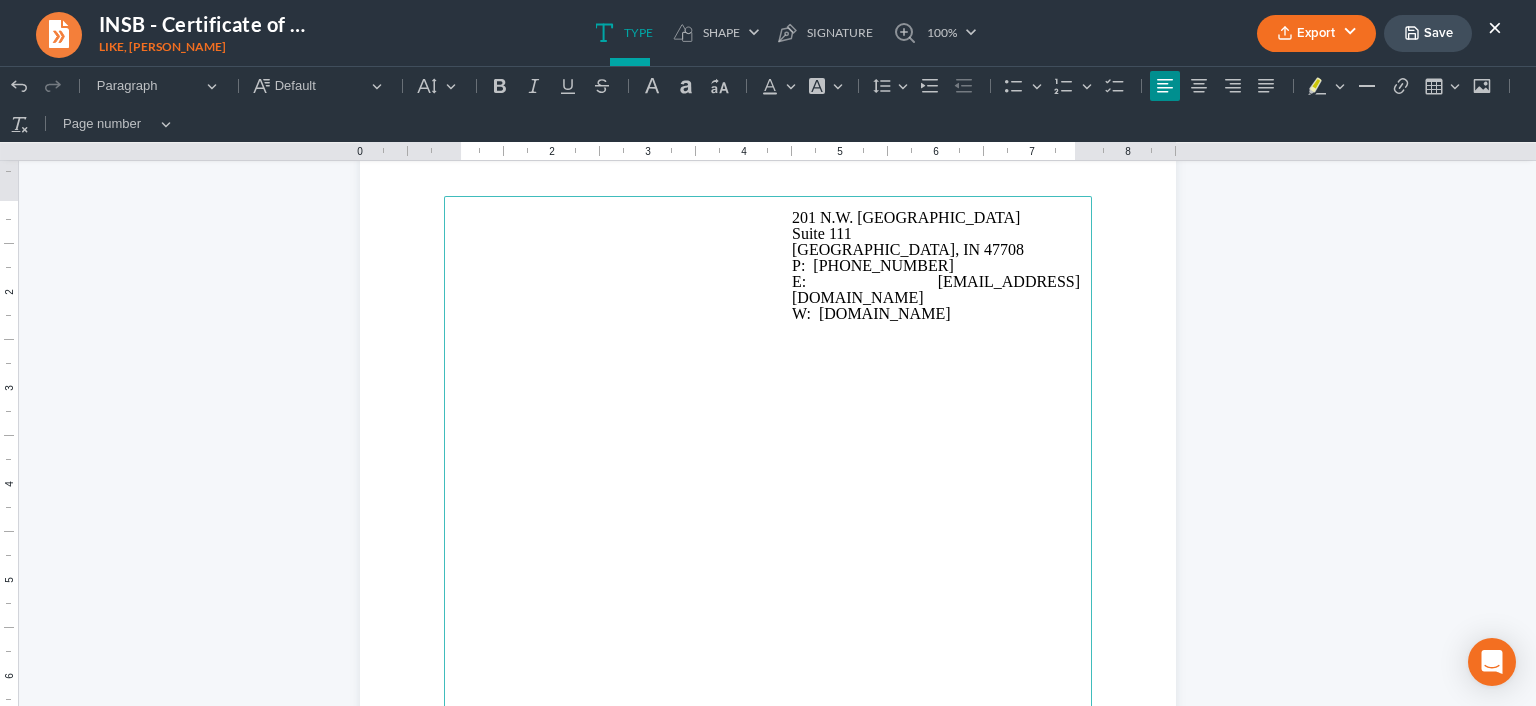 scroll, scrollTop: 28, scrollLeft: 0, axis: vertical 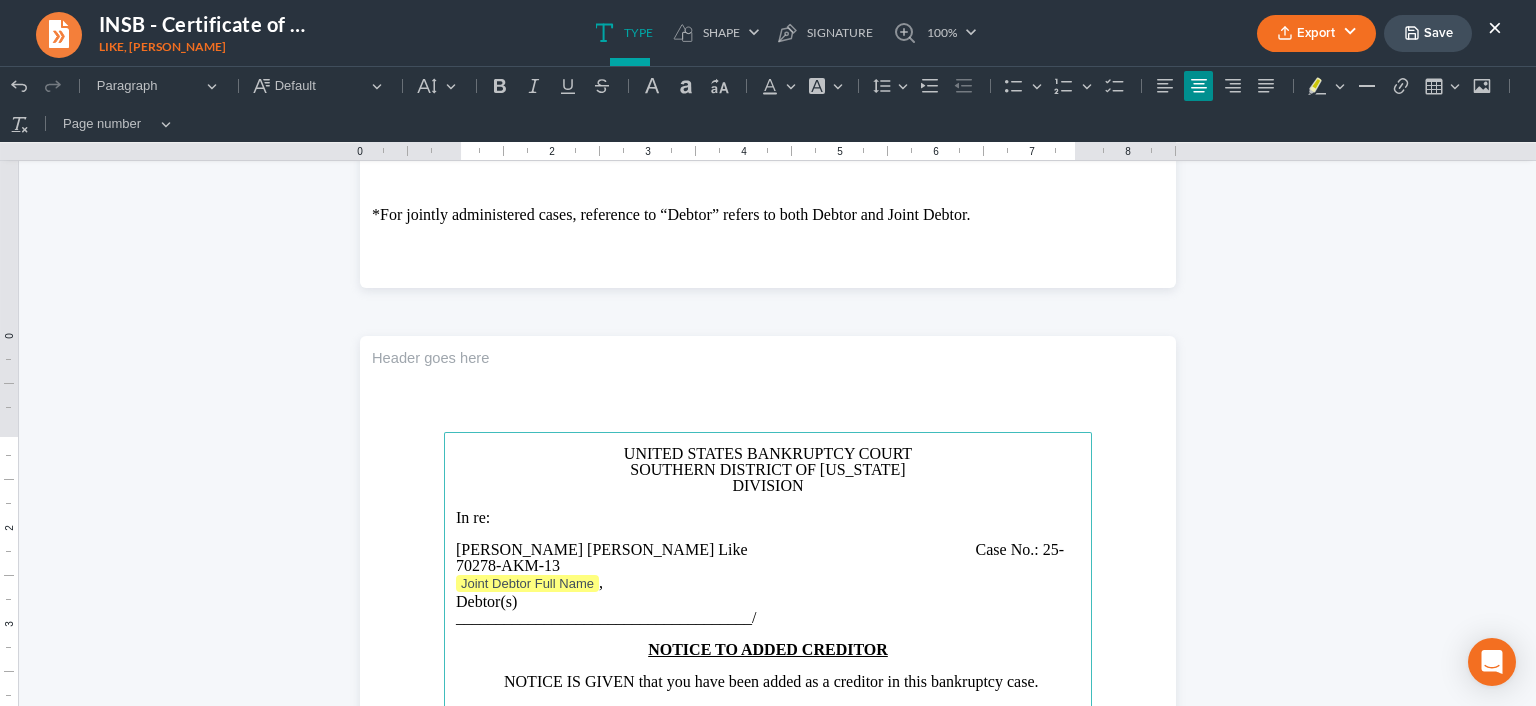 click on "DIVISION" at bounding box center [768, 486] 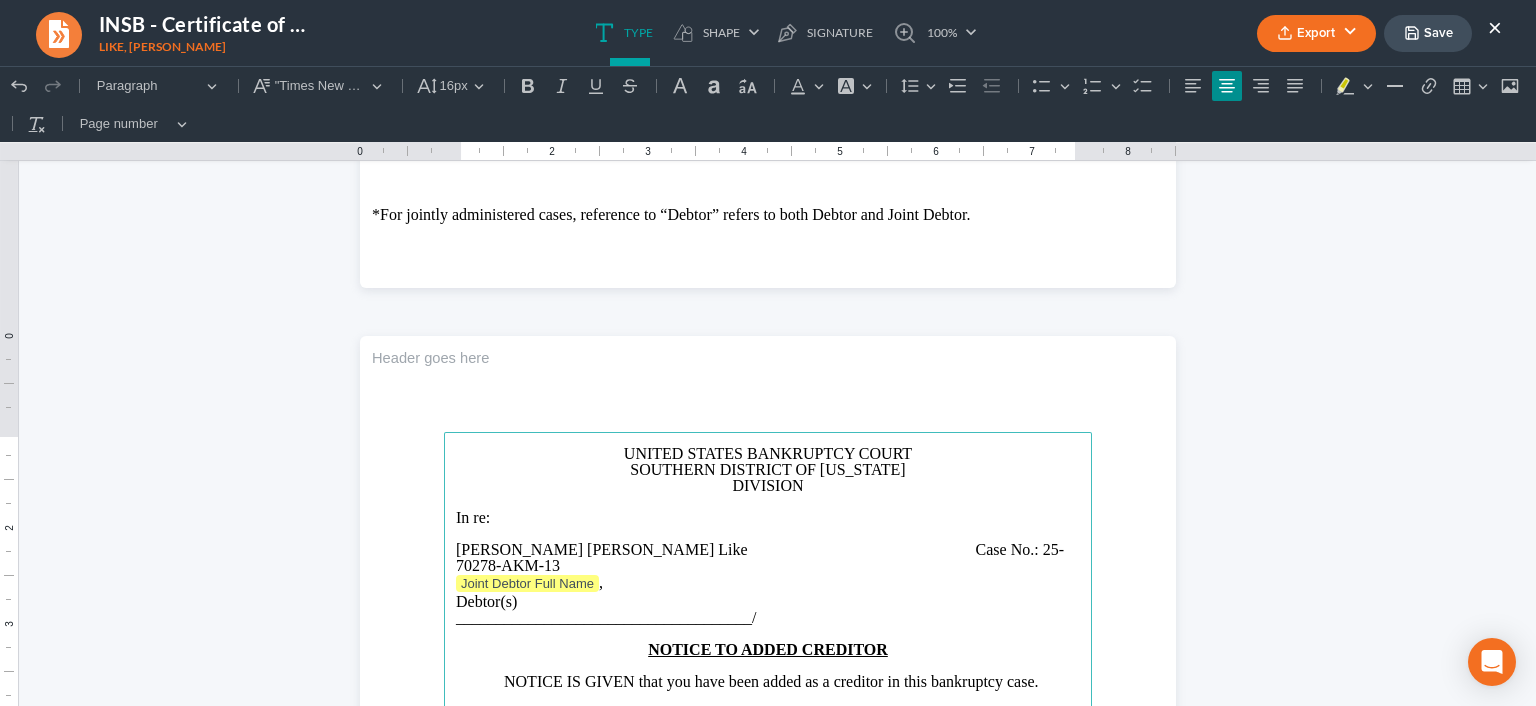 type 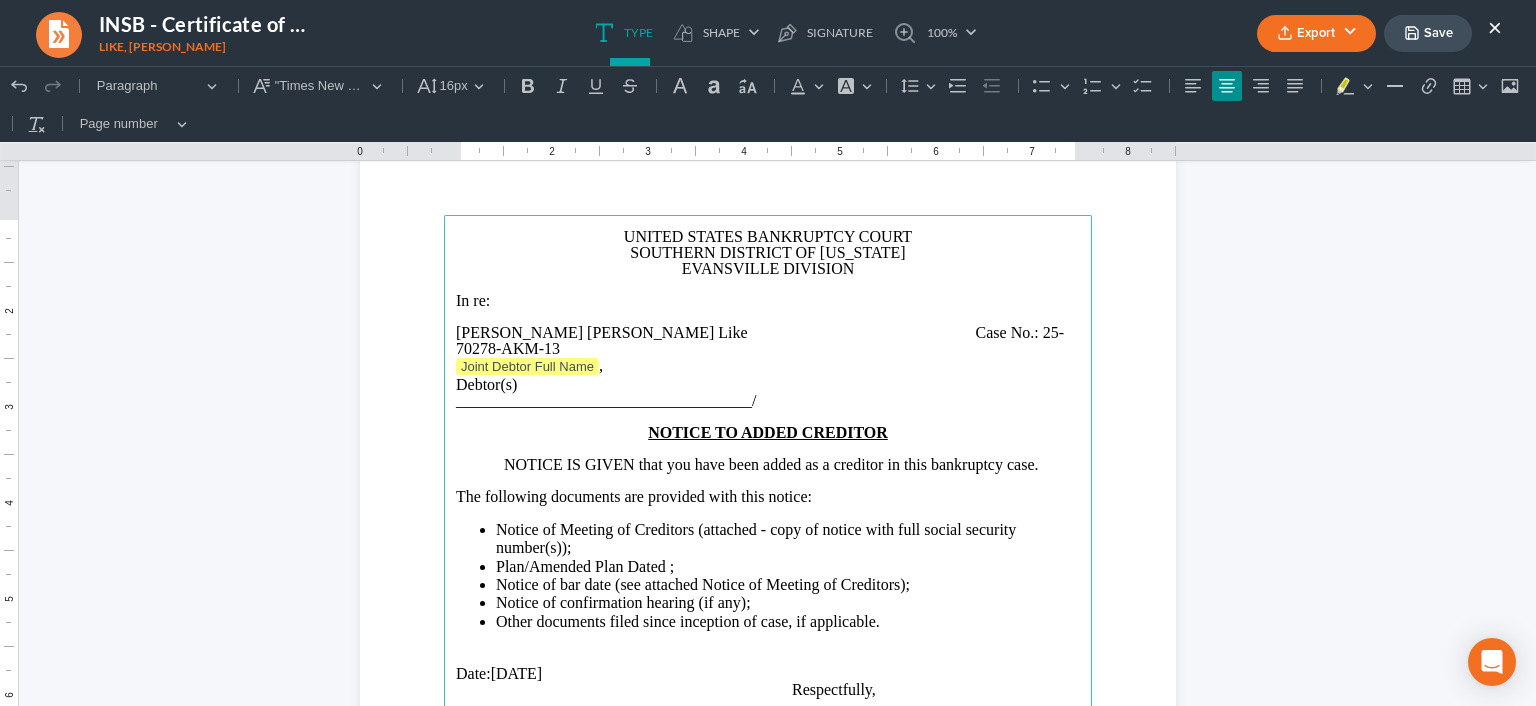 scroll, scrollTop: 2346, scrollLeft: 0, axis: vertical 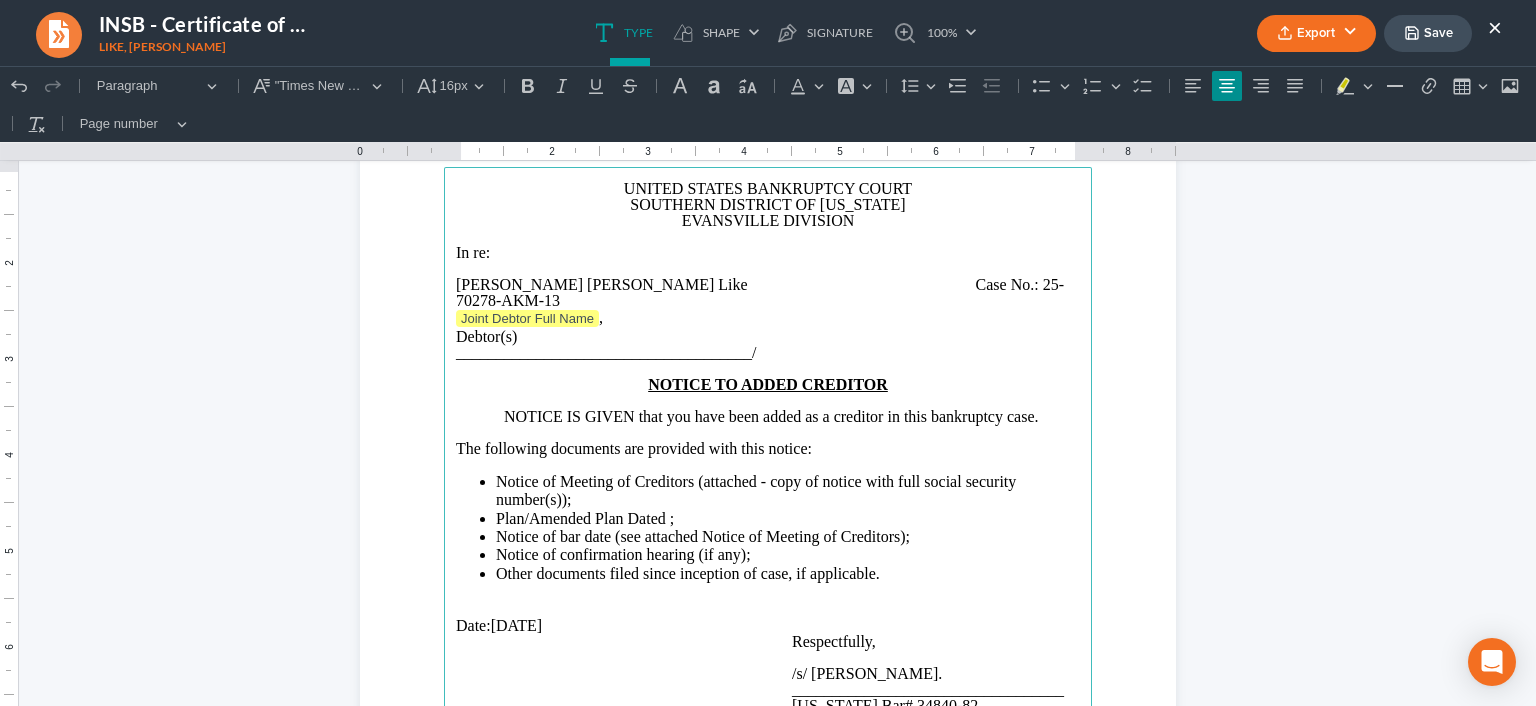 click on "Plan/Amended Plan Dated ;" at bounding box center [585, 518] 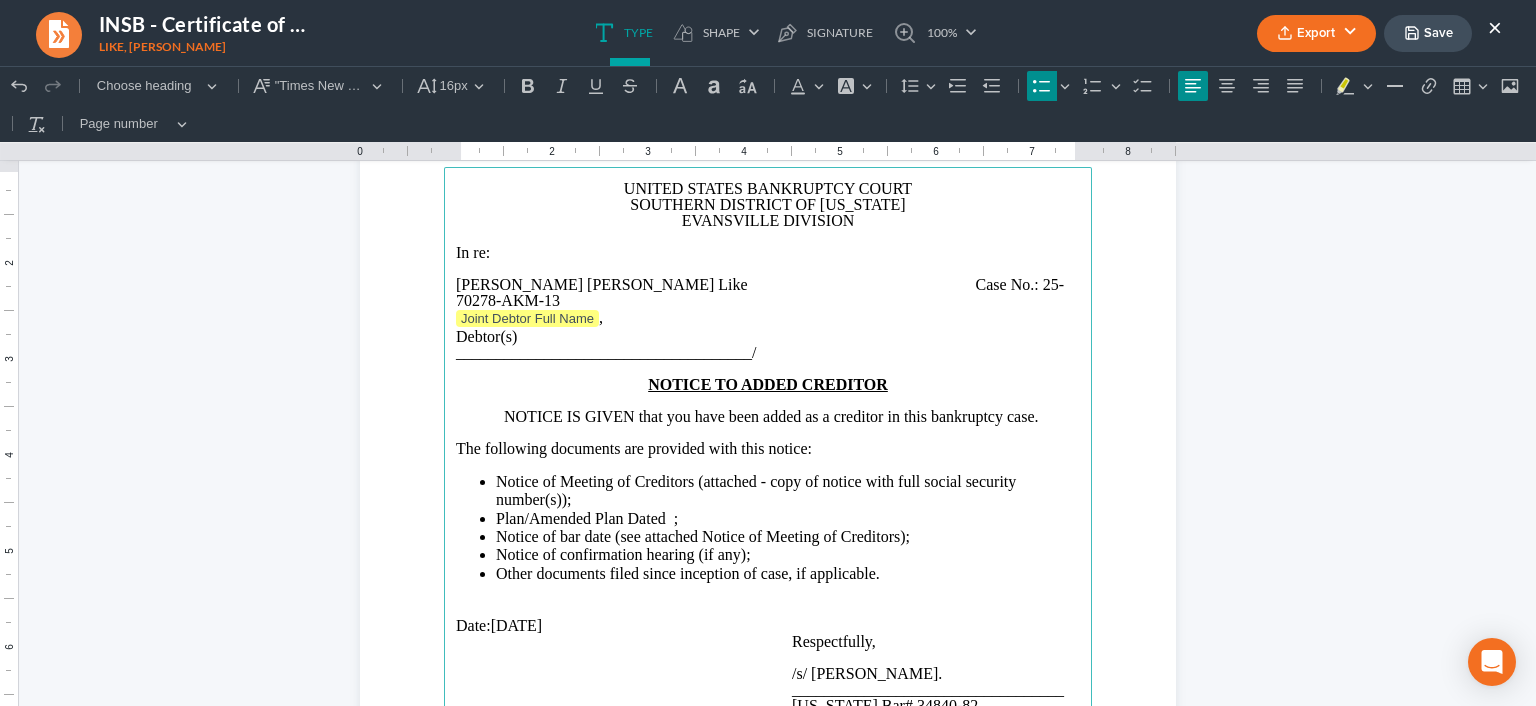 drag, startPoint x: 667, startPoint y: 504, endPoint x: 780, endPoint y: 559, distance: 125.67418 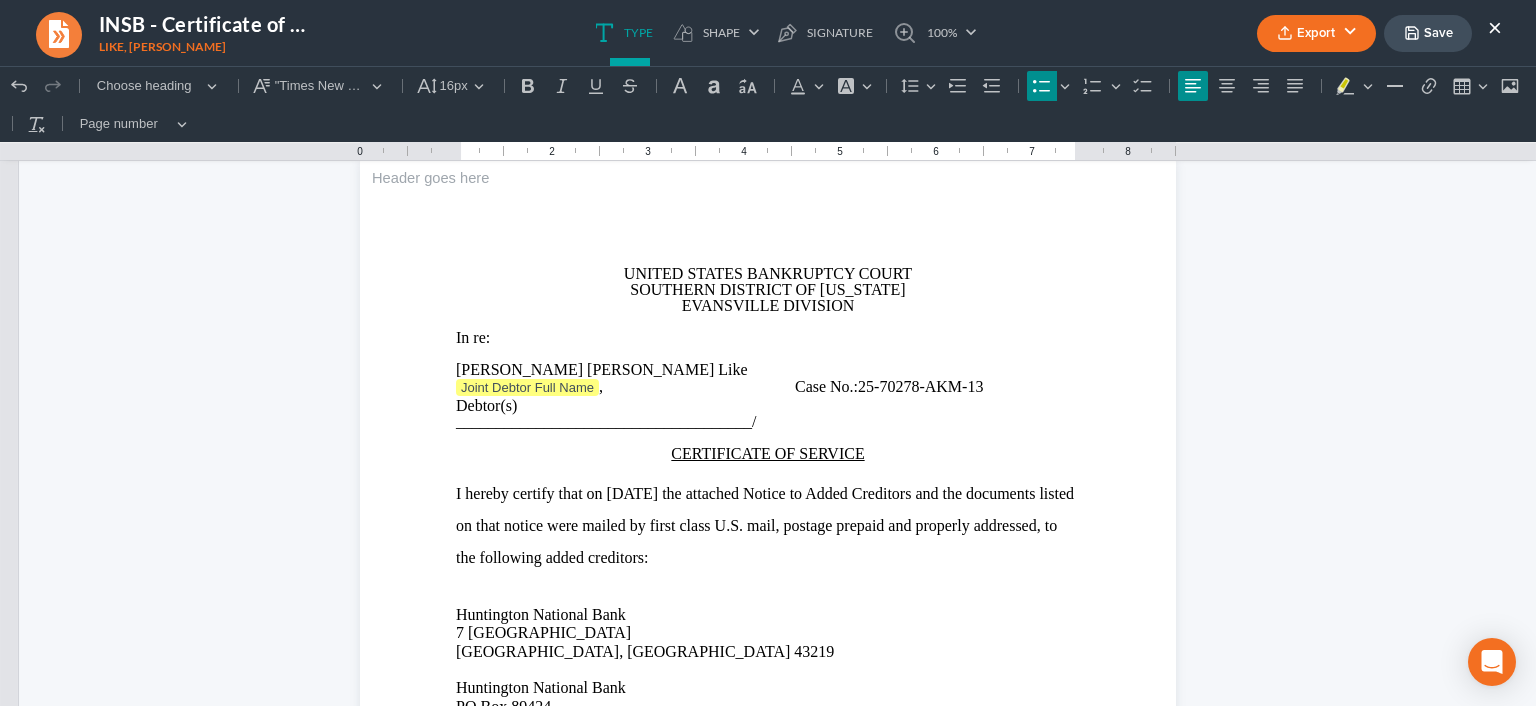 scroll, scrollTop: 0, scrollLeft: 0, axis: both 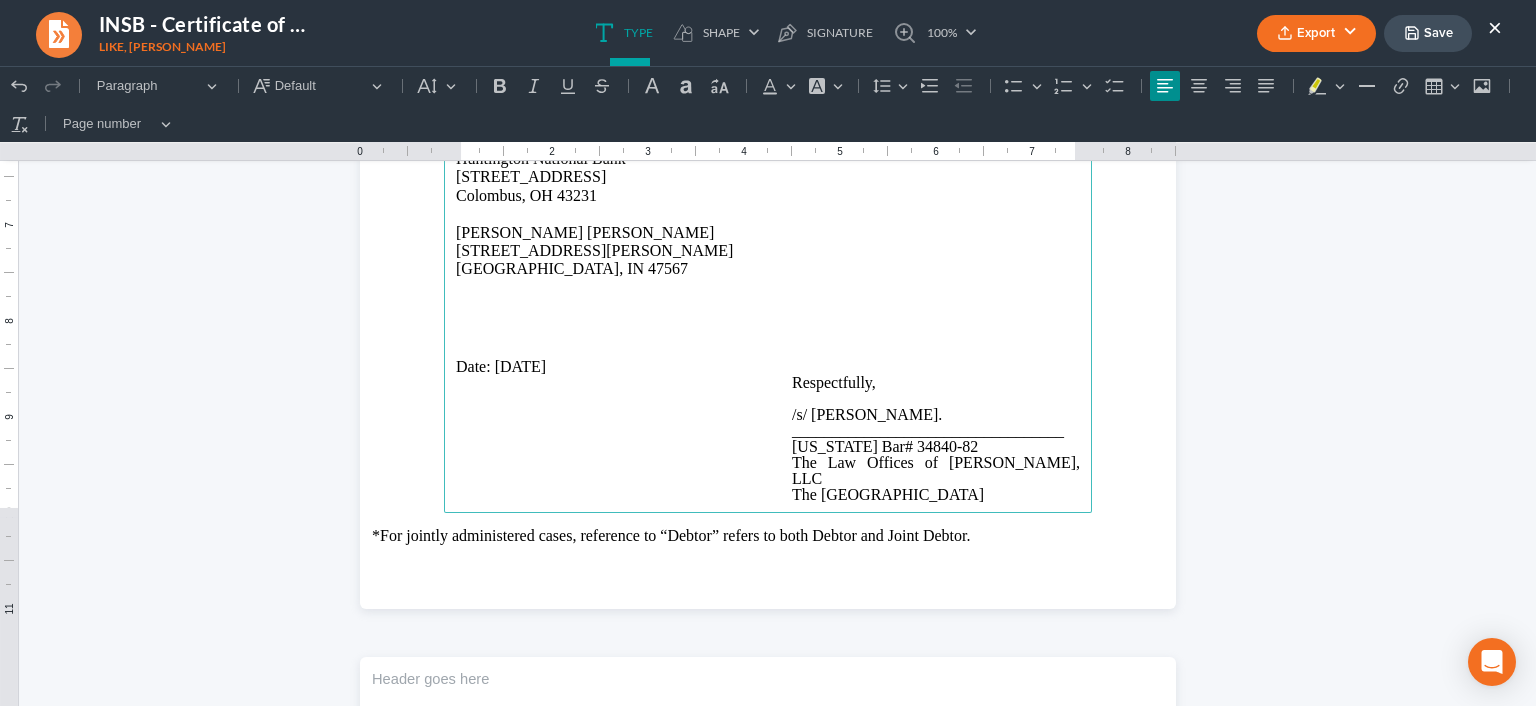 click at bounding box center (768, 327) 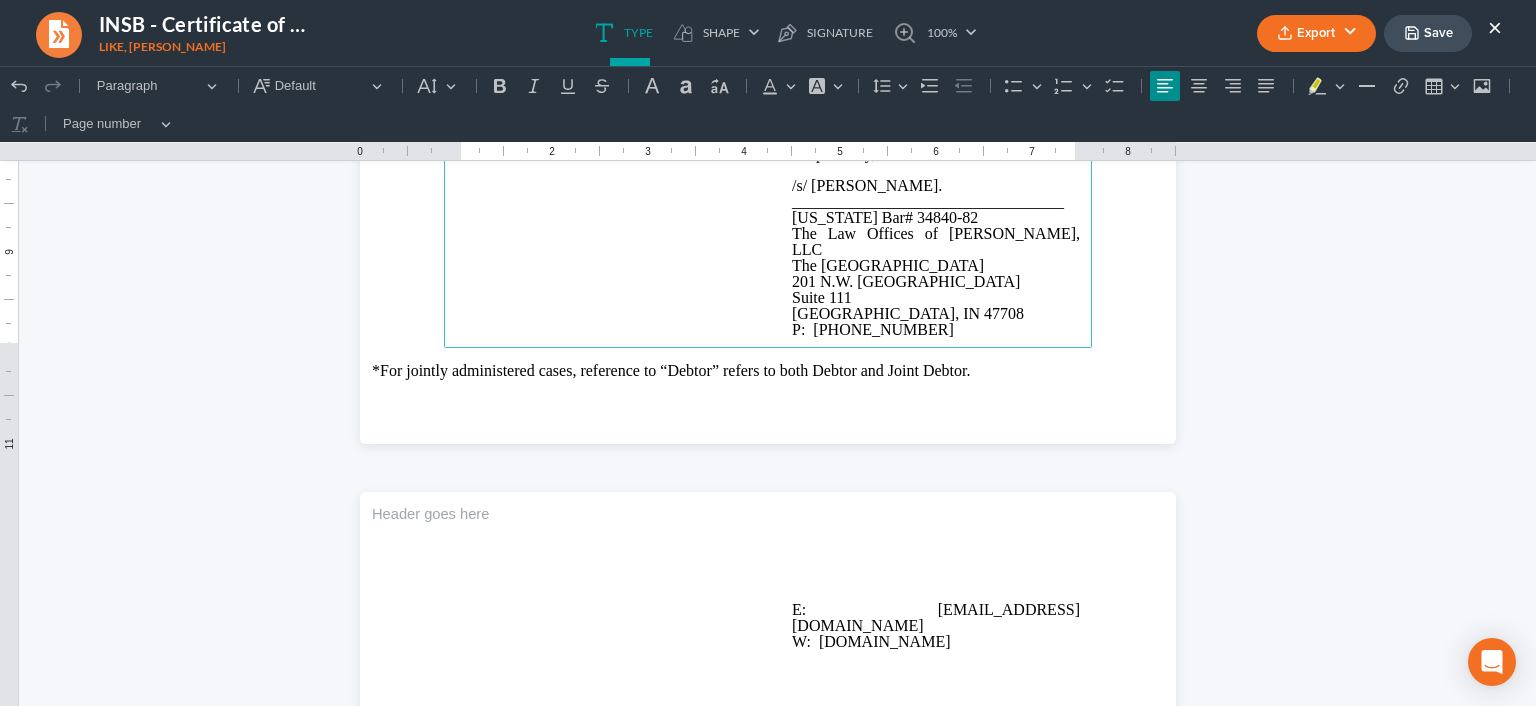 scroll, scrollTop: 865, scrollLeft: 0, axis: vertical 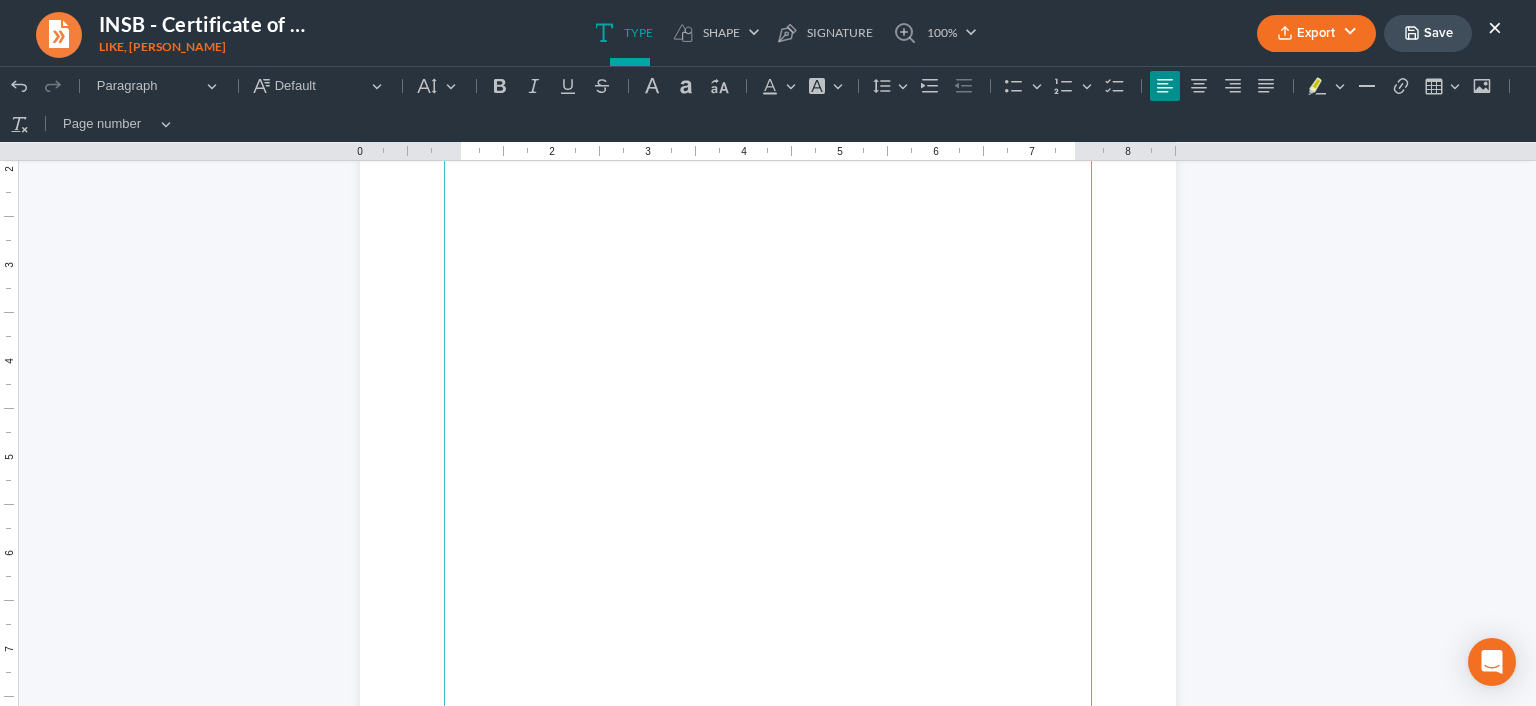 click at bounding box center [768, 623] 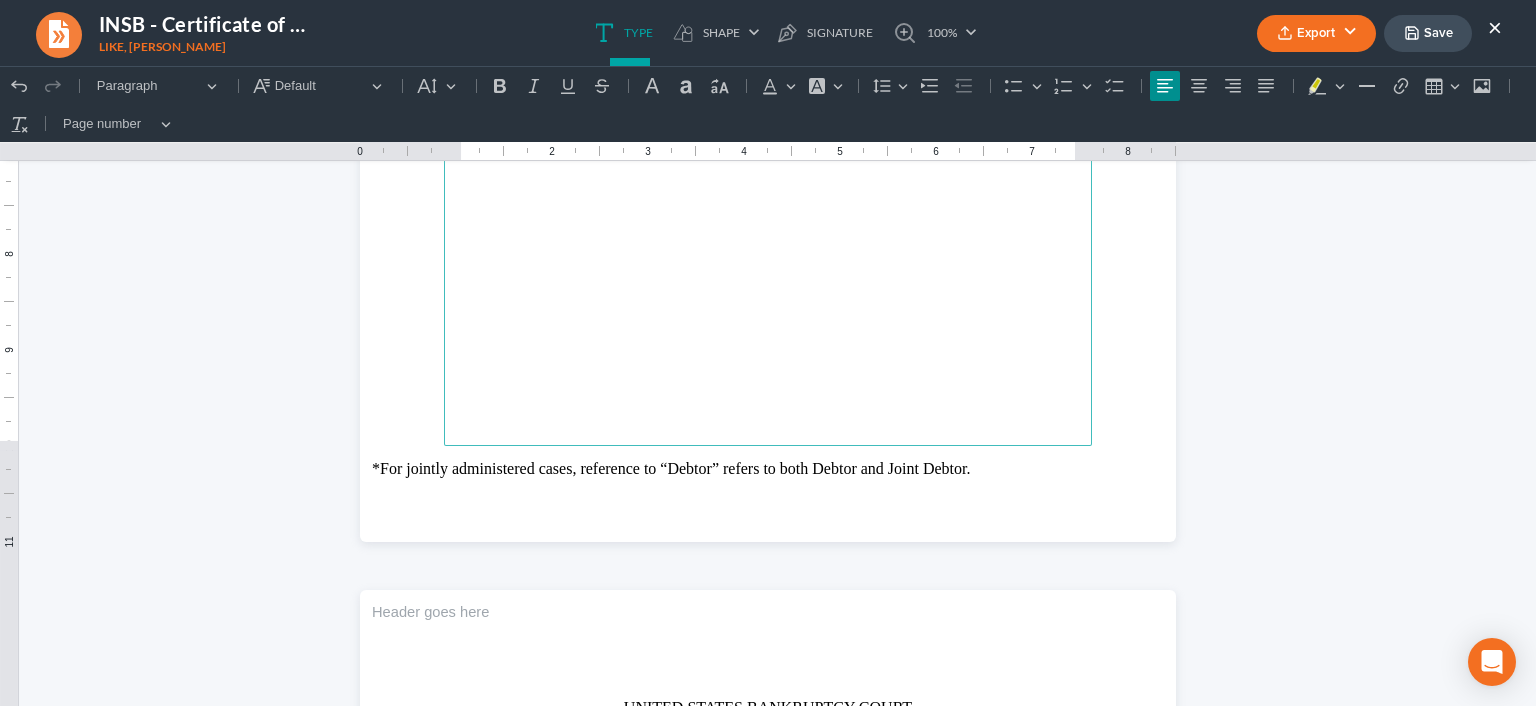 scroll, scrollTop: 2461, scrollLeft: 0, axis: vertical 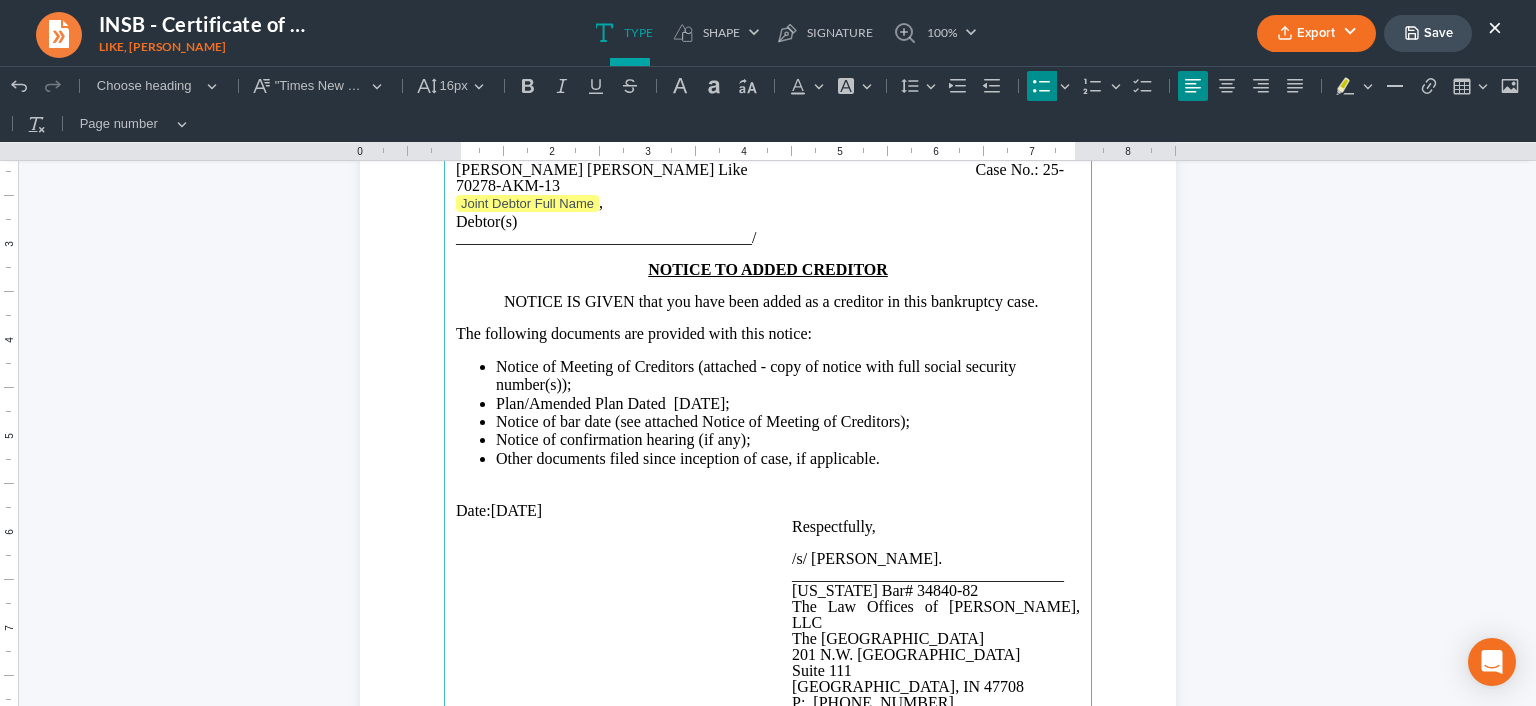 click on "Export" at bounding box center [1316, 33] 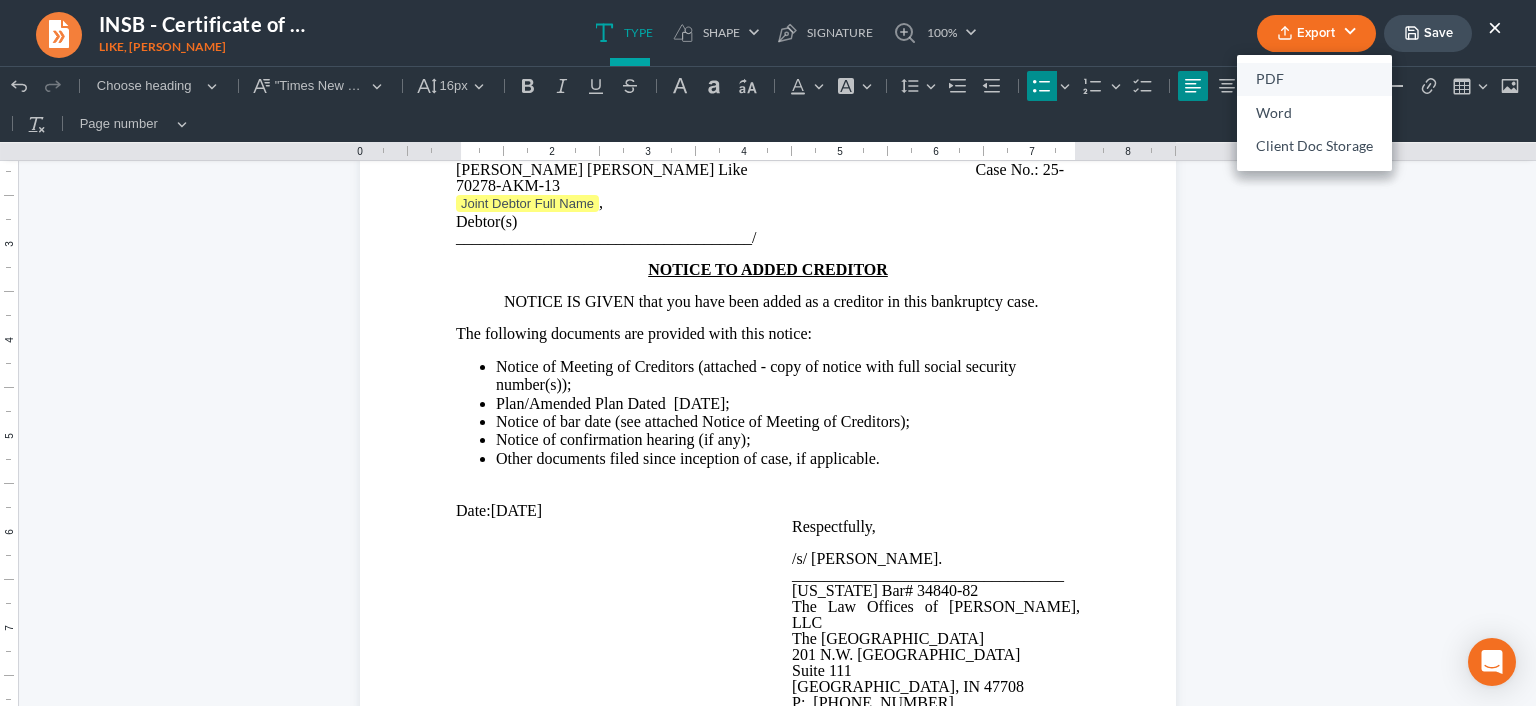 click on "PDF" at bounding box center [1314, 80] 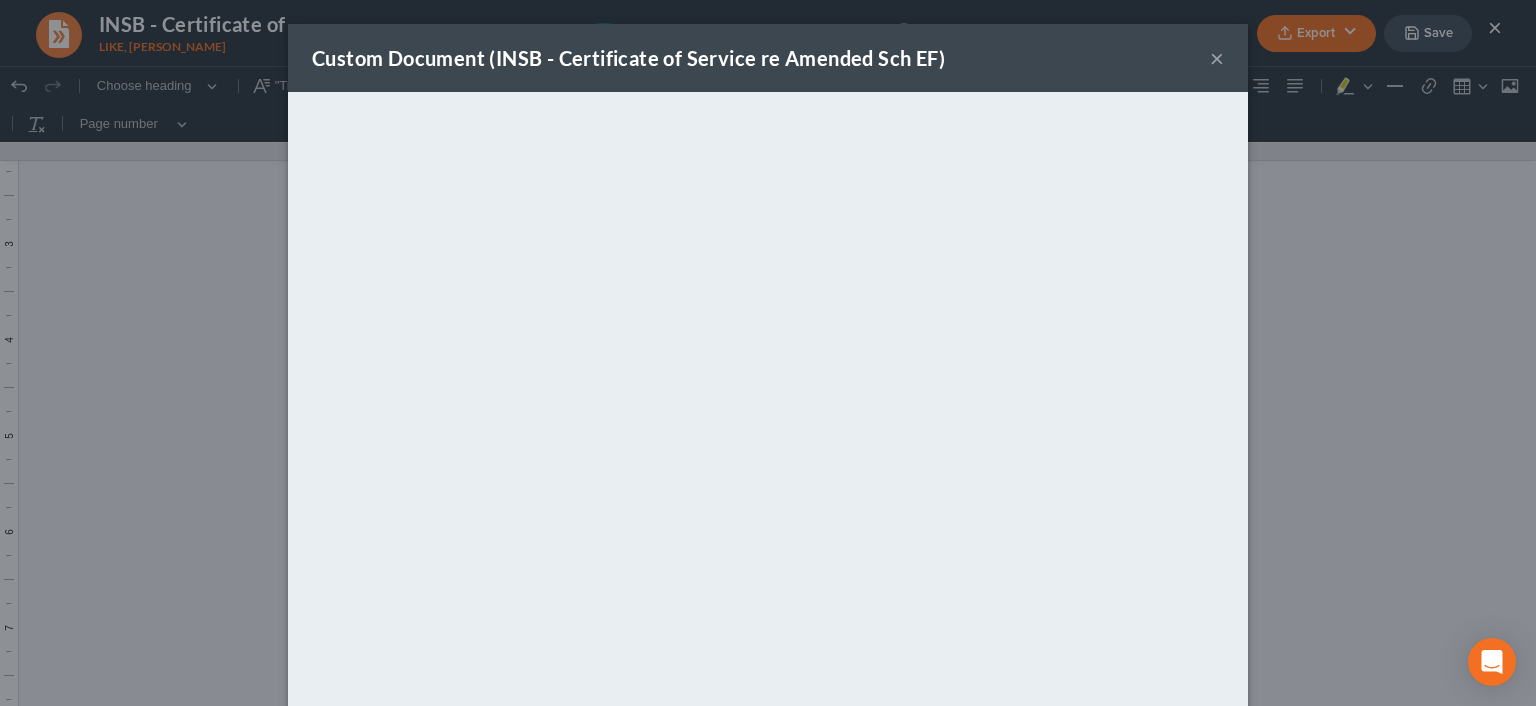click on "×" at bounding box center (1217, 58) 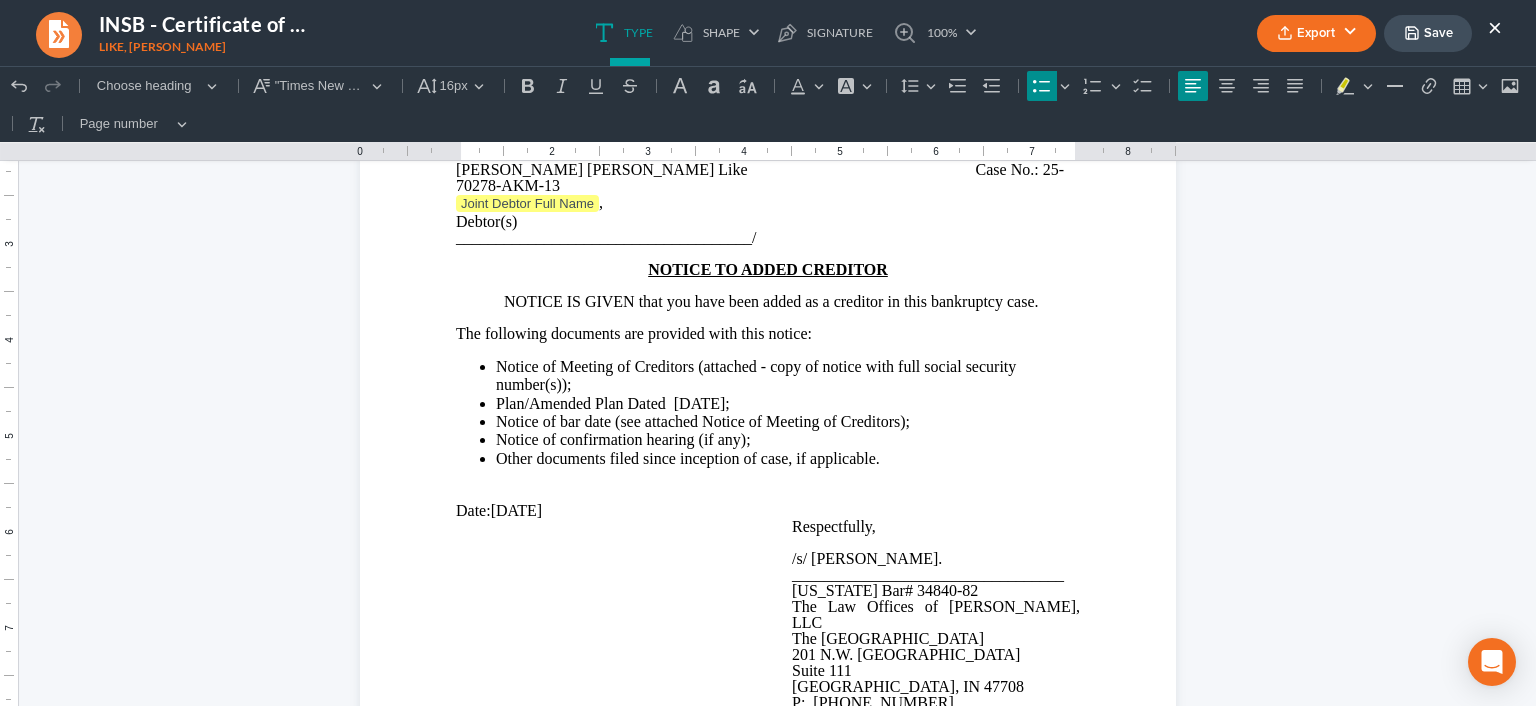 click on "×" at bounding box center [1495, 27] 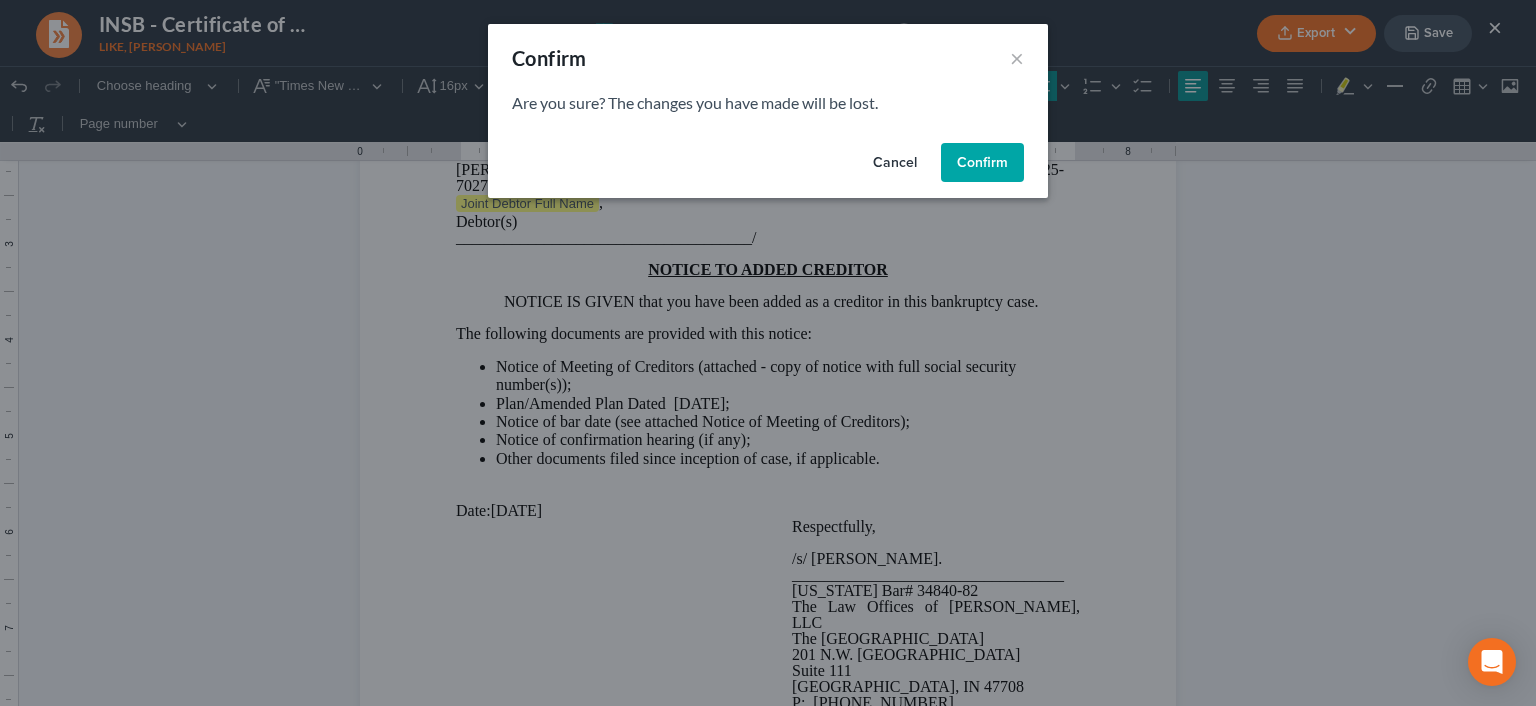 click on "Cancel" at bounding box center [895, 163] 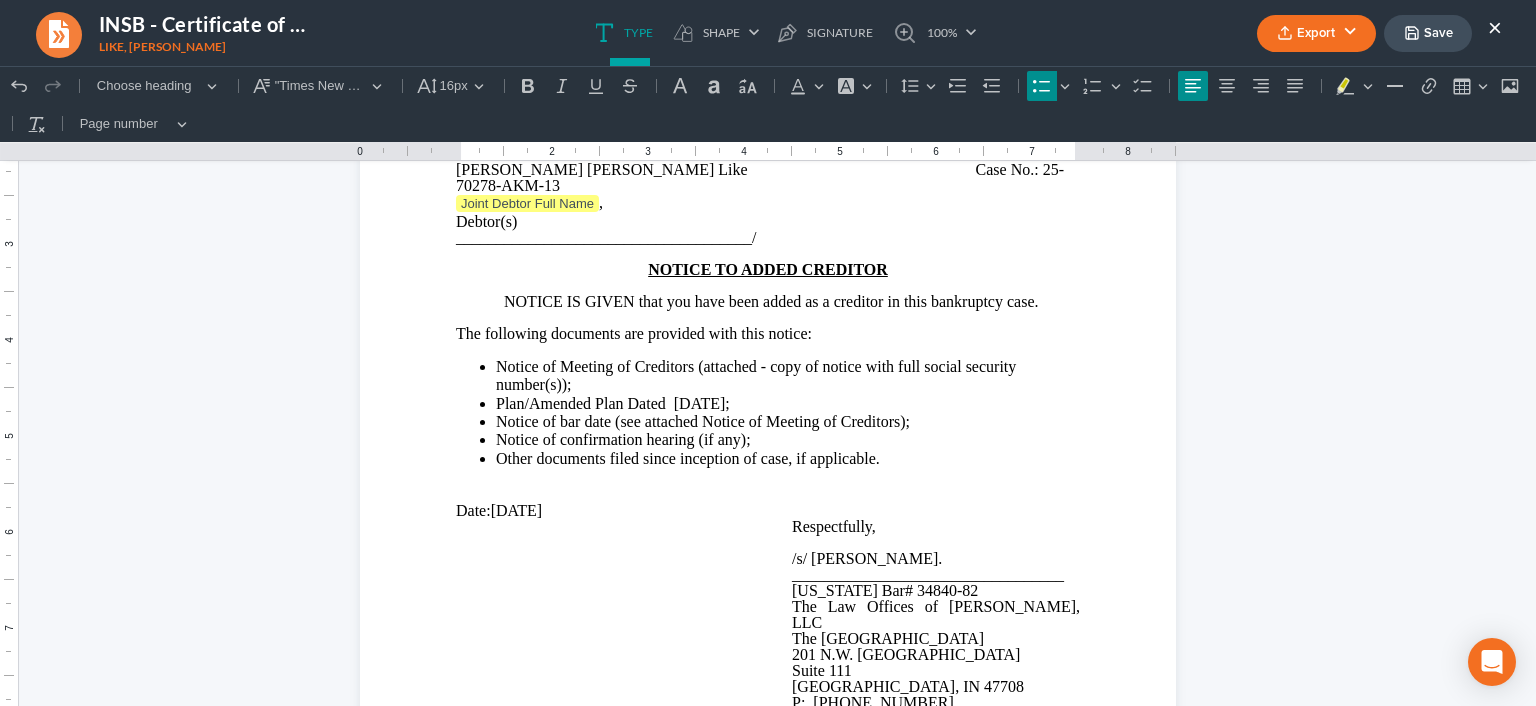 click on "Export" at bounding box center (1316, 33) 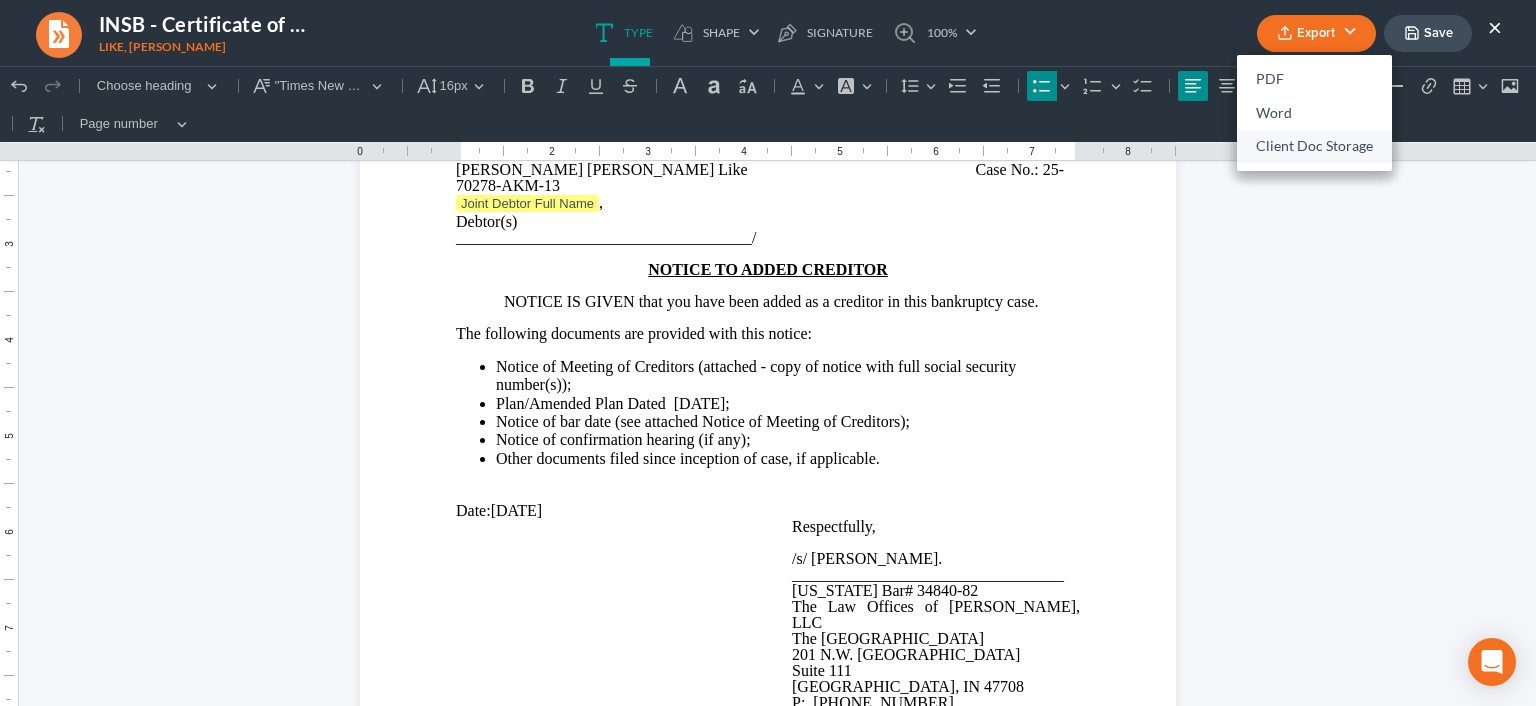click on "Client Doc Storage" at bounding box center (1314, 147) 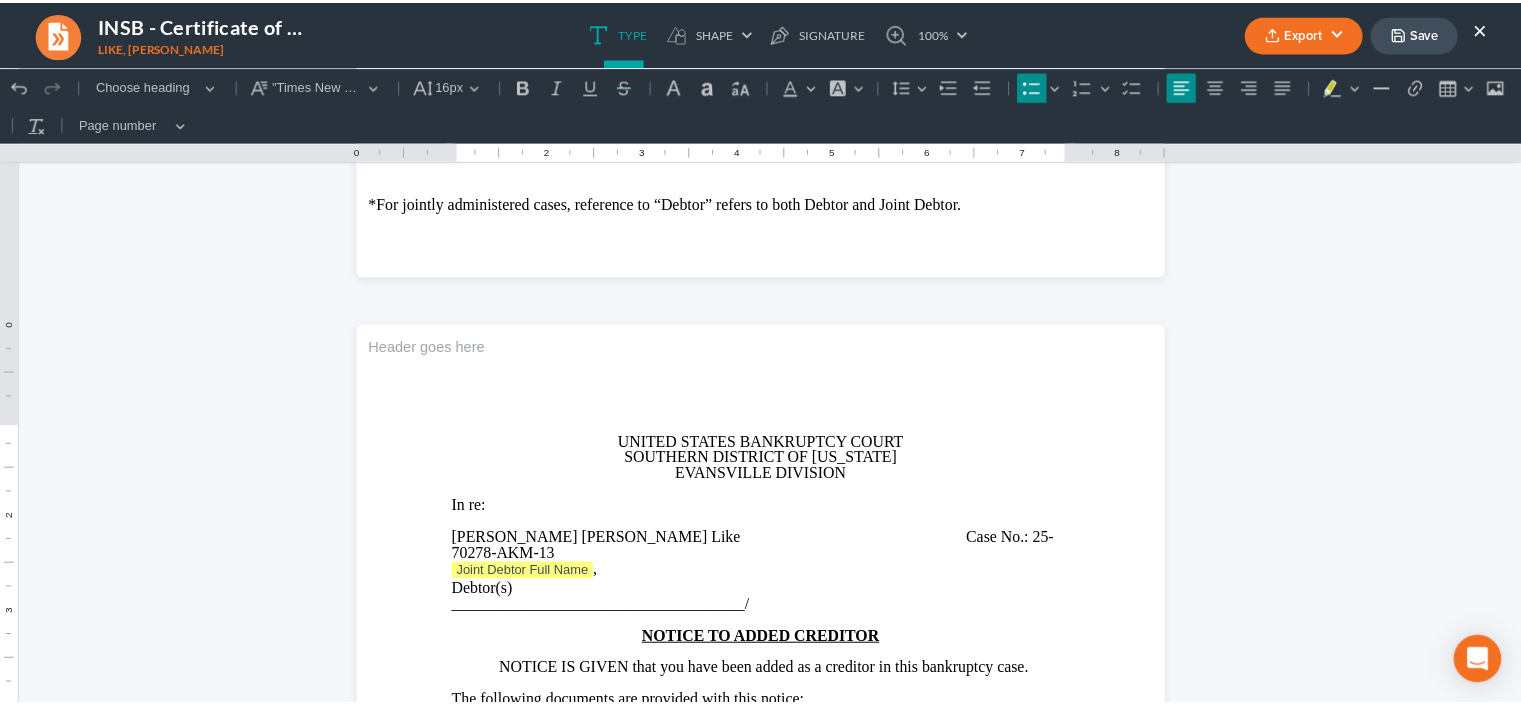 scroll, scrollTop: 2033, scrollLeft: 0, axis: vertical 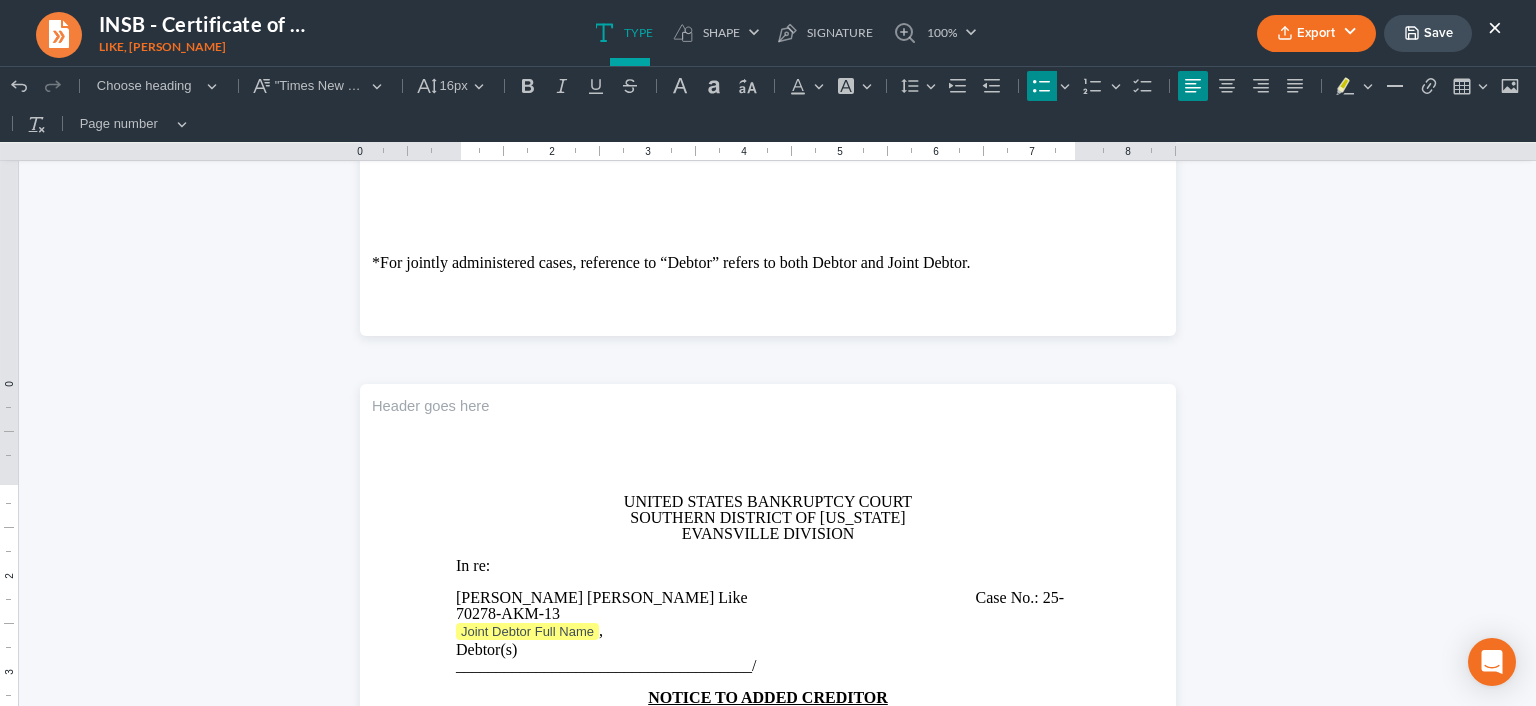 click on "×" at bounding box center (1495, 27) 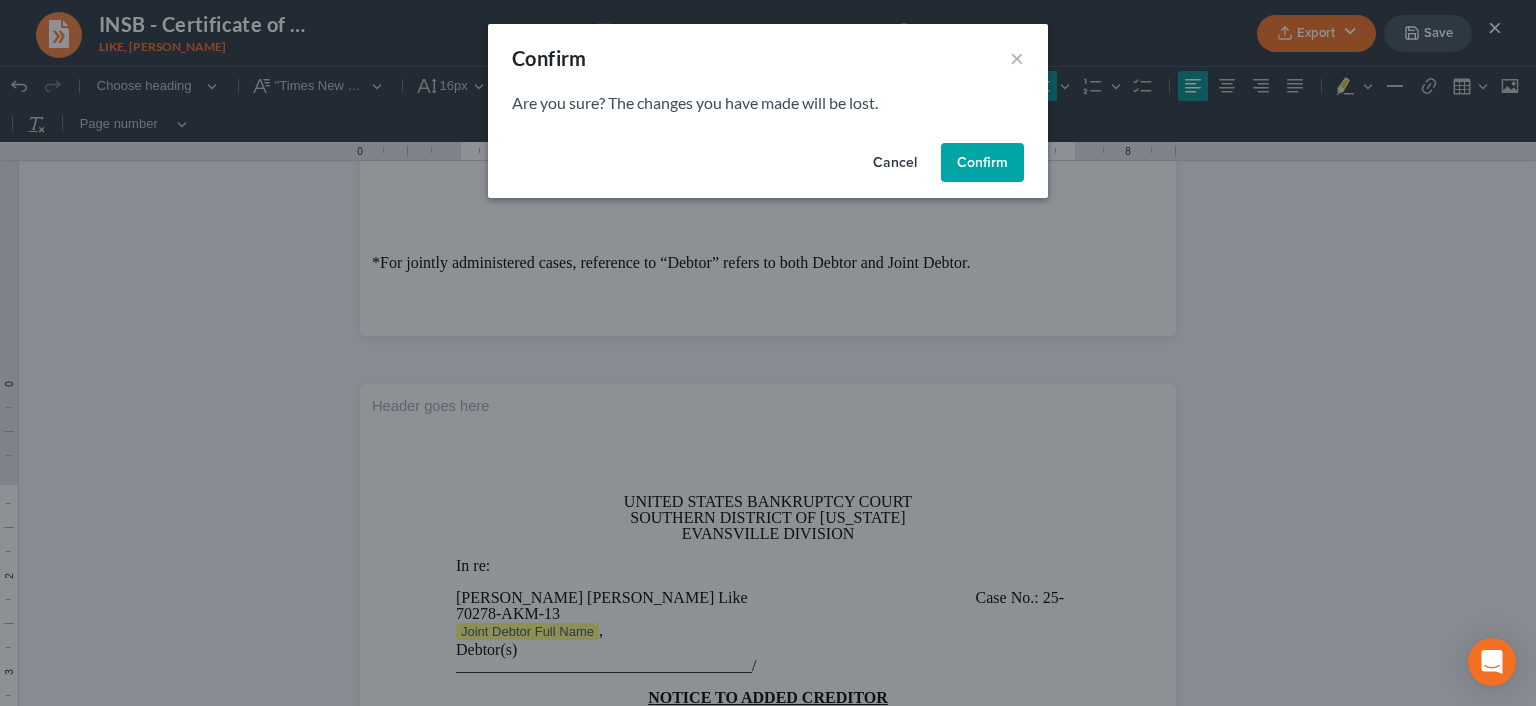 click on "Confirm" at bounding box center [982, 163] 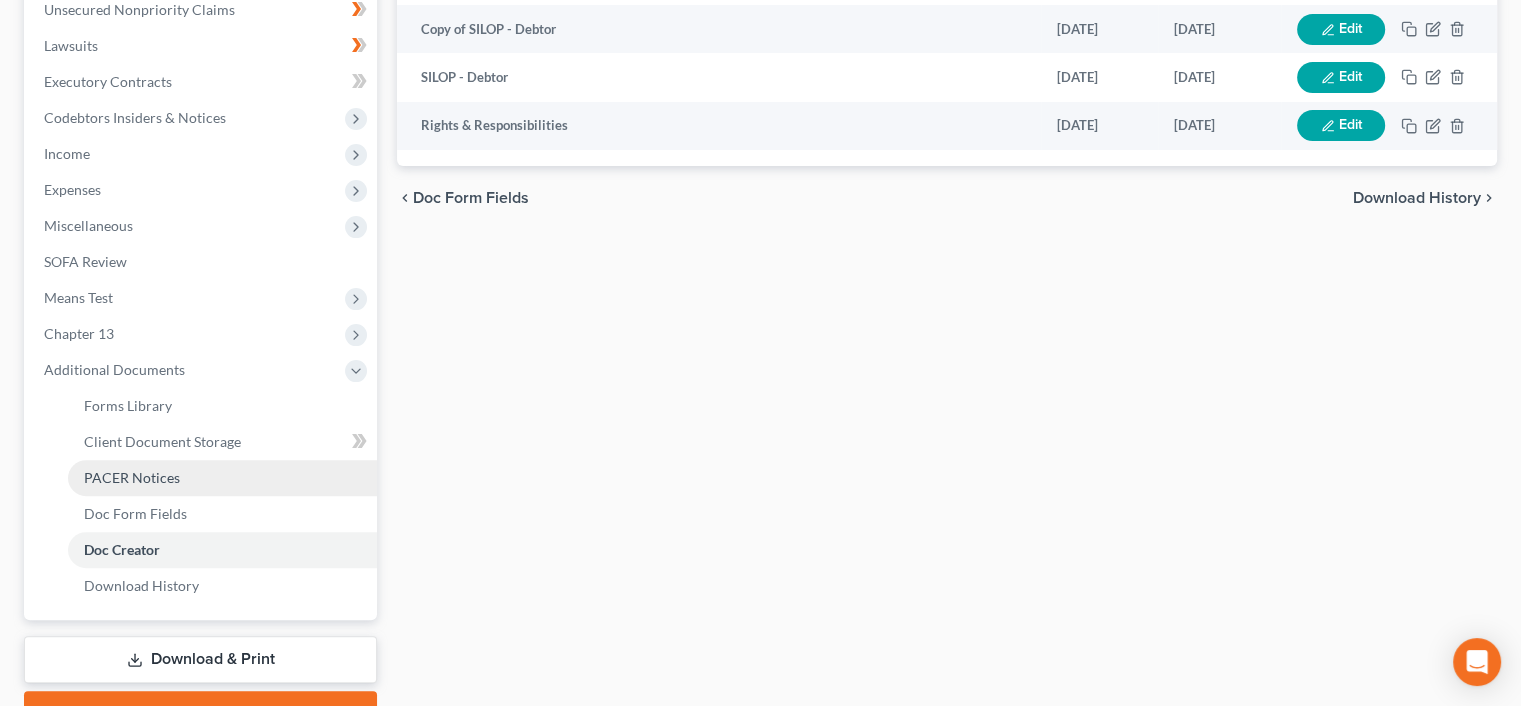 scroll, scrollTop: 505, scrollLeft: 0, axis: vertical 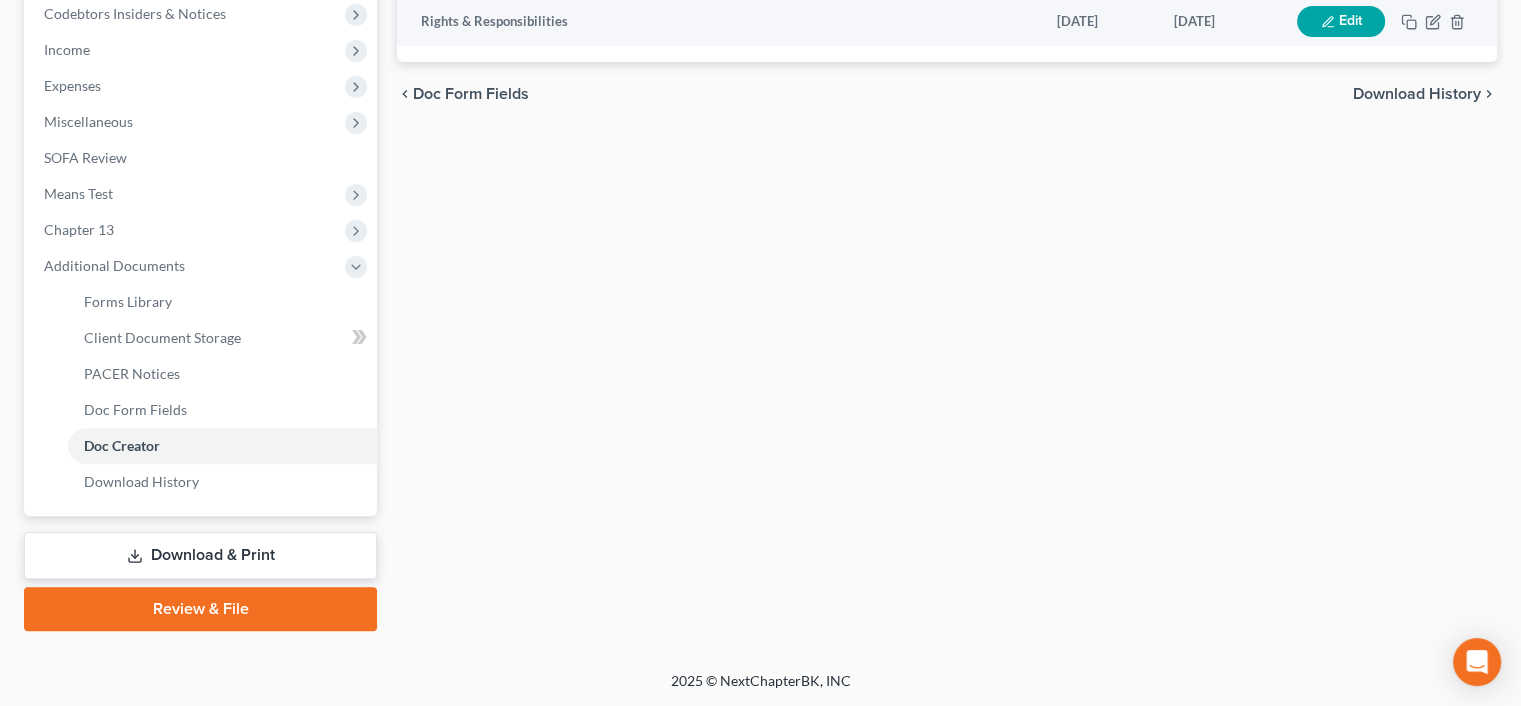 click on "Download & Print" at bounding box center (200, 555) 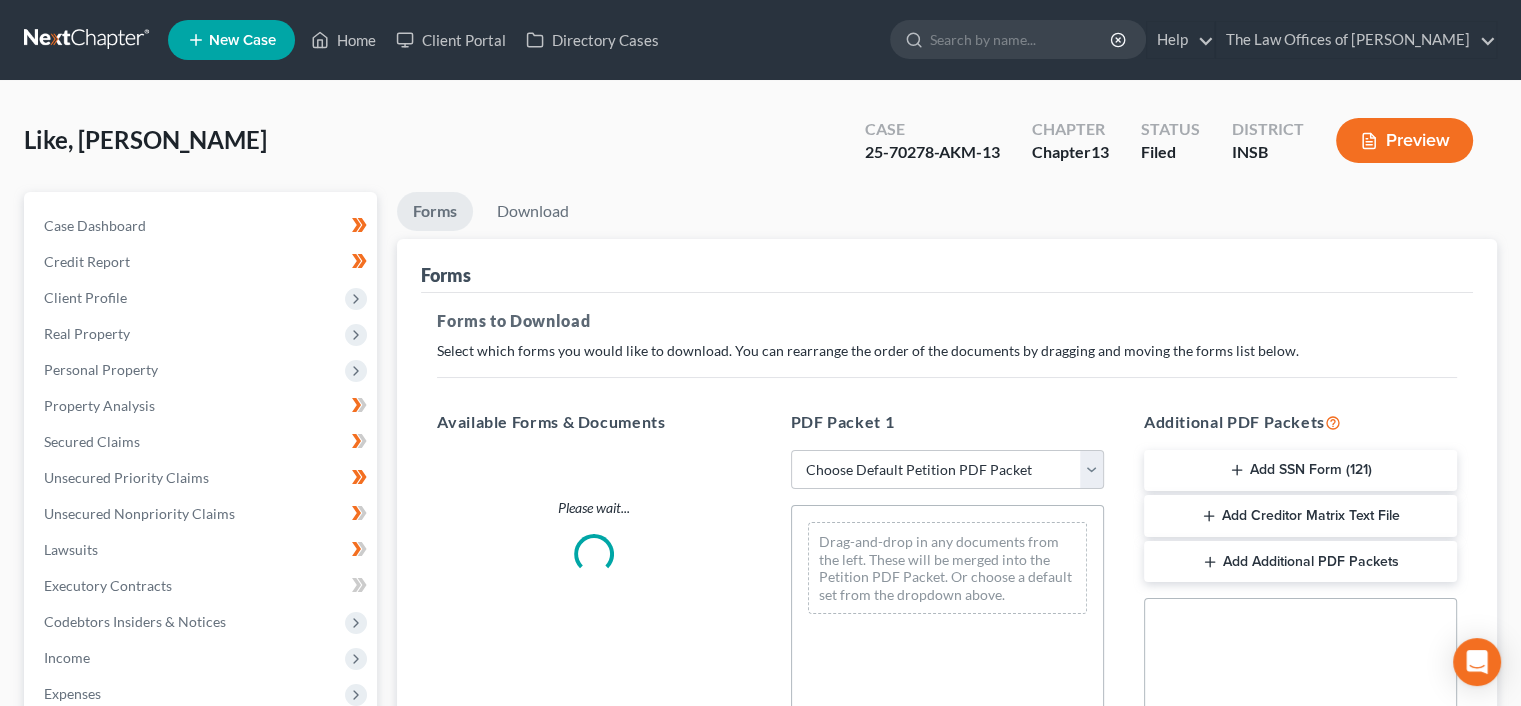 scroll, scrollTop: 0, scrollLeft: 0, axis: both 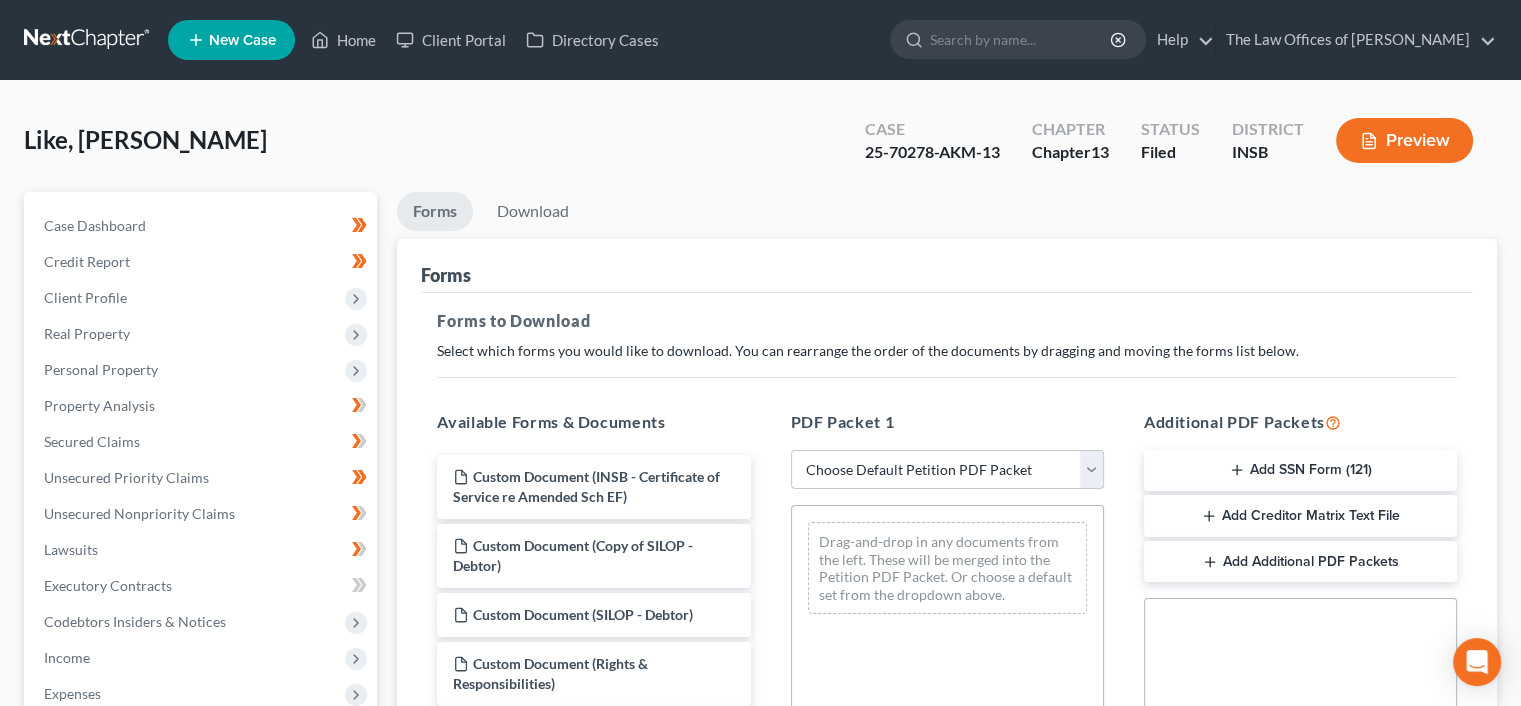 click on "Choose Default Petition PDF Packet Complete Bankruptcy Petition (all forms and schedules) Emergency Filing Forms (Petition and Creditor List Only) Amended Forms Signature Pages Only Supplemental Post Petition (Sch. I & J) Supplemental Post Petition (Sch. I) Supplemental Post Petition (Sch. J)" at bounding box center [947, 470] 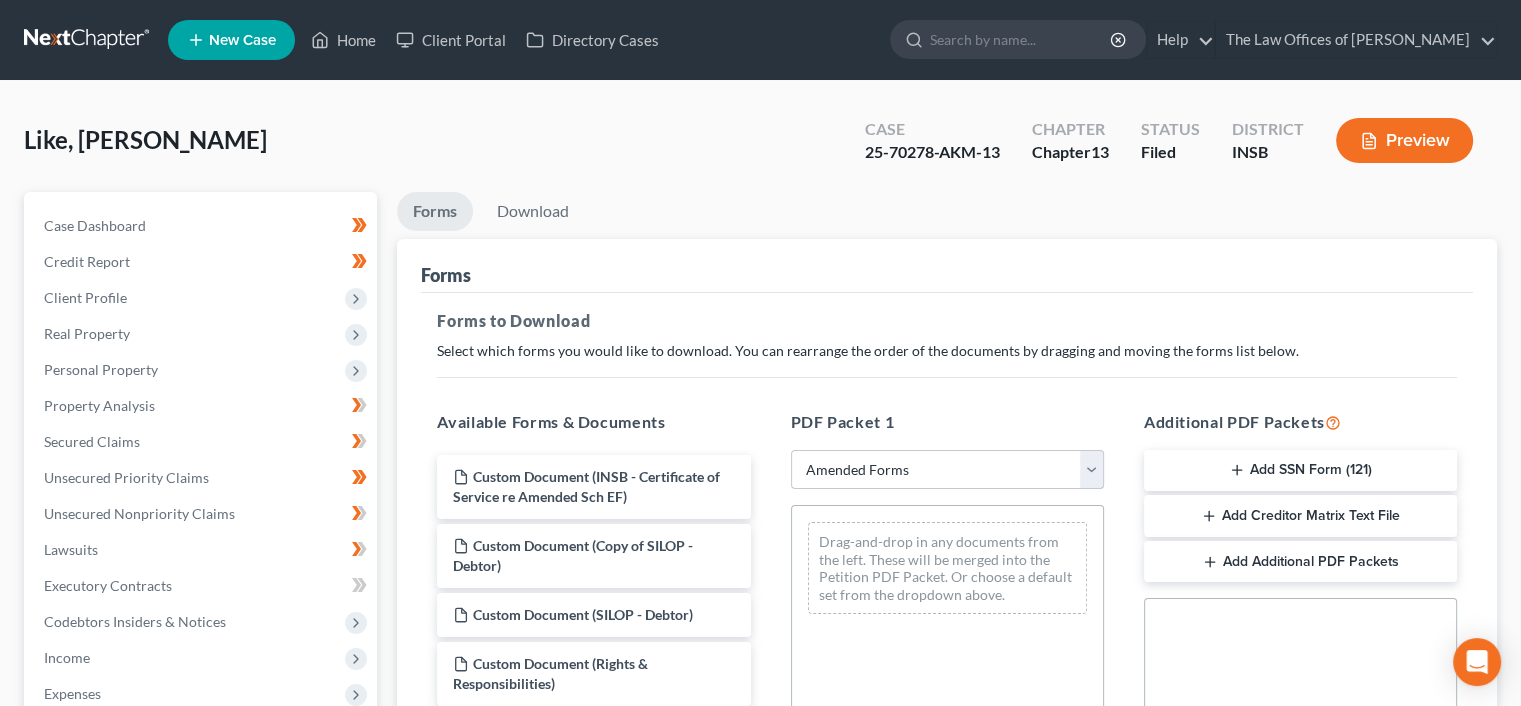 click on "Choose Default Petition PDF Packet Complete Bankruptcy Petition (all forms and schedules) Emergency Filing Forms (Petition and Creditor List Only) Amended Forms Signature Pages Only Supplemental Post Petition (Sch. I & J) Supplemental Post Petition (Sch. I) Supplemental Post Petition (Sch. J)" at bounding box center [947, 470] 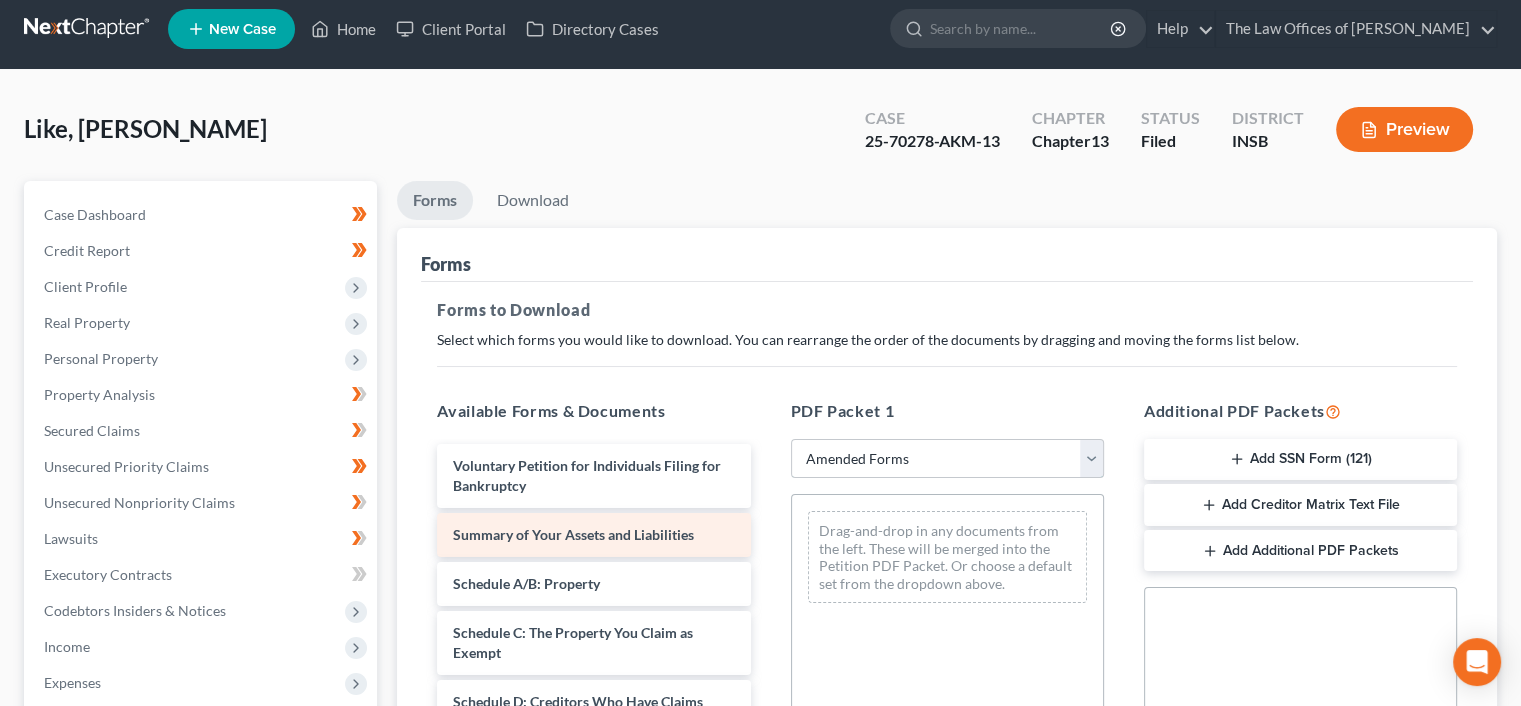 scroll, scrollTop: 15, scrollLeft: 0, axis: vertical 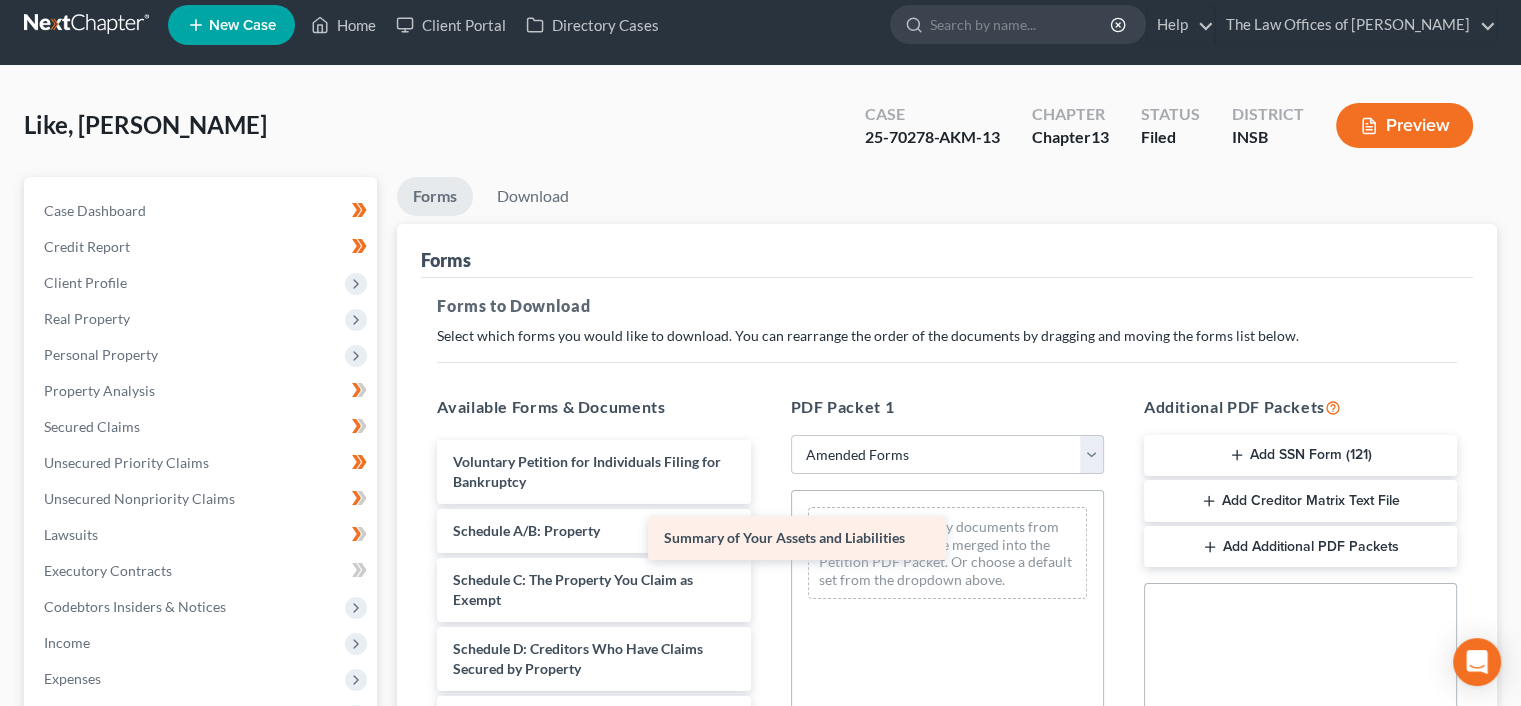drag, startPoint x: 678, startPoint y: 528, endPoint x: 1012, endPoint y: 535, distance: 334.07333 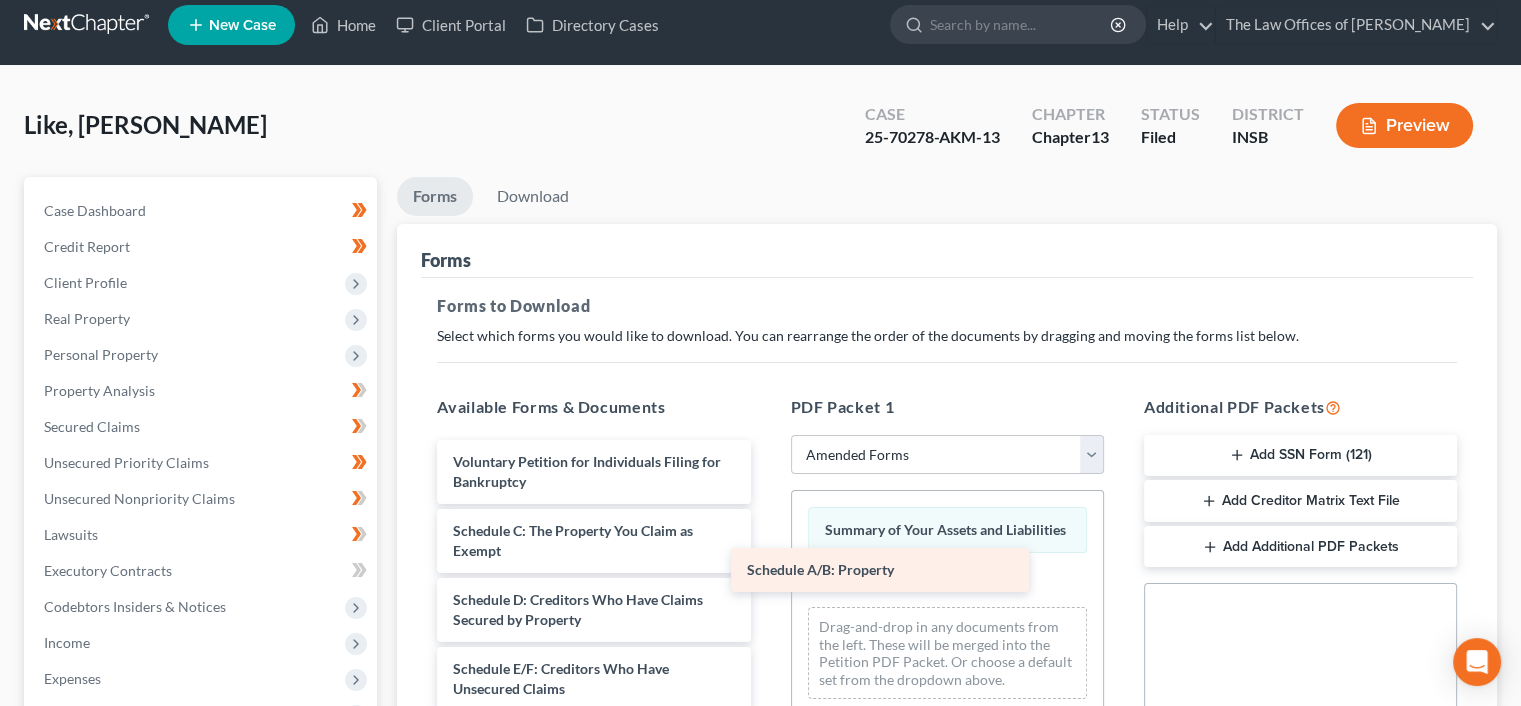 drag, startPoint x: 770, startPoint y: 544, endPoint x: 957, endPoint y: 571, distance: 188.93915 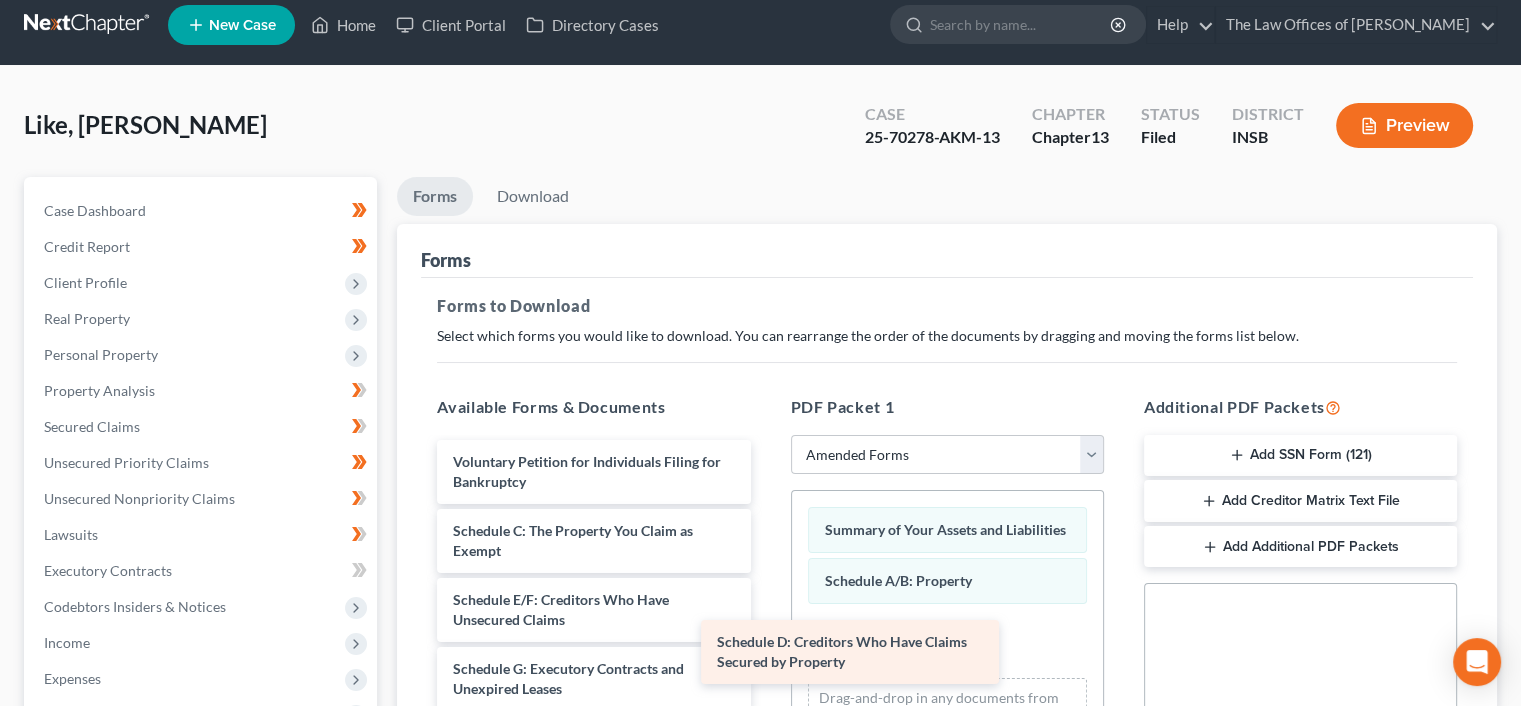 drag, startPoint x: 684, startPoint y: 611, endPoint x: 952, endPoint y: 655, distance: 271.58792 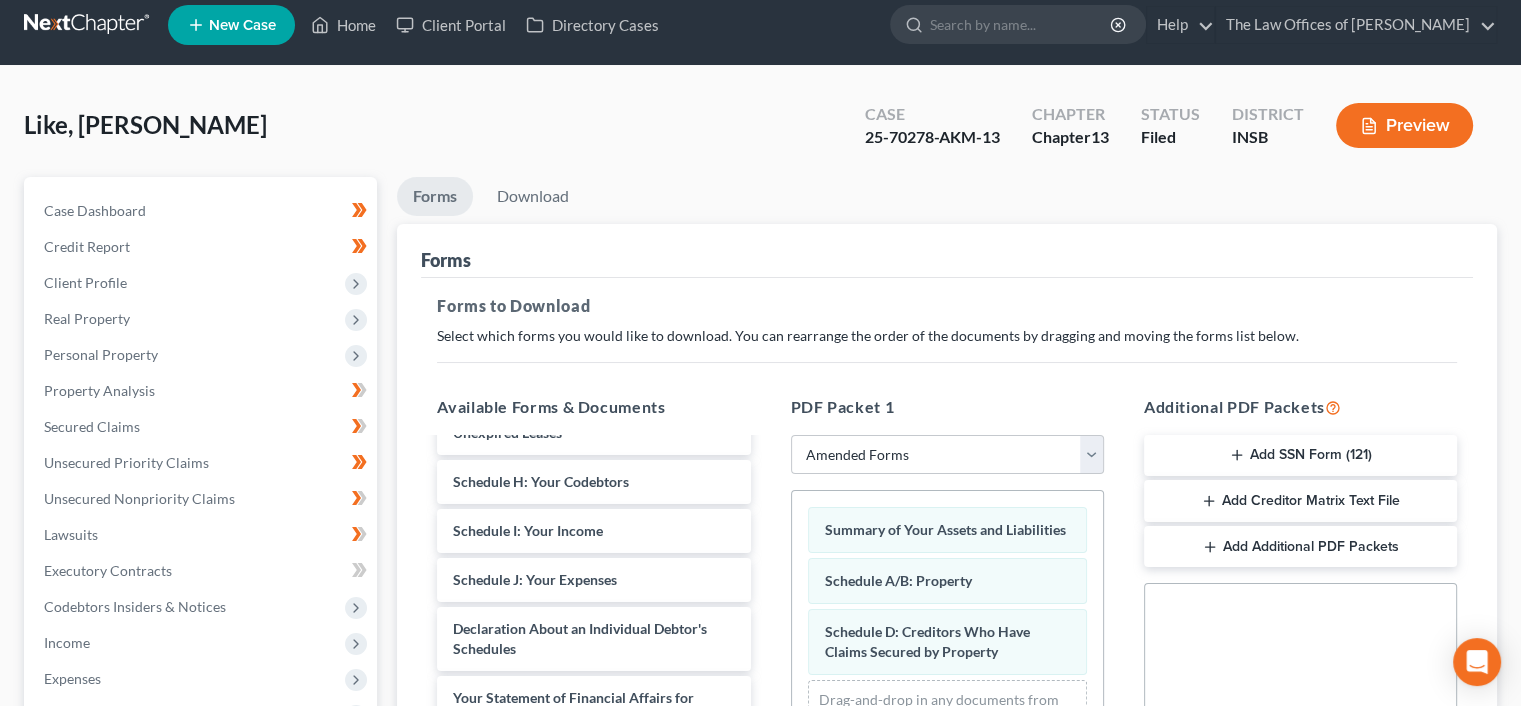scroll, scrollTop: 262, scrollLeft: 0, axis: vertical 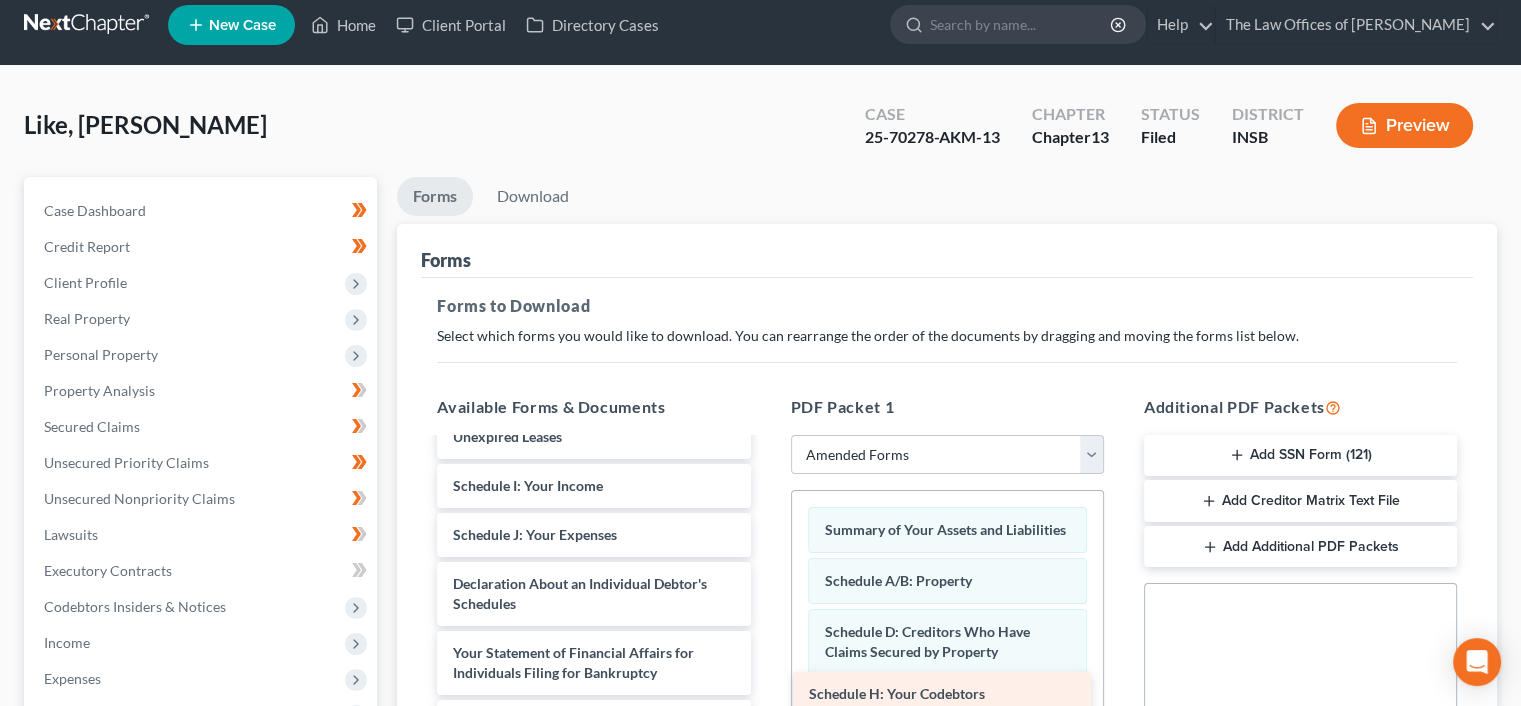drag, startPoint x: 659, startPoint y: 483, endPoint x: 1012, endPoint y: 694, distance: 411.25418 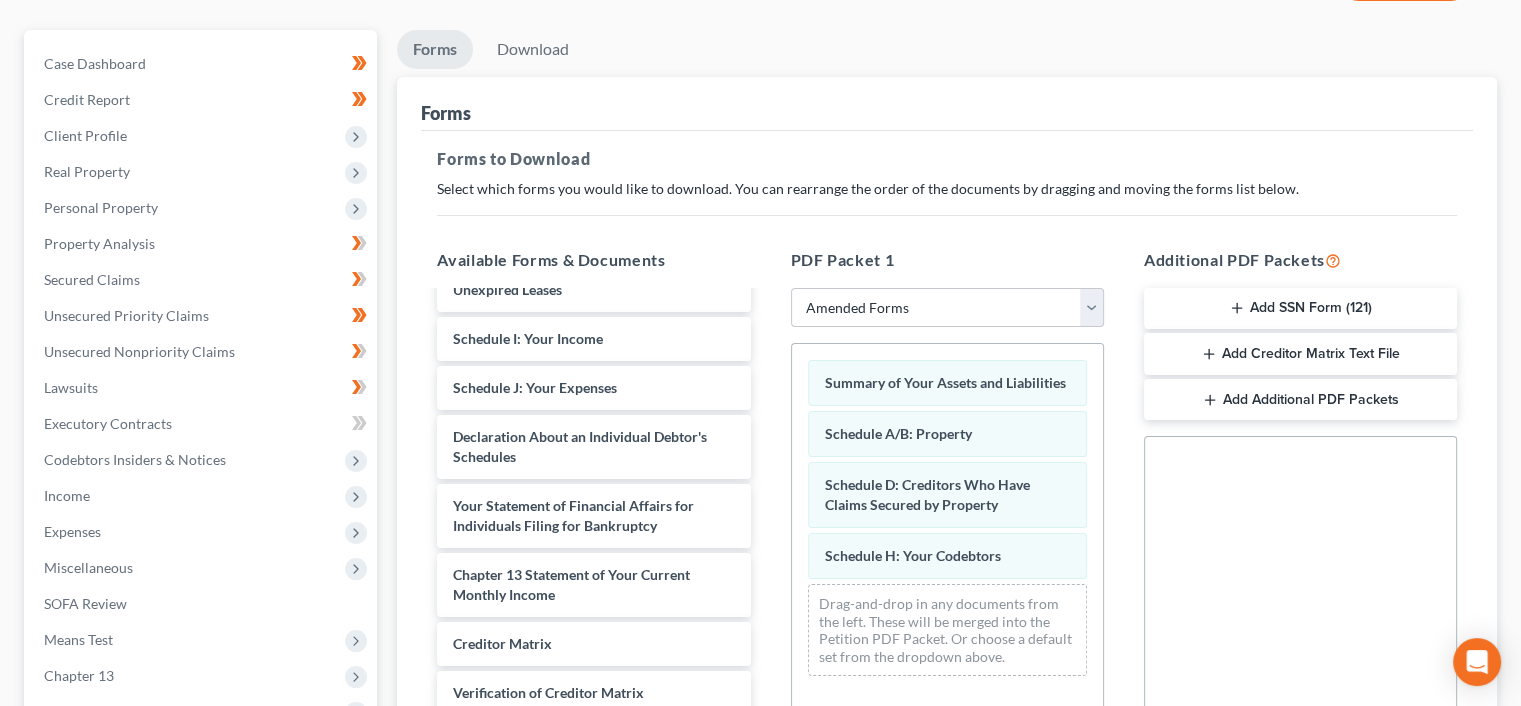 scroll, scrollTop: 168, scrollLeft: 0, axis: vertical 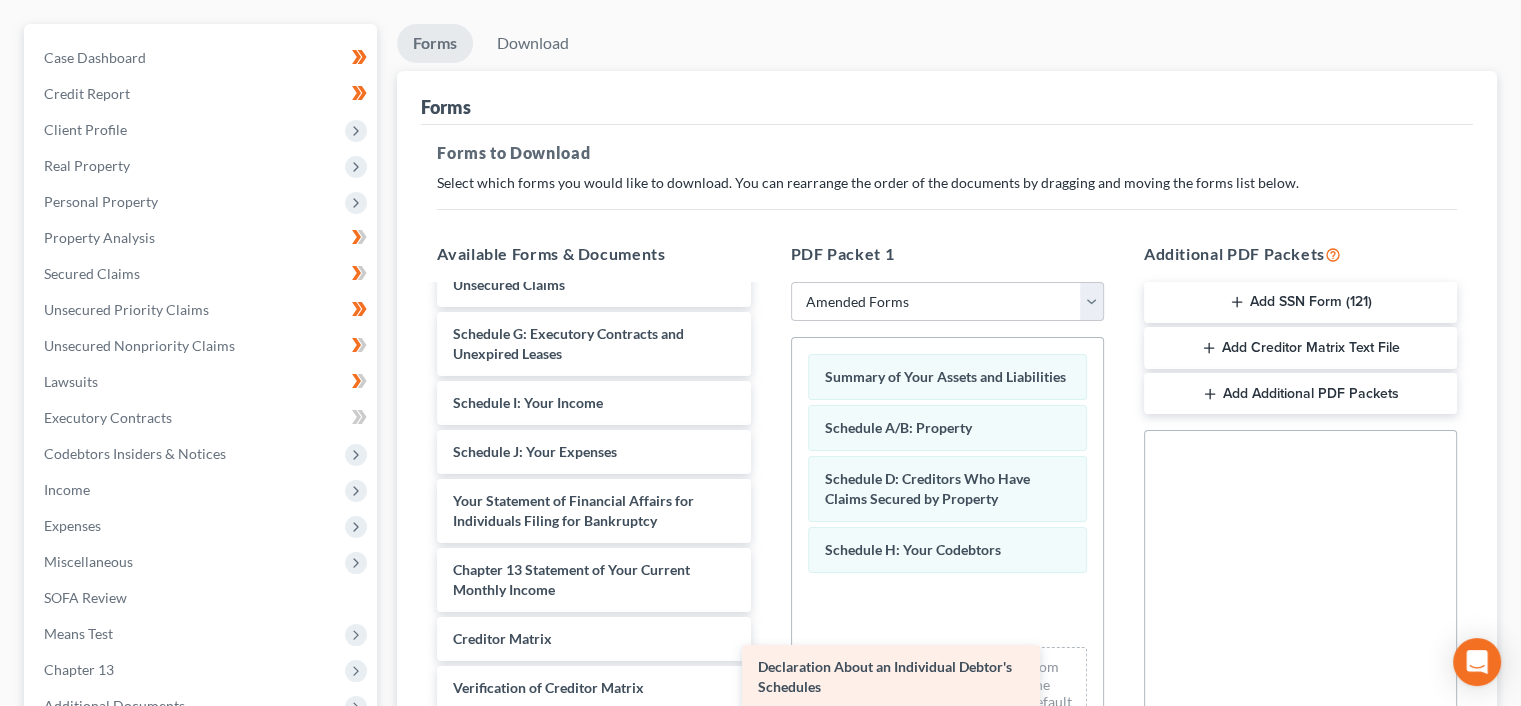 drag, startPoint x: 670, startPoint y: 434, endPoint x: 977, endPoint y: 655, distance: 378.2724 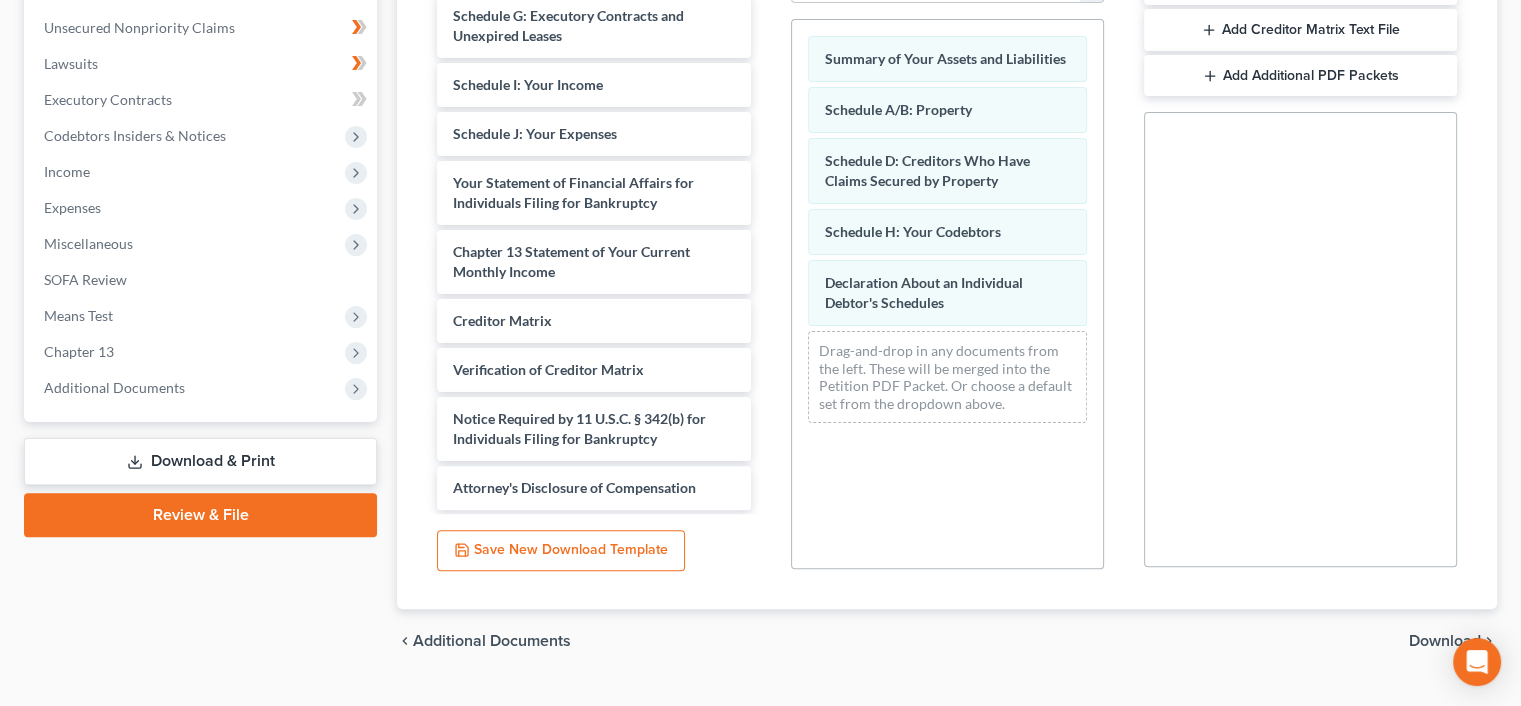 scroll, scrollTop: 528, scrollLeft: 0, axis: vertical 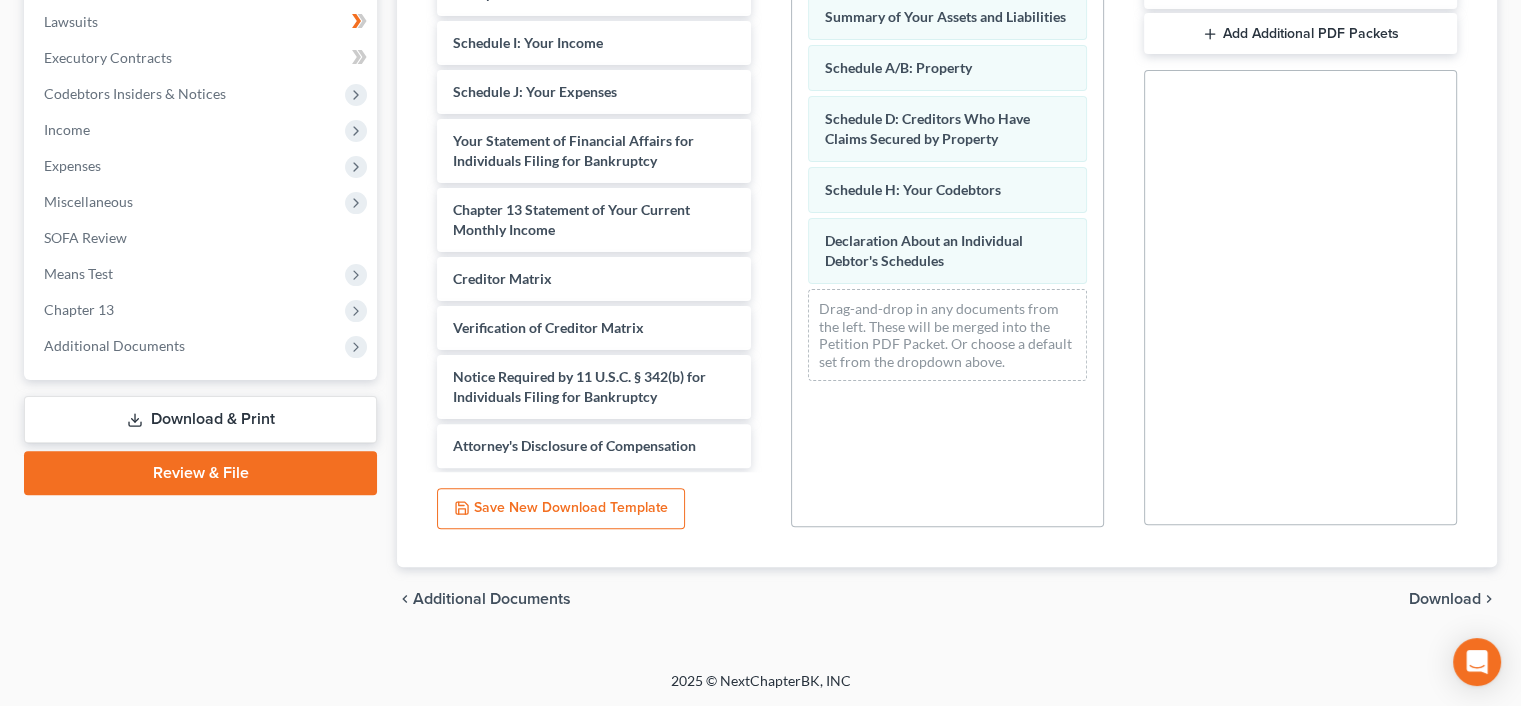 click on "Download" at bounding box center [1445, 599] 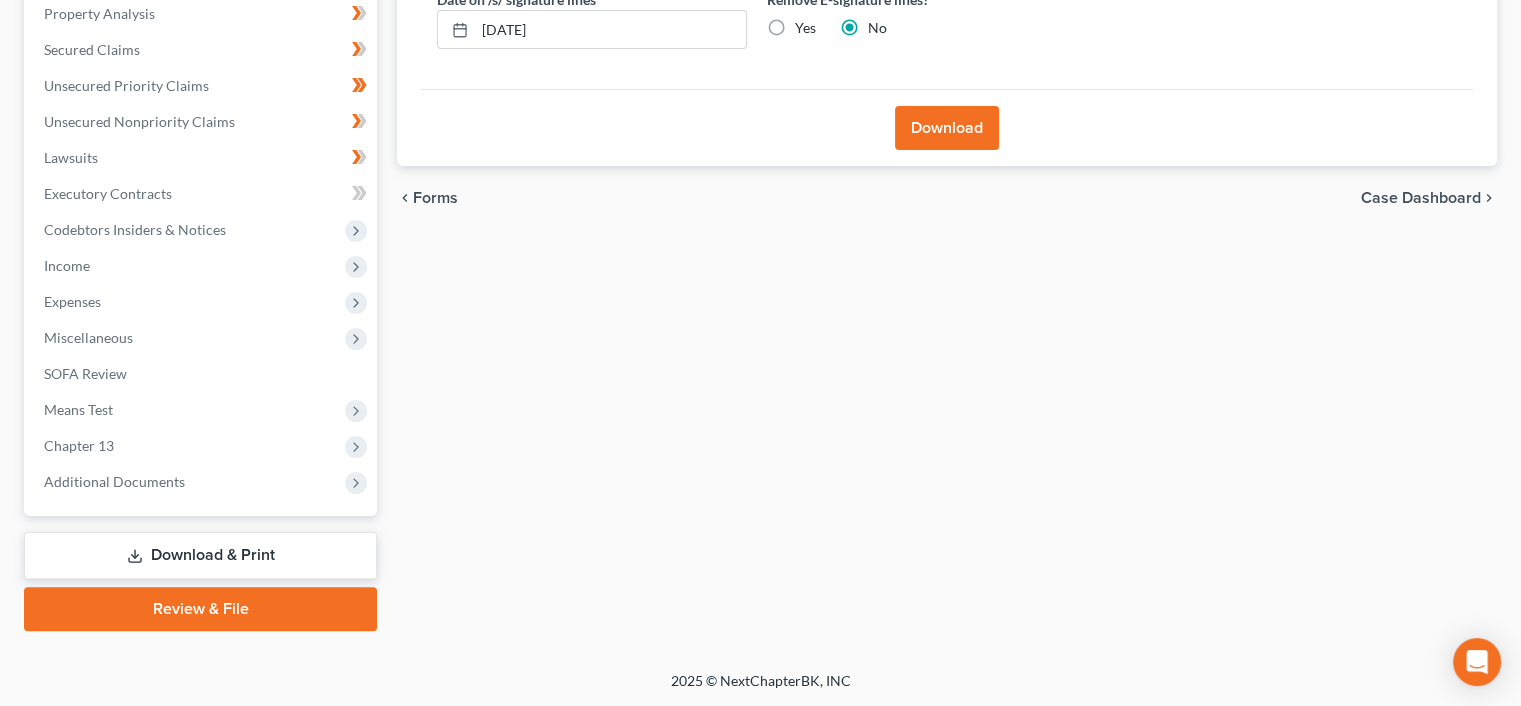 drag, startPoint x: 954, startPoint y: 122, endPoint x: 960, endPoint y: 240, distance: 118.15244 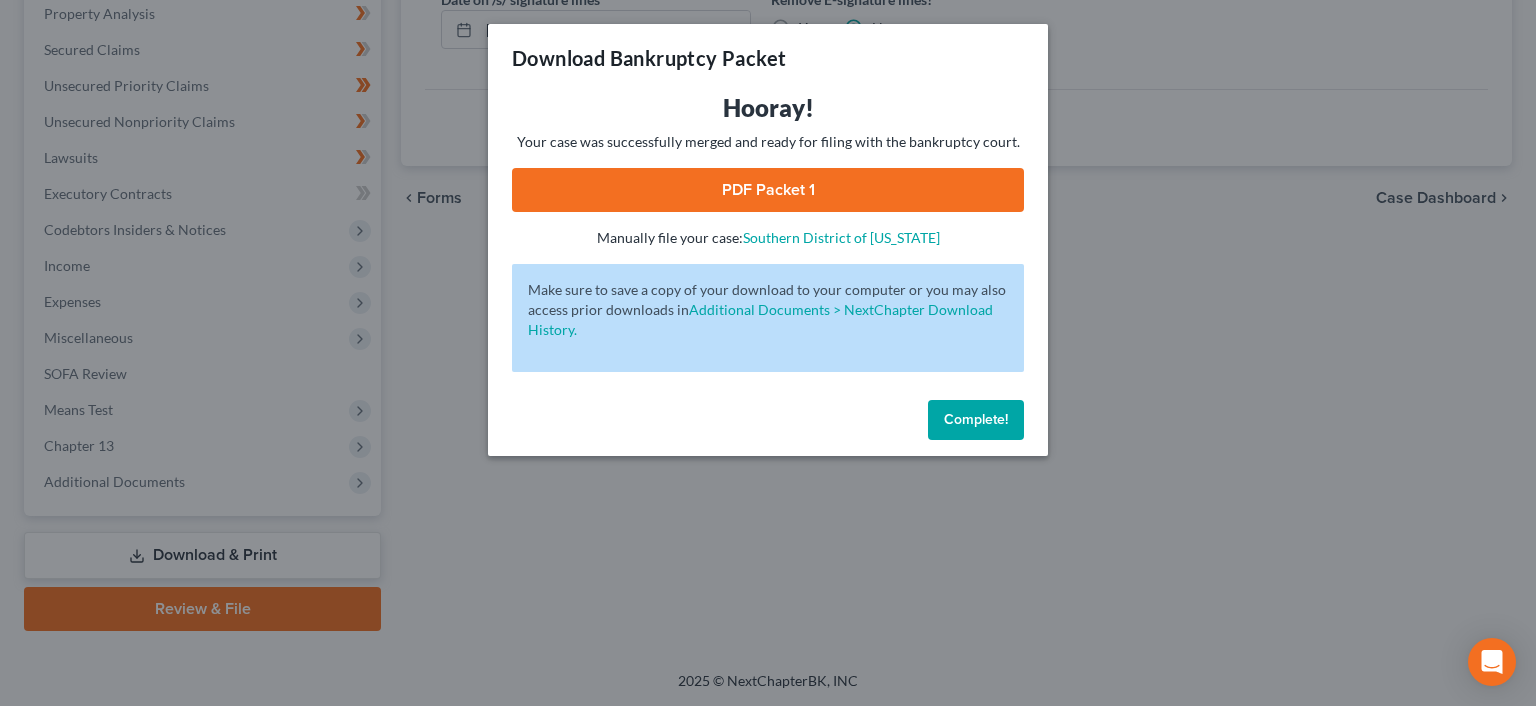 click on "PDF Packet 1" at bounding box center [768, 190] 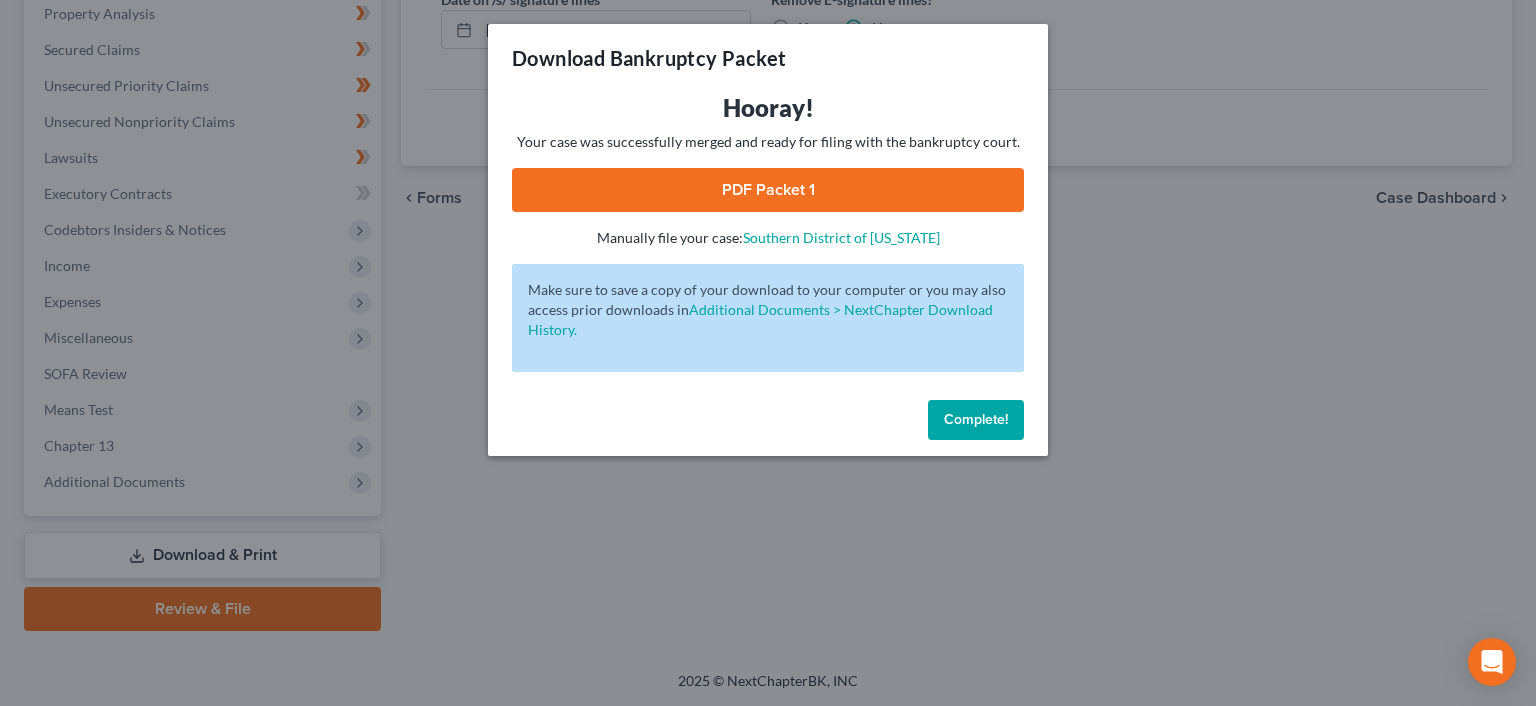 click on "Complete!" at bounding box center [976, 420] 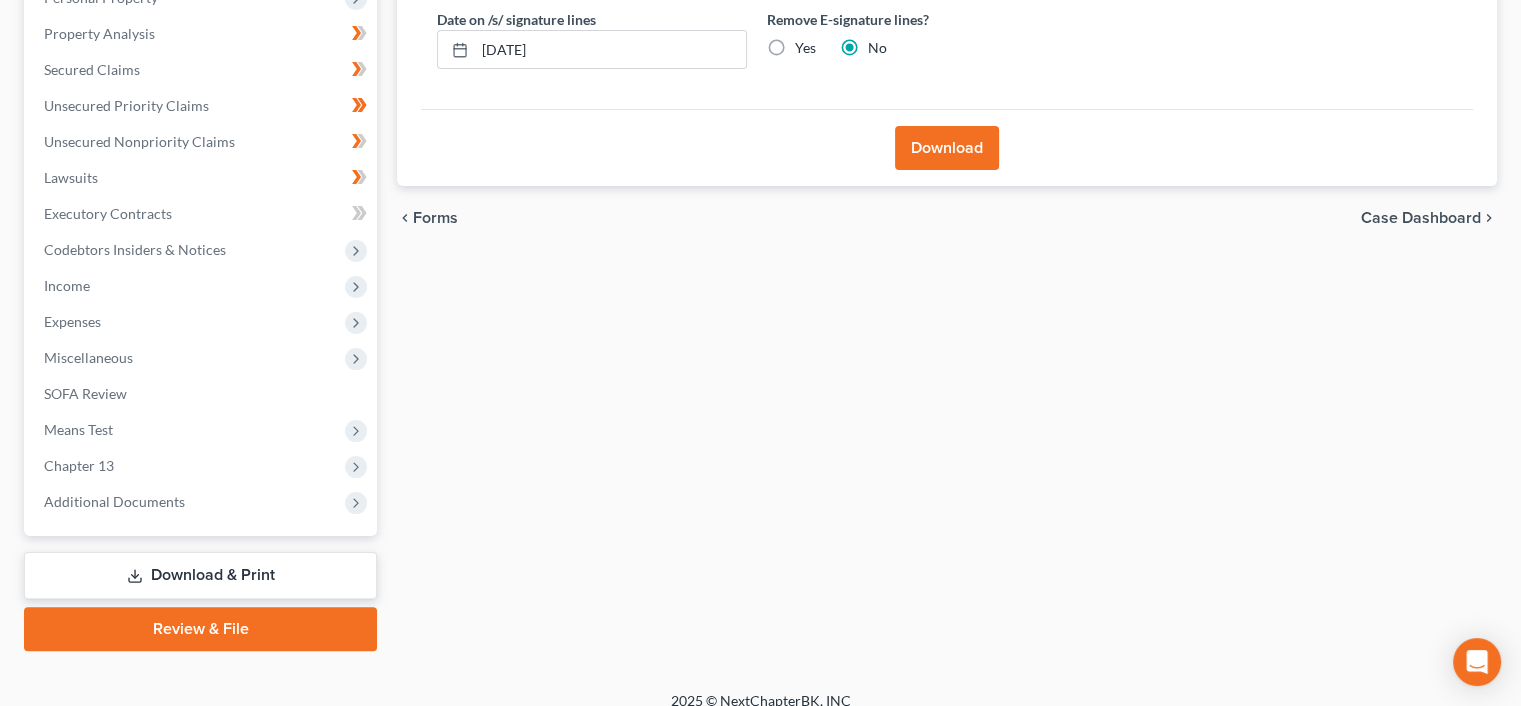 scroll, scrollTop: 0, scrollLeft: 0, axis: both 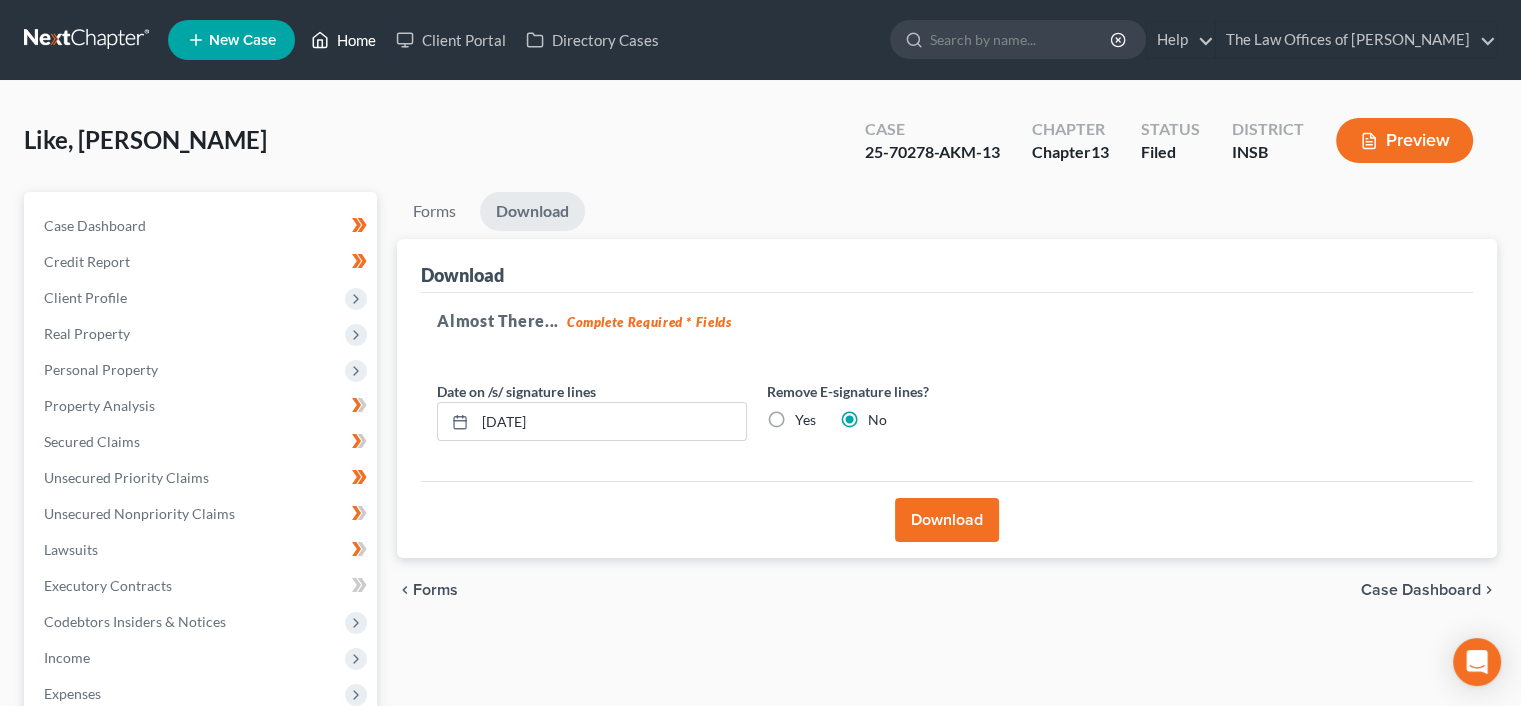 click on "Home" at bounding box center (343, 40) 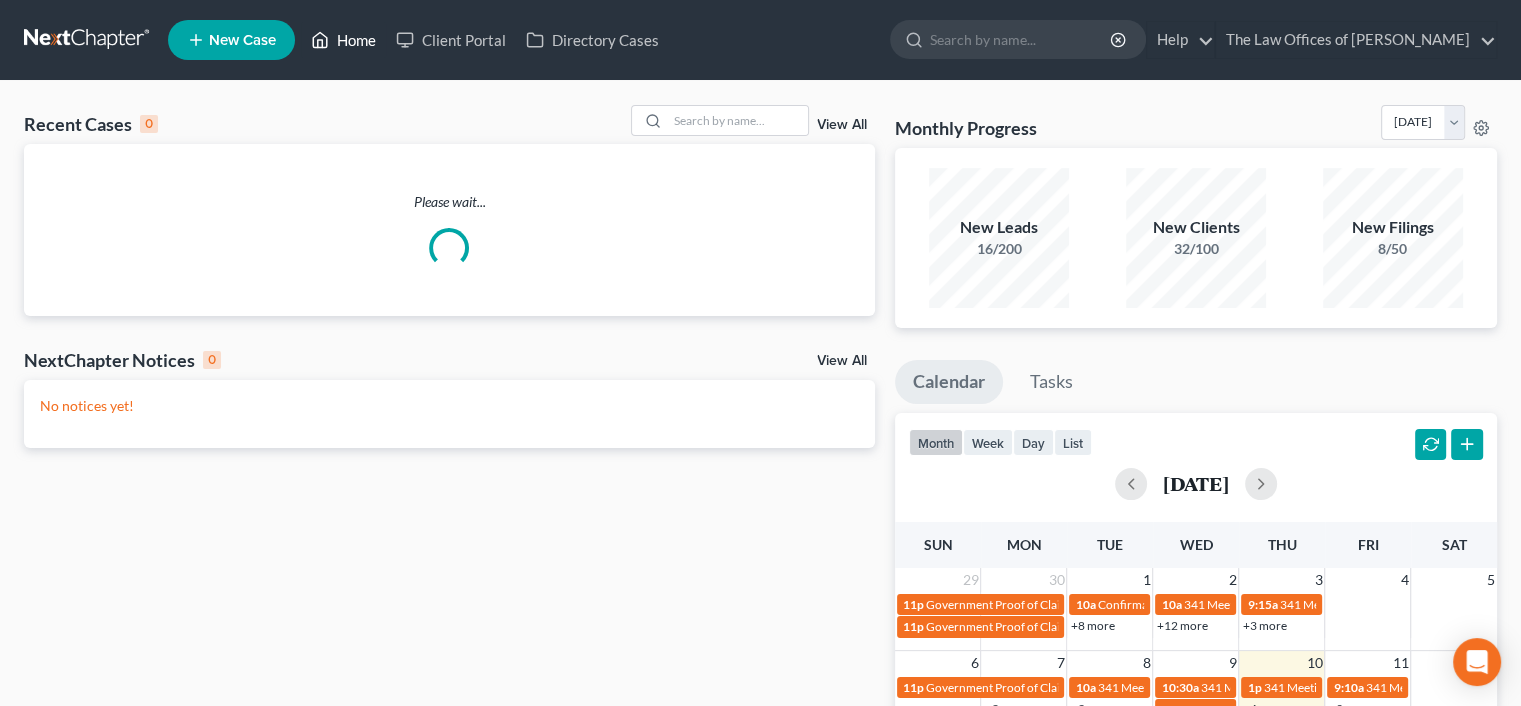 click on "Home" at bounding box center (343, 40) 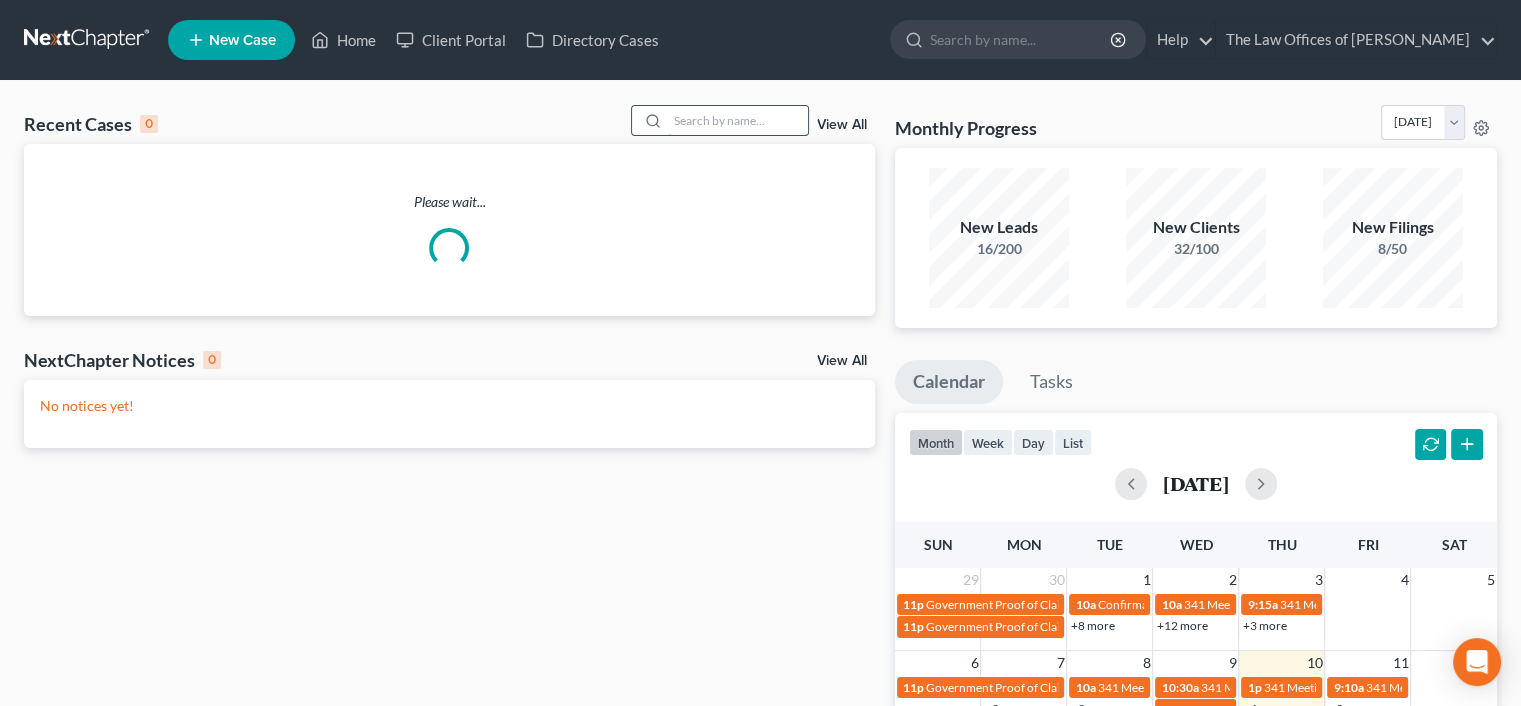 click at bounding box center (738, 120) 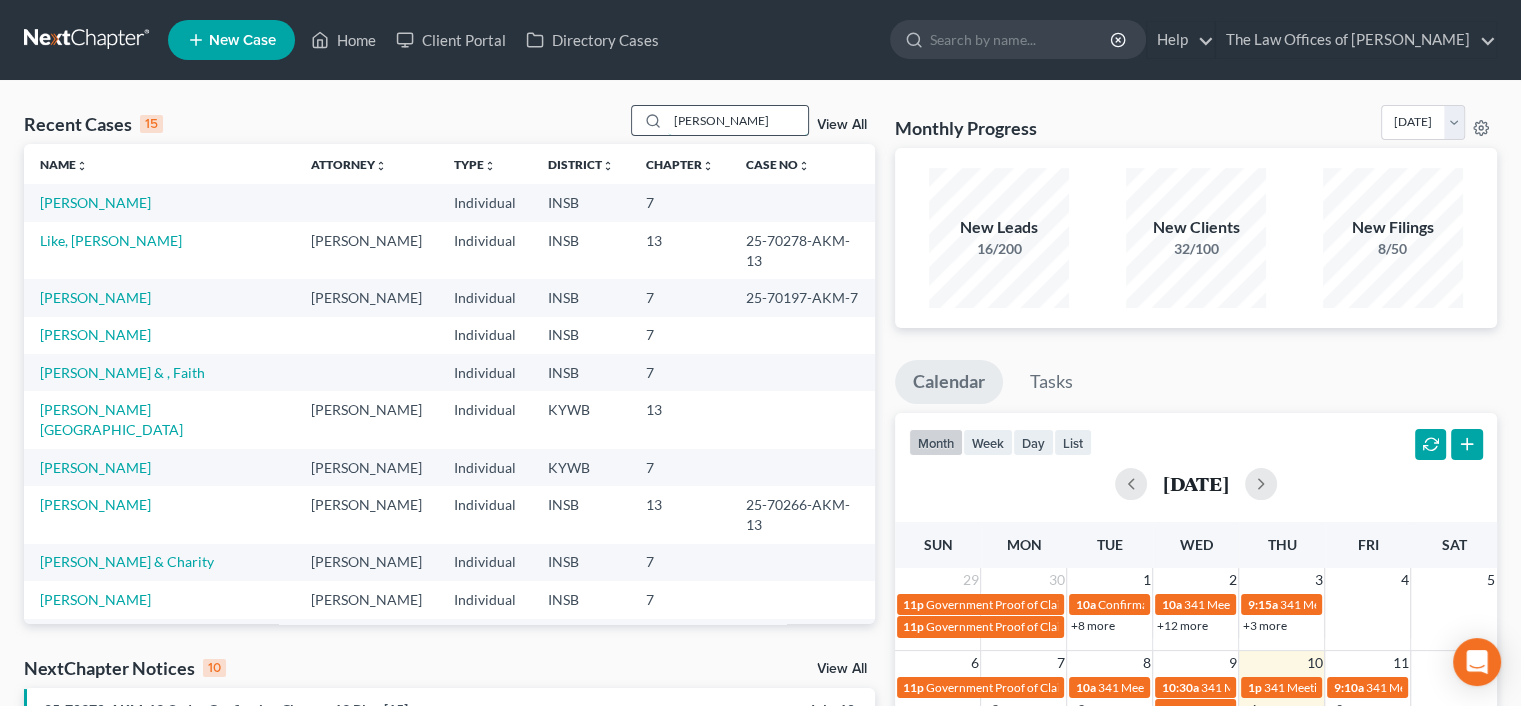 type on "[PERSON_NAME]" 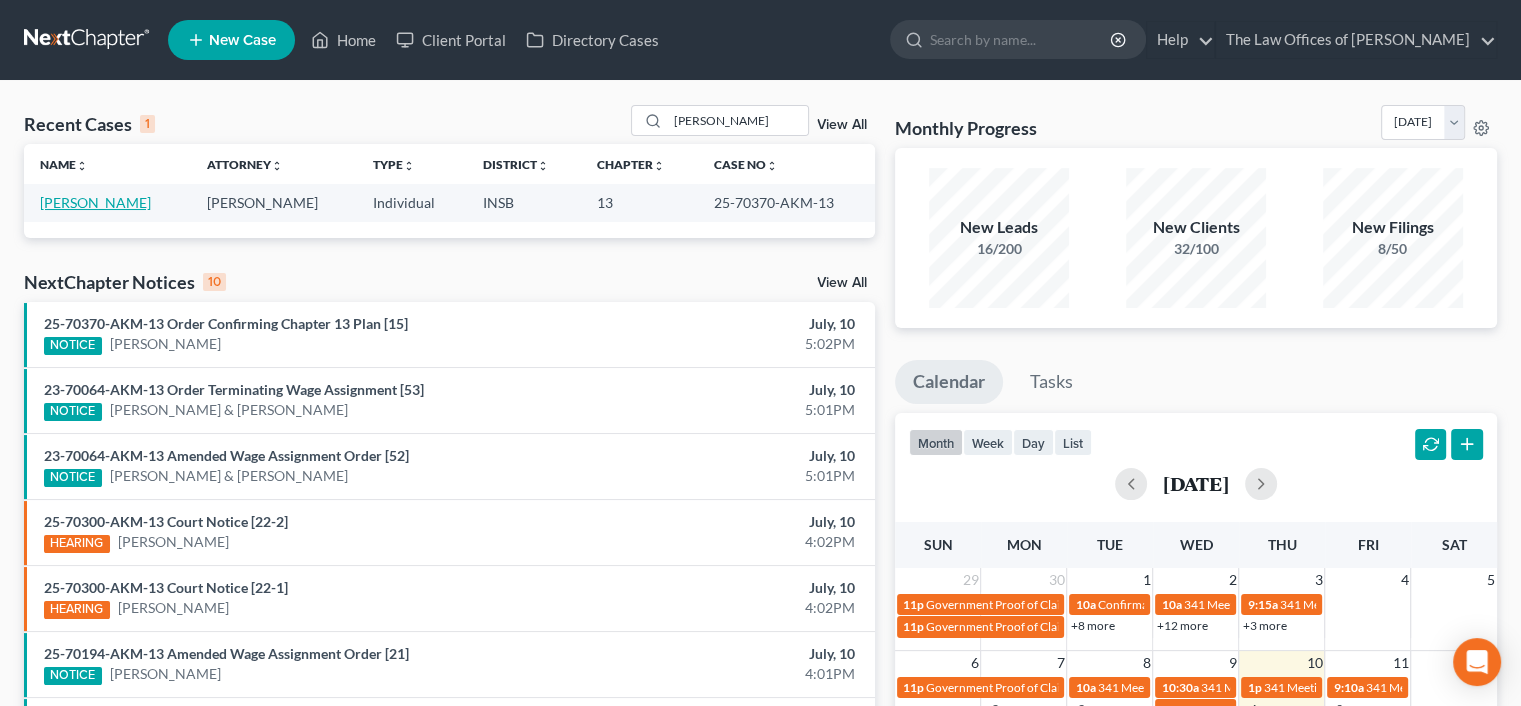 click on "[PERSON_NAME]" at bounding box center [95, 202] 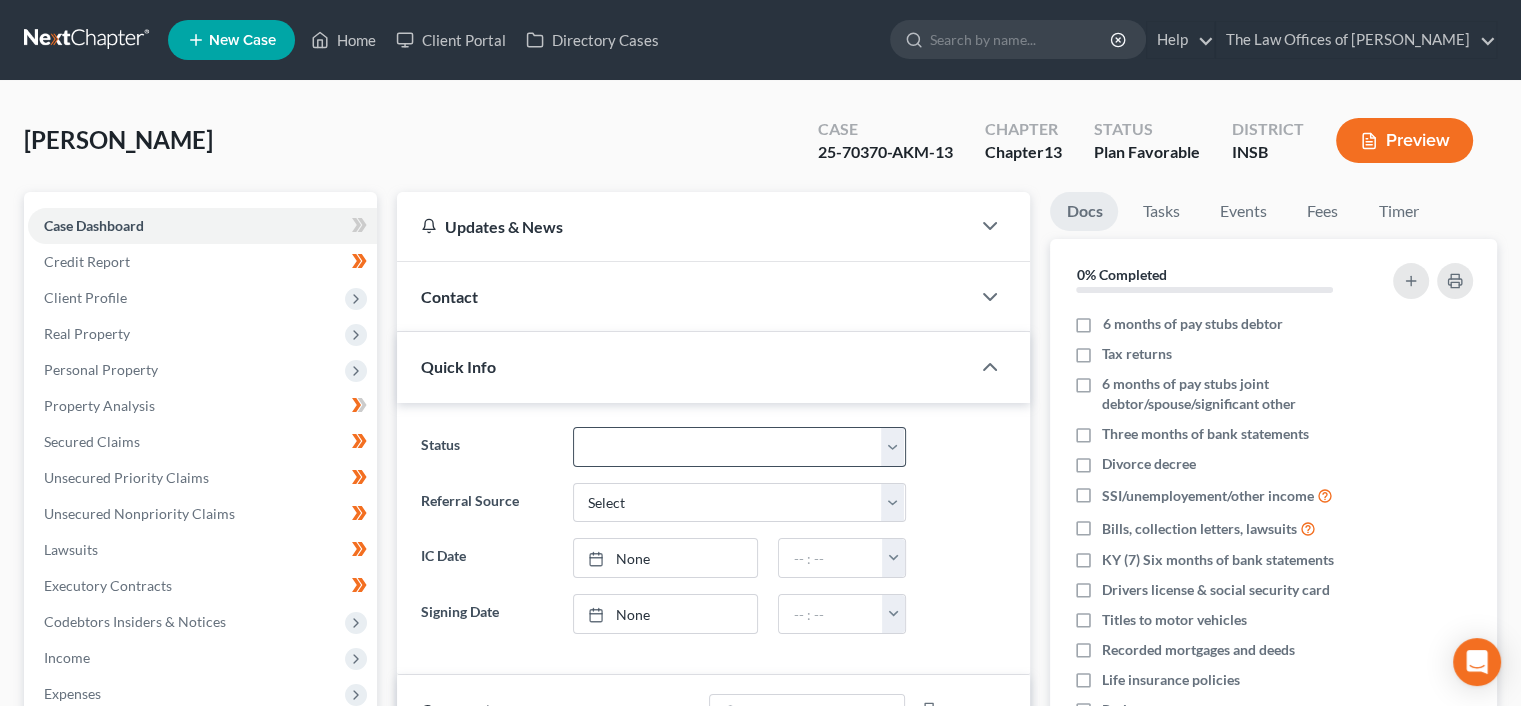 scroll, scrollTop: 511, scrollLeft: 0, axis: vertical 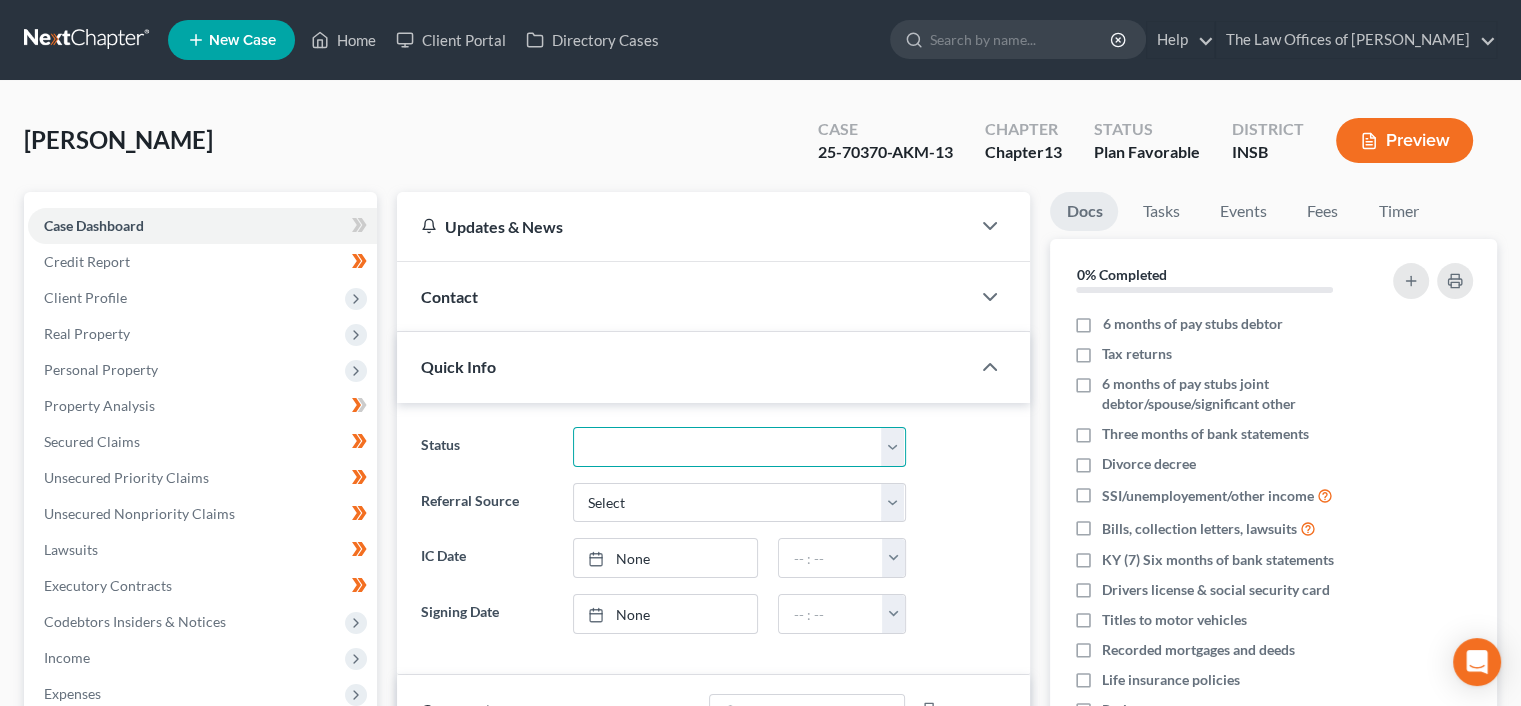 click on "Confirmed Discharged Dismissed Filed In Progress Means Test Objection to Confirmation Plan Favorable Plan Unfavorable Ready to File Review Withdrawn As Counsel" at bounding box center (739, 447) 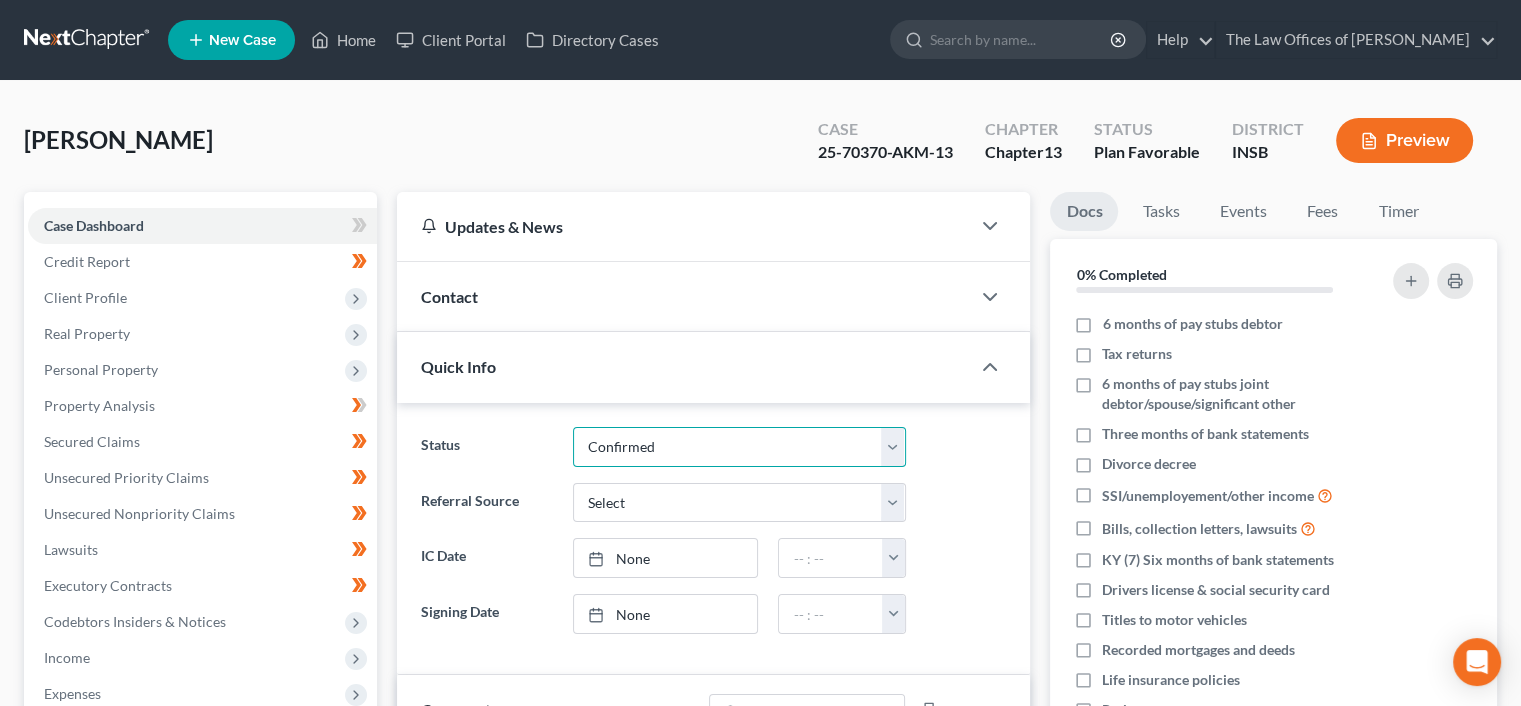click on "Confirmed Discharged Dismissed Filed In Progress Means Test Objection to Confirmation Plan Favorable Plan Unfavorable Ready to File Review Withdrawn As Counsel" at bounding box center (739, 447) 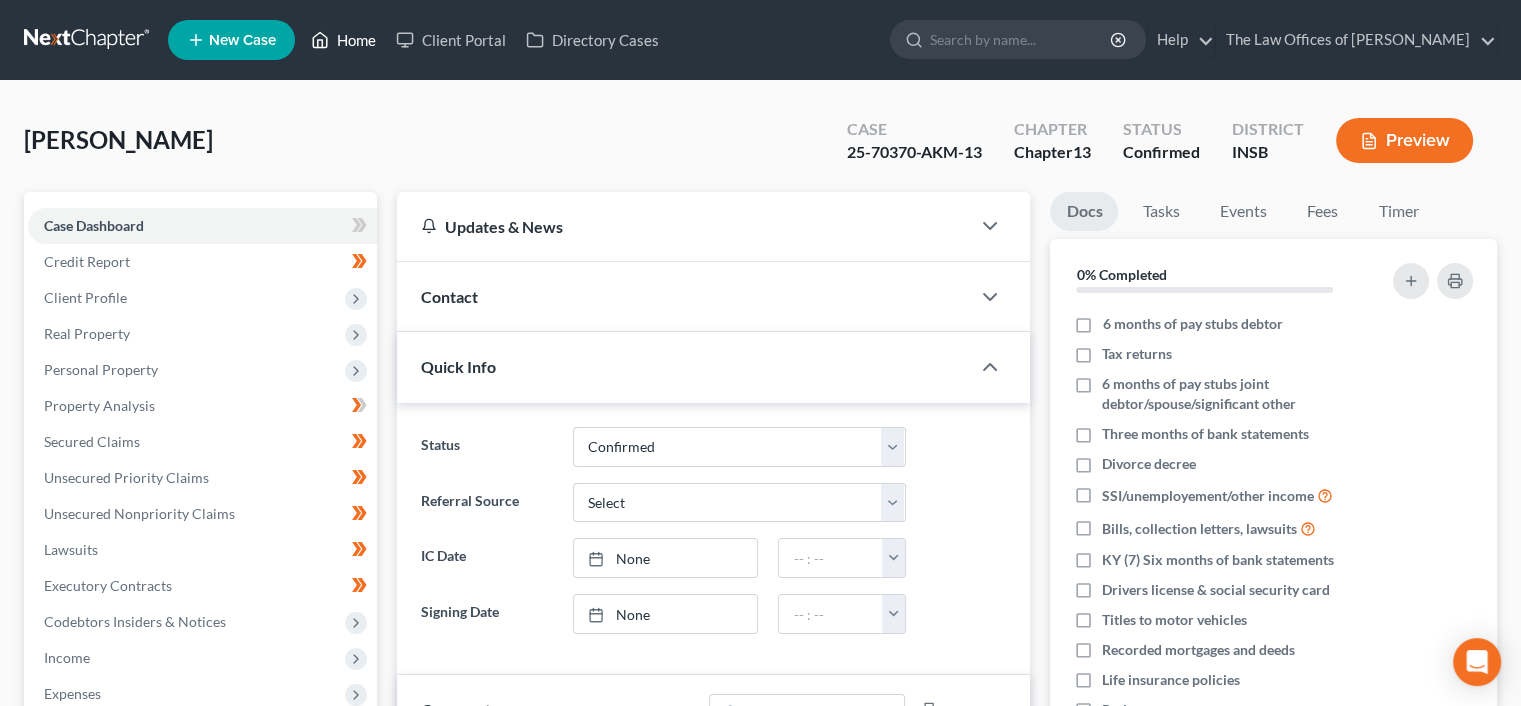click on "Home" at bounding box center [343, 40] 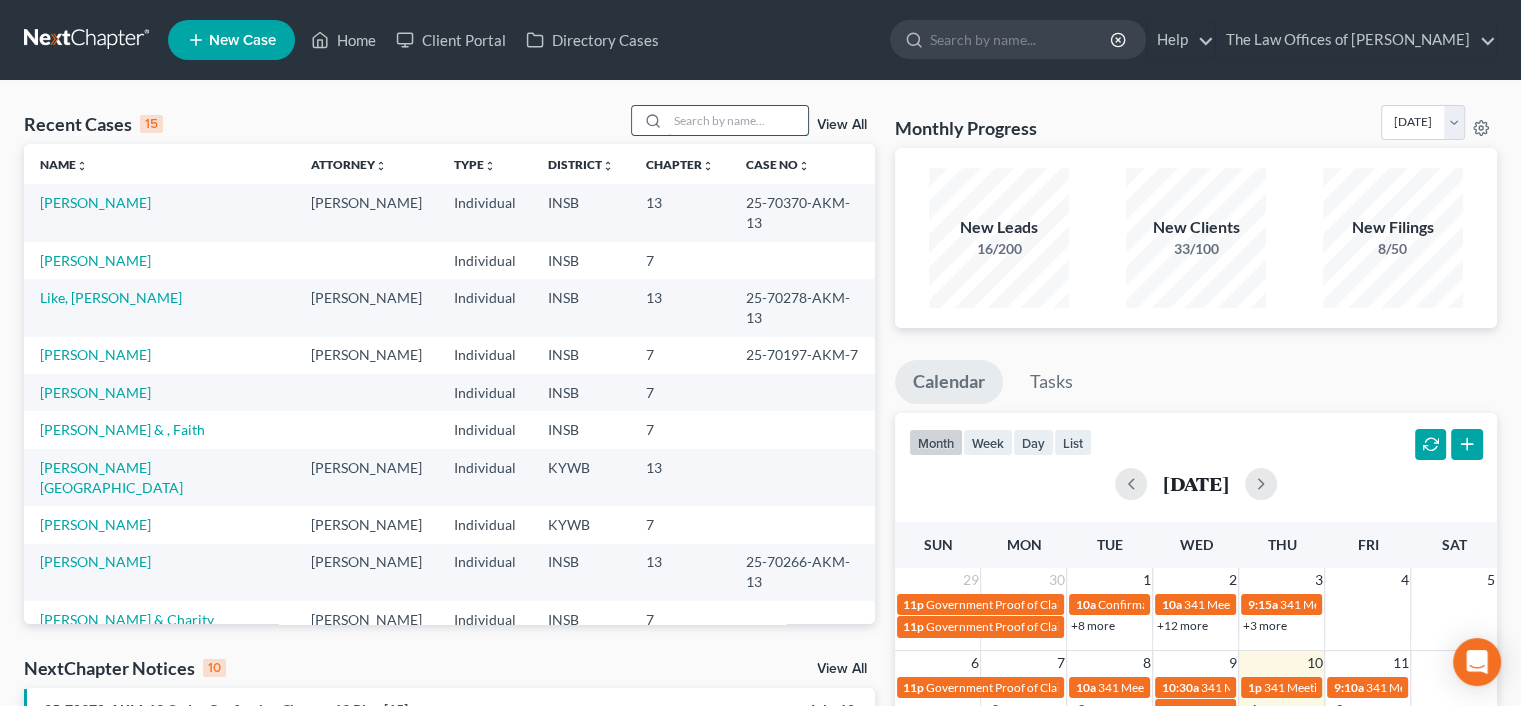 click at bounding box center [738, 120] 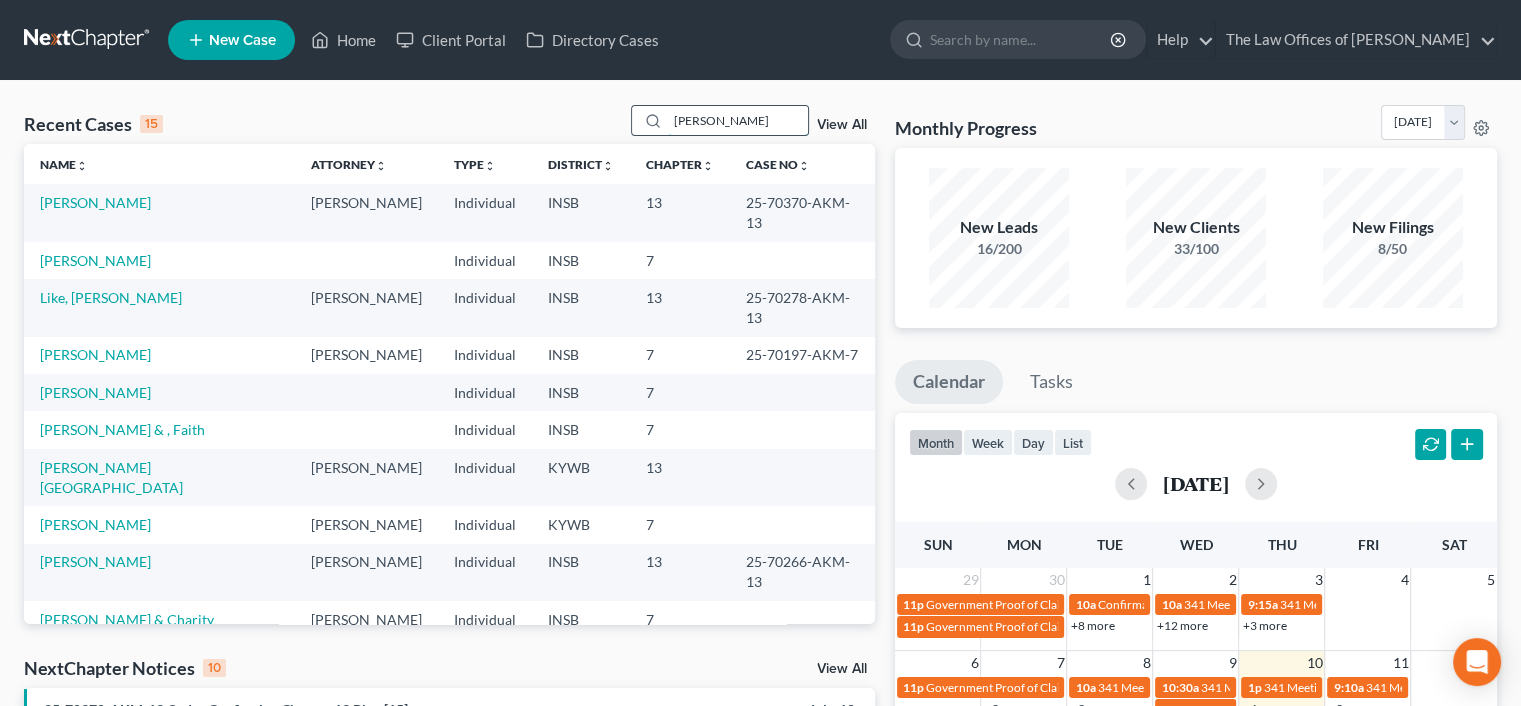 type on "[PERSON_NAME]" 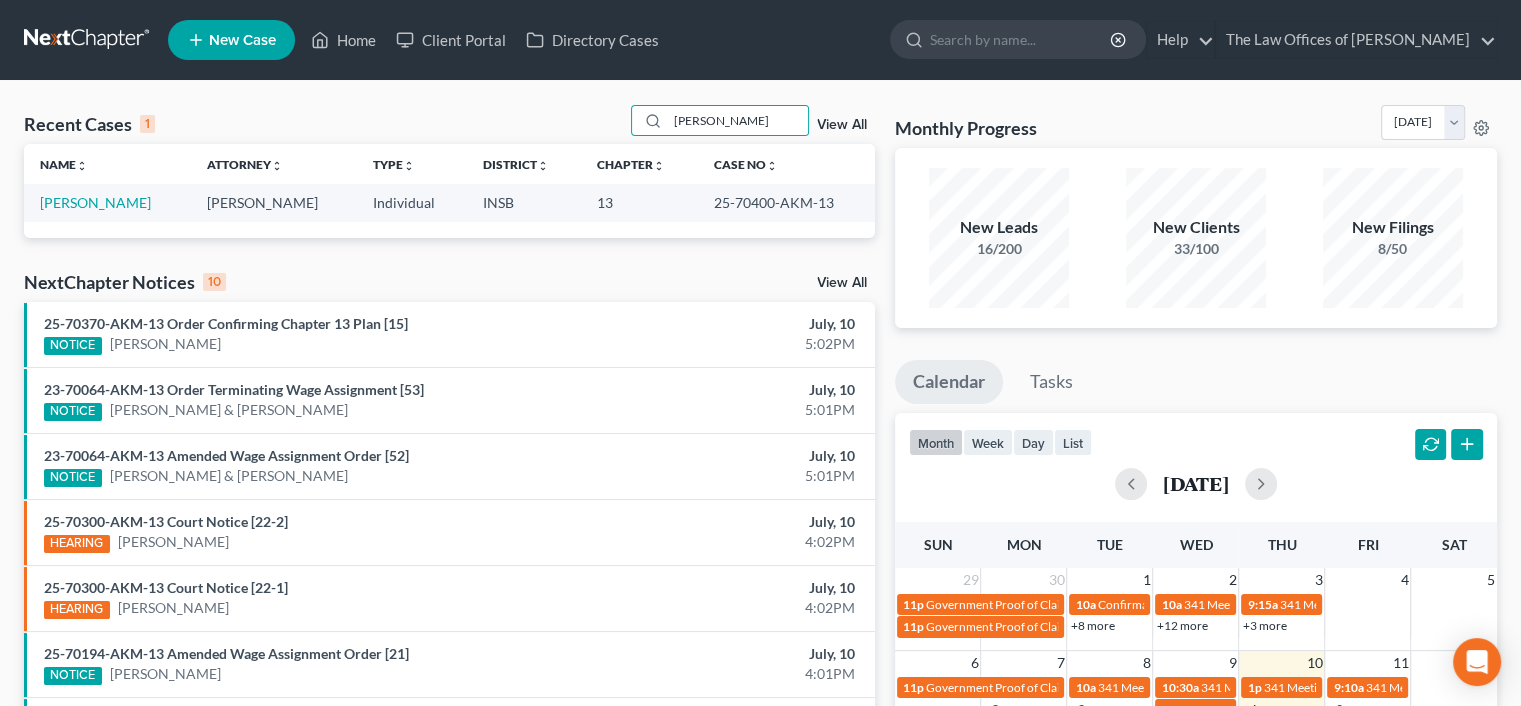 click on "[PERSON_NAME]" at bounding box center [107, 202] 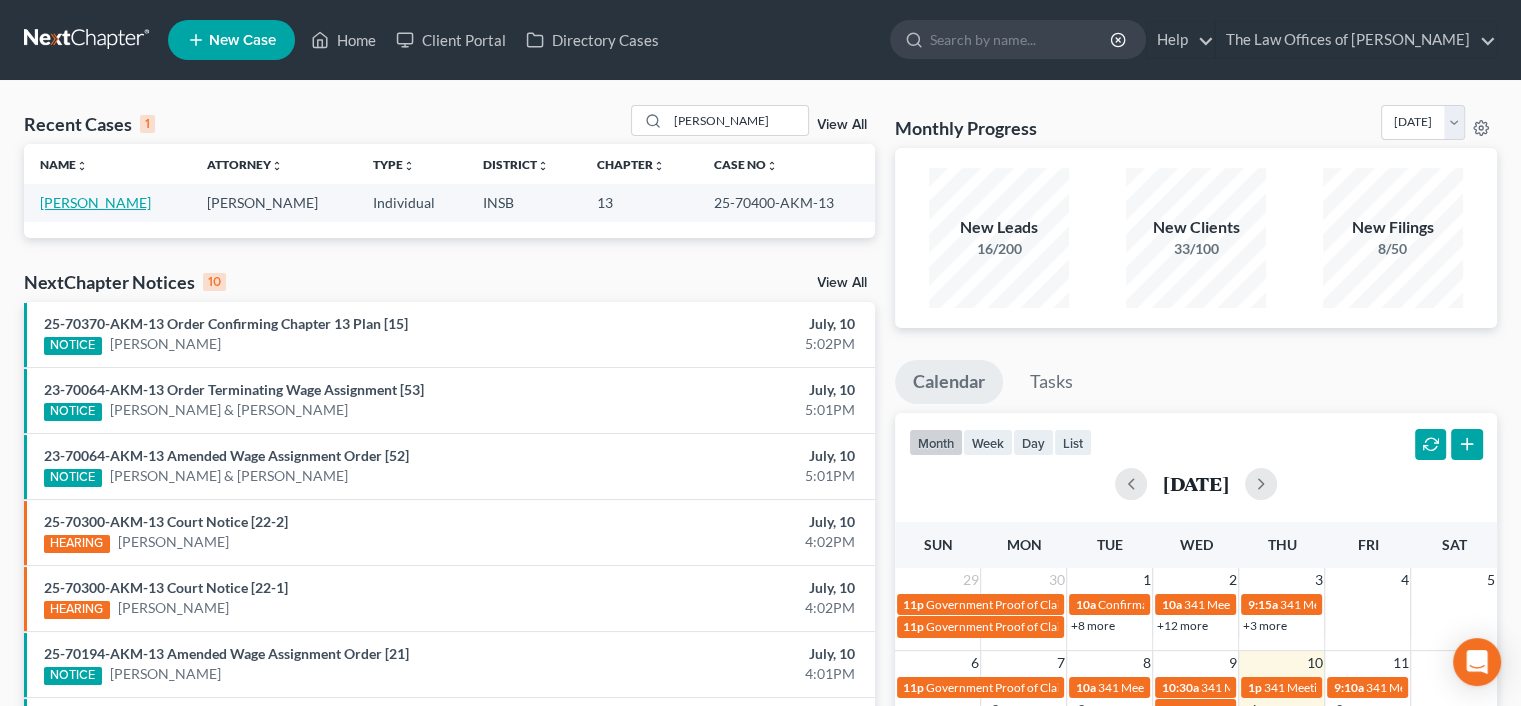 click on "[PERSON_NAME]" at bounding box center [95, 202] 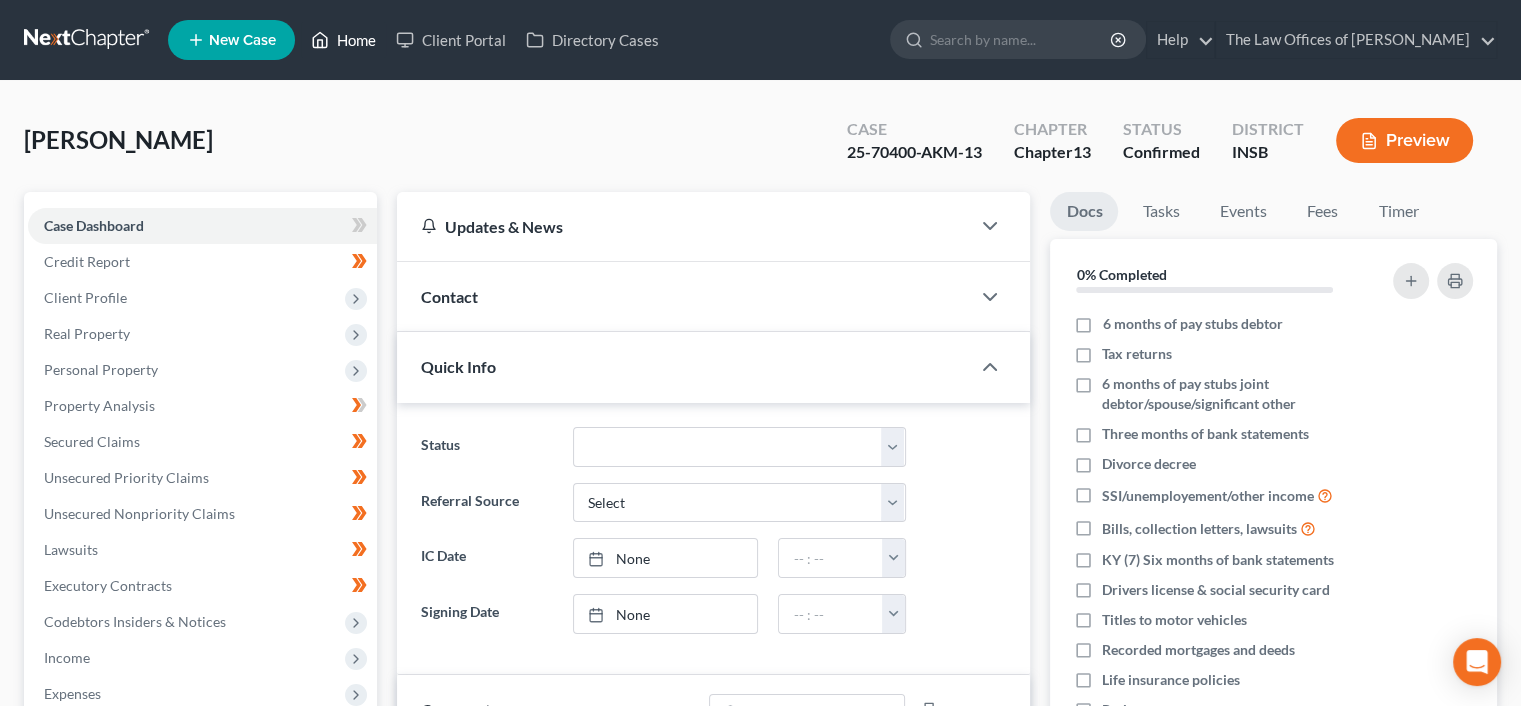 click on "Home" at bounding box center (343, 40) 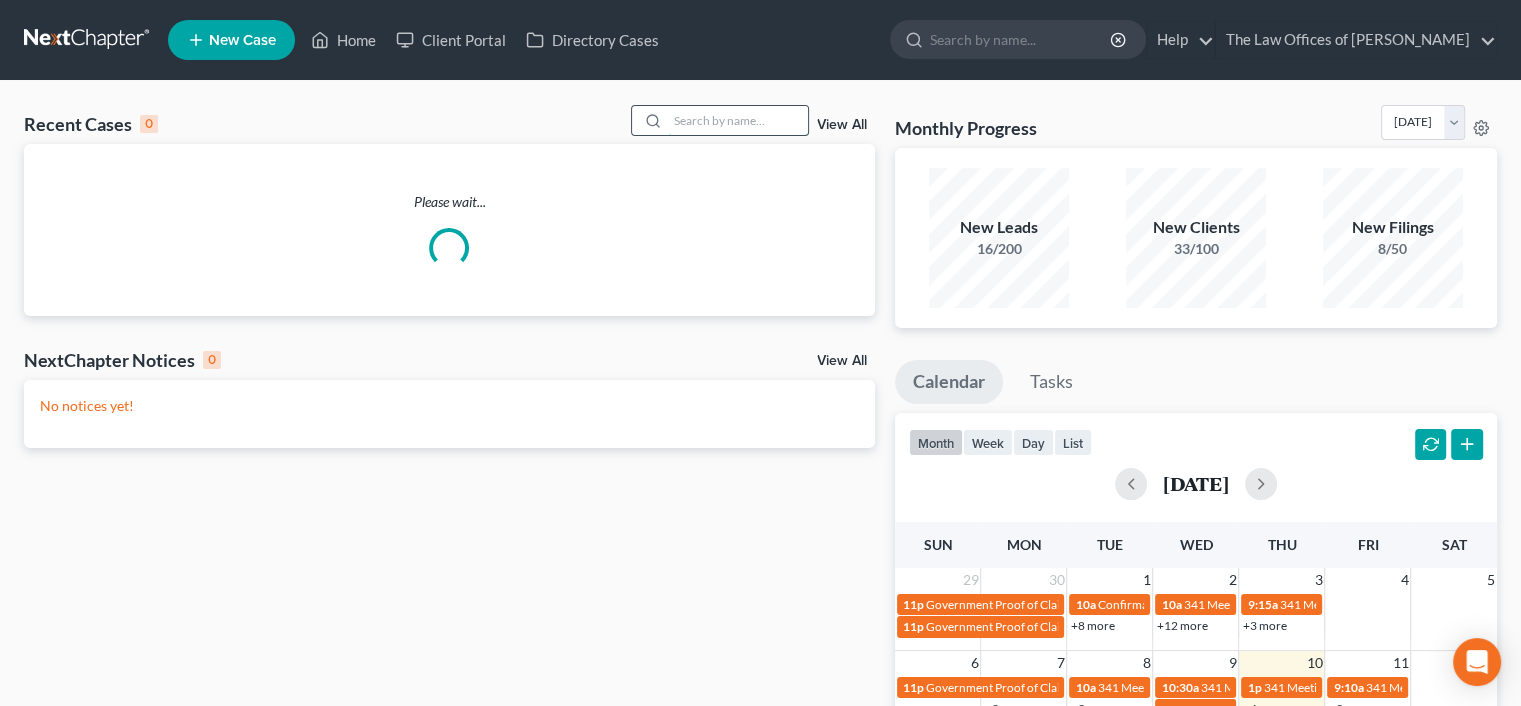 click at bounding box center [738, 120] 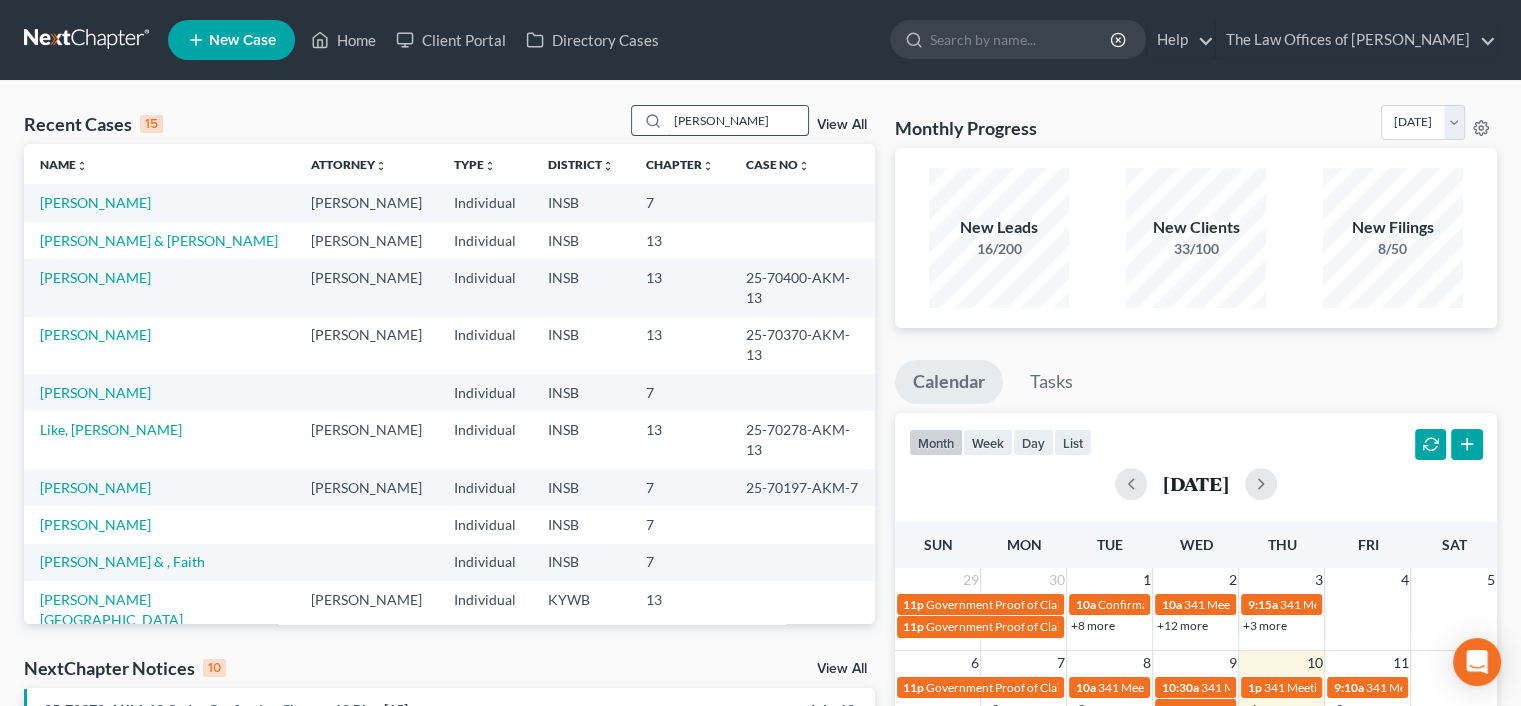 type on "[PERSON_NAME]" 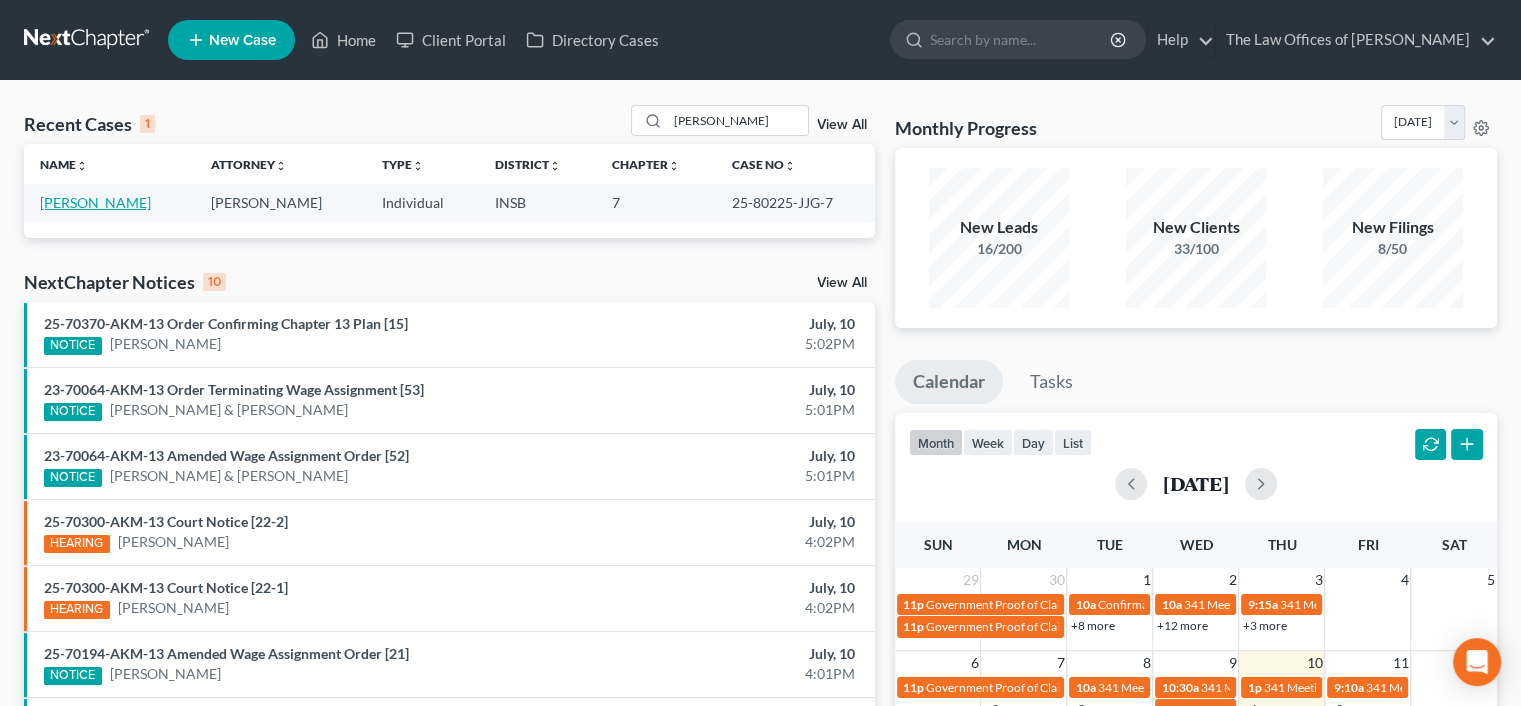 click on "[PERSON_NAME]" at bounding box center [95, 202] 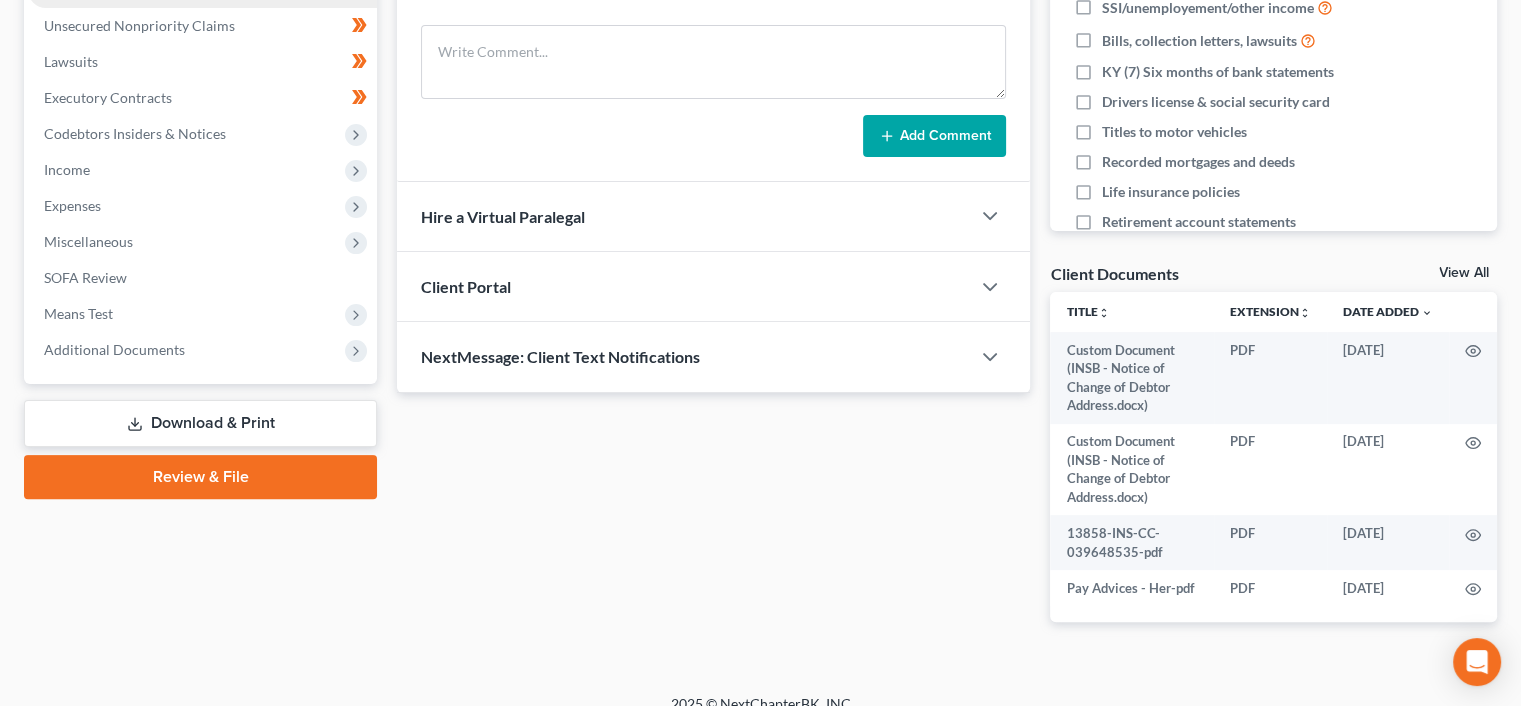 scroll, scrollTop: 512, scrollLeft: 0, axis: vertical 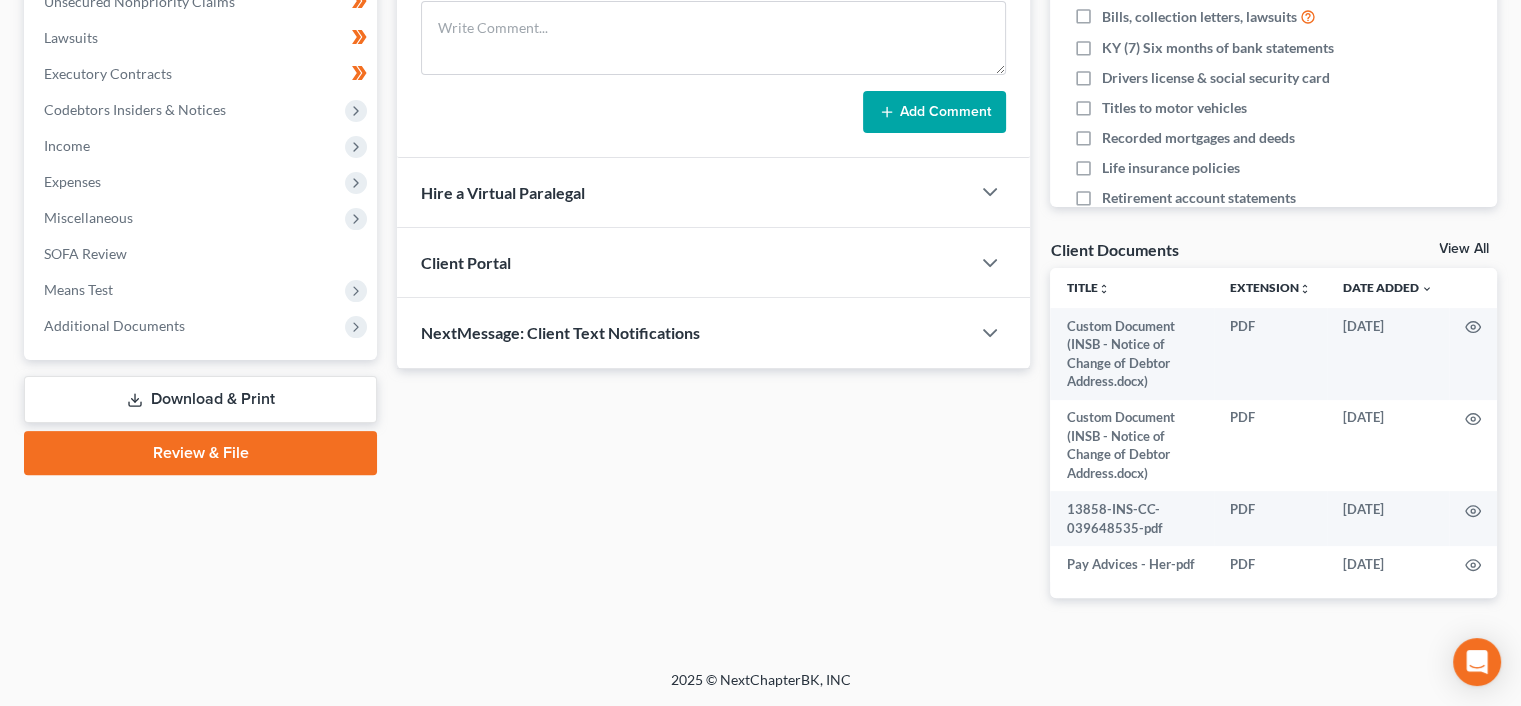 drag, startPoint x: 288, startPoint y: 339, endPoint x: 292, endPoint y: 378, distance: 39.20459 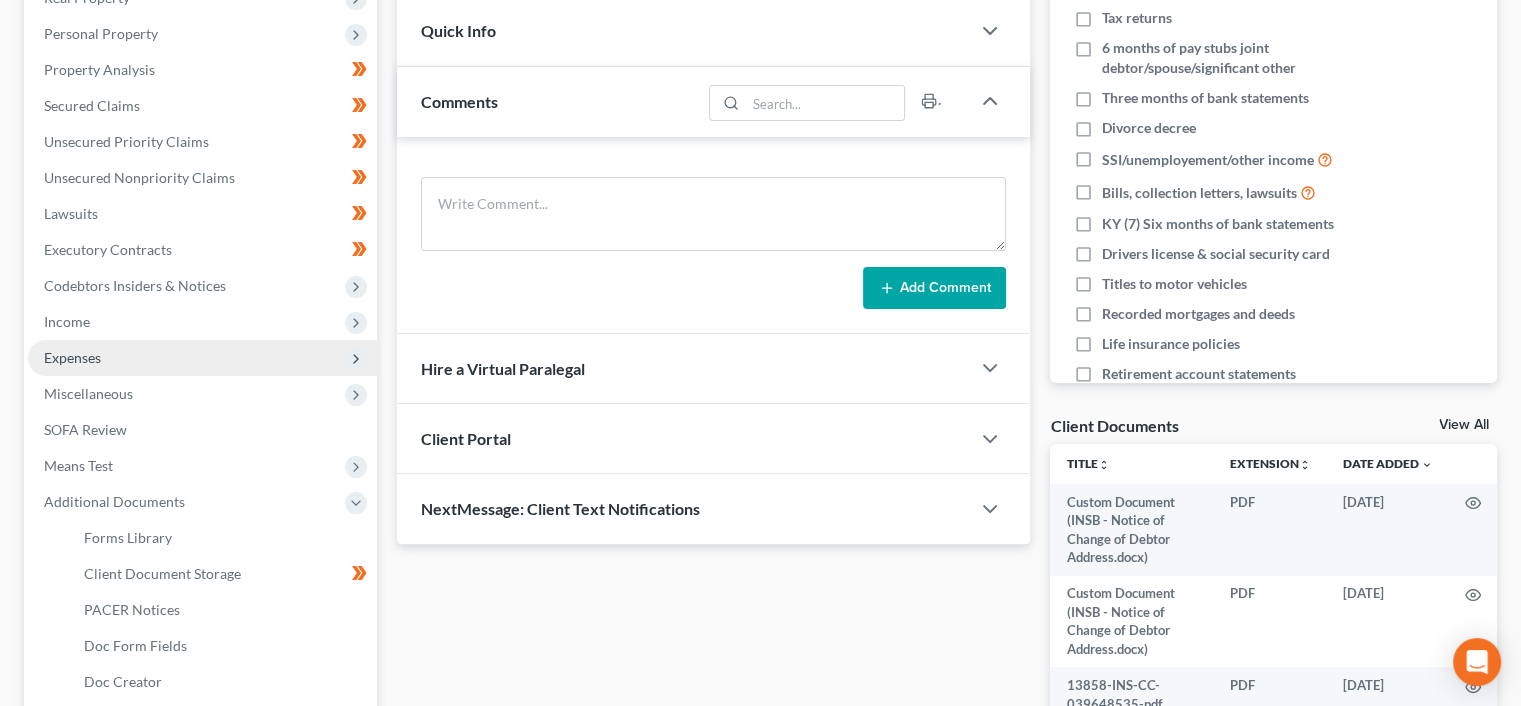 scroll, scrollTop: 314, scrollLeft: 0, axis: vertical 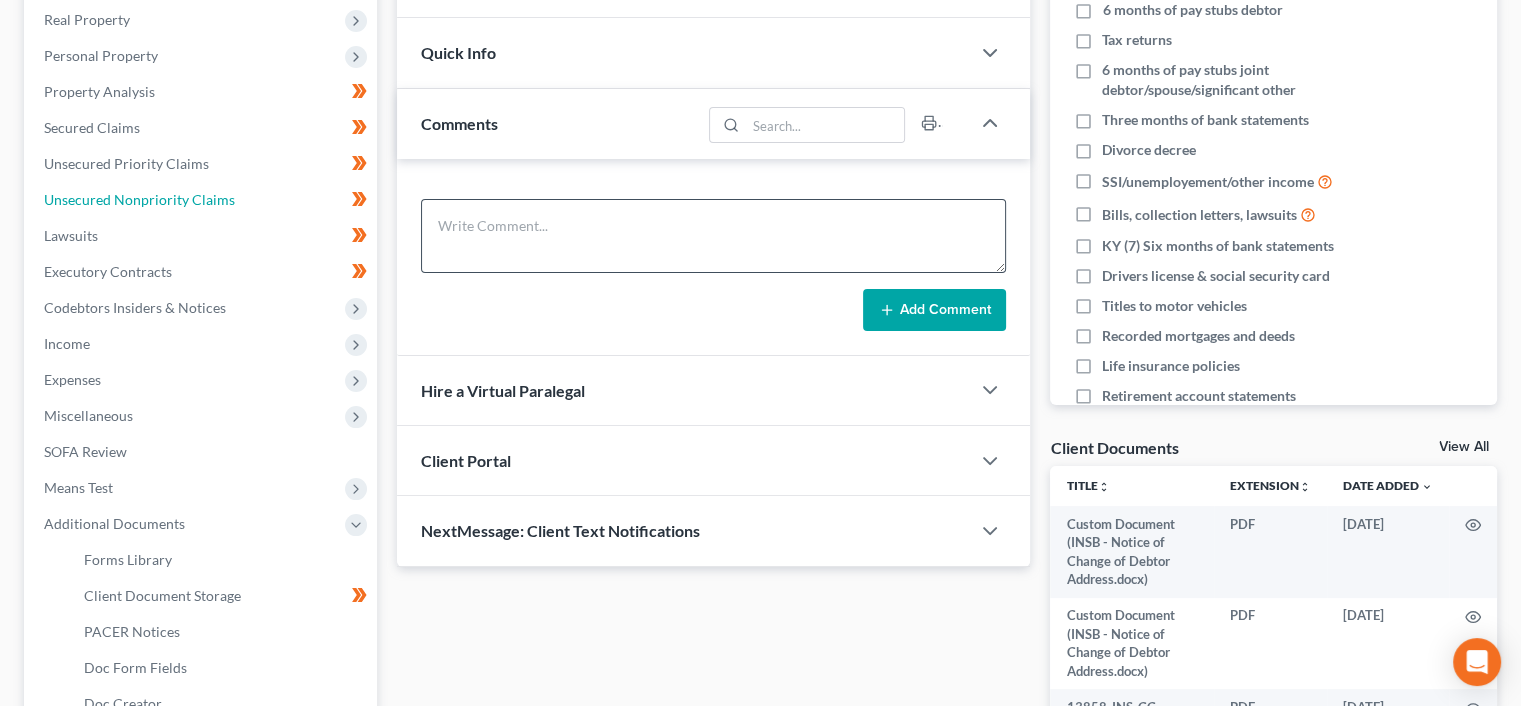 drag, startPoint x: 162, startPoint y: 189, endPoint x: 921, endPoint y: 213, distance: 759.37933 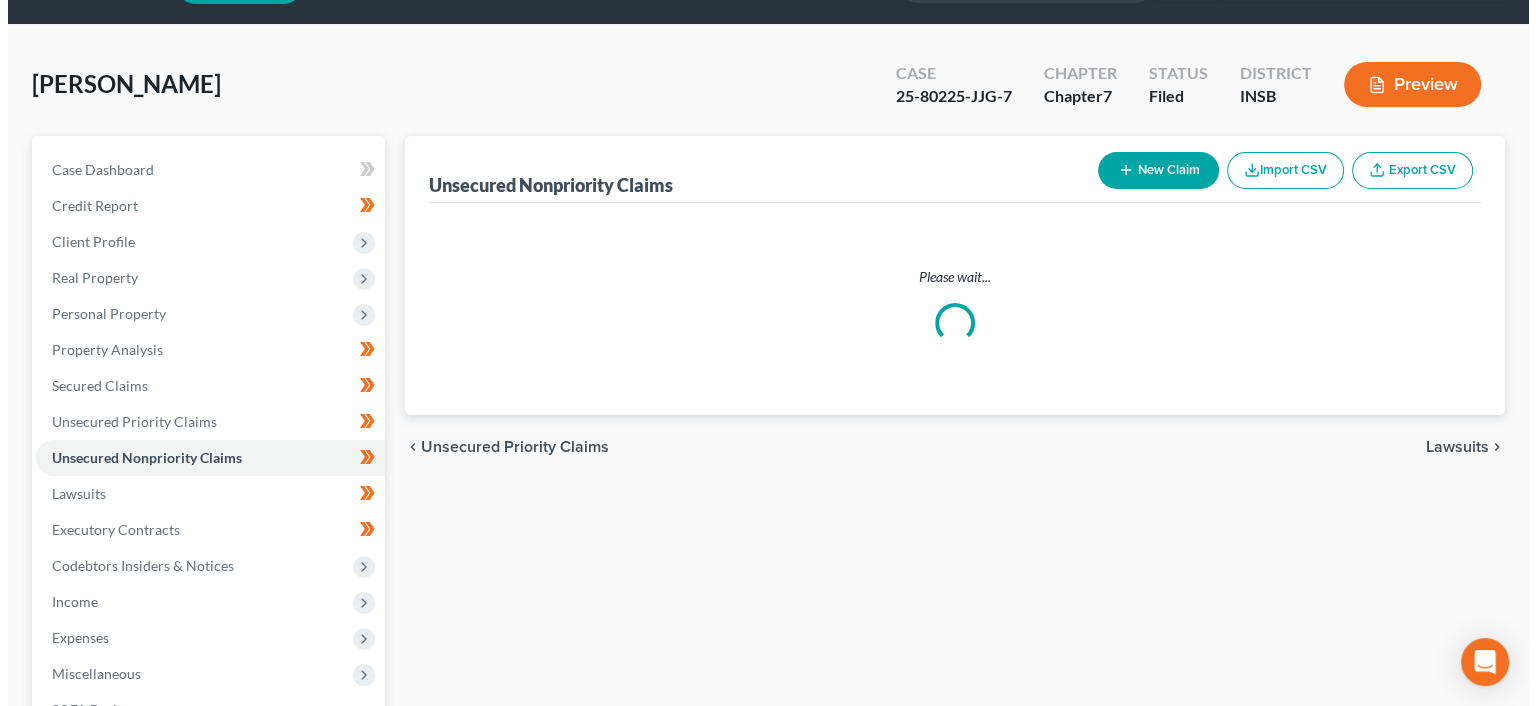 scroll, scrollTop: 0, scrollLeft: 0, axis: both 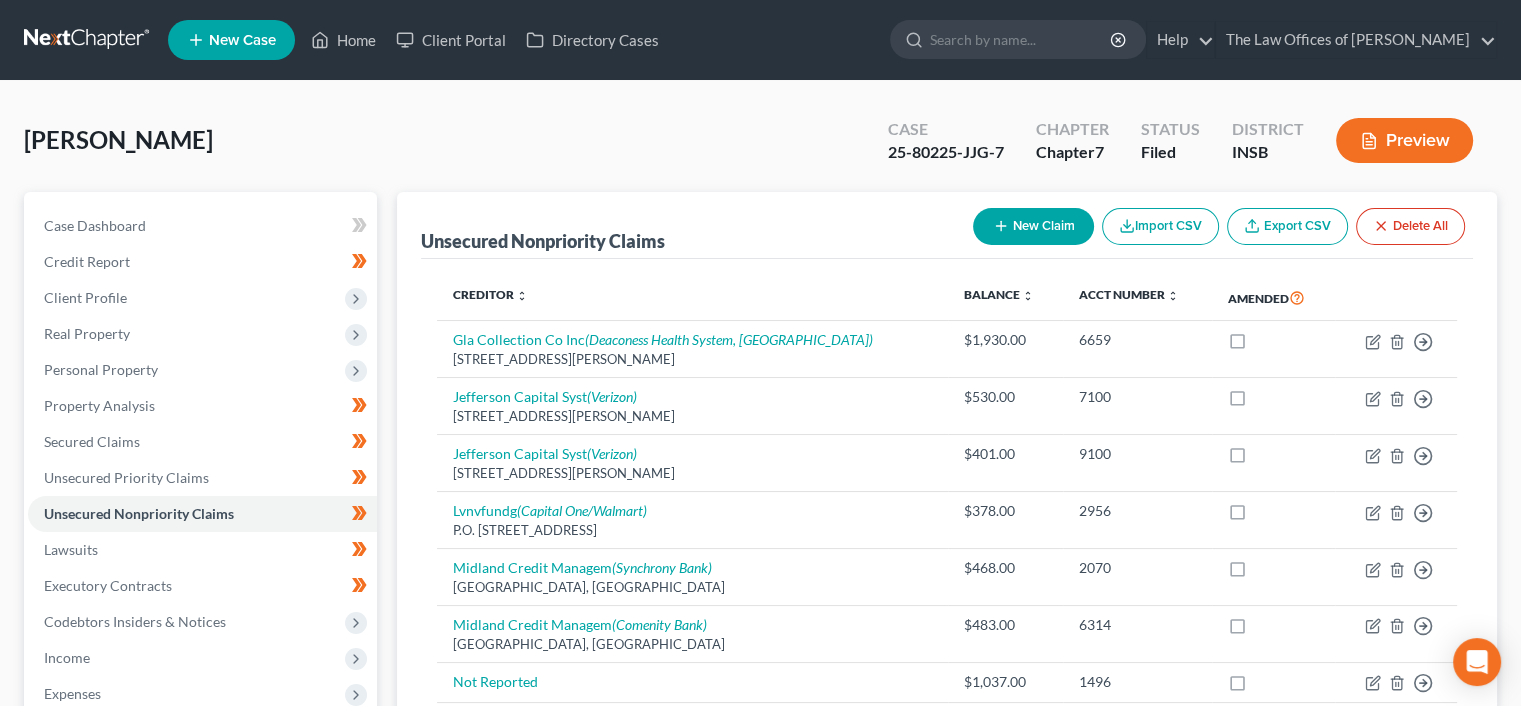 click 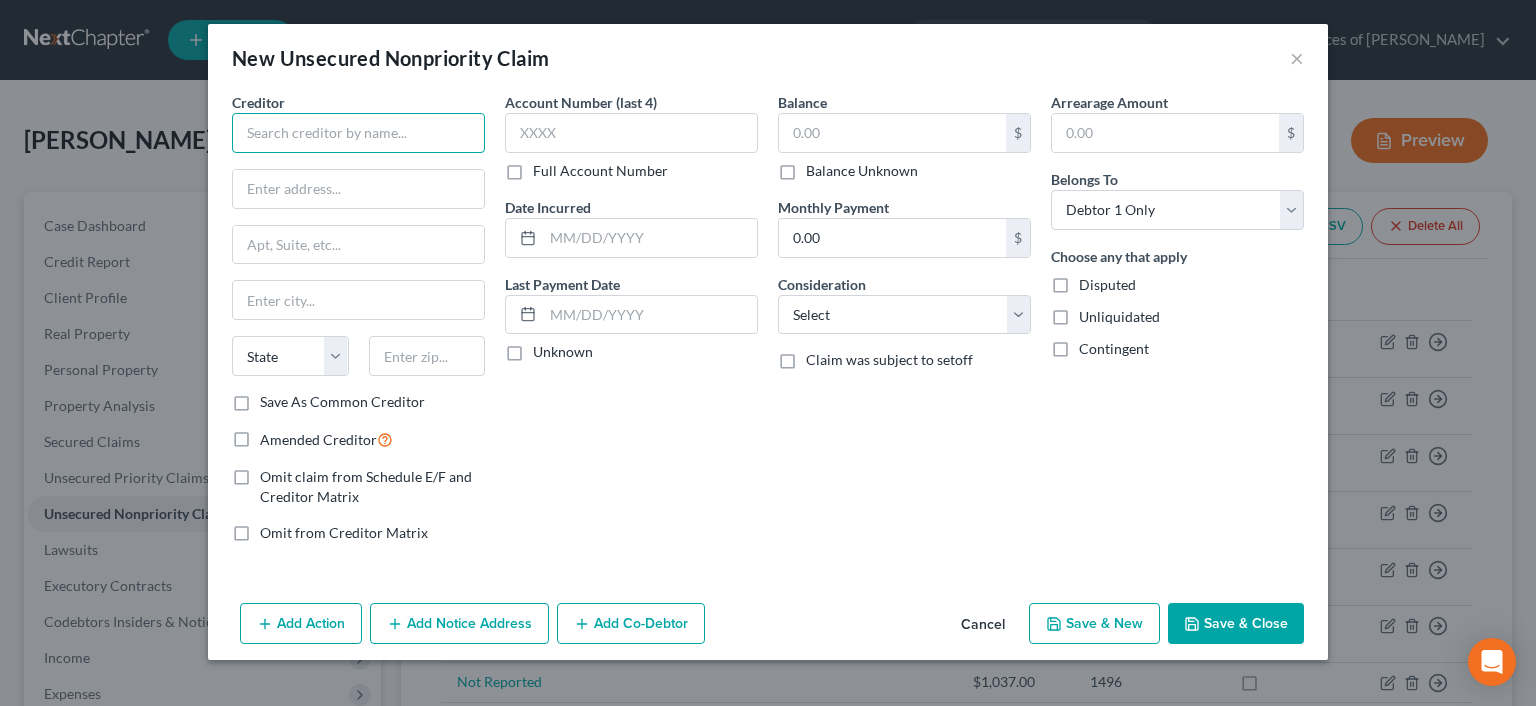 click at bounding box center (358, 133) 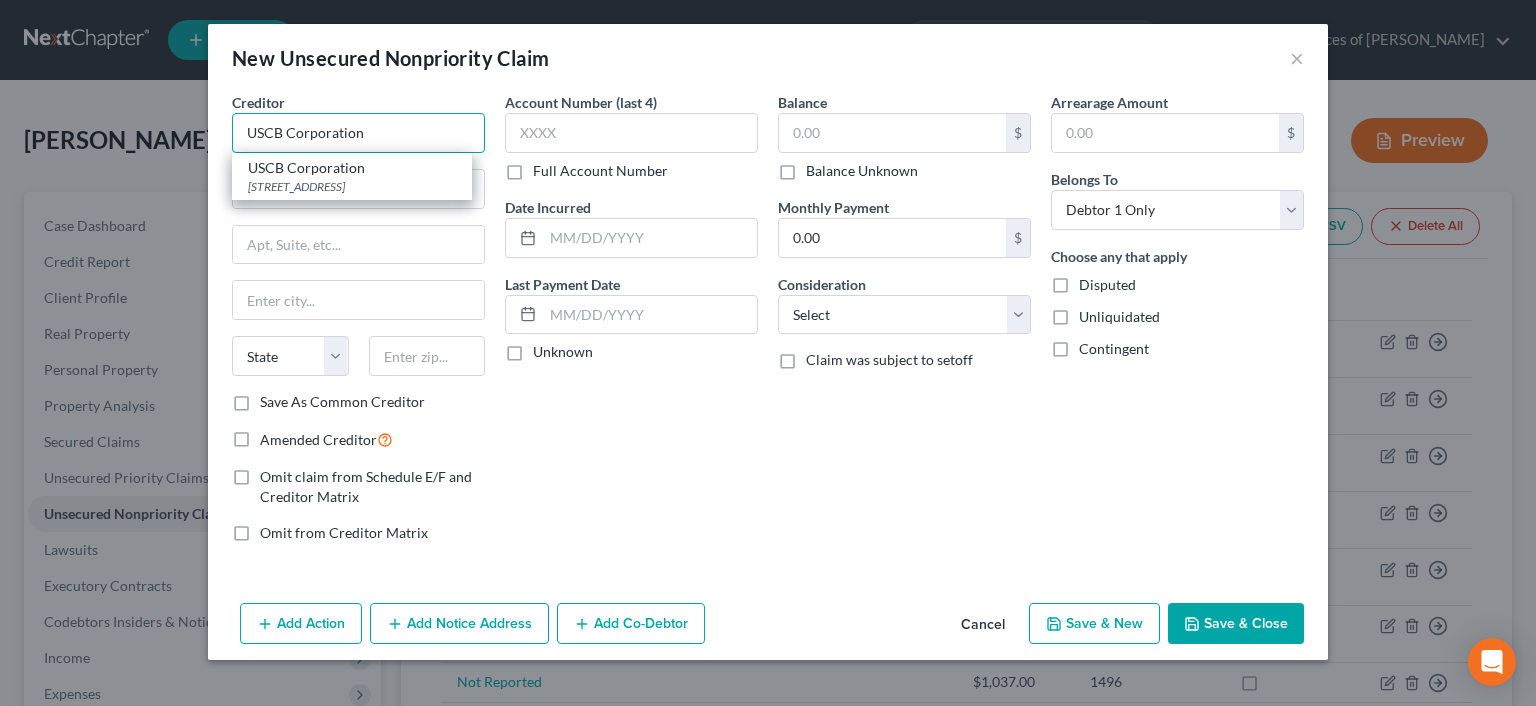 type on "USCB Corporation" 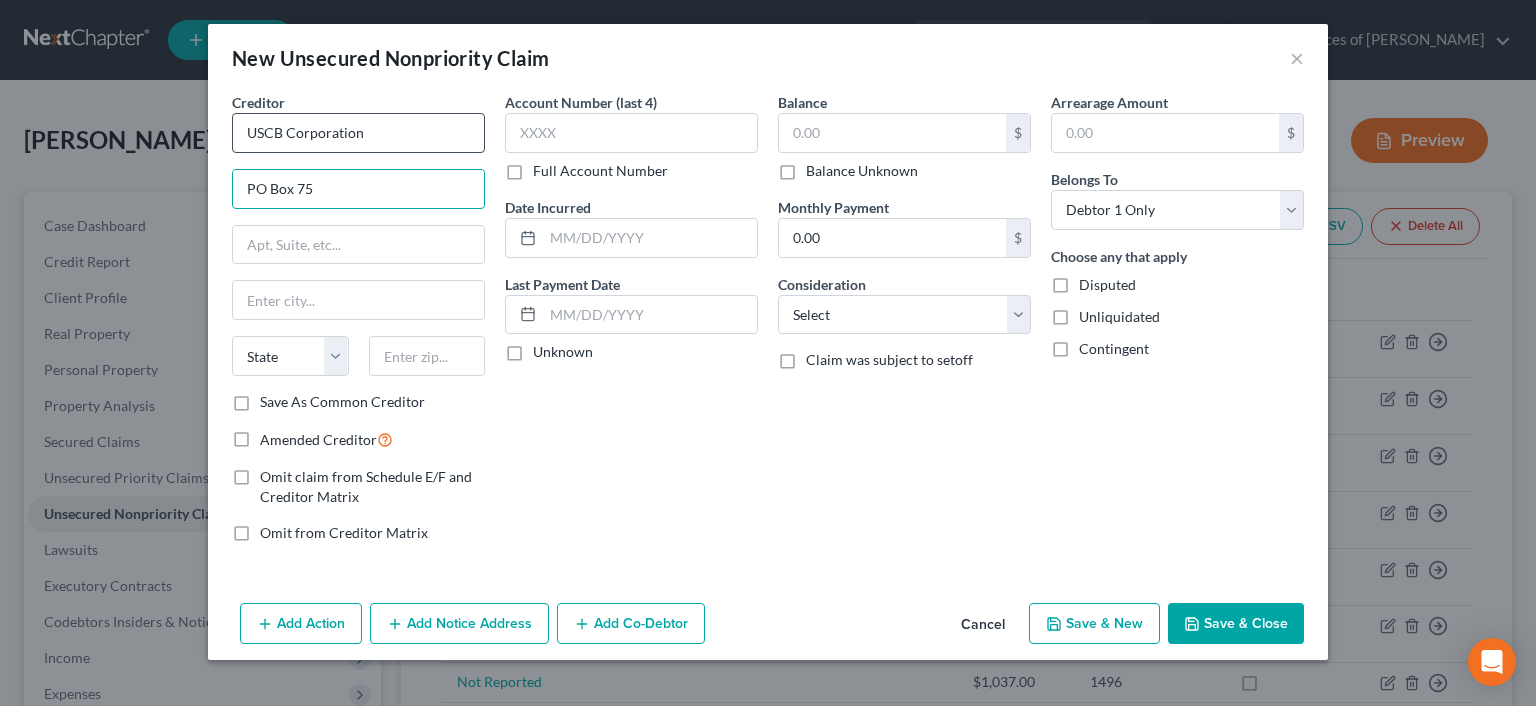 type on "PO Box 75" 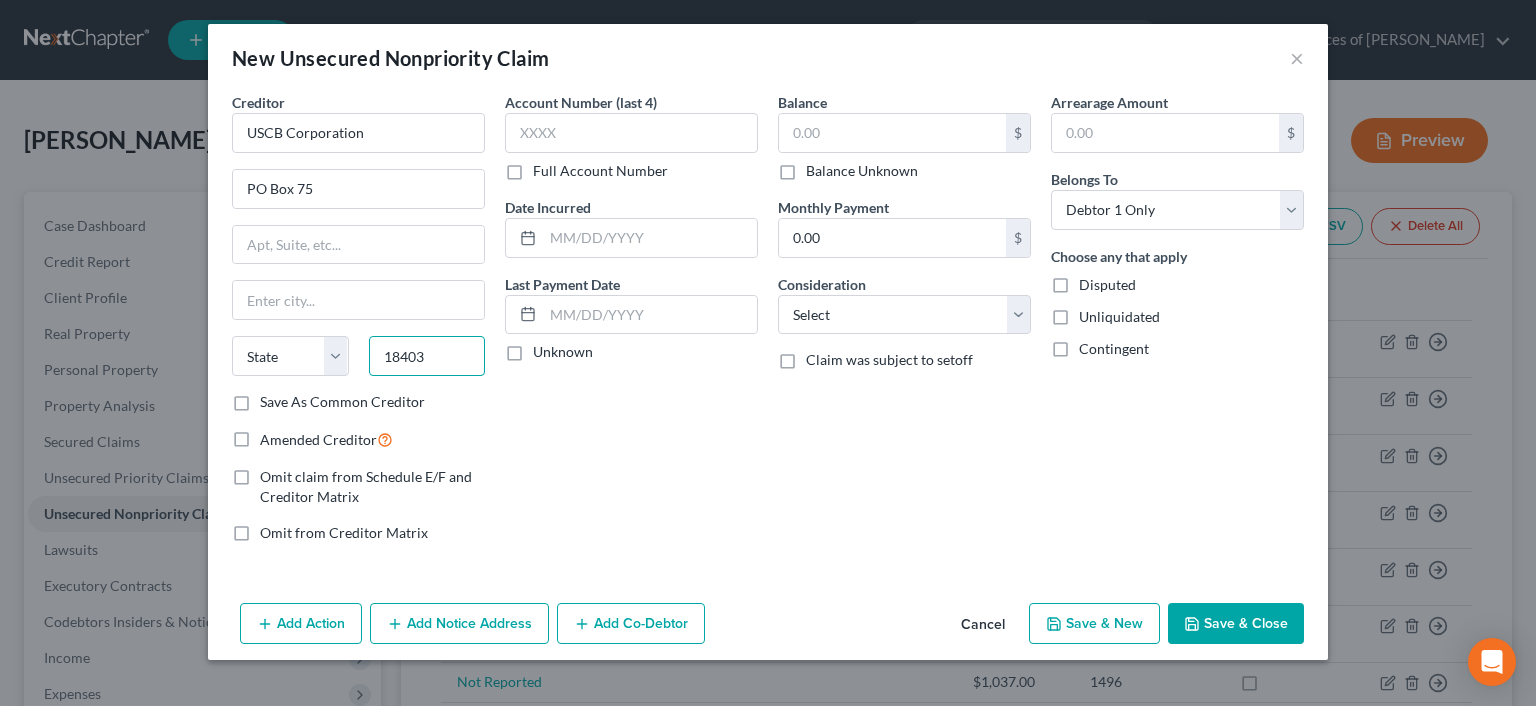 type on "18403" 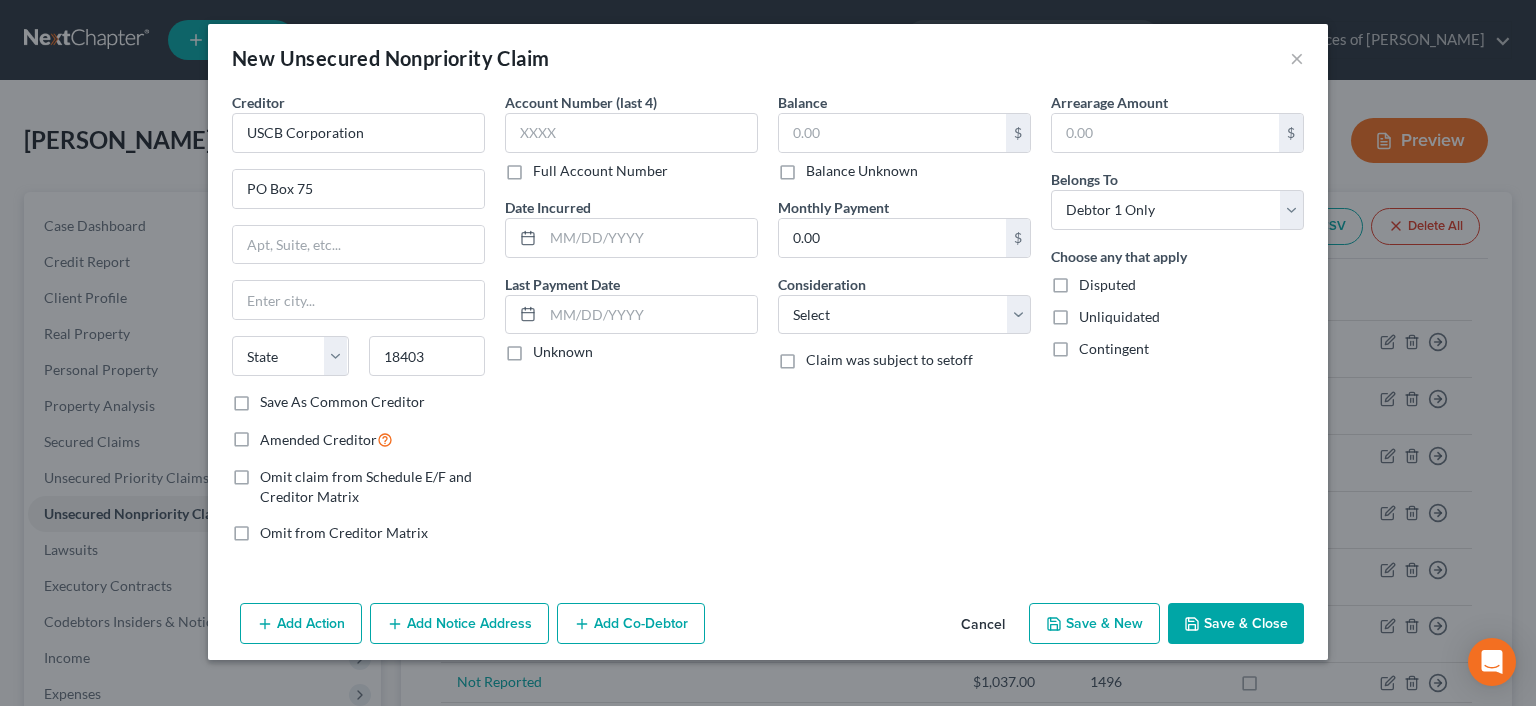 click on "Account Number (last 4)
Full Account Number
Date Incurred         Last Payment Date         Unknown" at bounding box center [631, 325] 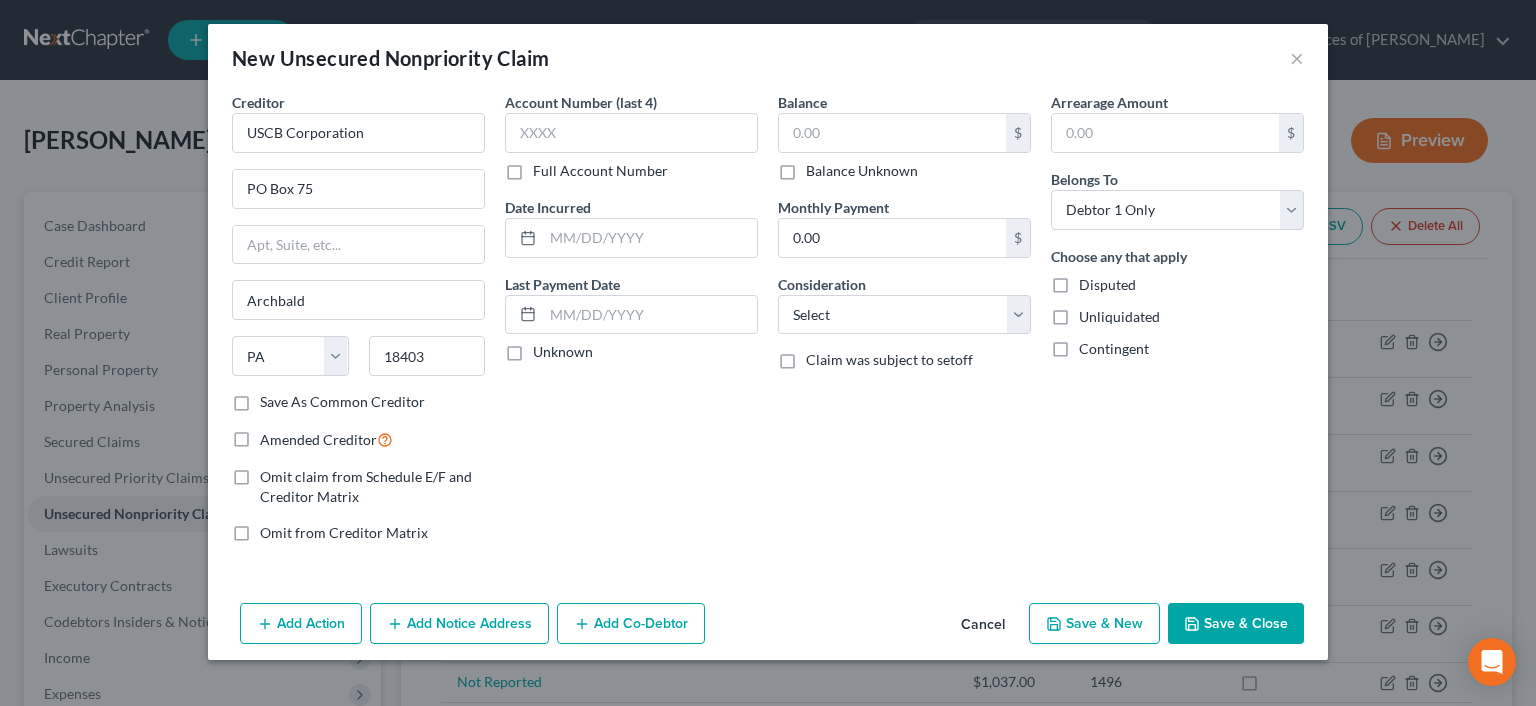 click on "Account Number (last 4)" at bounding box center [581, 102] 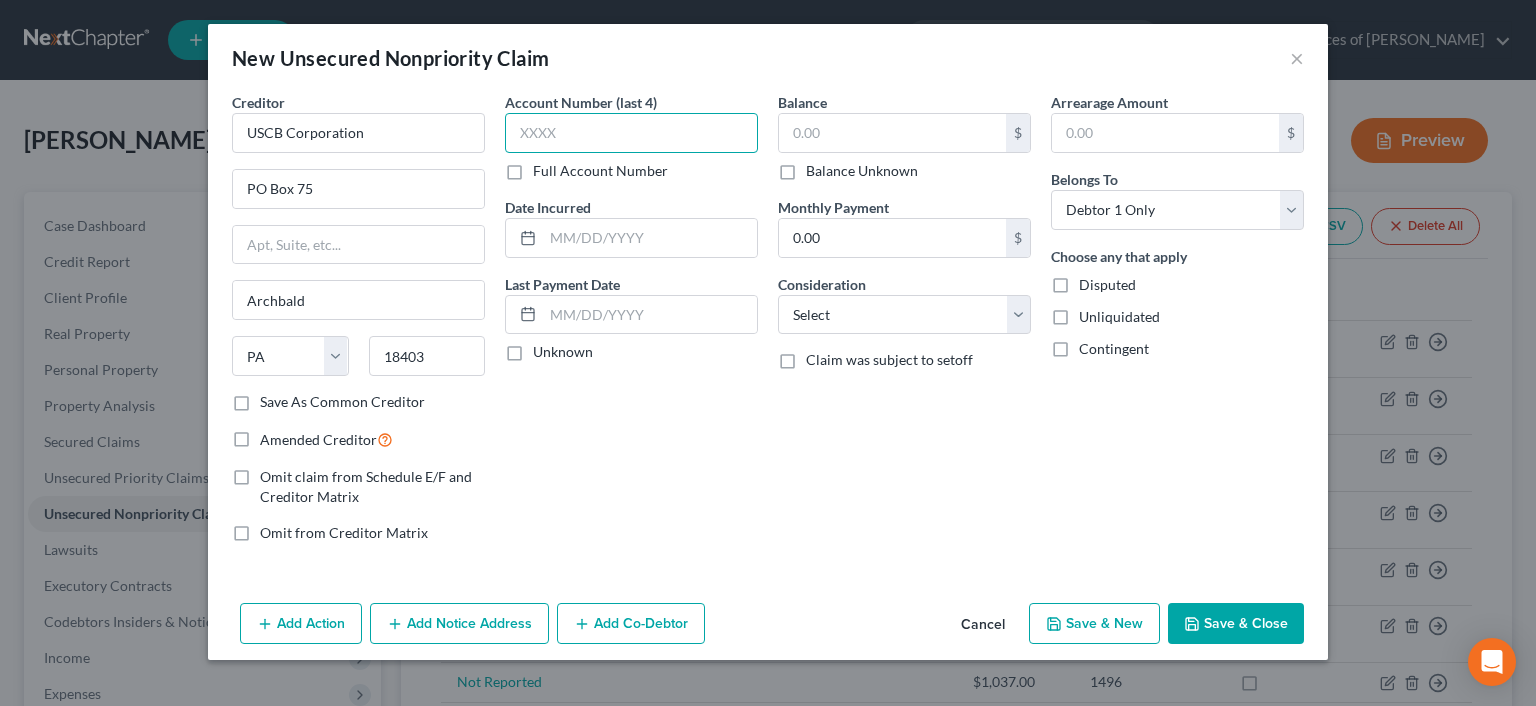 click at bounding box center (631, 133) 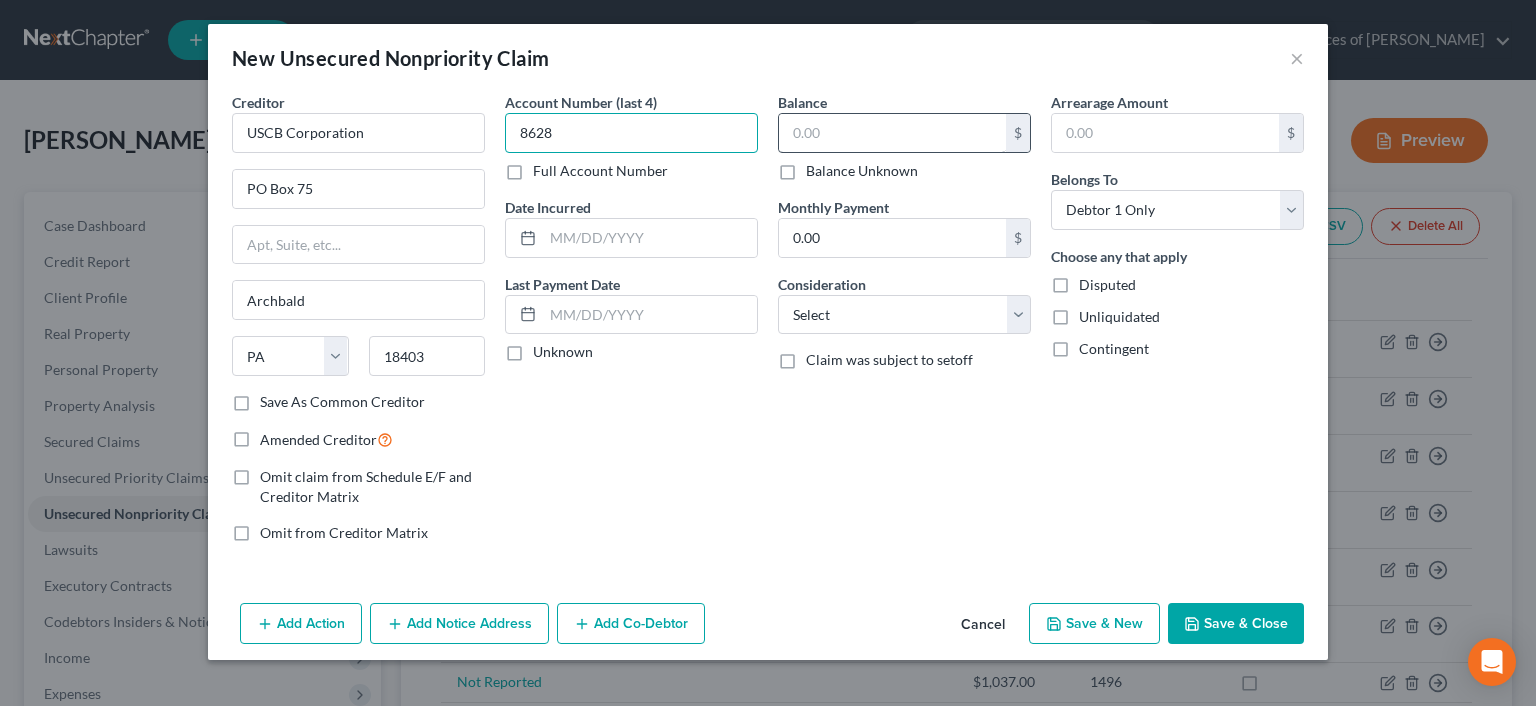 type on "8628" 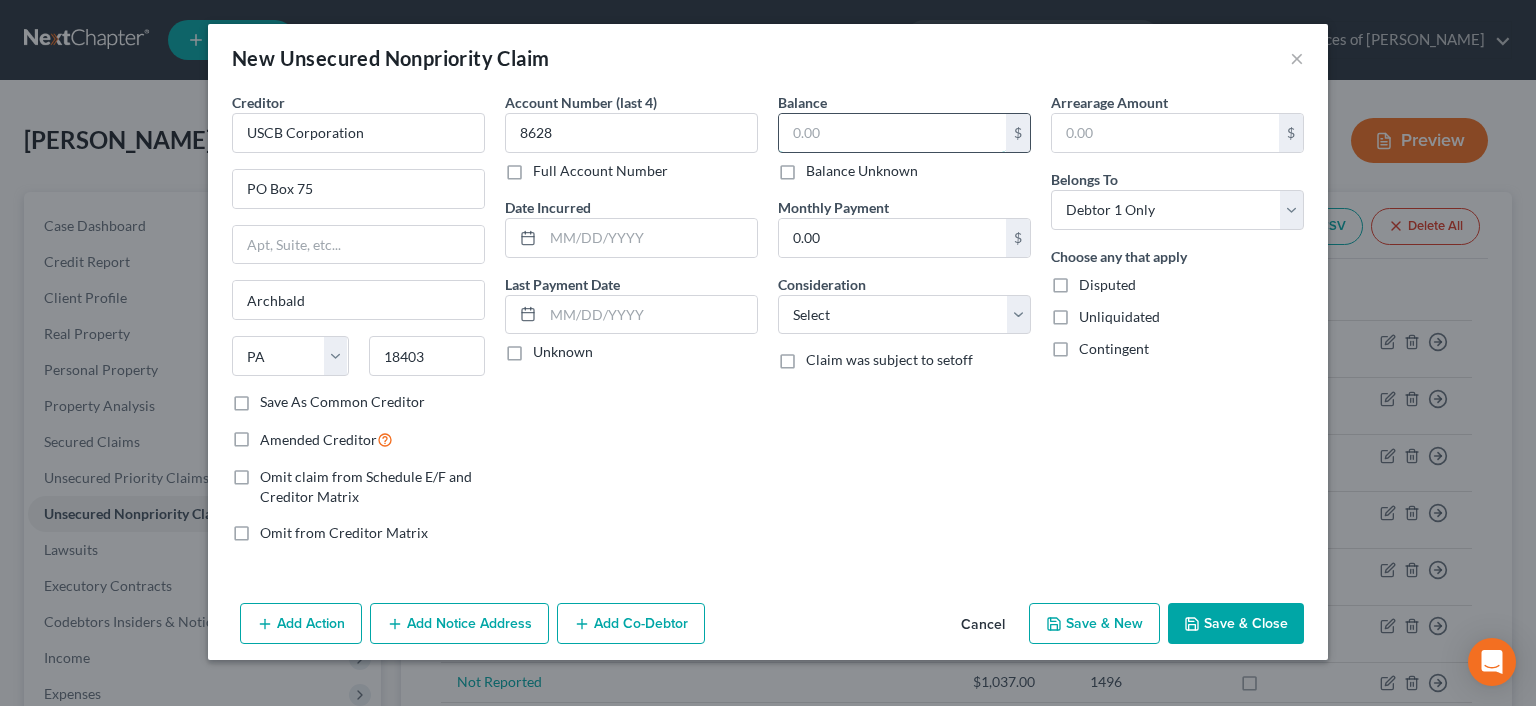 click at bounding box center (892, 133) 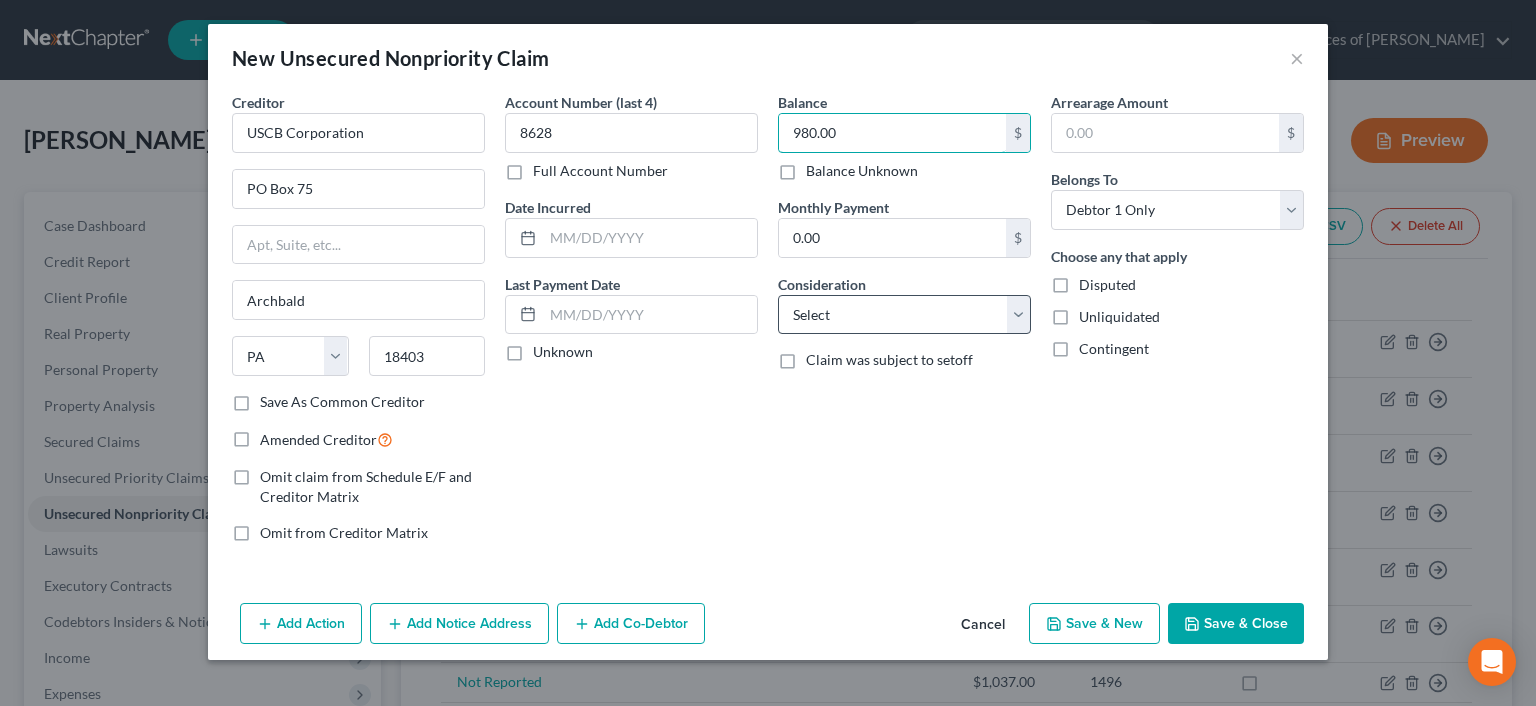 type on "980.00" 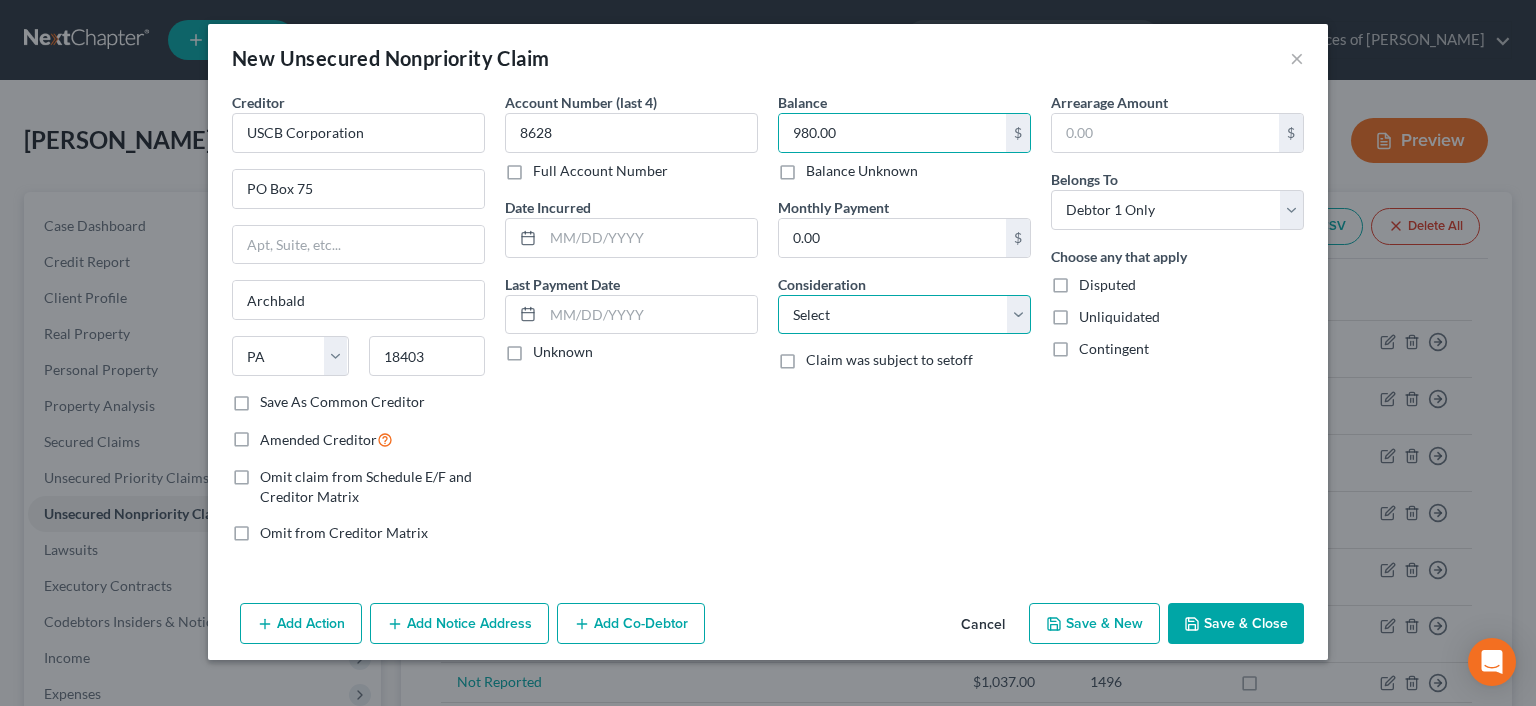 click on "Select Cable / Satellite Services Collection Agency Credit Card Debt Debt Counseling / Attorneys Deficiency Balance Domestic Support Obligations Home / Car Repairs Income Taxes Judgment Liens Medical Services Monies Loaned / Advanced Mortgage Obligation From Divorce Or Separation Obligation To Pensions Other Overdrawn Bank Account Promised To Help Pay Creditors Student Loans Suppliers And Vendors Telephone / Internet Services Utility Services" at bounding box center [904, 315] 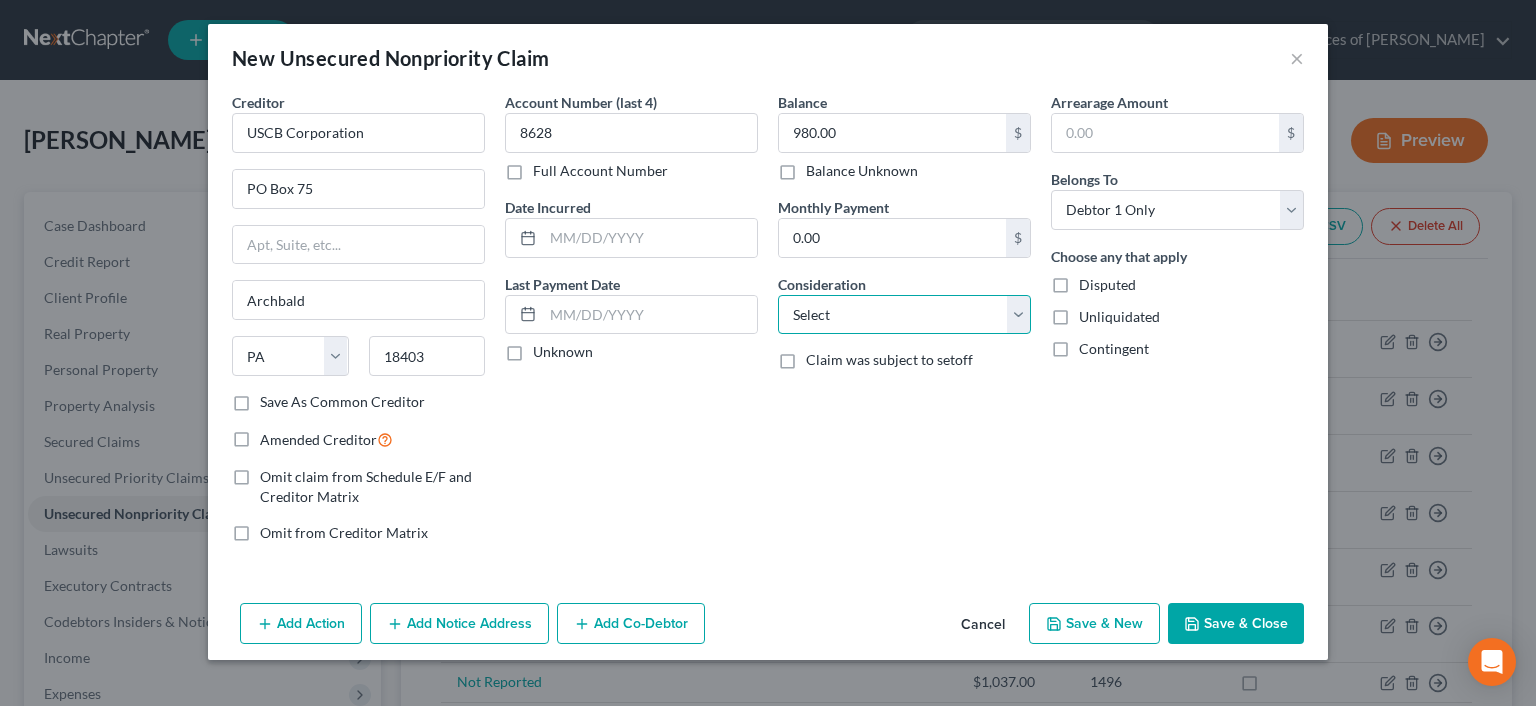 select on "1" 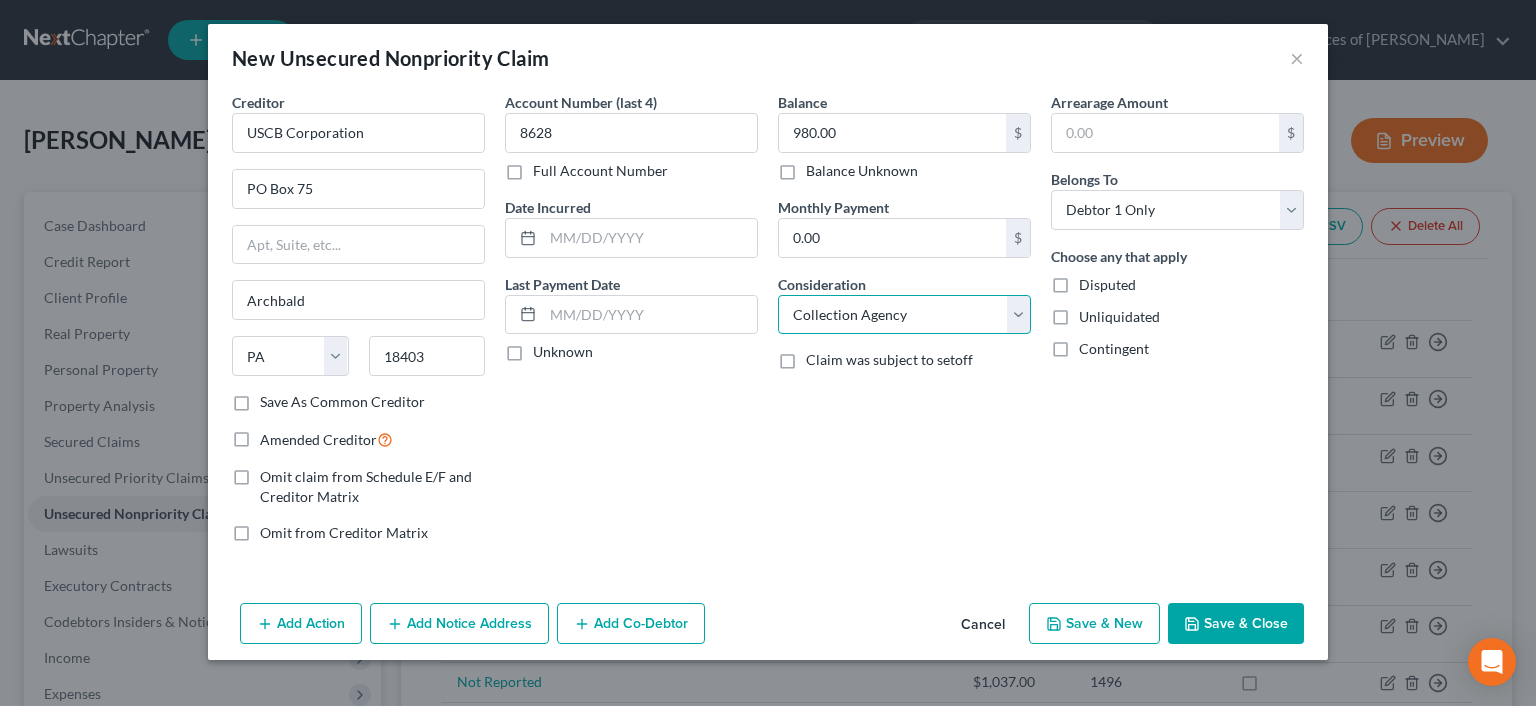 click on "Select Cable / Satellite Services Collection Agency Credit Card Debt Debt Counseling / Attorneys Deficiency Balance Domestic Support Obligations Home / Car Repairs Income Taxes Judgment Liens Medical Services Monies Loaned / Advanced Mortgage Obligation From Divorce Or Separation Obligation To Pensions Other Overdrawn Bank Account Promised To Help Pay Creditors Student Loans Suppliers And Vendors Telephone / Internet Services Utility Services" at bounding box center (904, 315) 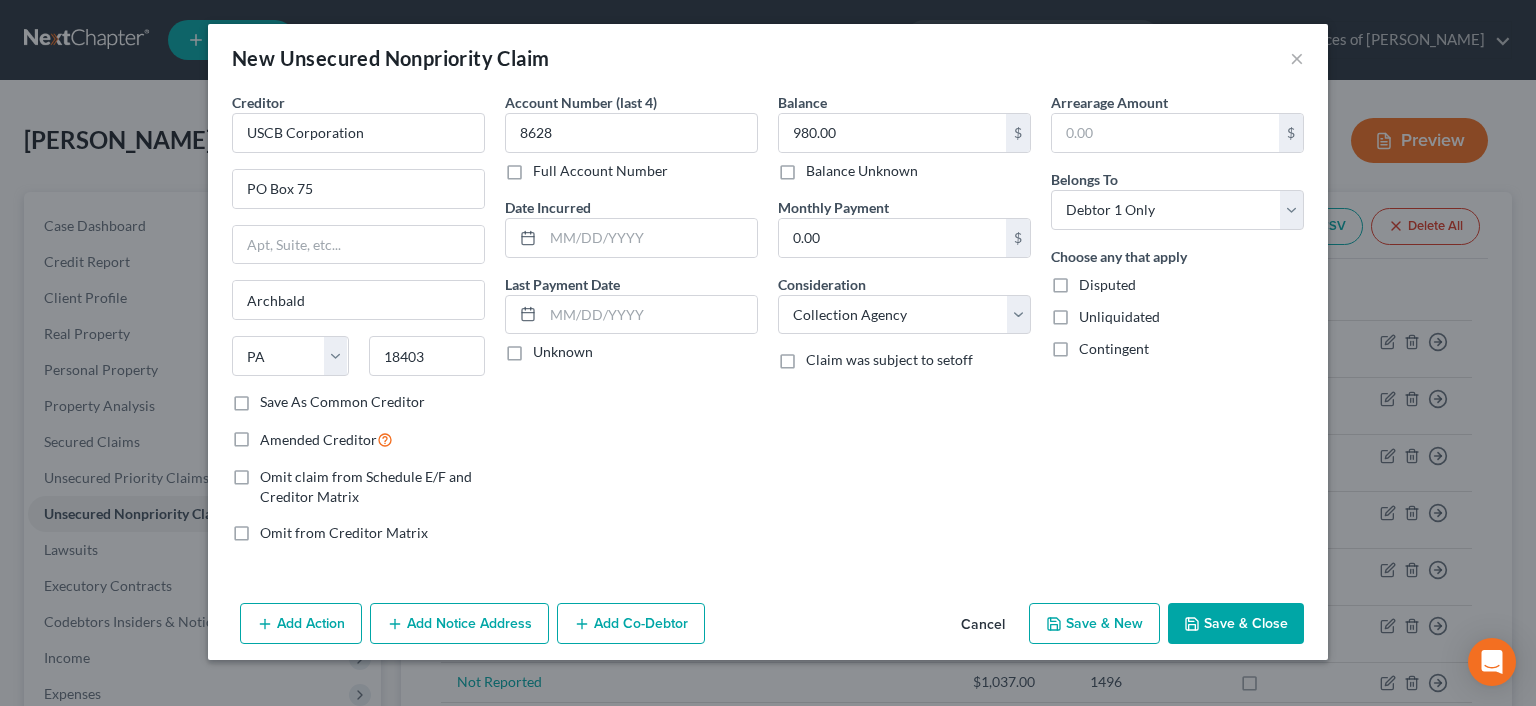 click on "Add Notice Address" at bounding box center [459, 624] 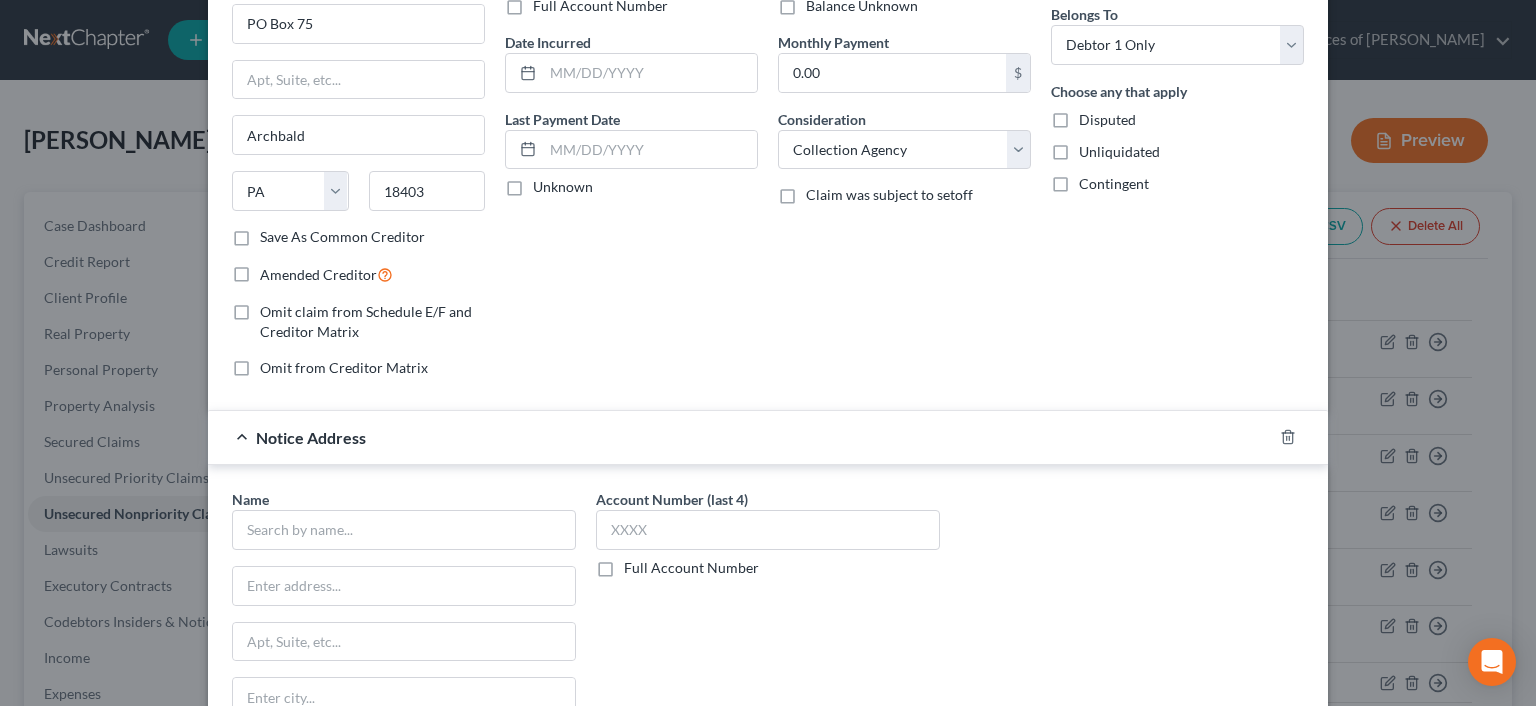 scroll, scrollTop: 190, scrollLeft: 0, axis: vertical 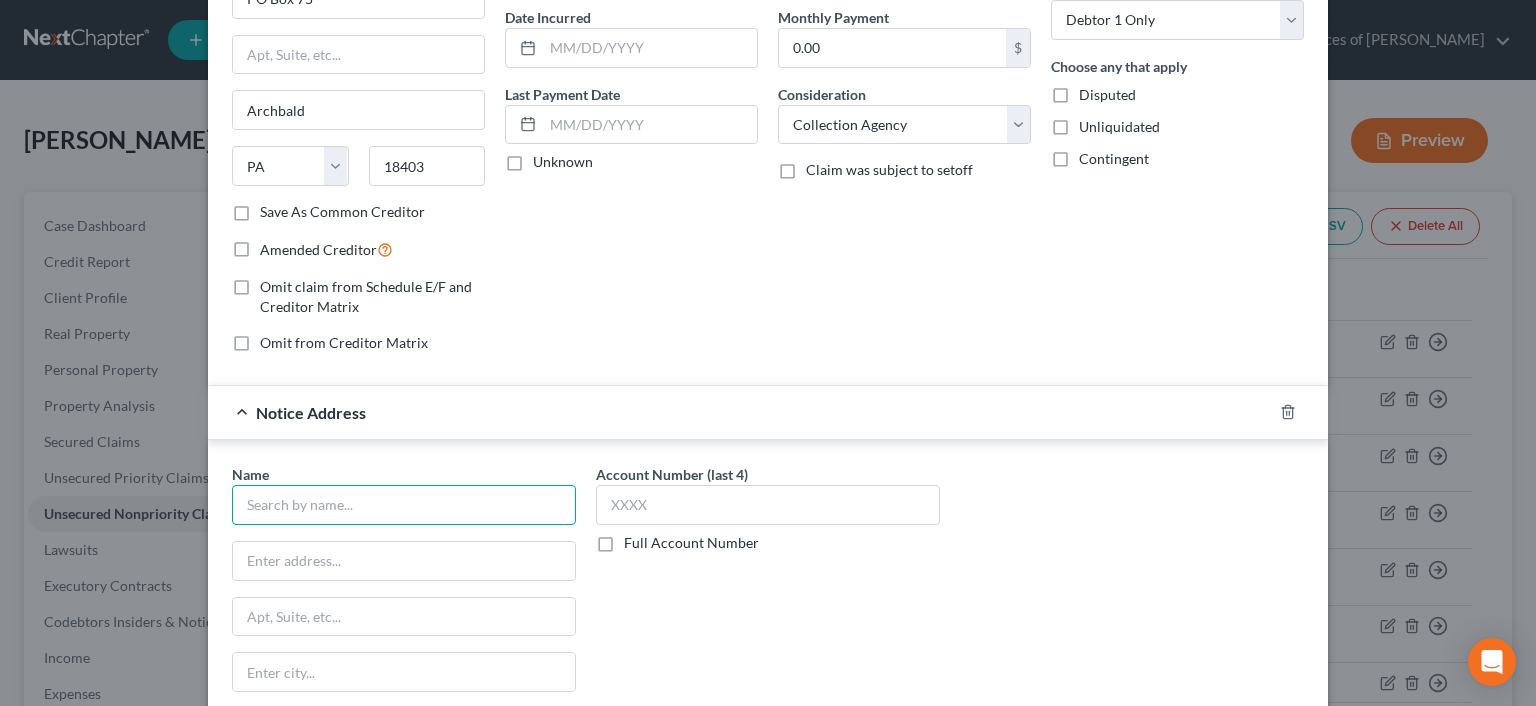 click at bounding box center [404, 505] 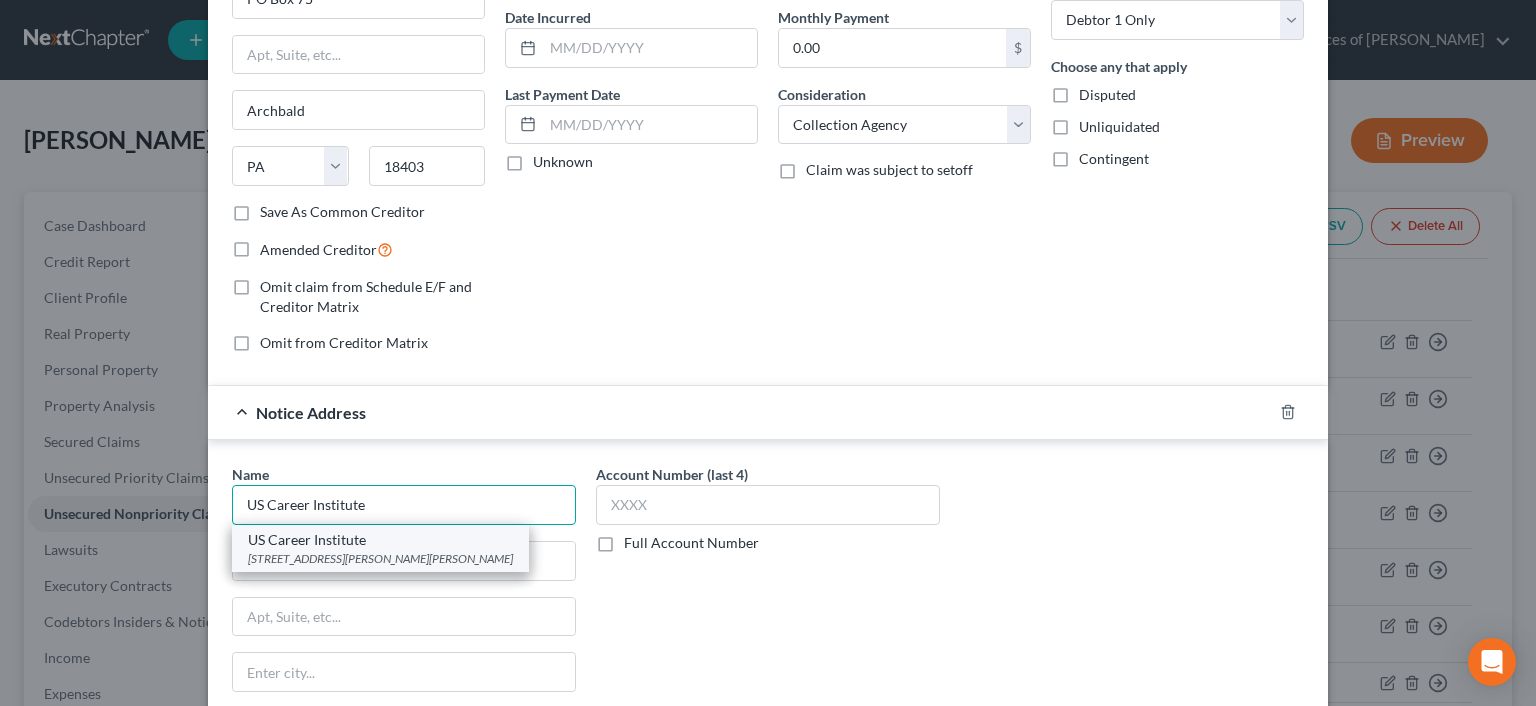 type on "US Career Institute" 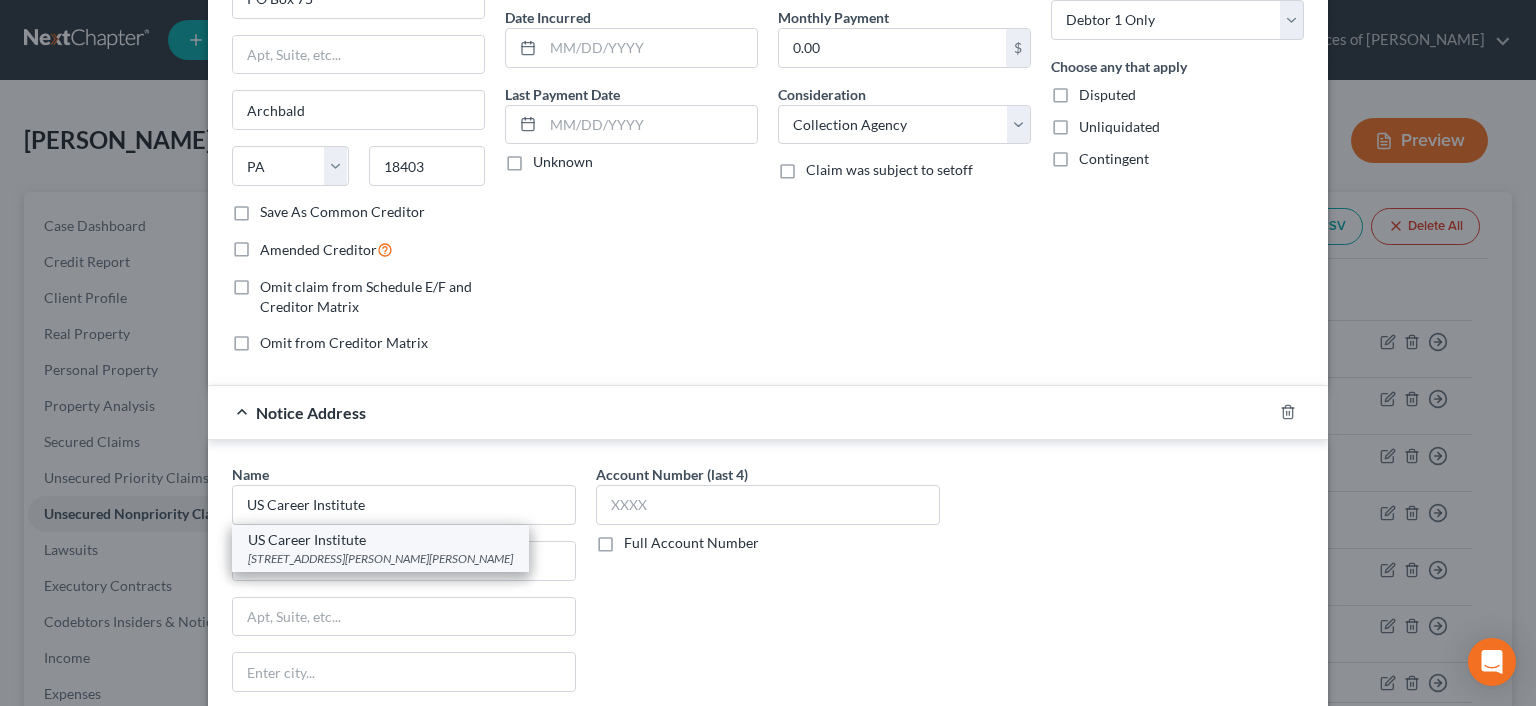 click on "[STREET_ADDRESS][PERSON_NAME][PERSON_NAME]" at bounding box center (380, 558) 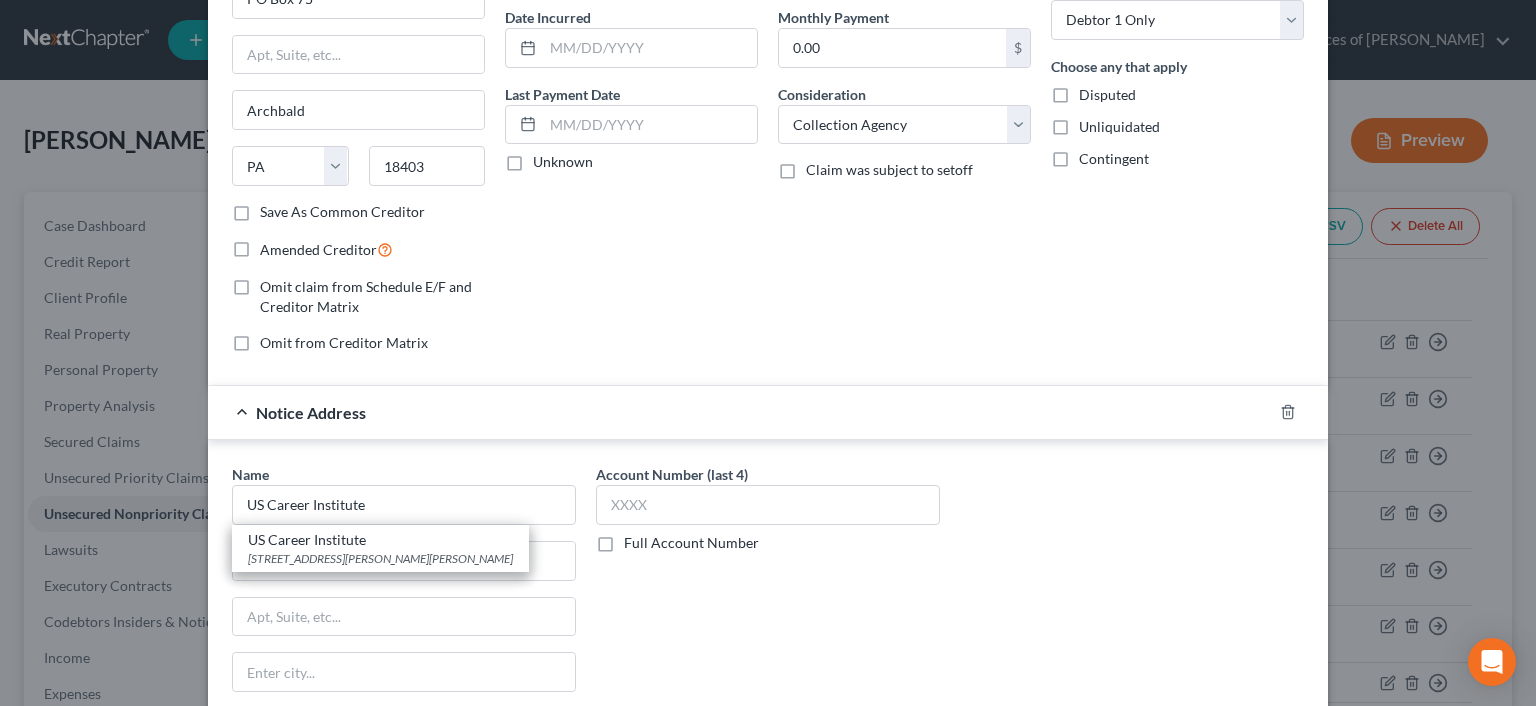 type on "[STREET_ADDRESS][PERSON_NAME]" 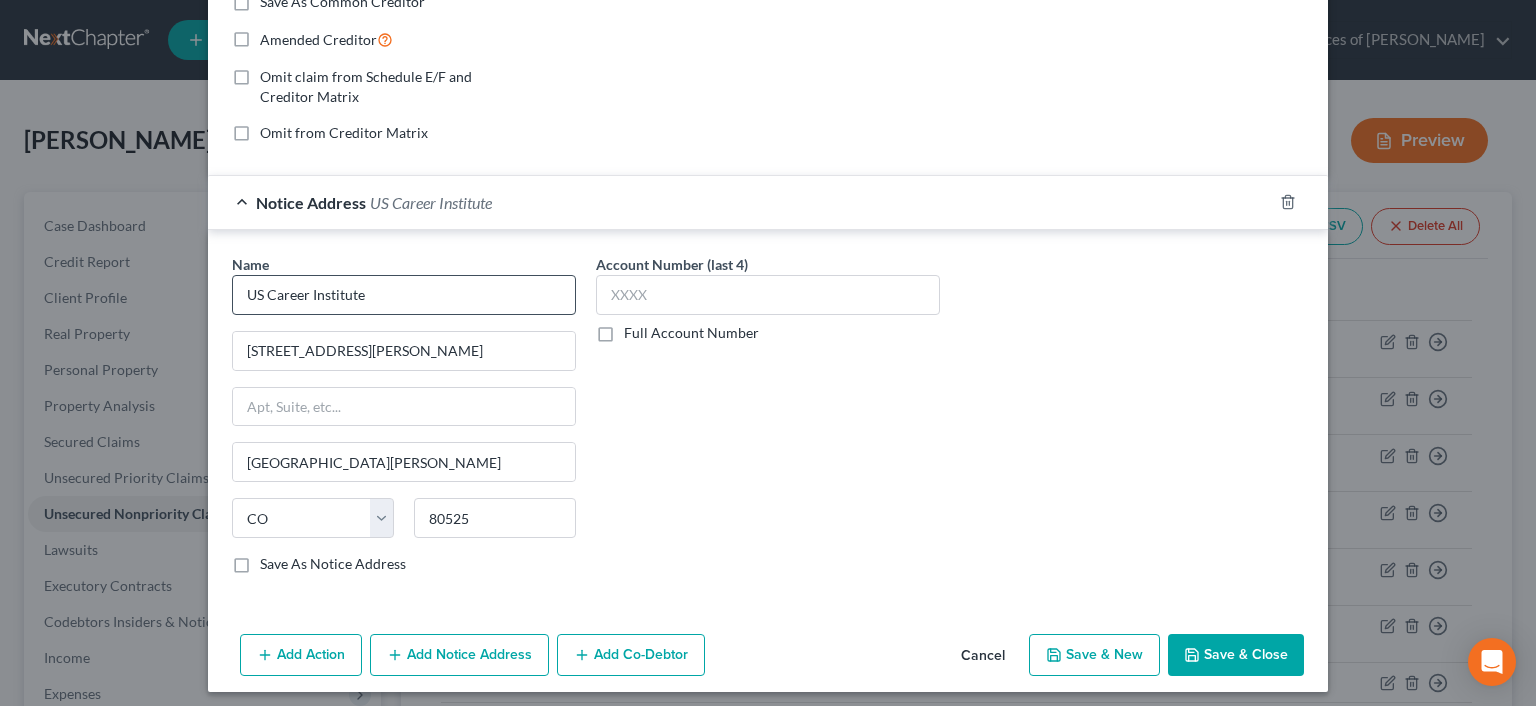 scroll, scrollTop: 405, scrollLeft: 0, axis: vertical 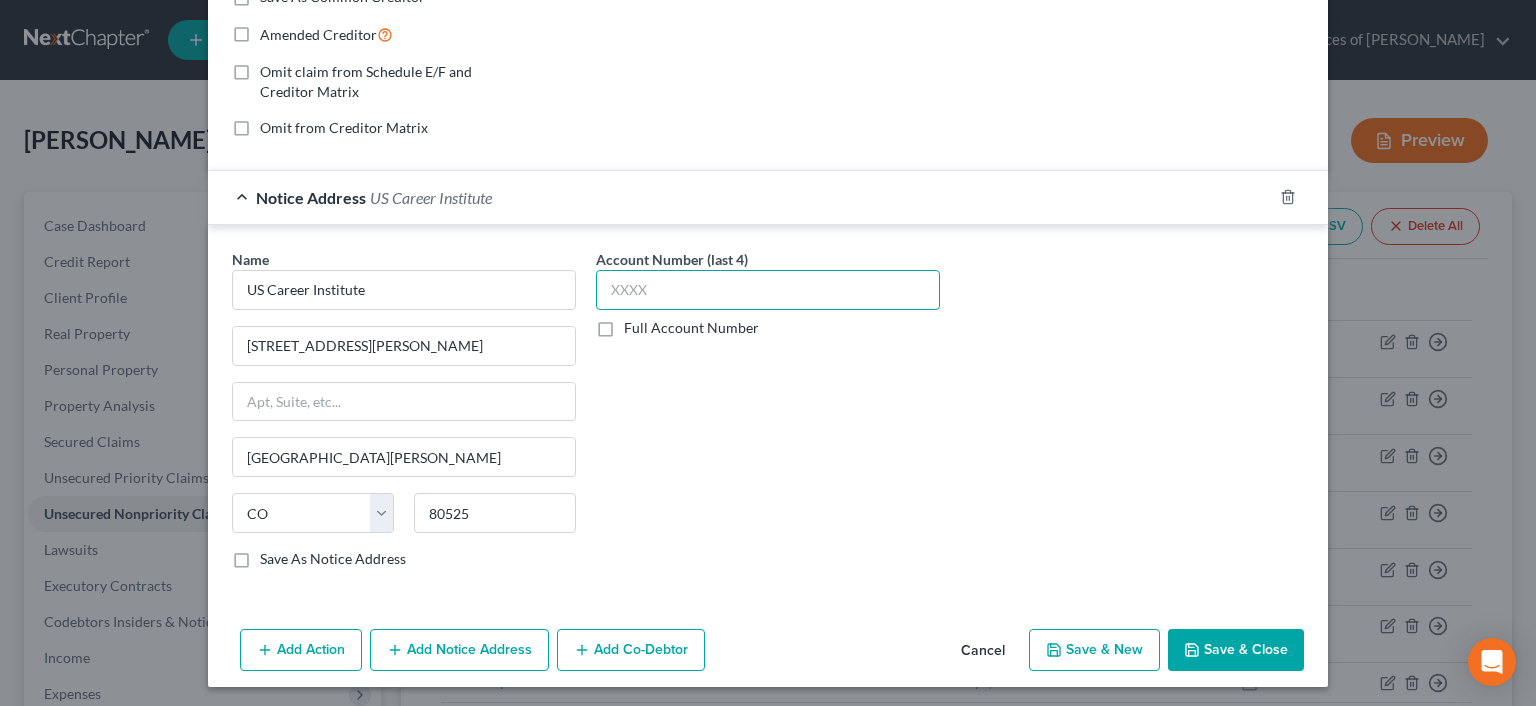 click on "Account Number (last 4)
Full Account Number" at bounding box center (768, 293) 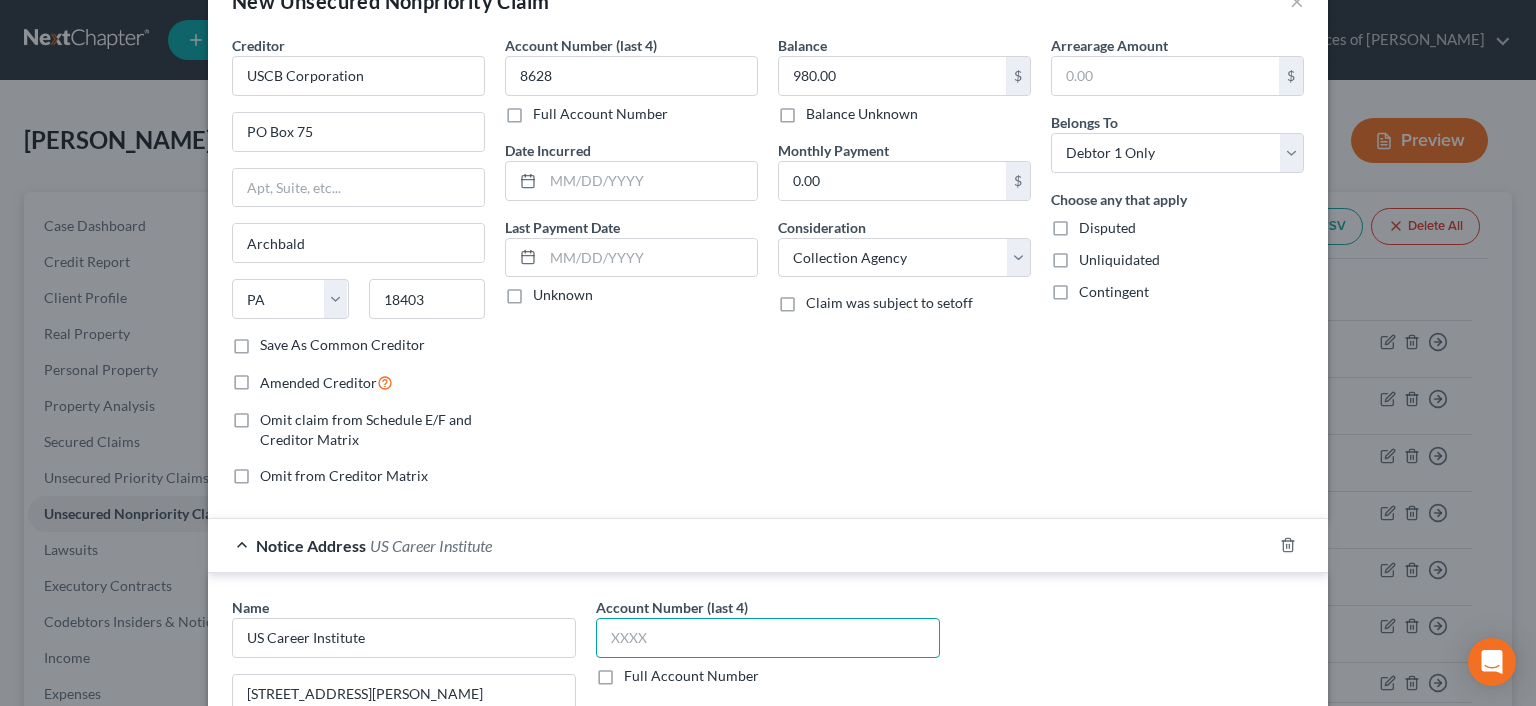scroll, scrollTop: 31, scrollLeft: 0, axis: vertical 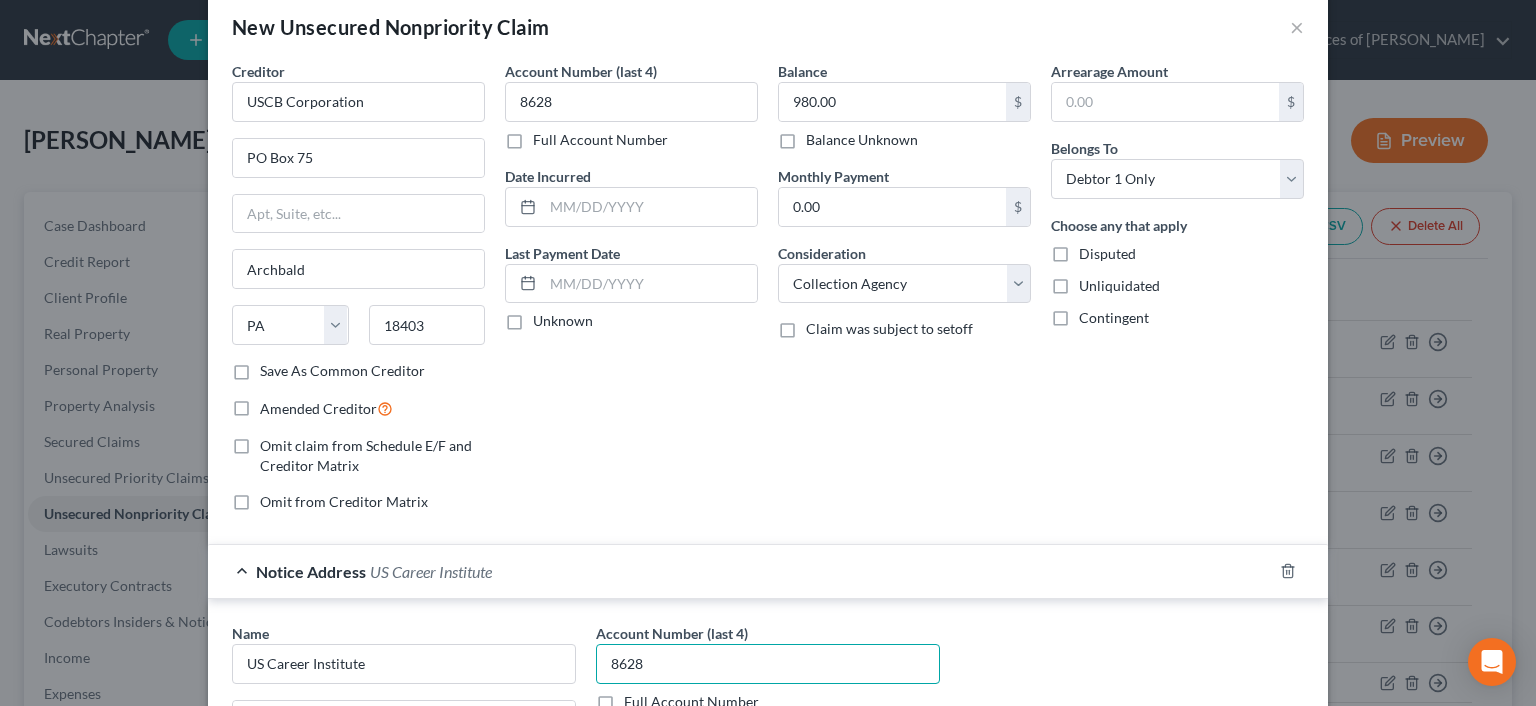 type on "8628" 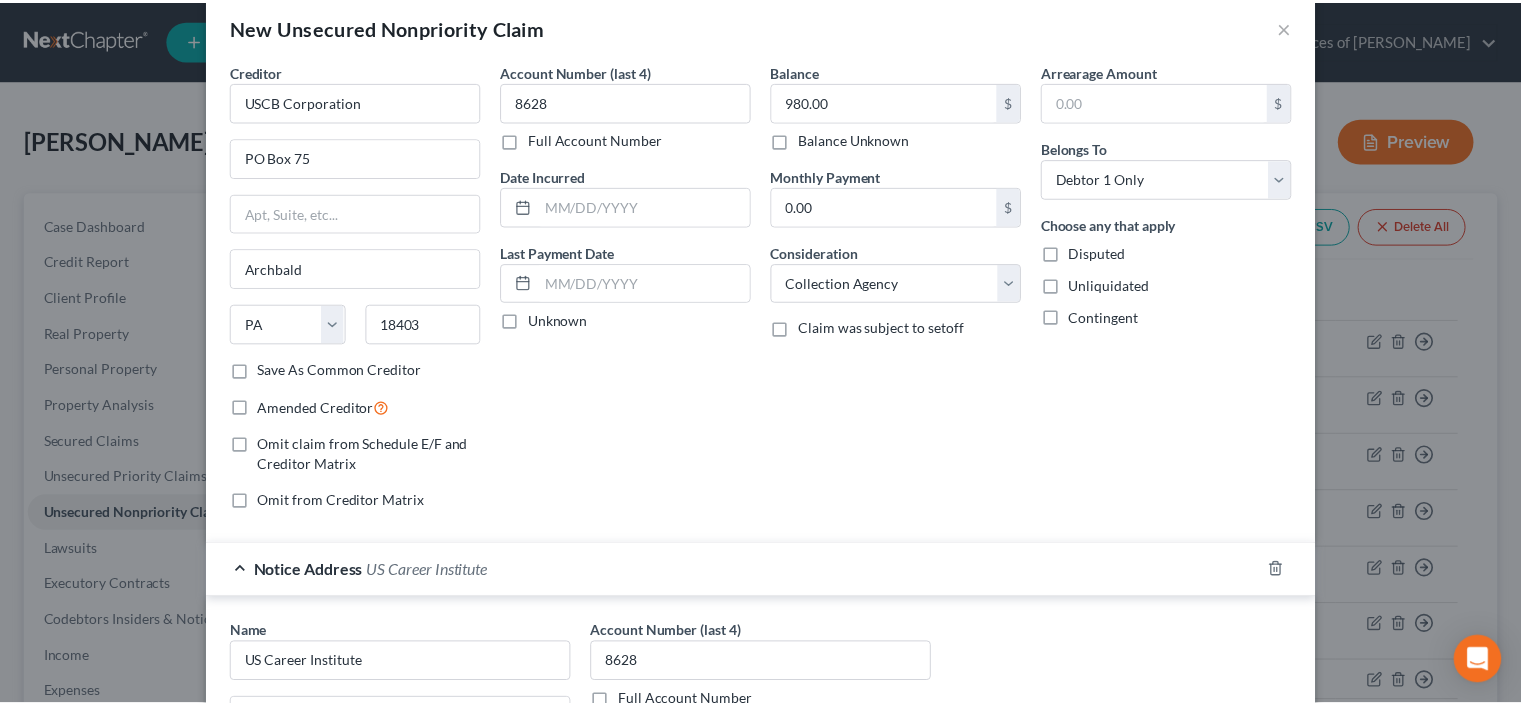 scroll, scrollTop: 405, scrollLeft: 0, axis: vertical 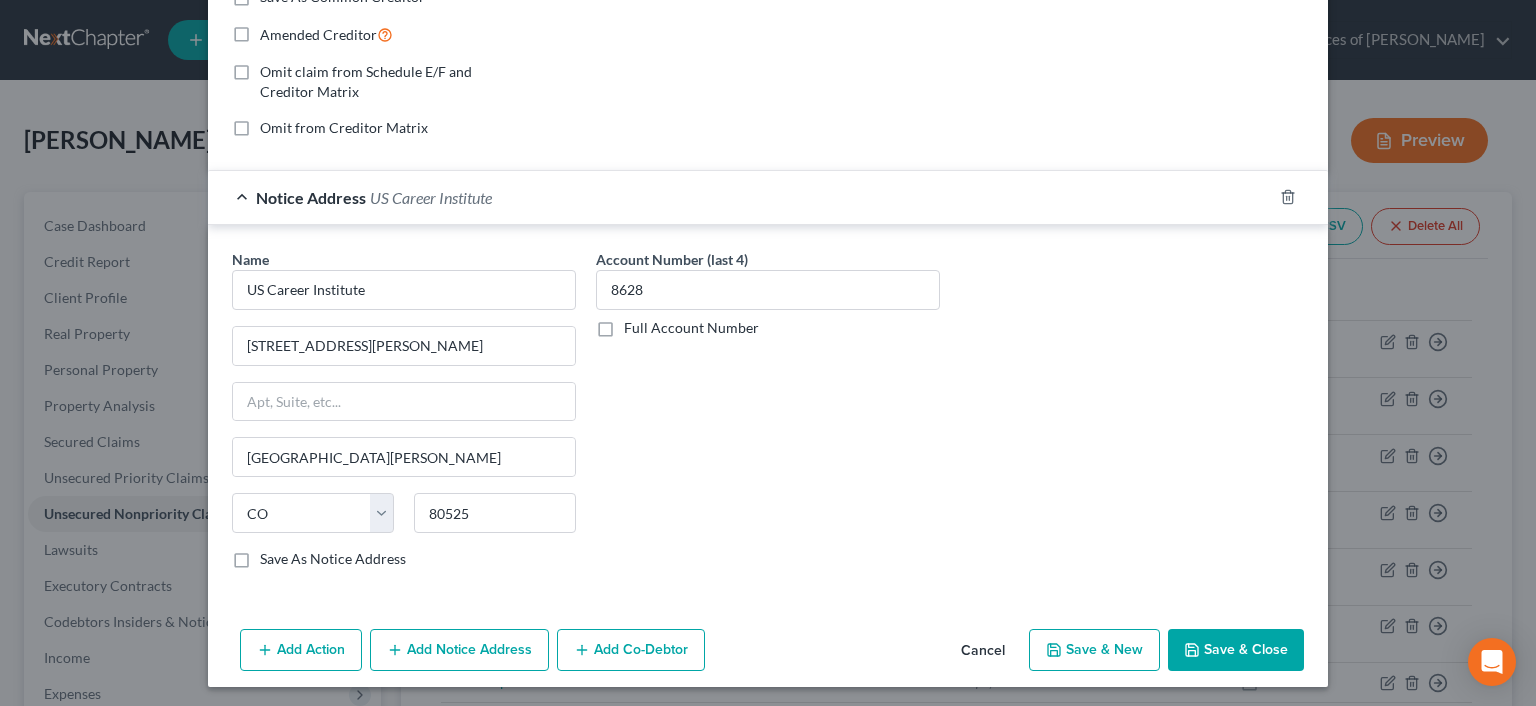 drag, startPoint x: 1237, startPoint y: 641, endPoint x: 896, endPoint y: 566, distance: 349.1504 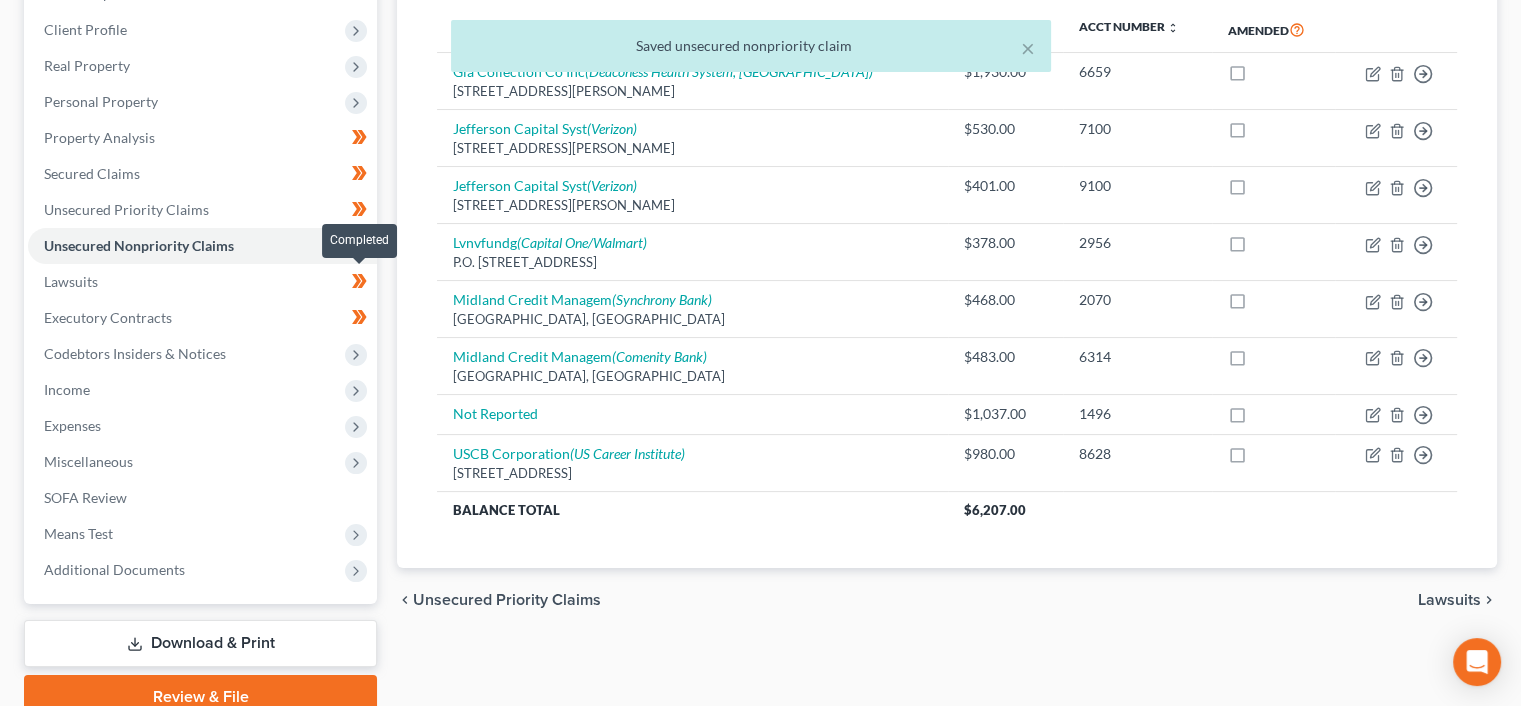 scroll, scrollTop: 356, scrollLeft: 0, axis: vertical 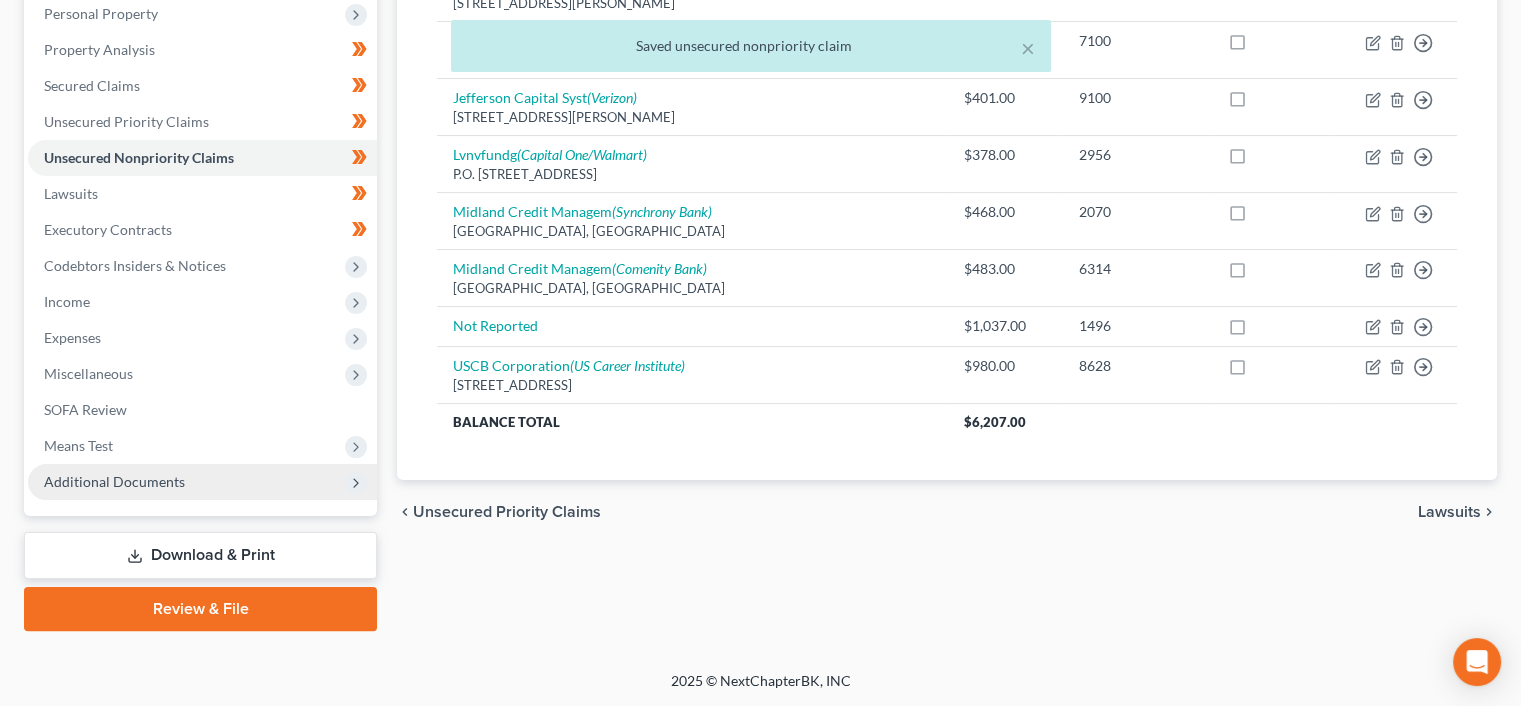 drag, startPoint x: 271, startPoint y: 484, endPoint x: 320, endPoint y: 484, distance: 49 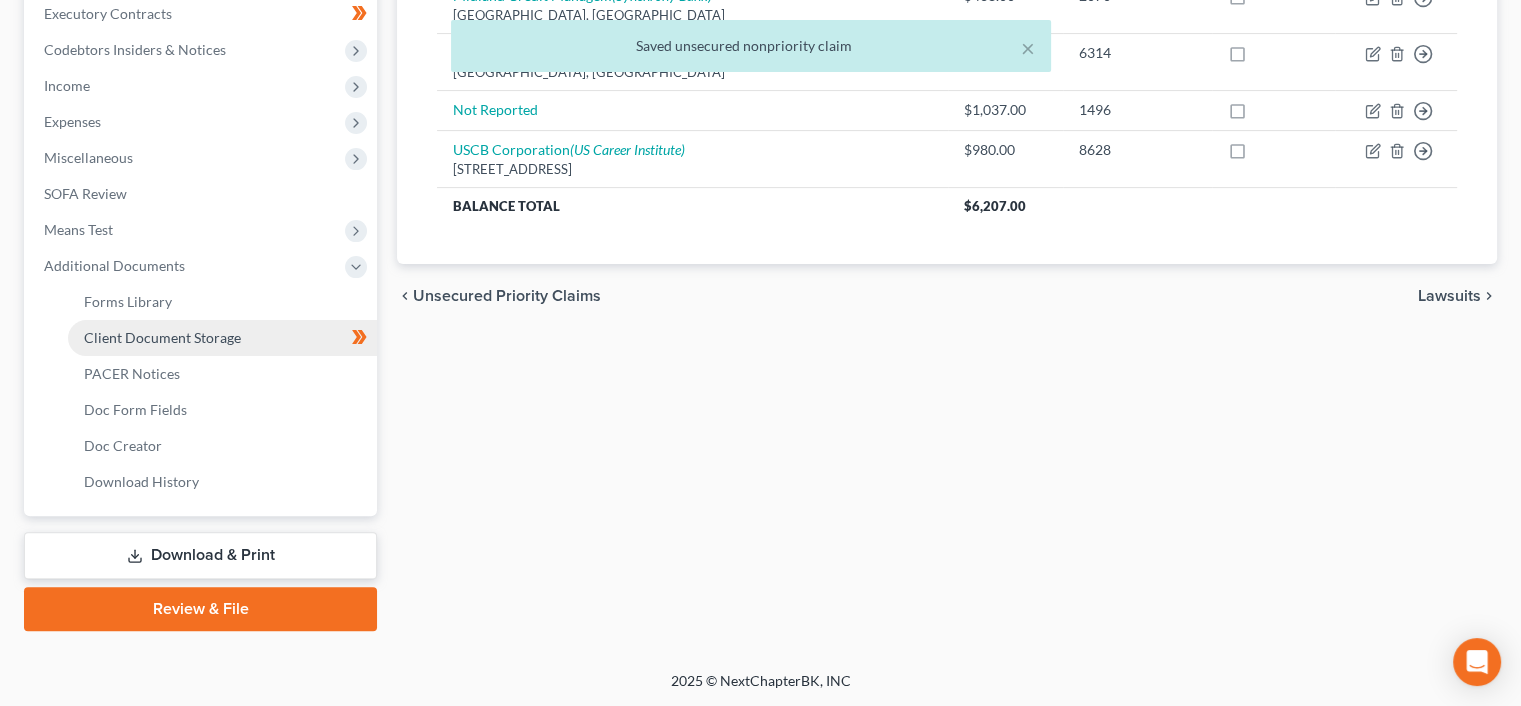 click on "Download & Print" at bounding box center (200, 555) 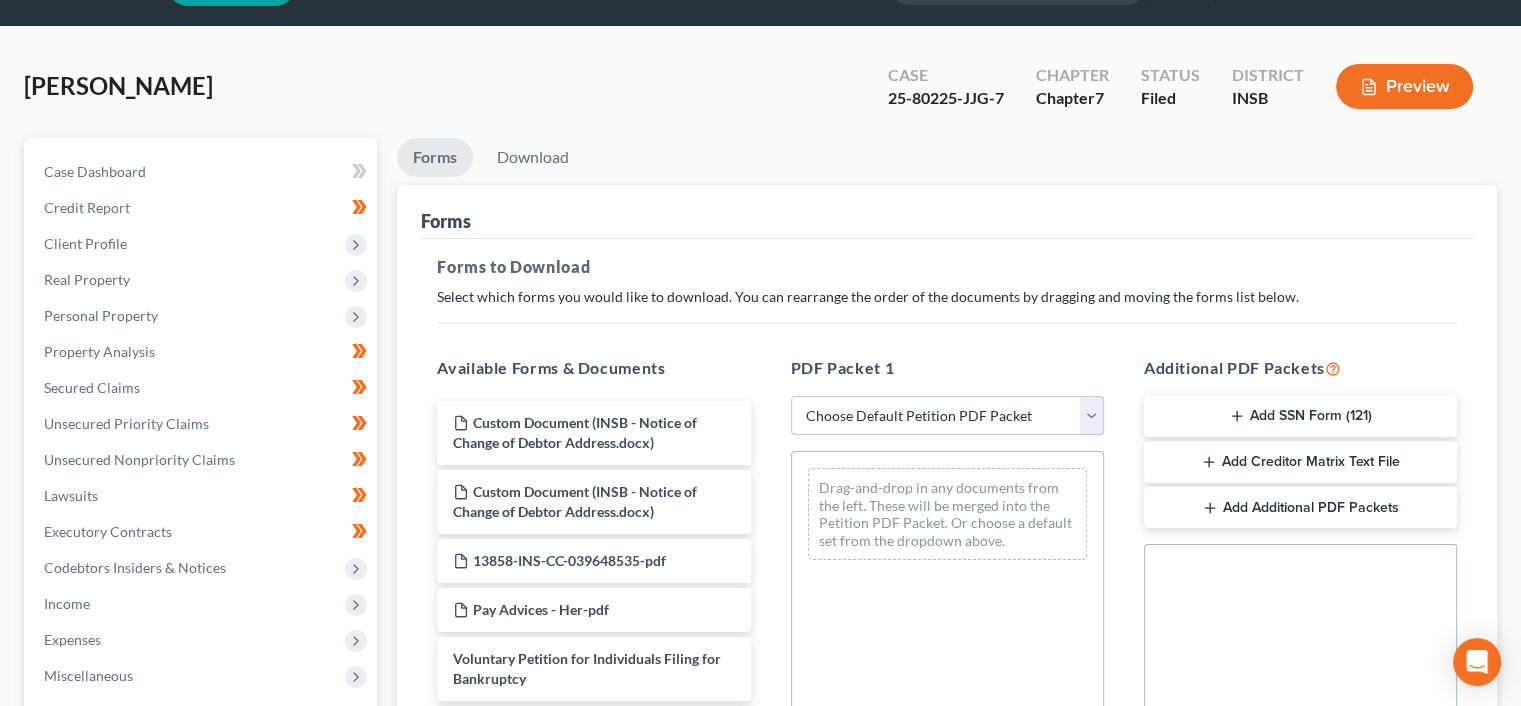 scroll, scrollTop: 0, scrollLeft: 0, axis: both 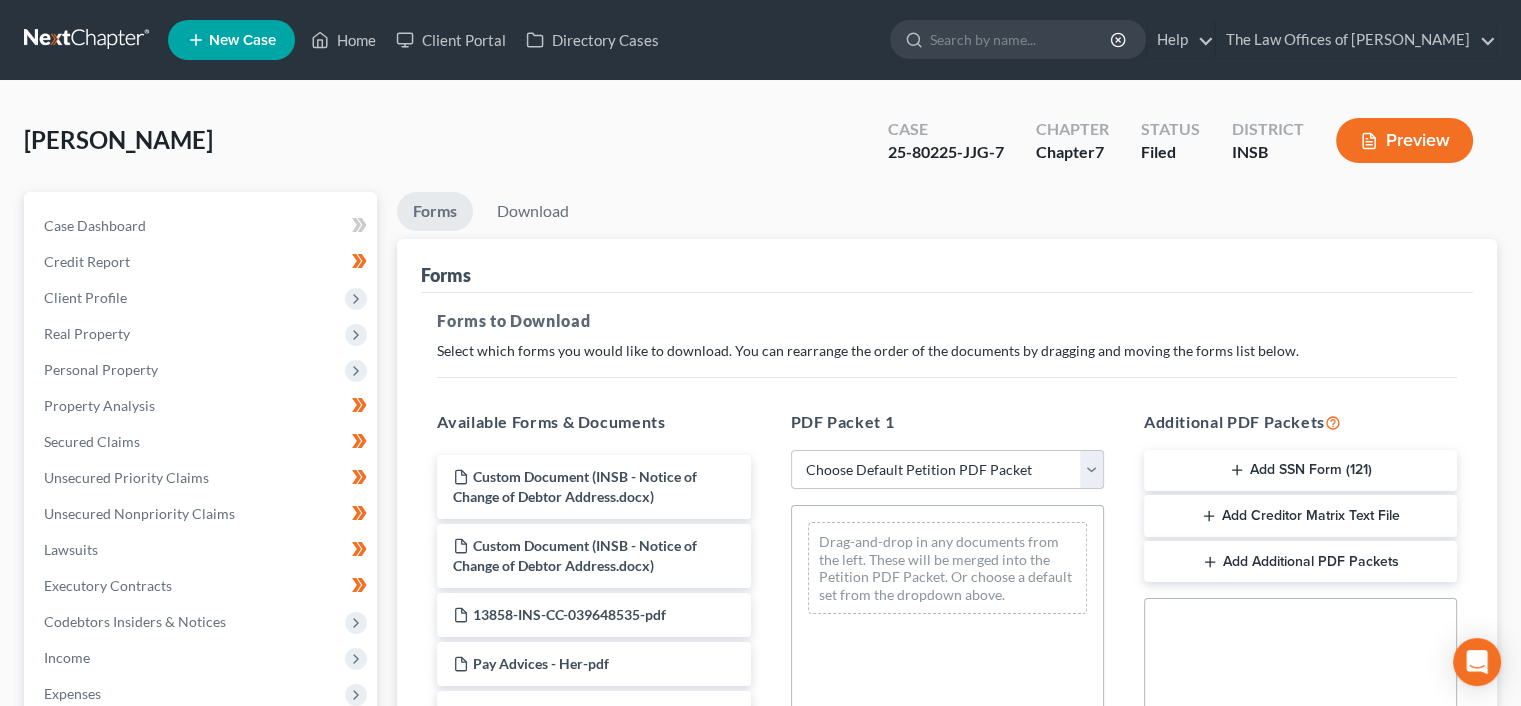 click on "Choose Default Petition PDF Packet Complete Bankruptcy Petition (all forms and schedules) Emergency Filing Forms (Petition and Creditor List Only) Amended Forms Signature Pages Only" at bounding box center [947, 470] 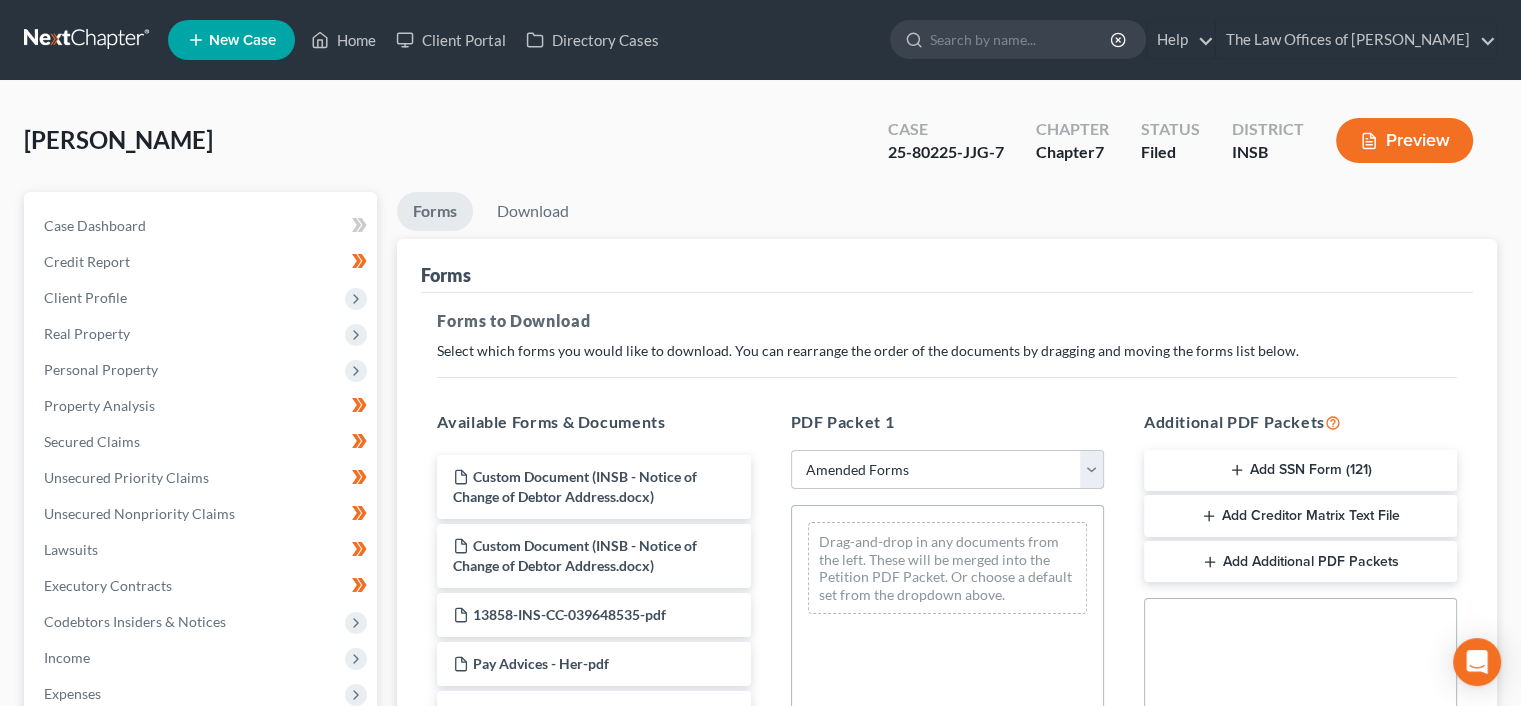 click on "Choose Default Petition PDF Packet Complete Bankruptcy Petition (all forms and schedules) Emergency Filing Forms (Petition and Creditor List Only) Amended Forms Signature Pages Only" at bounding box center [947, 470] 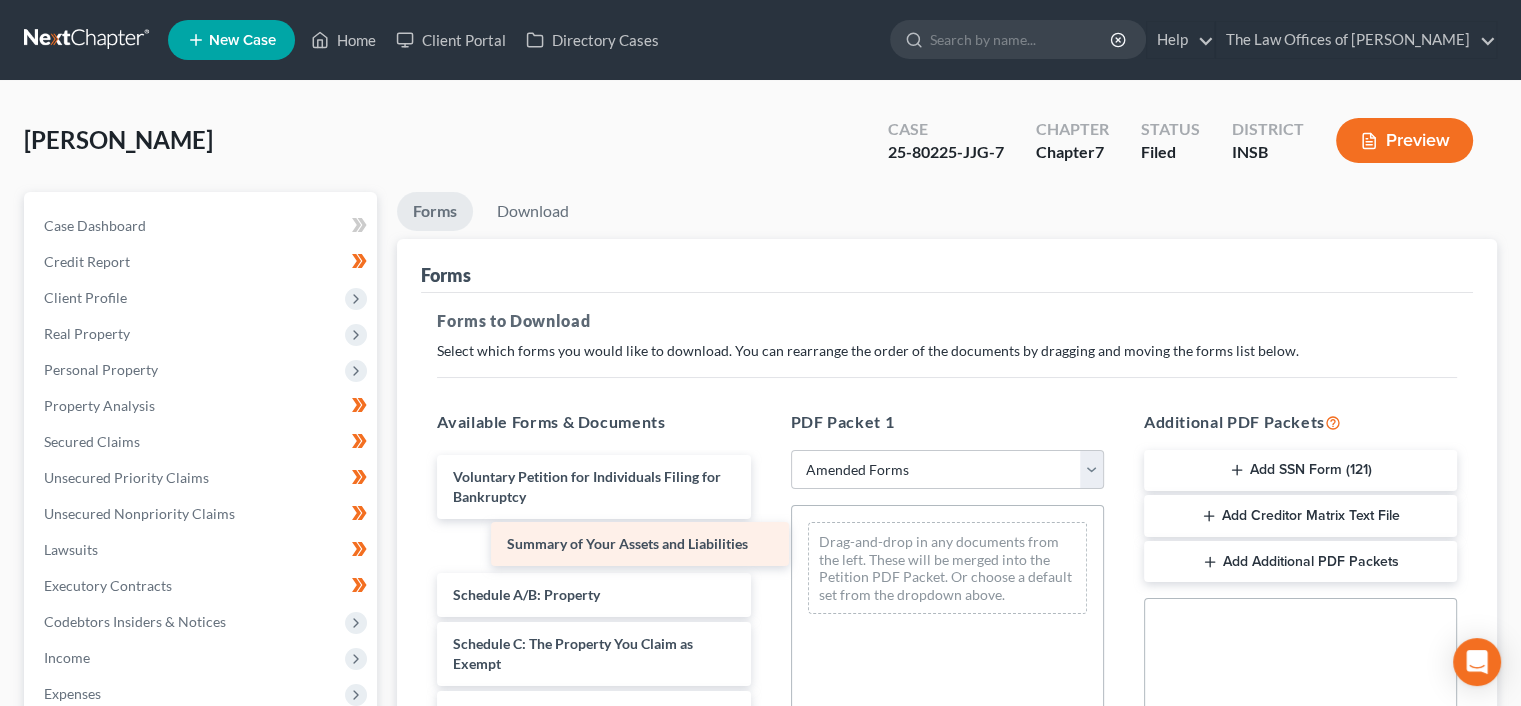 drag, startPoint x: 668, startPoint y: 543, endPoint x: 968, endPoint y: 536, distance: 300.08167 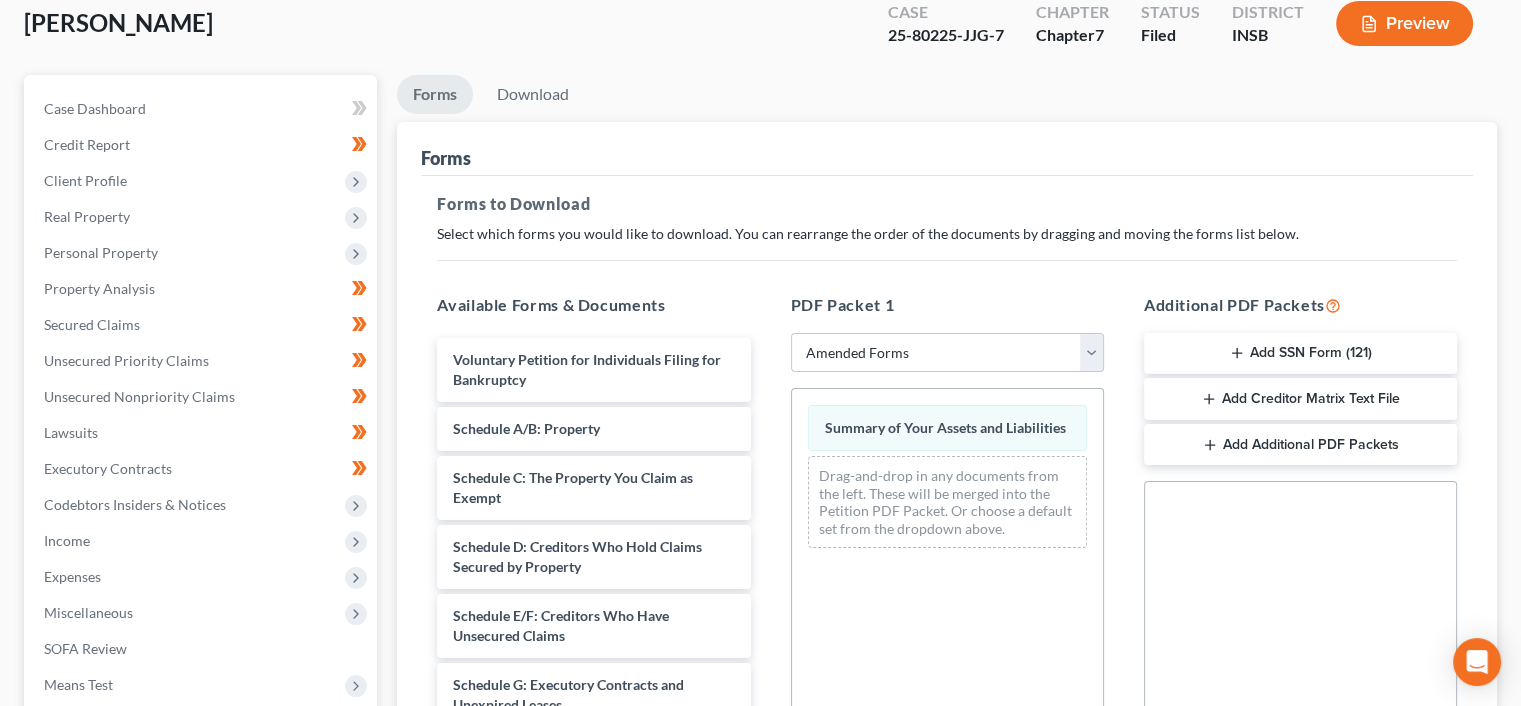 scroll, scrollTop: 122, scrollLeft: 0, axis: vertical 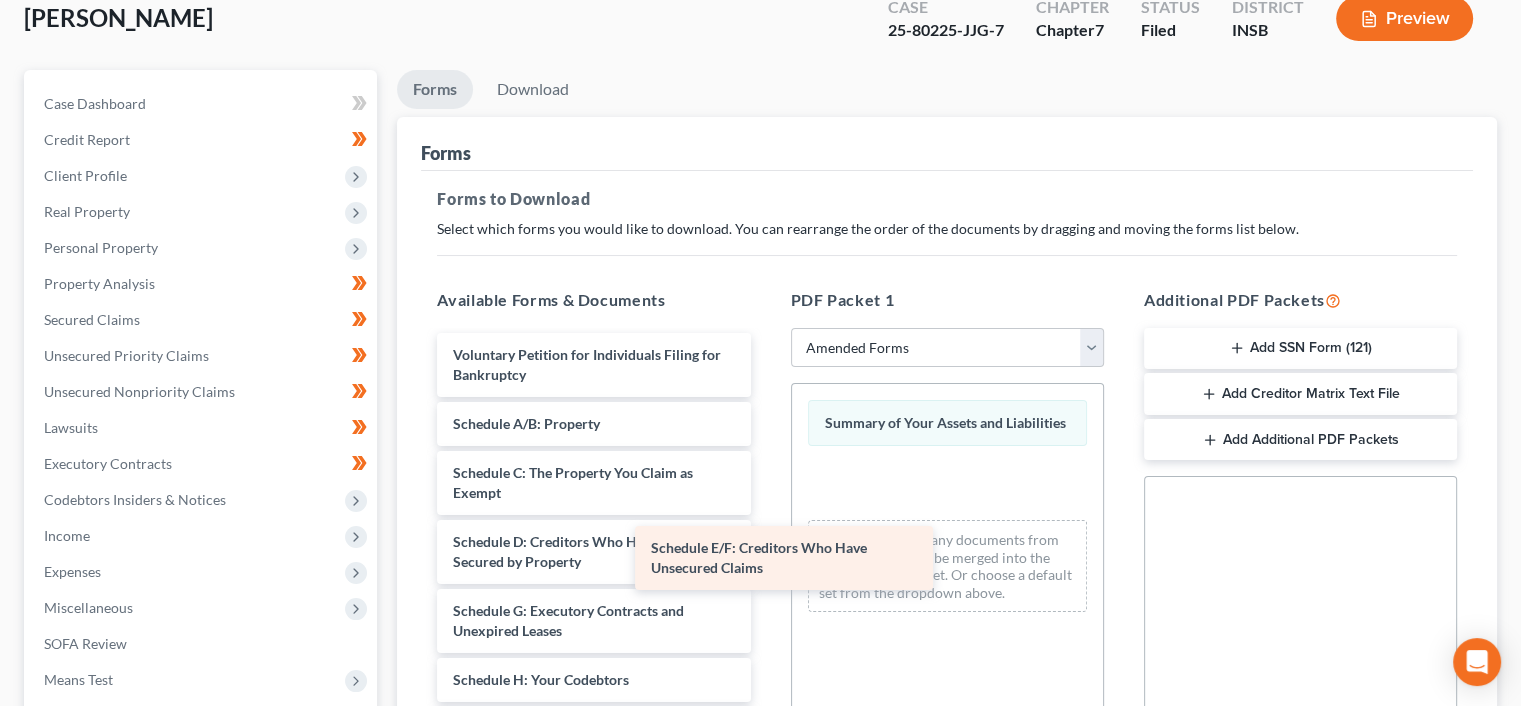 drag, startPoint x: 690, startPoint y: 597, endPoint x: 942, endPoint y: 499, distance: 270.38492 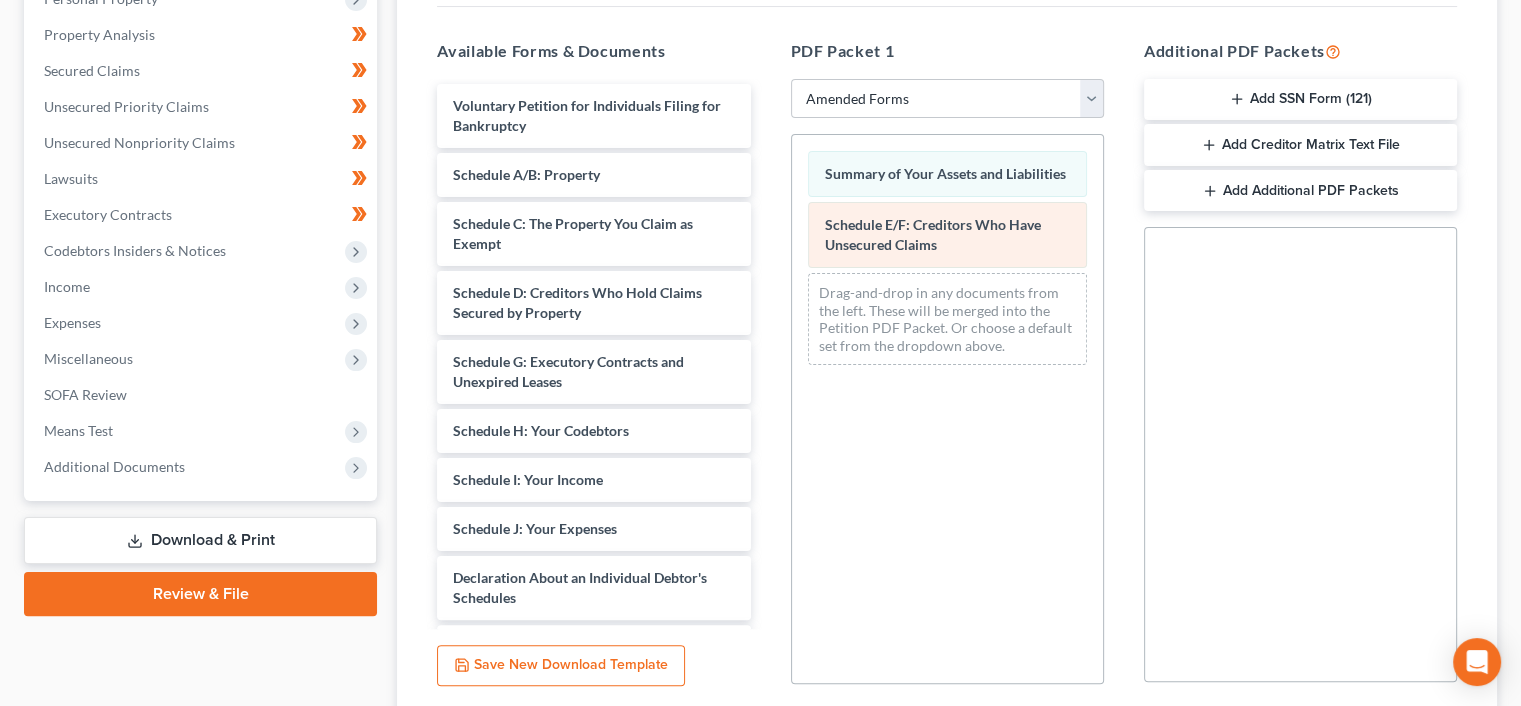 scroll, scrollTop: 372, scrollLeft: 0, axis: vertical 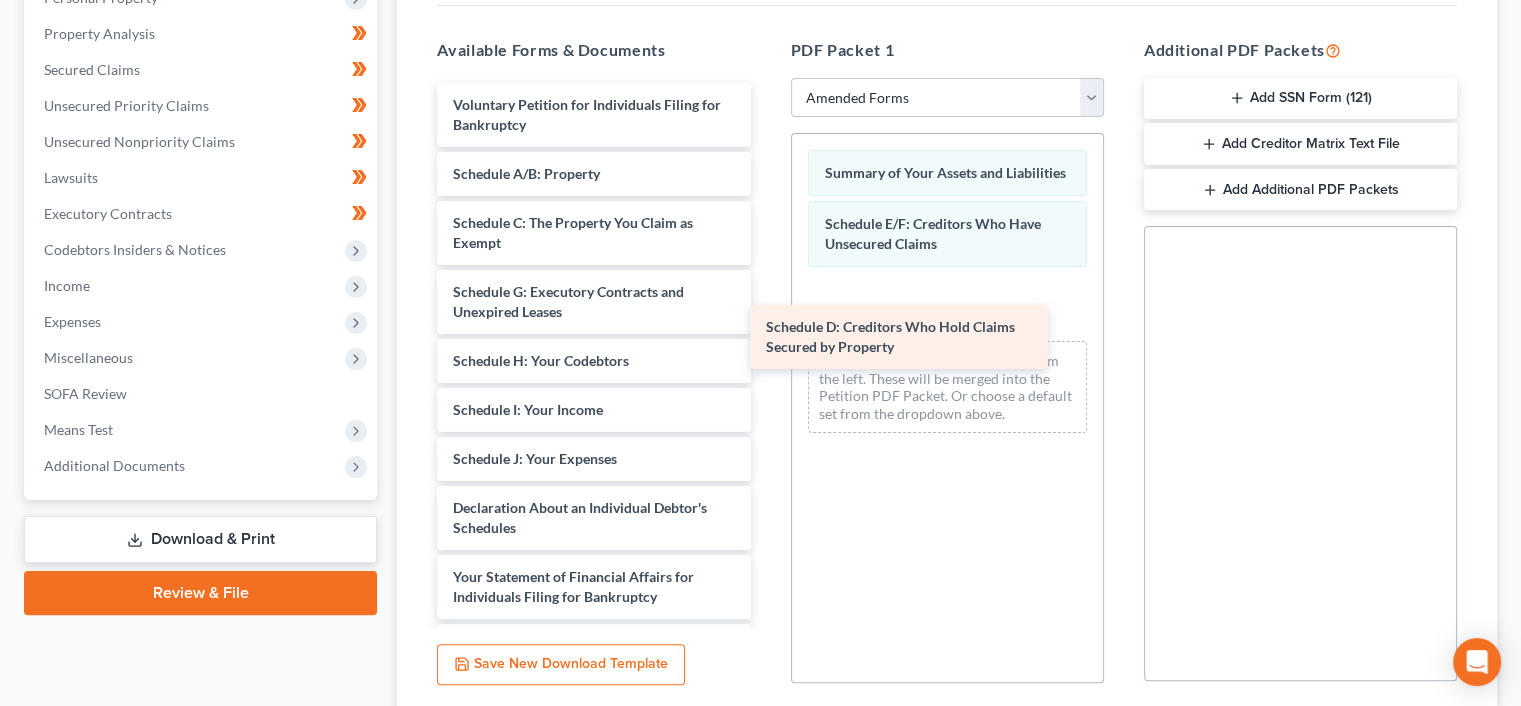 drag, startPoint x: 620, startPoint y: 279, endPoint x: 949, endPoint y: 316, distance: 331.074 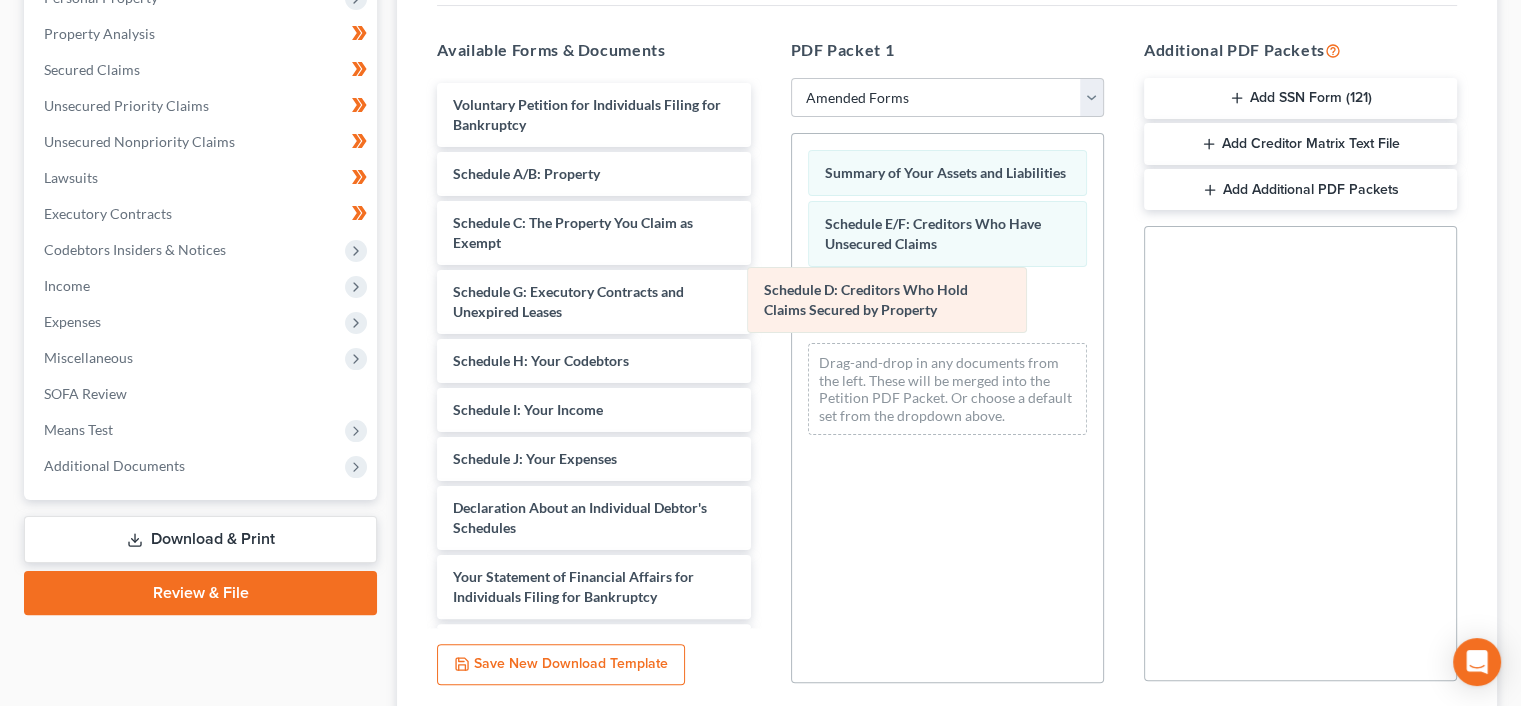 drag, startPoint x: 941, startPoint y: 307, endPoint x: 564, endPoint y: 325, distance: 377.42947 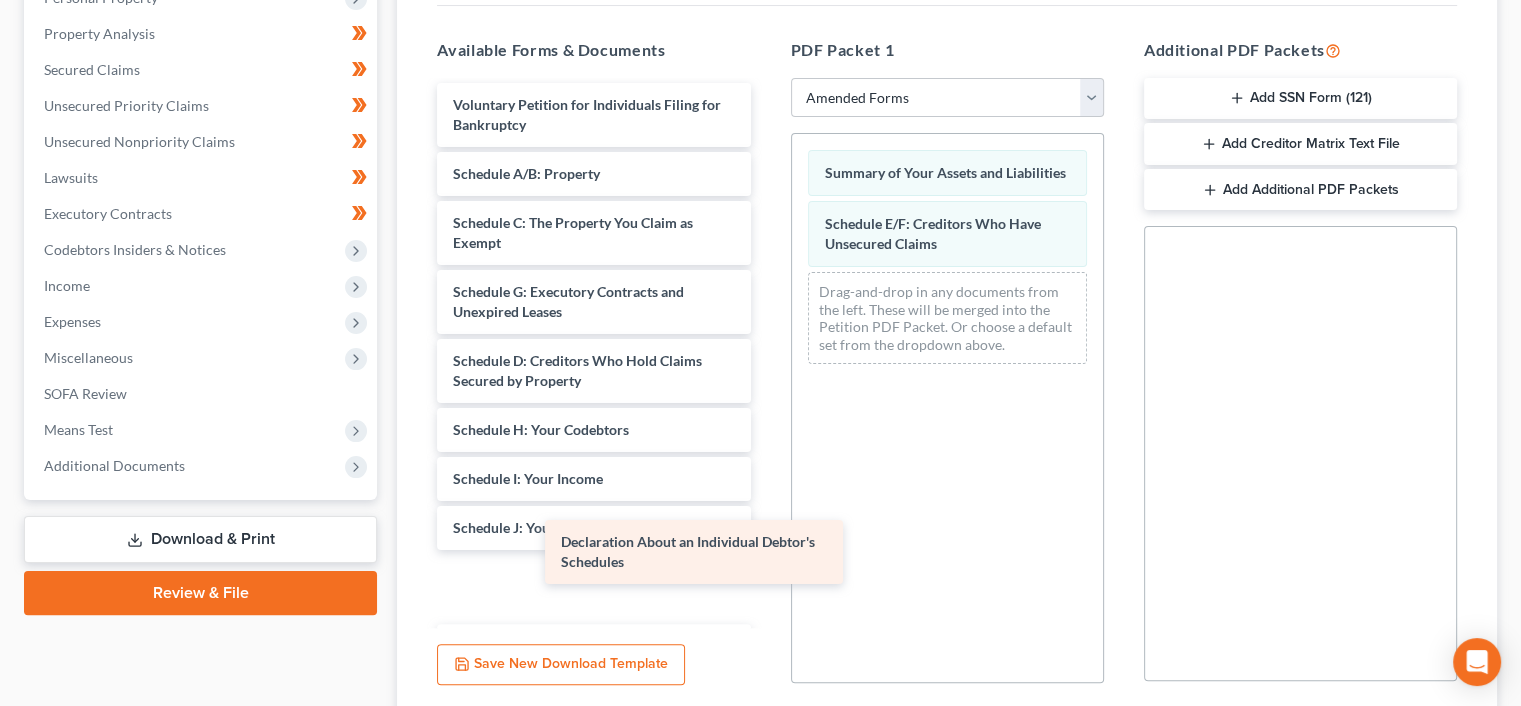 drag, startPoint x: 637, startPoint y: 581, endPoint x: 951, endPoint y: 332, distance: 400.74554 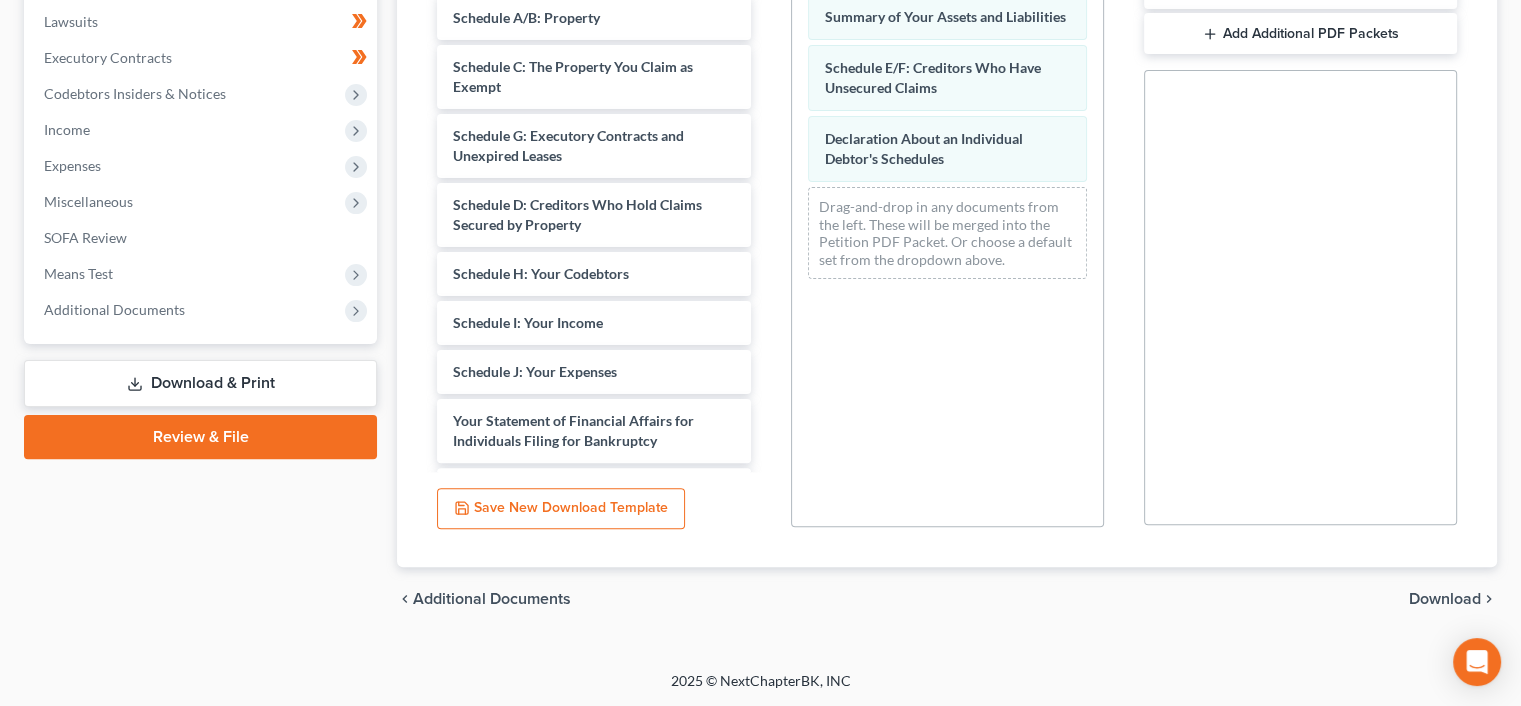 click on "Download" at bounding box center (1445, 599) 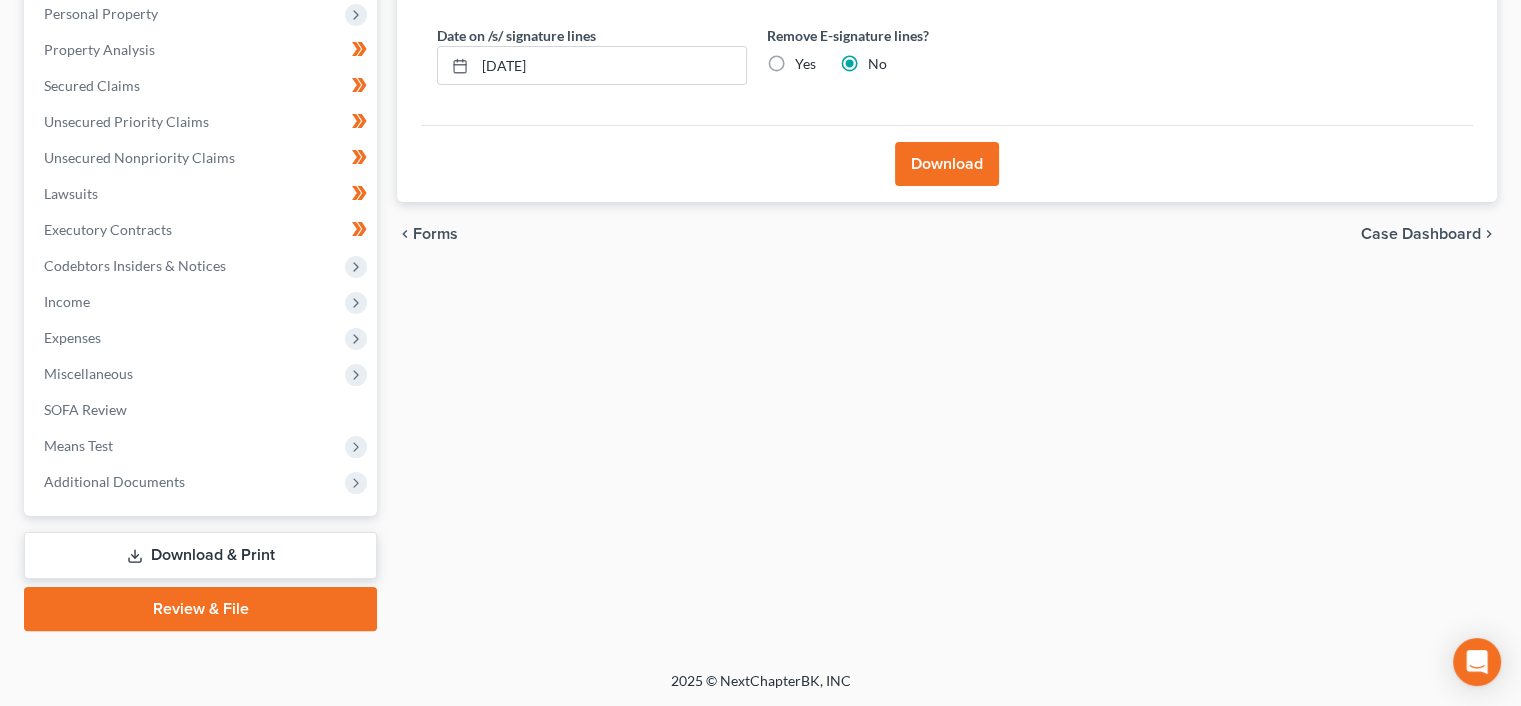 click on "Yes" at bounding box center [805, 64] 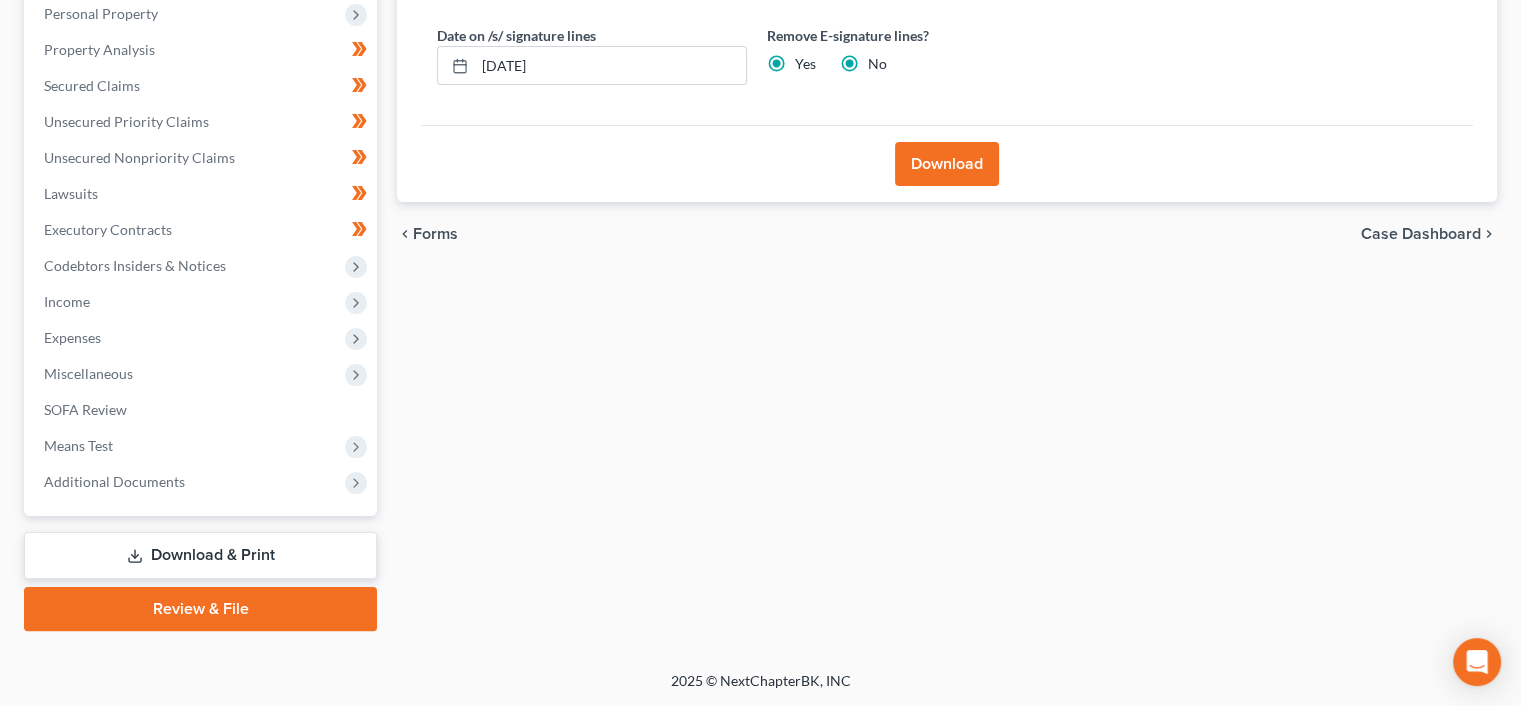 radio on "false" 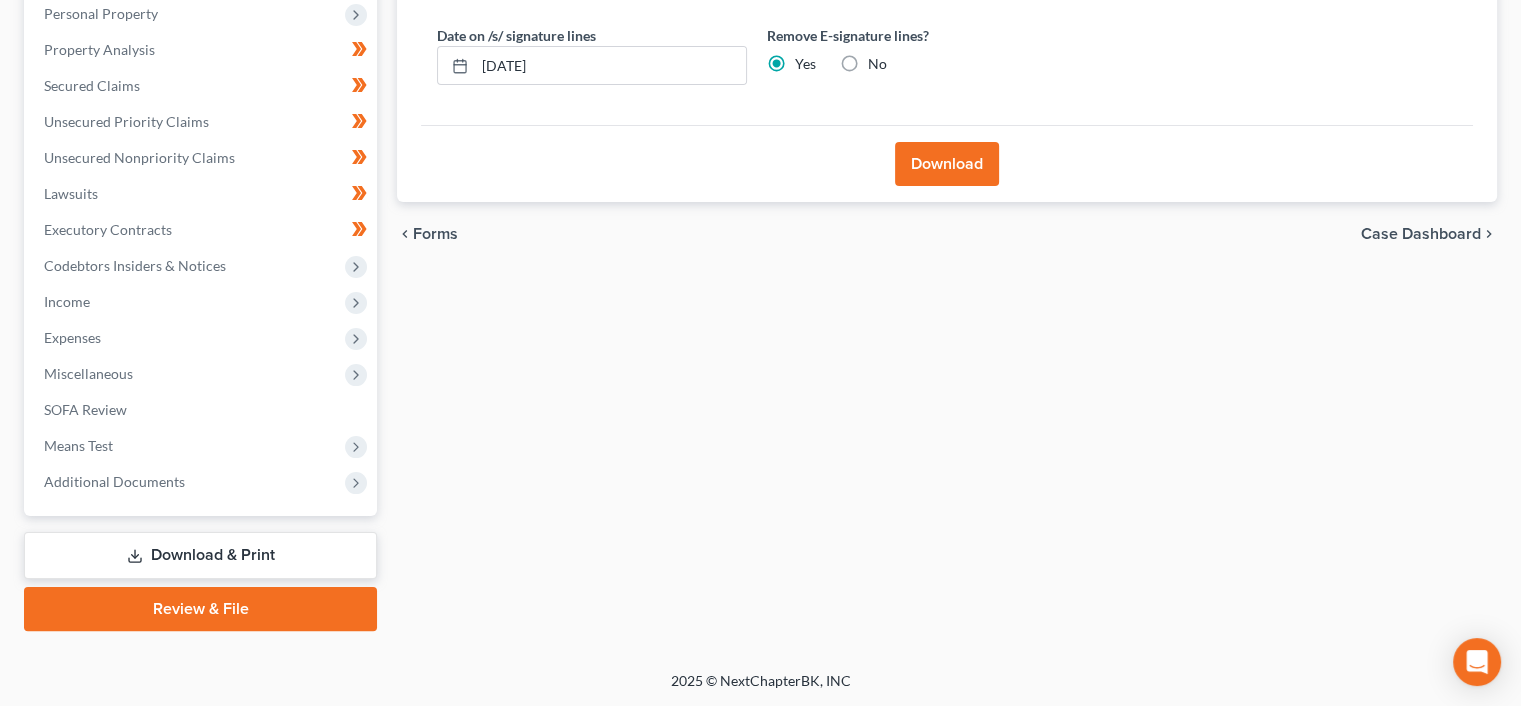 click on "Download" at bounding box center [947, 164] 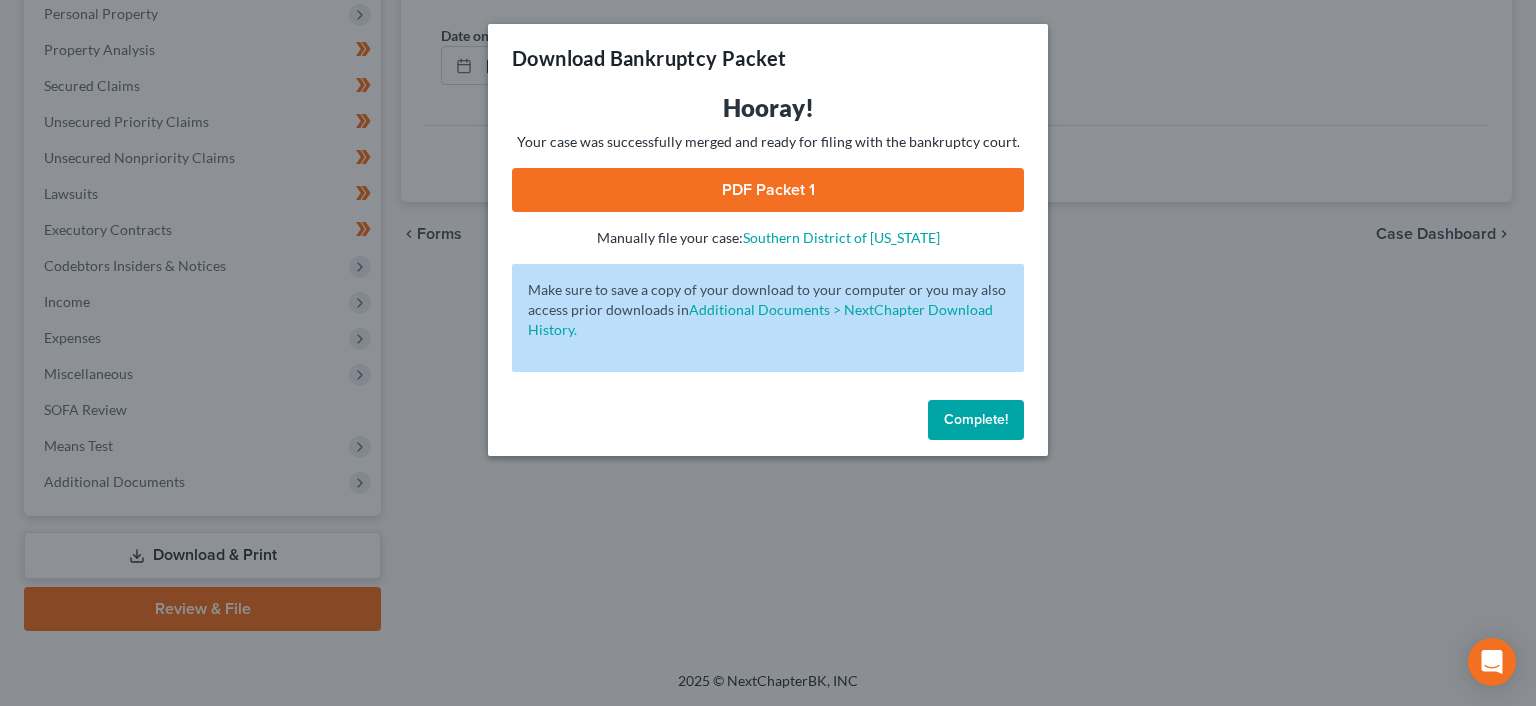 click on "PDF Packet 1" at bounding box center (768, 190) 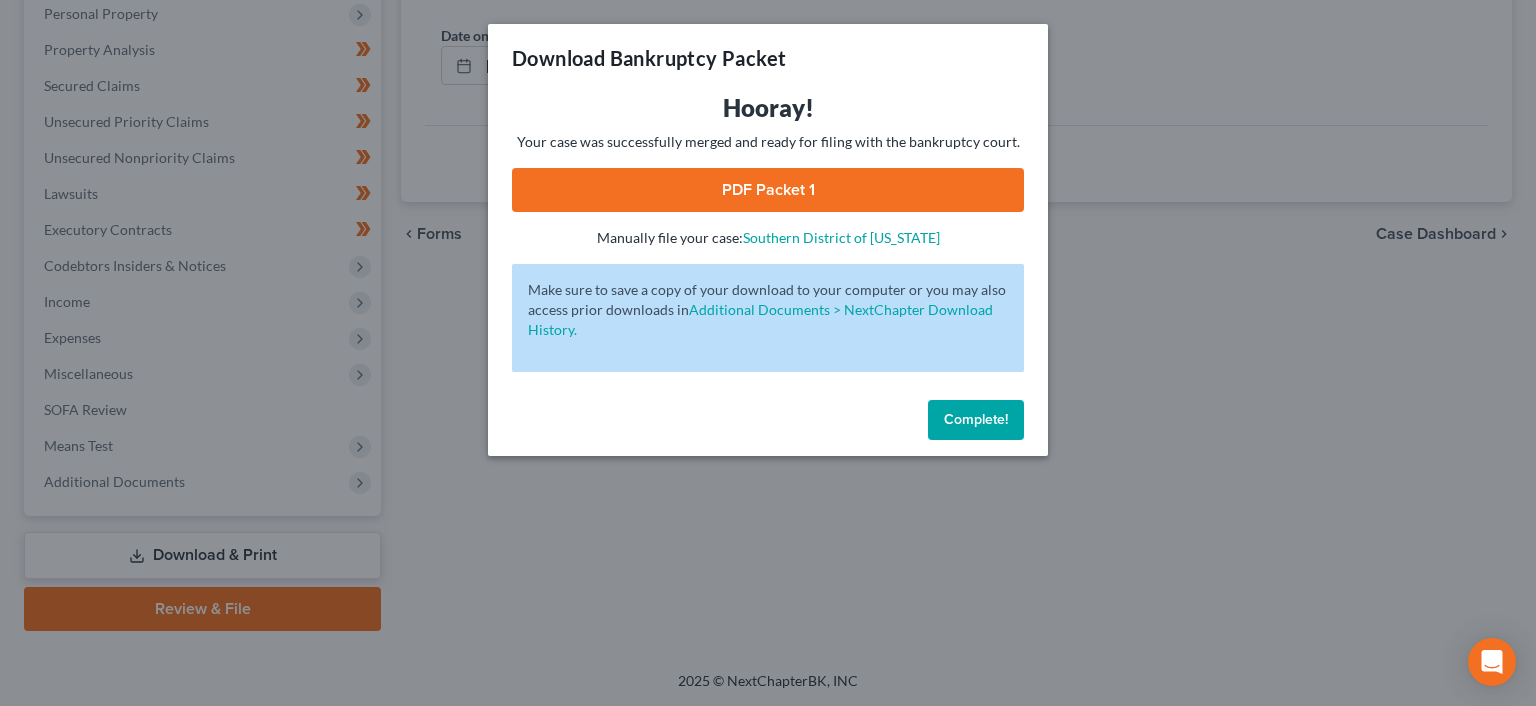 click on "Complete!" at bounding box center [976, 419] 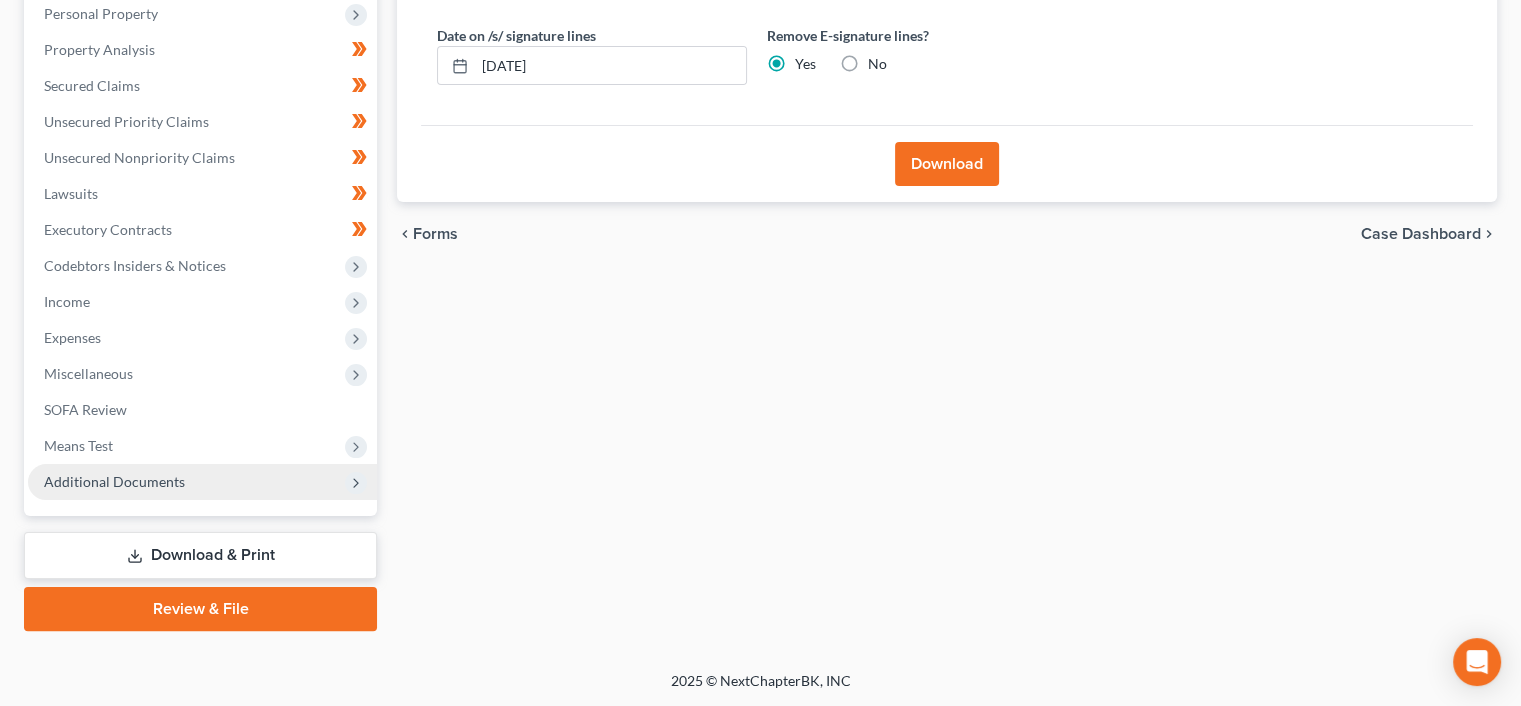 click on "Additional Documents" at bounding box center (114, 481) 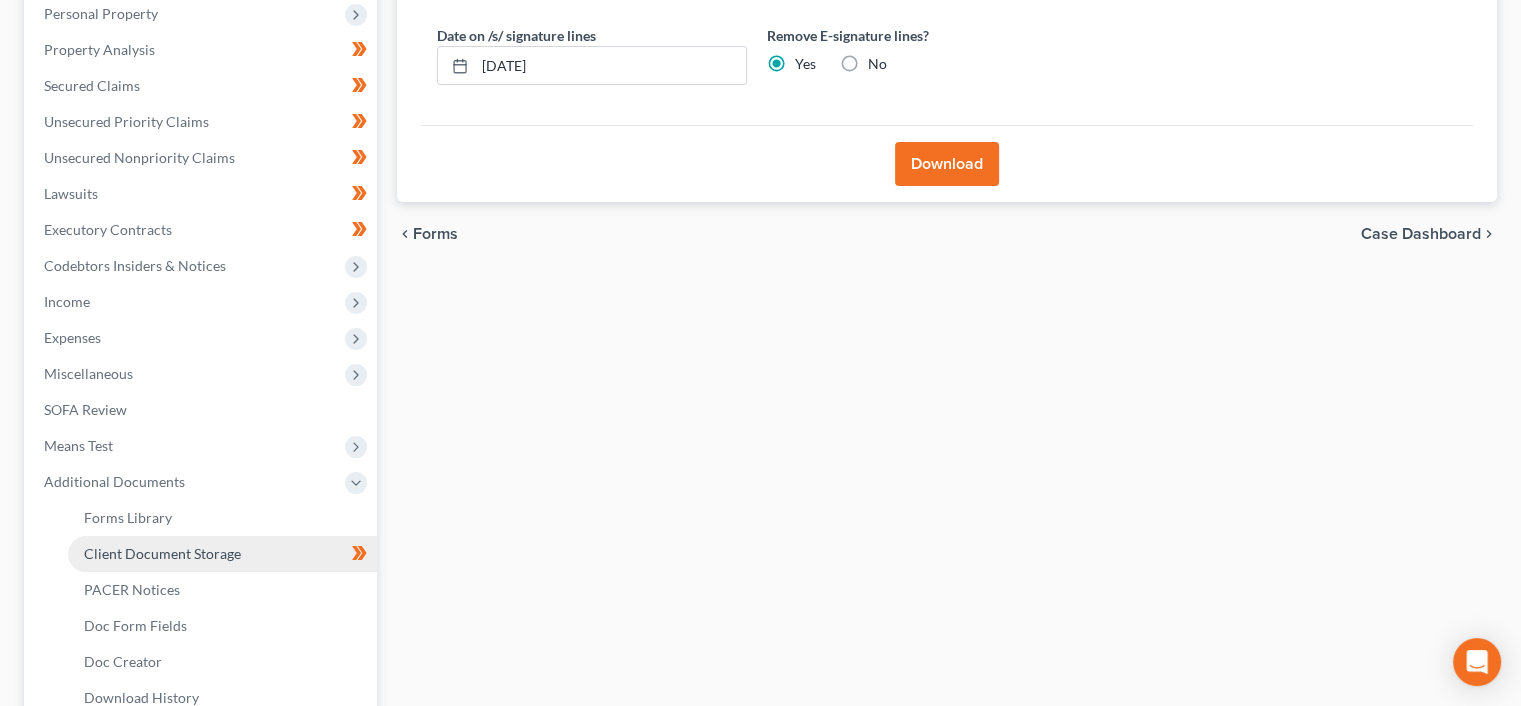 click on "Client Document Storage" at bounding box center (222, 554) 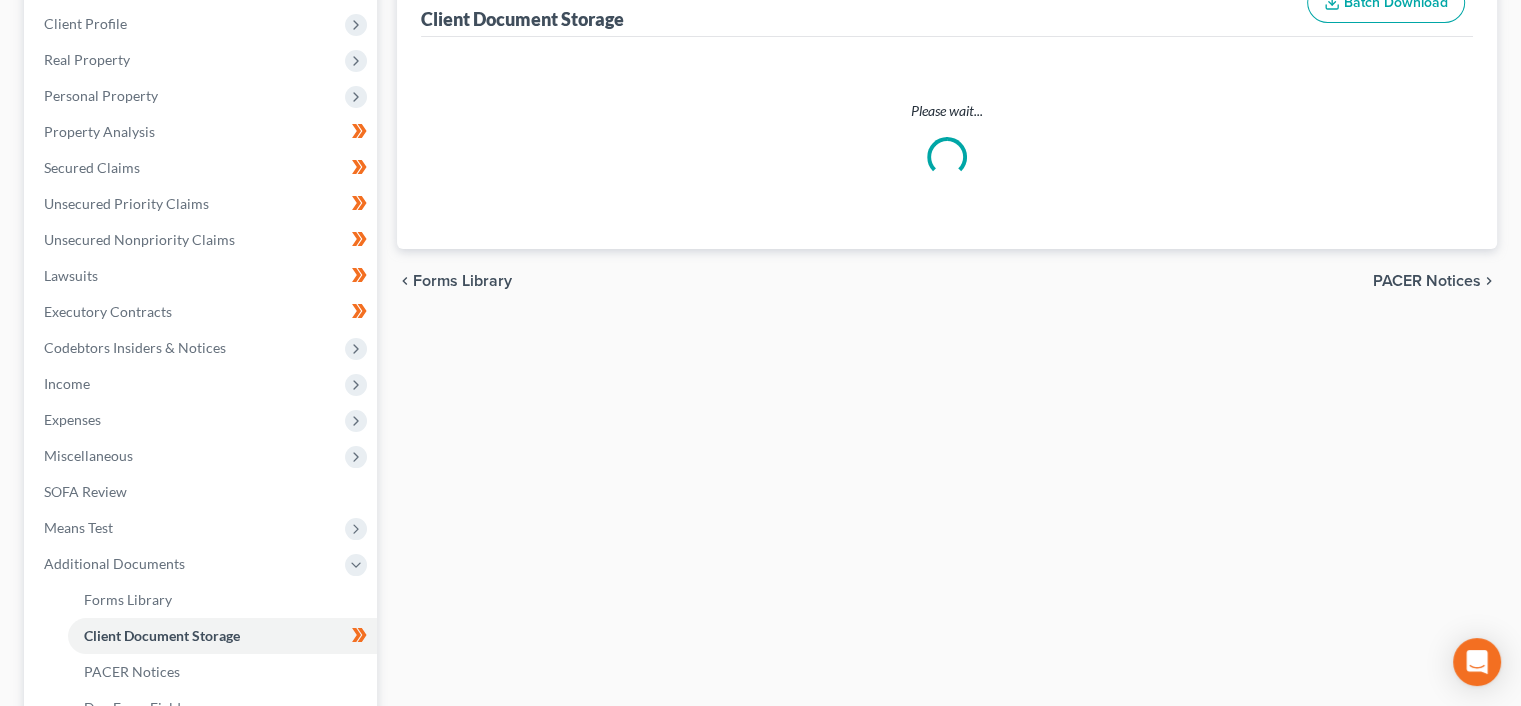 select on "15" 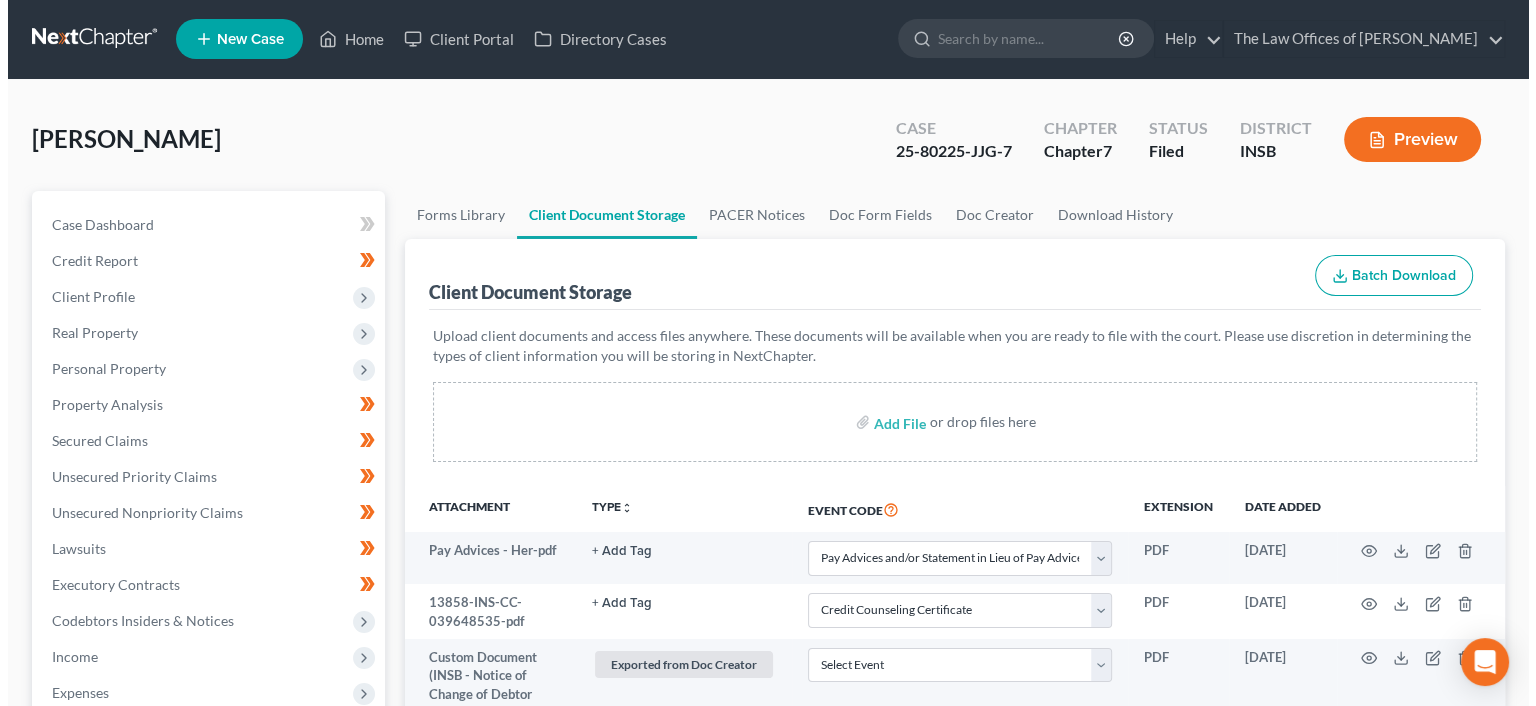 scroll, scrollTop: 0, scrollLeft: 0, axis: both 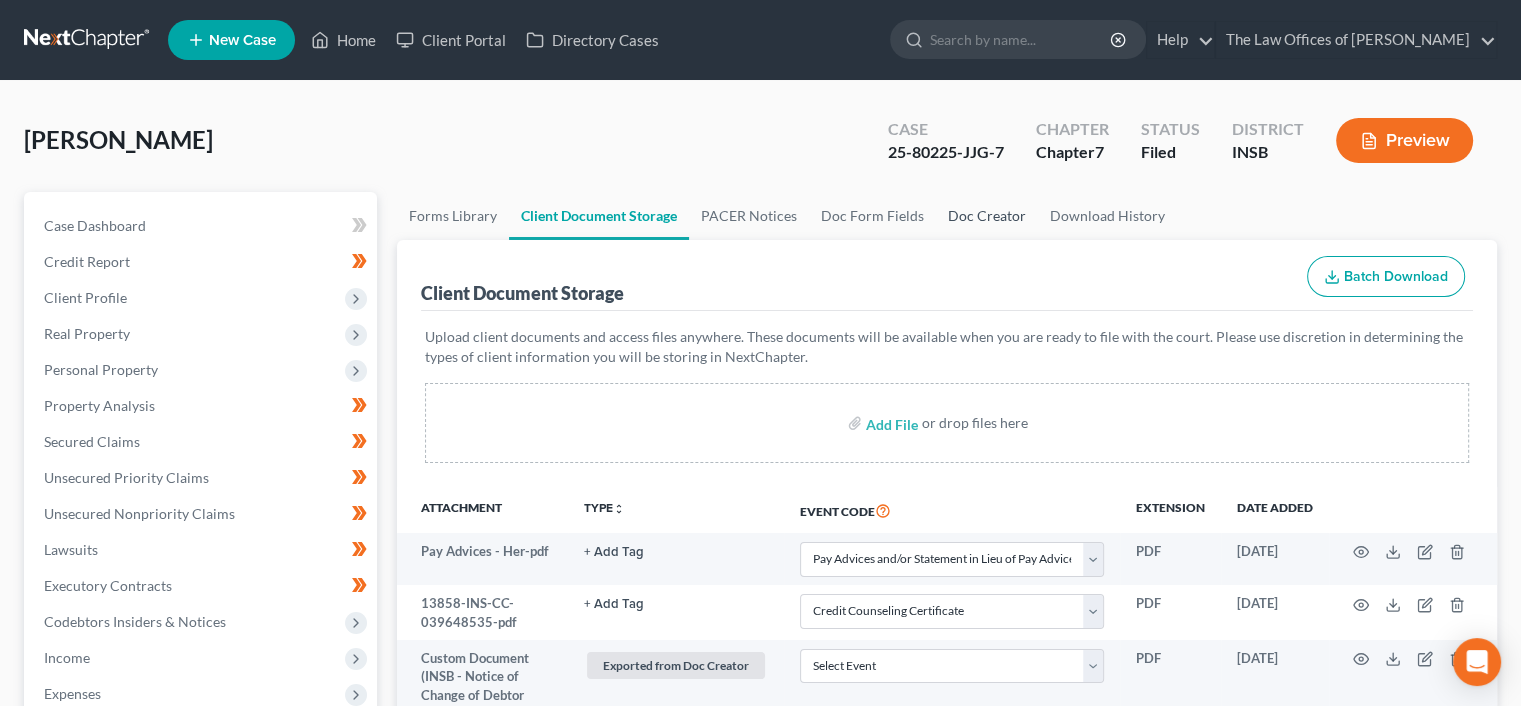 click on "Doc Creator" at bounding box center [987, 216] 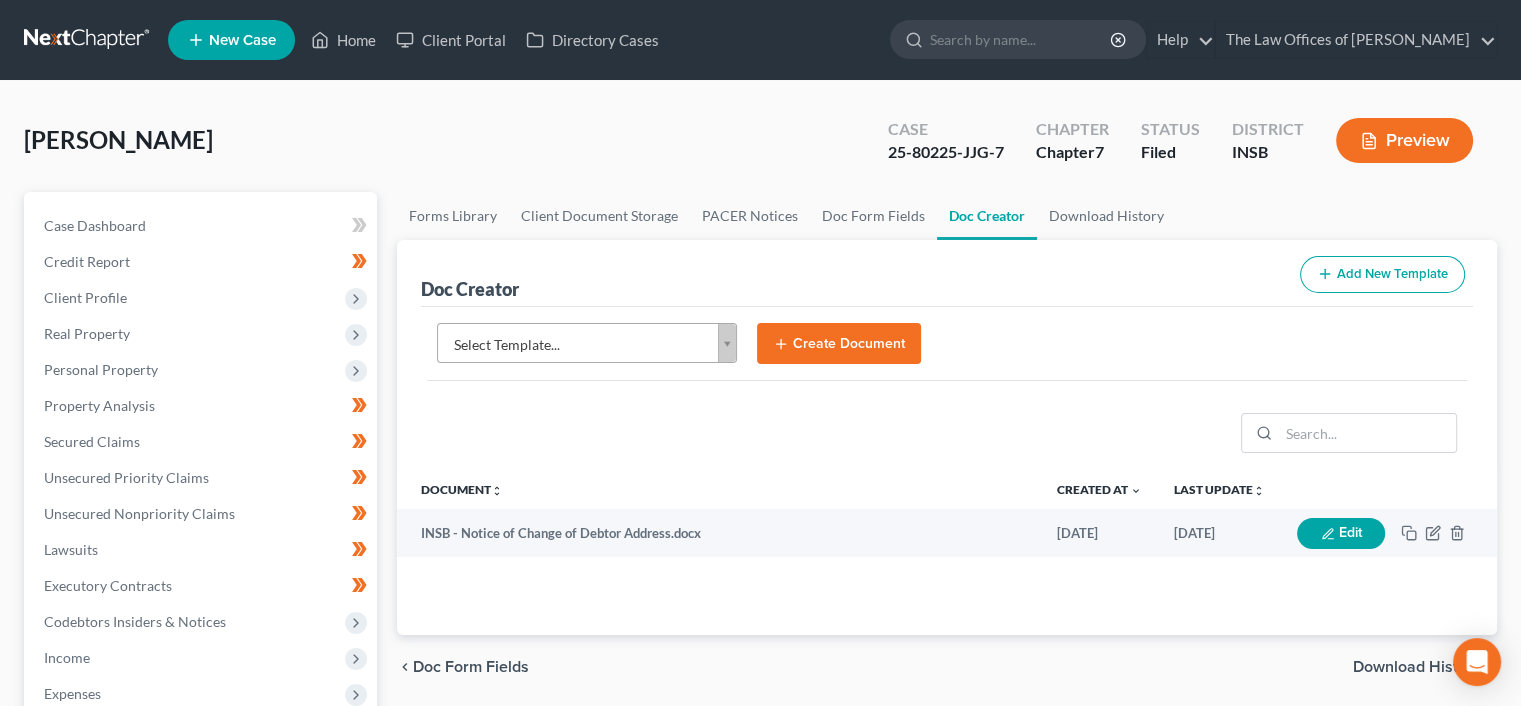 click on "Home New Case Client Portal Directory Cases The Law Offices of [PERSON_NAME] [PERSON_NAME][EMAIL_ADDRESS][DOMAIN_NAME] My Account Settings Plan + Billing Account Add-Ons Help Center Webinars Training Videos What's new Log out New Case Home Client Portal Directory Cases         - No Result - See all results Or Press Enter... Help Help Center Webinars Training Videos What's new The Law Offices of [PERSON_NAME] The Law Offices of [PERSON_NAME] [PERSON_NAME][EMAIL_ADDRESS][DOMAIN_NAME] My Account Settings Plan + Billing Account Add-Ons Log out 	 [PERSON_NAME] Upgraded Case 25-80225-JJG-7 Chapter Chapter  7 Status Filed District INSB Preview Petition Navigation
Case Dashboard
Payments
Invoices" at bounding box center (760, 639) 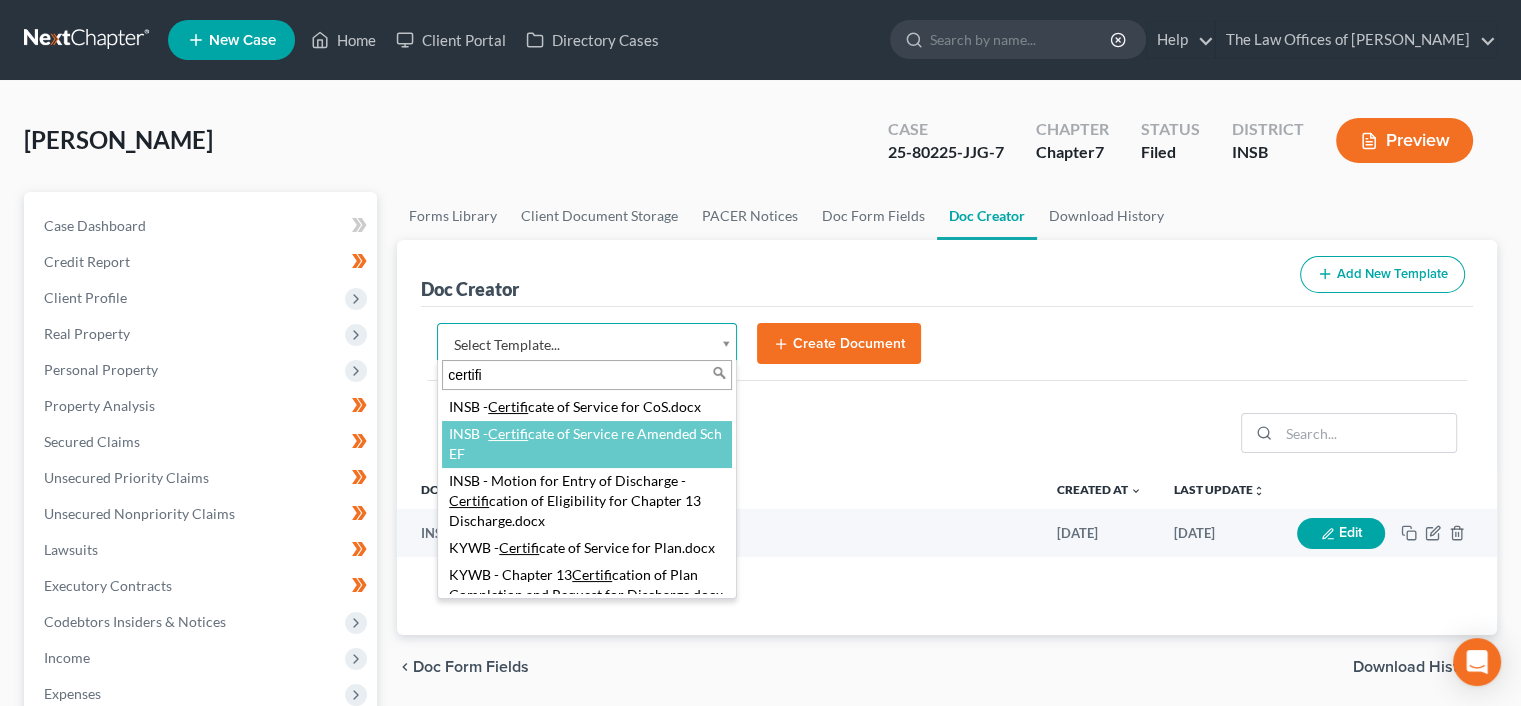 type on "certifi" 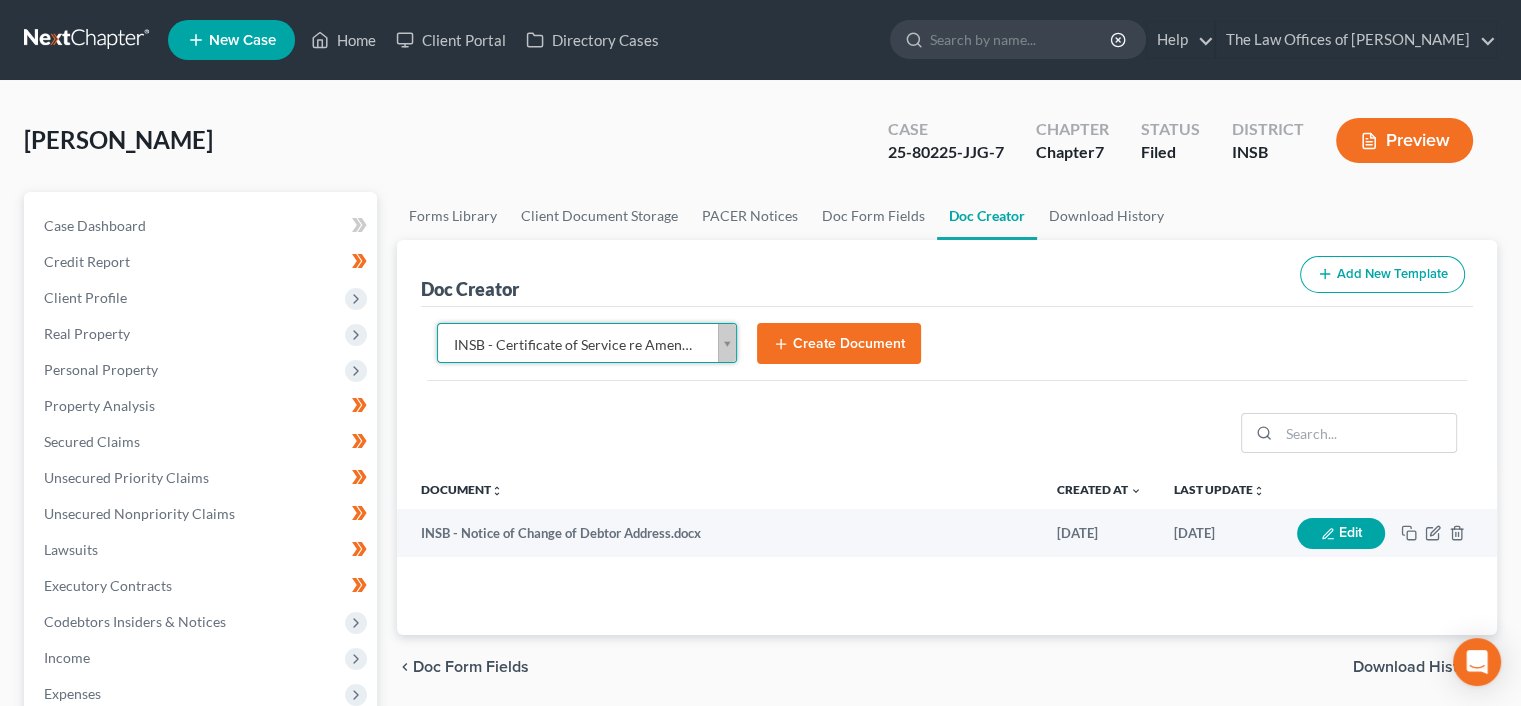 click on "Create Document" at bounding box center [839, 344] 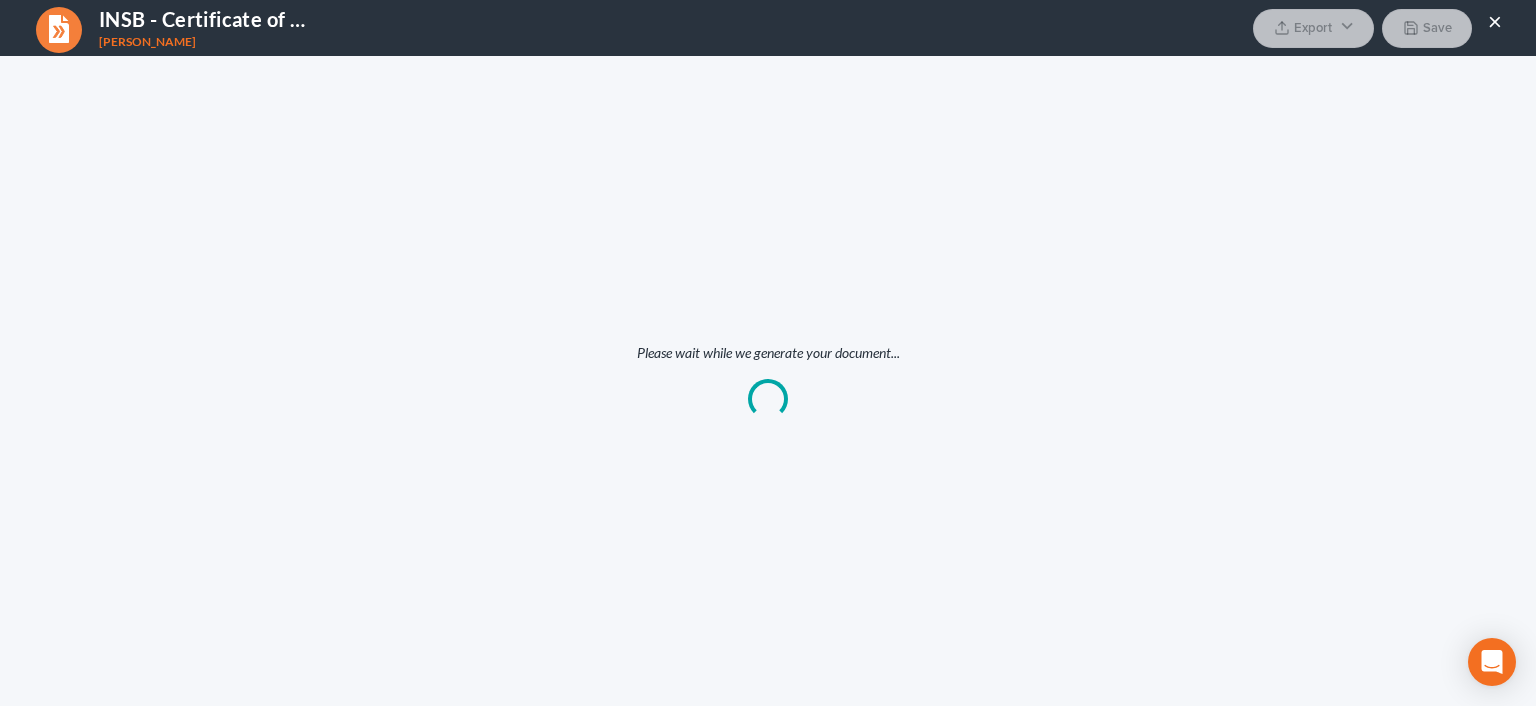 scroll, scrollTop: 0, scrollLeft: 0, axis: both 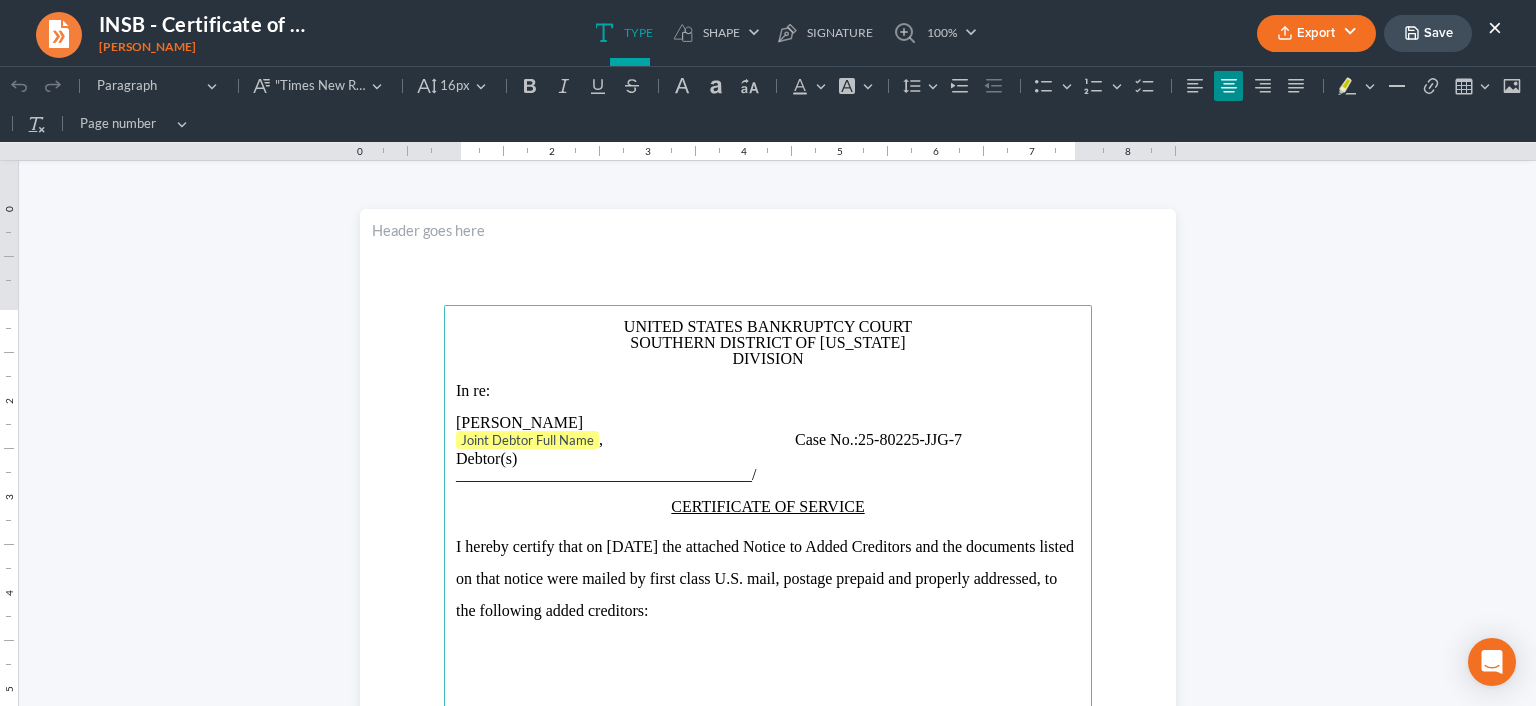 click on "DIVISION" at bounding box center (768, 359) 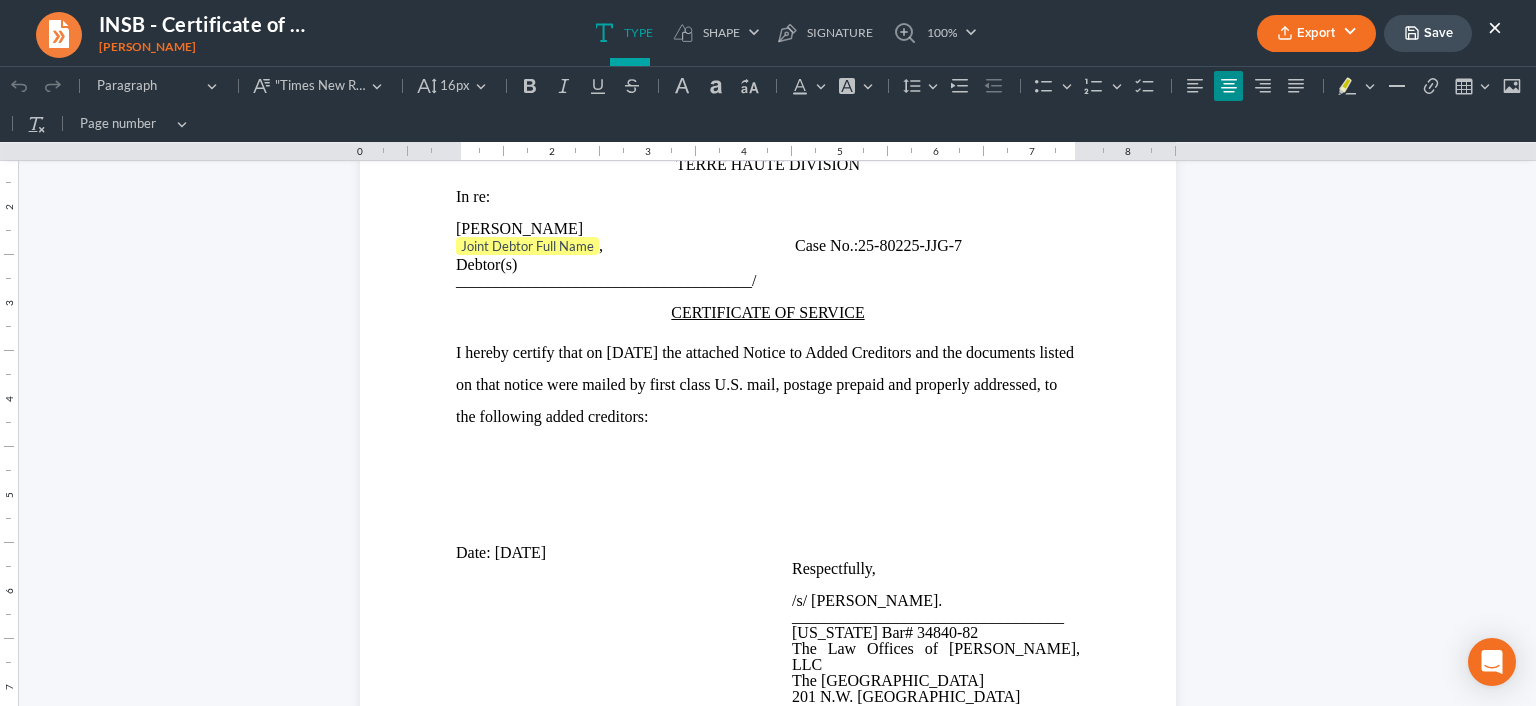 scroll, scrollTop: 224, scrollLeft: 0, axis: vertical 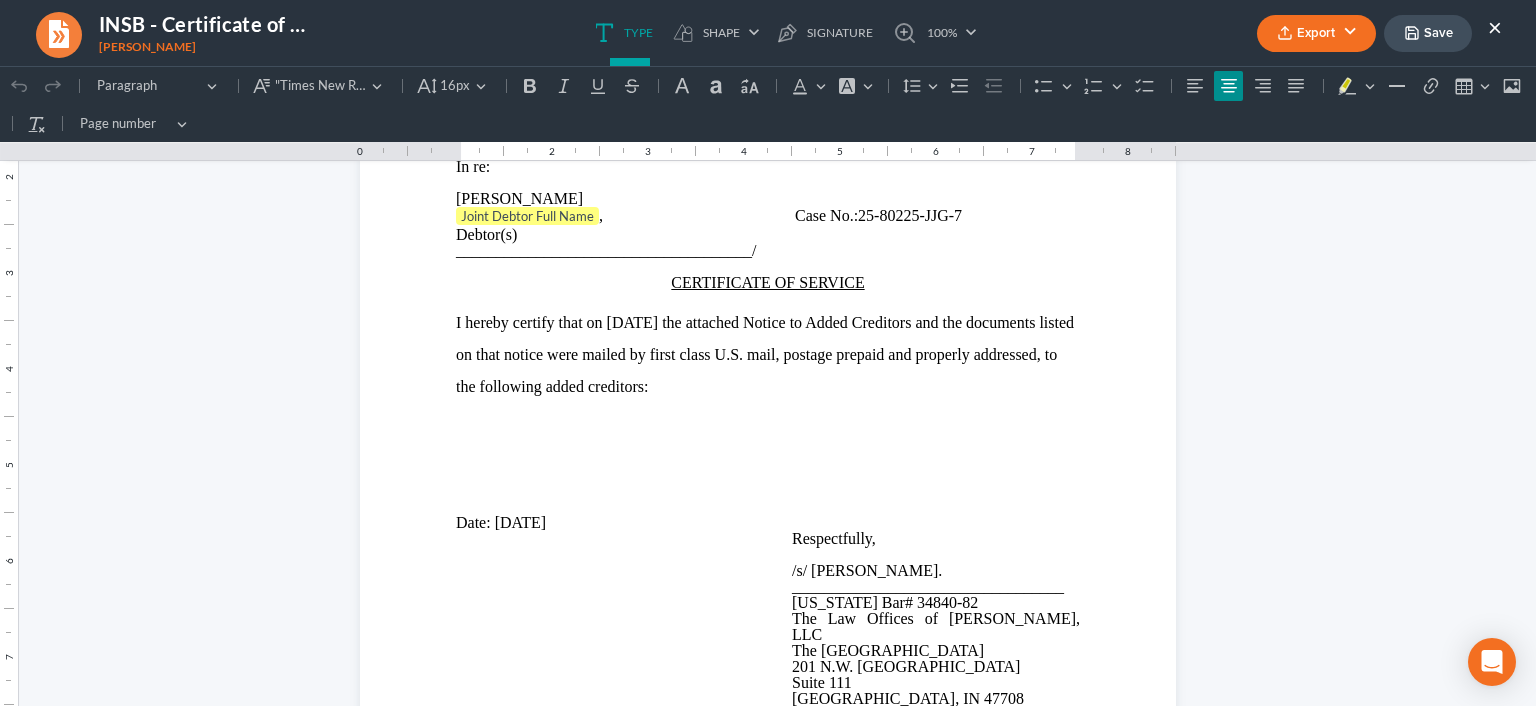 drag, startPoint x: 497, startPoint y: 425, endPoint x: 516, endPoint y: 429, distance: 19.416489 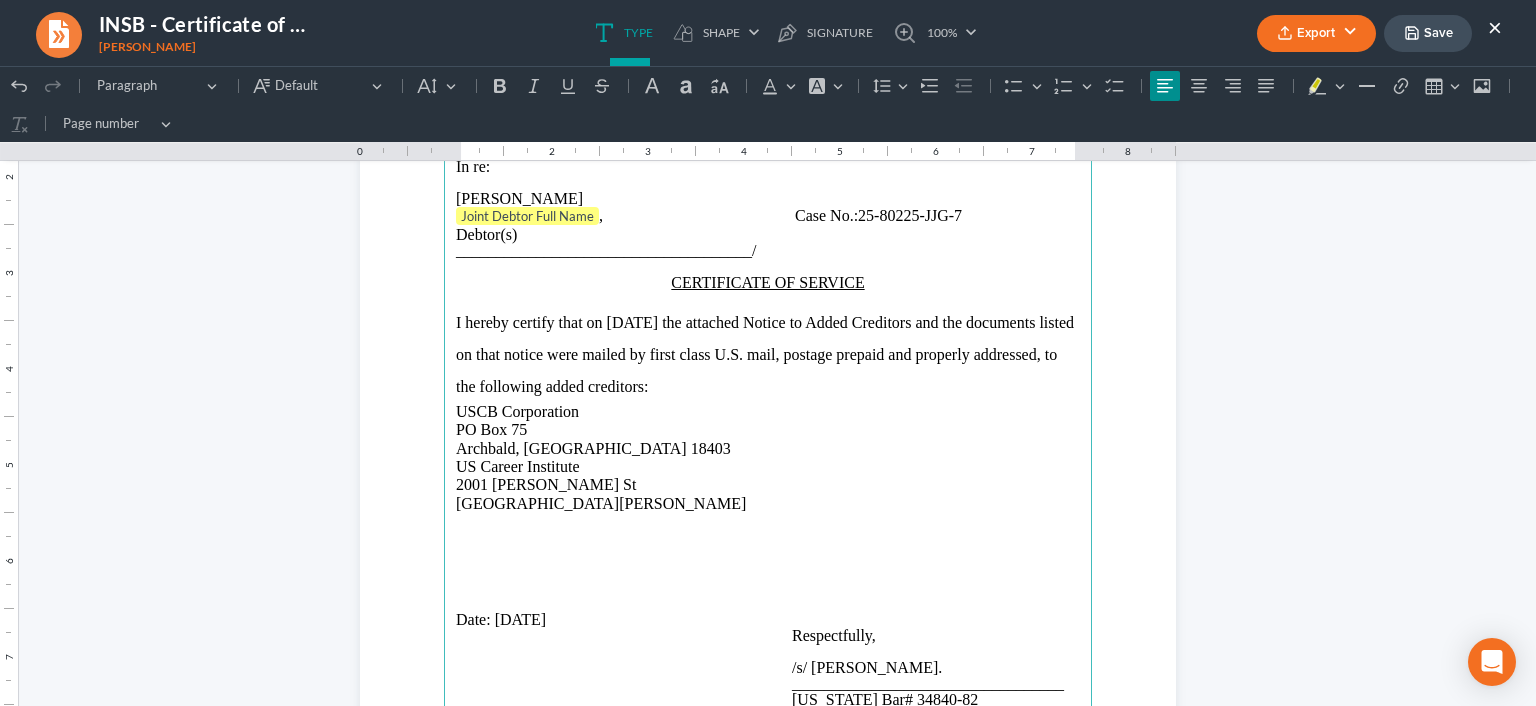 click on "USCB Corporation [STREET_ADDRESS]" at bounding box center (768, 430) 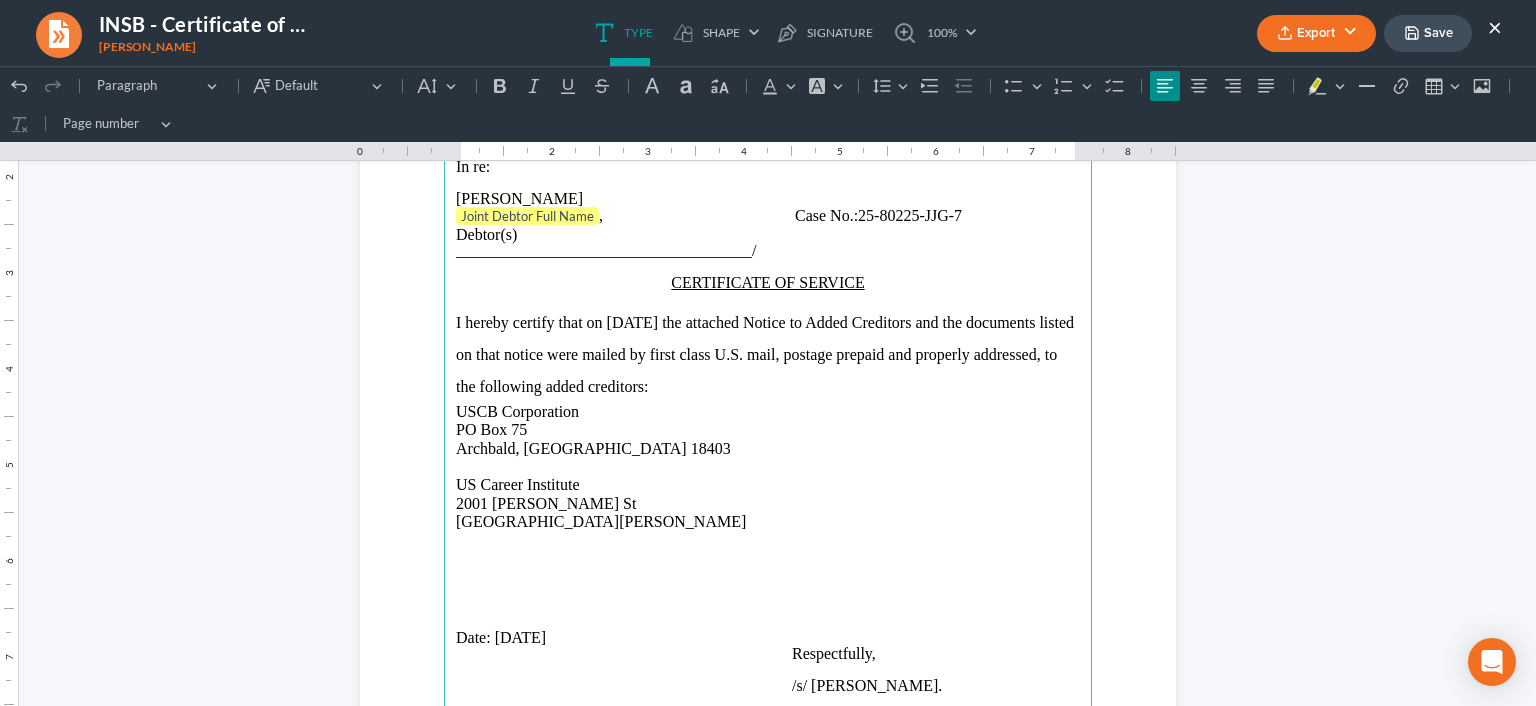 click at bounding box center [768, 598] 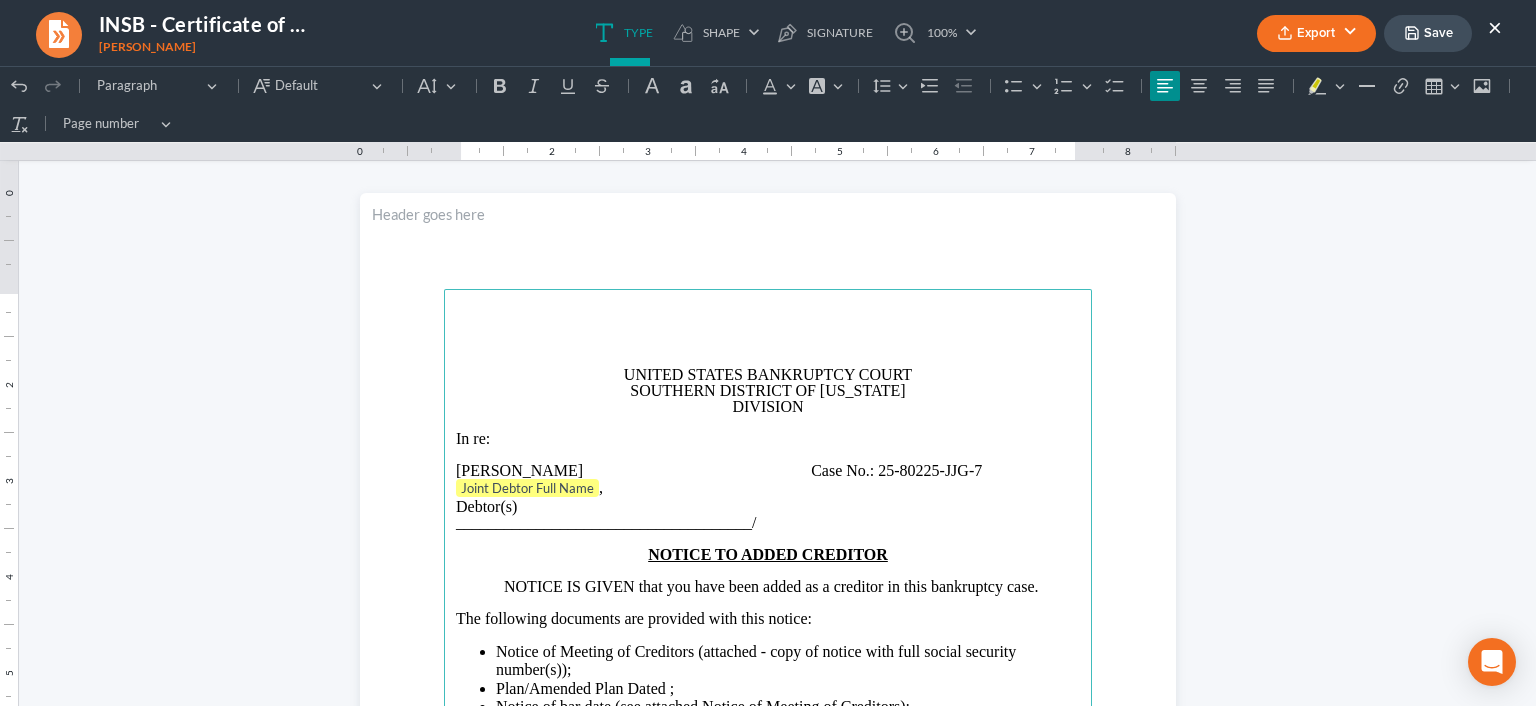 scroll, scrollTop: 1056, scrollLeft: 0, axis: vertical 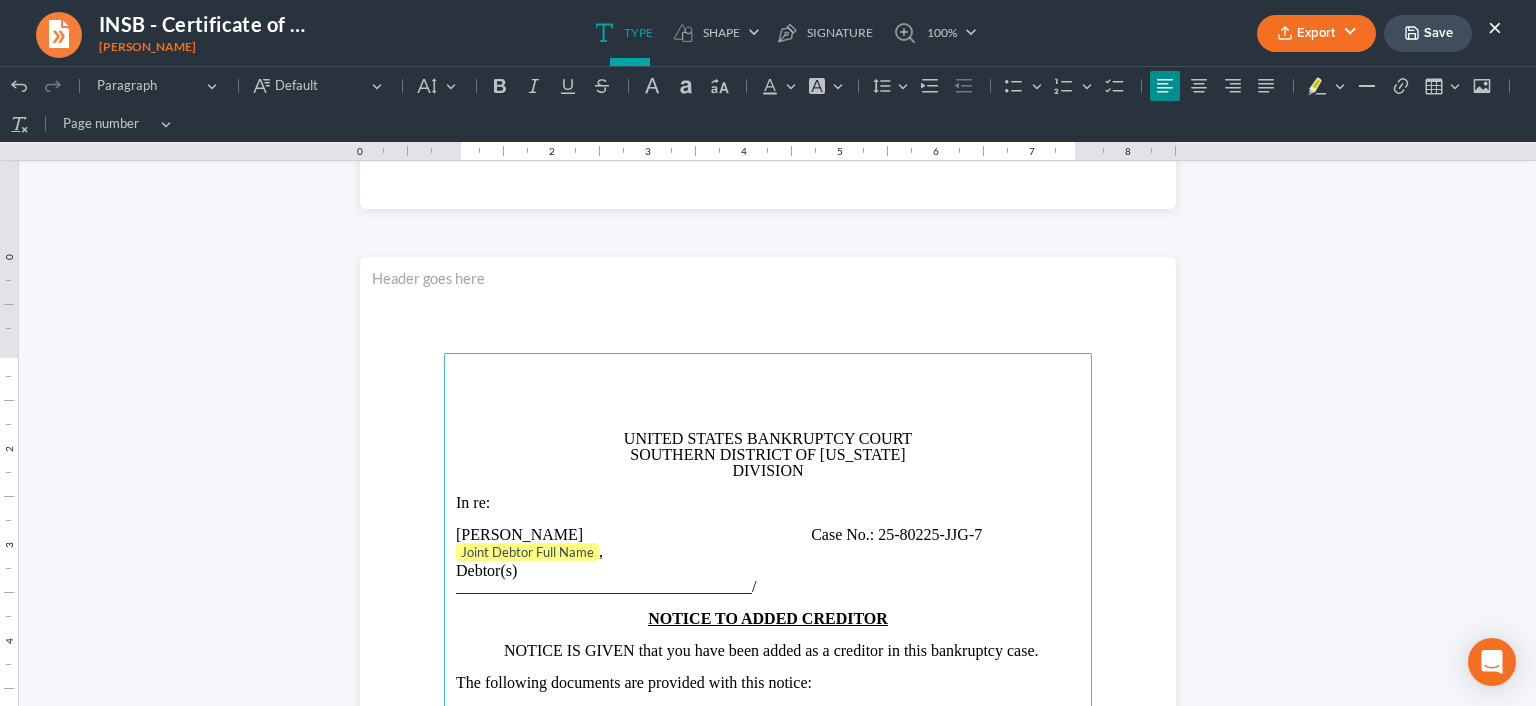 click at bounding box center (768, 407) 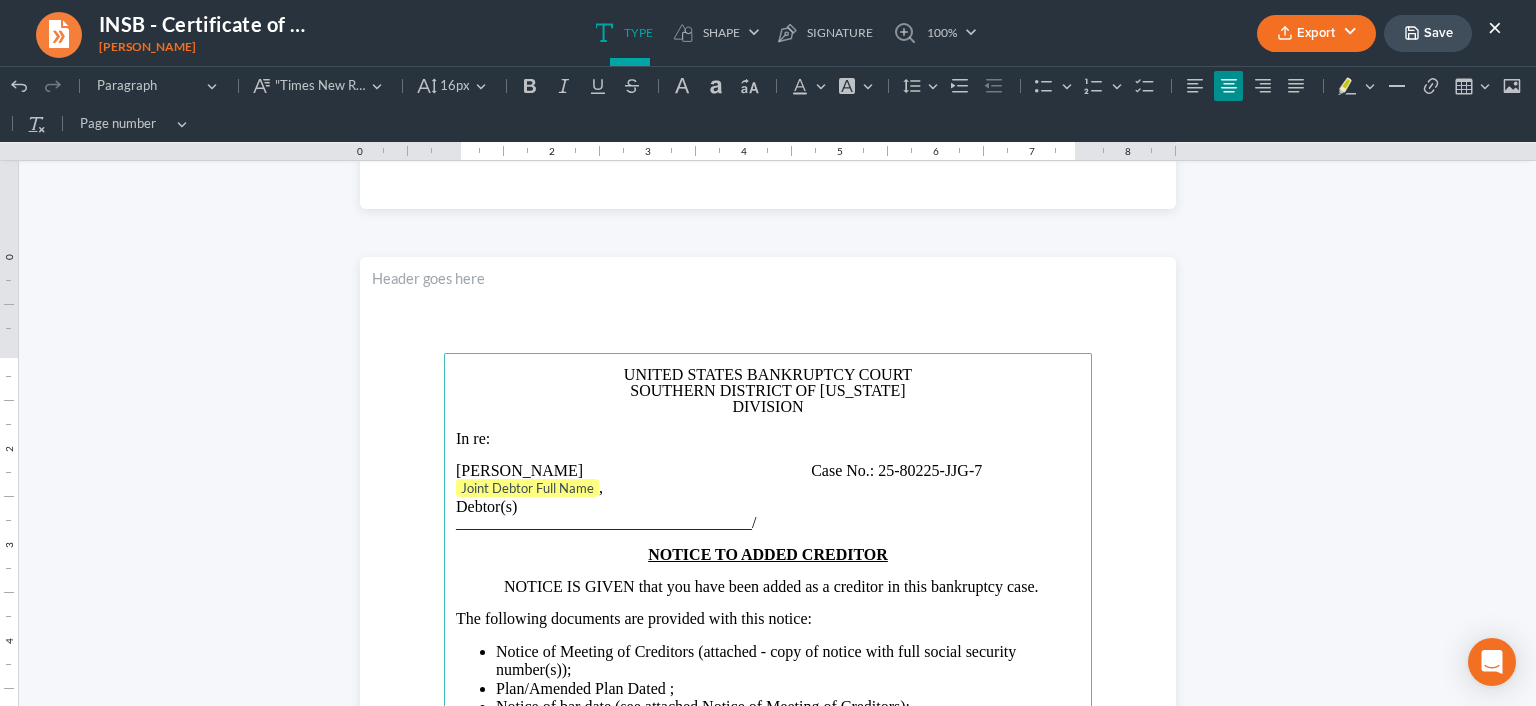 click on "DIVISION" at bounding box center [768, 407] 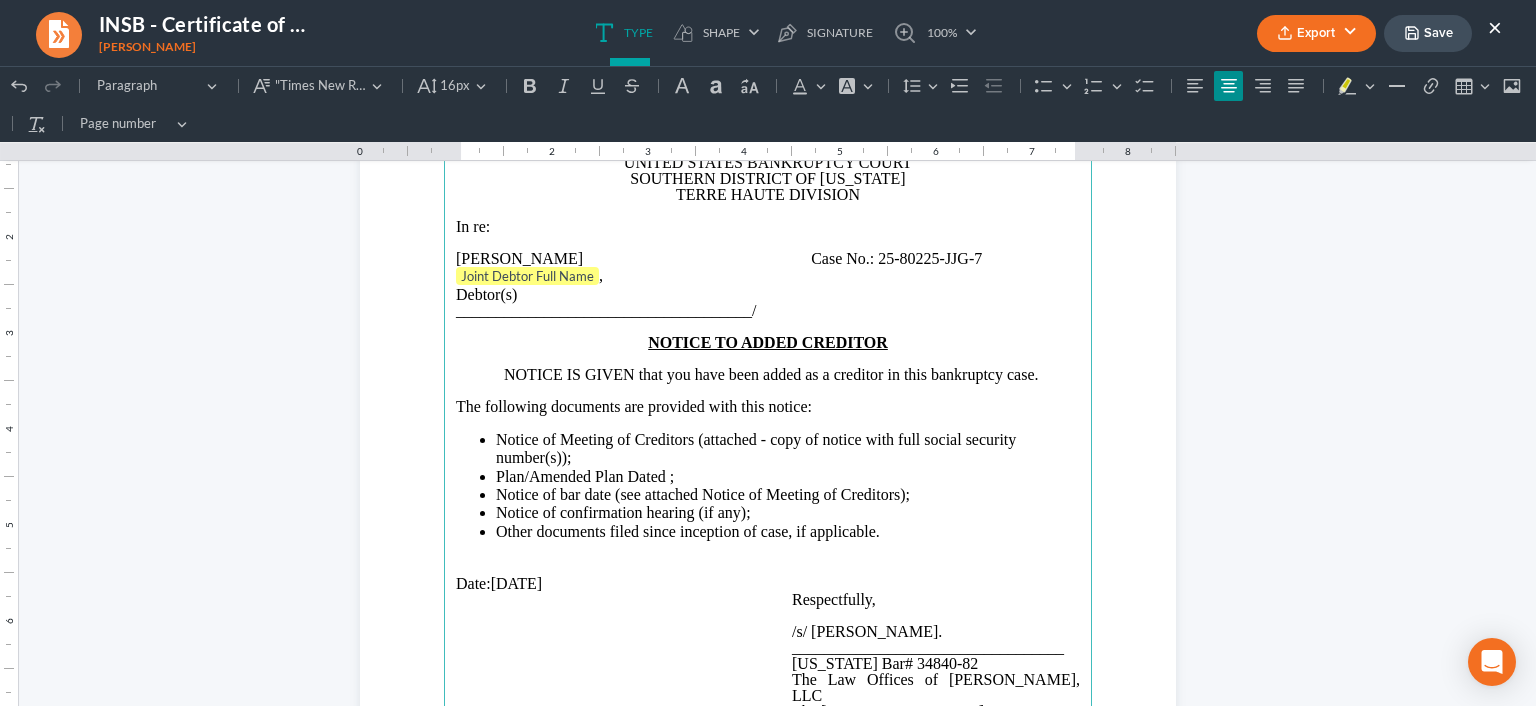 scroll, scrollTop: 1269, scrollLeft: 0, axis: vertical 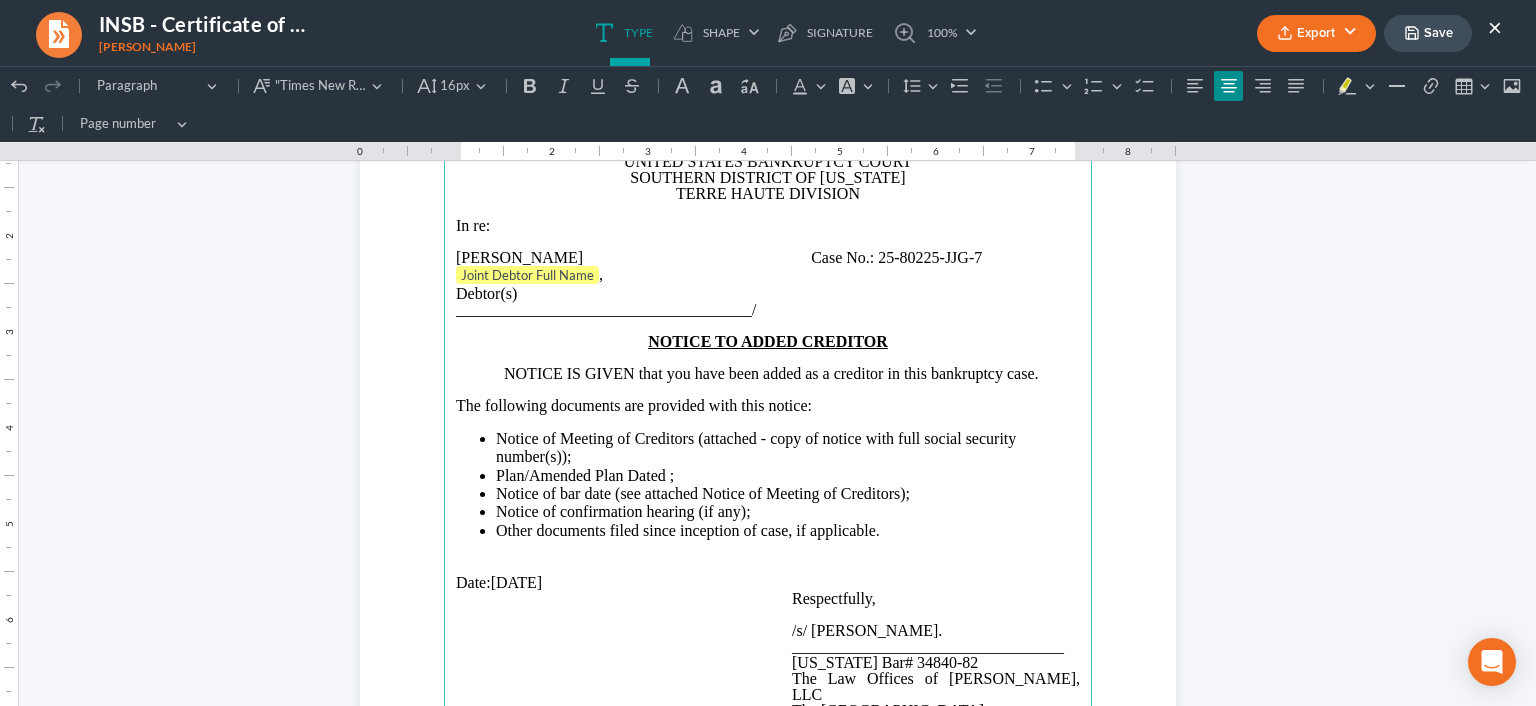 click on "Plan/Amended Plan Dated ;" at bounding box center [585, 475] 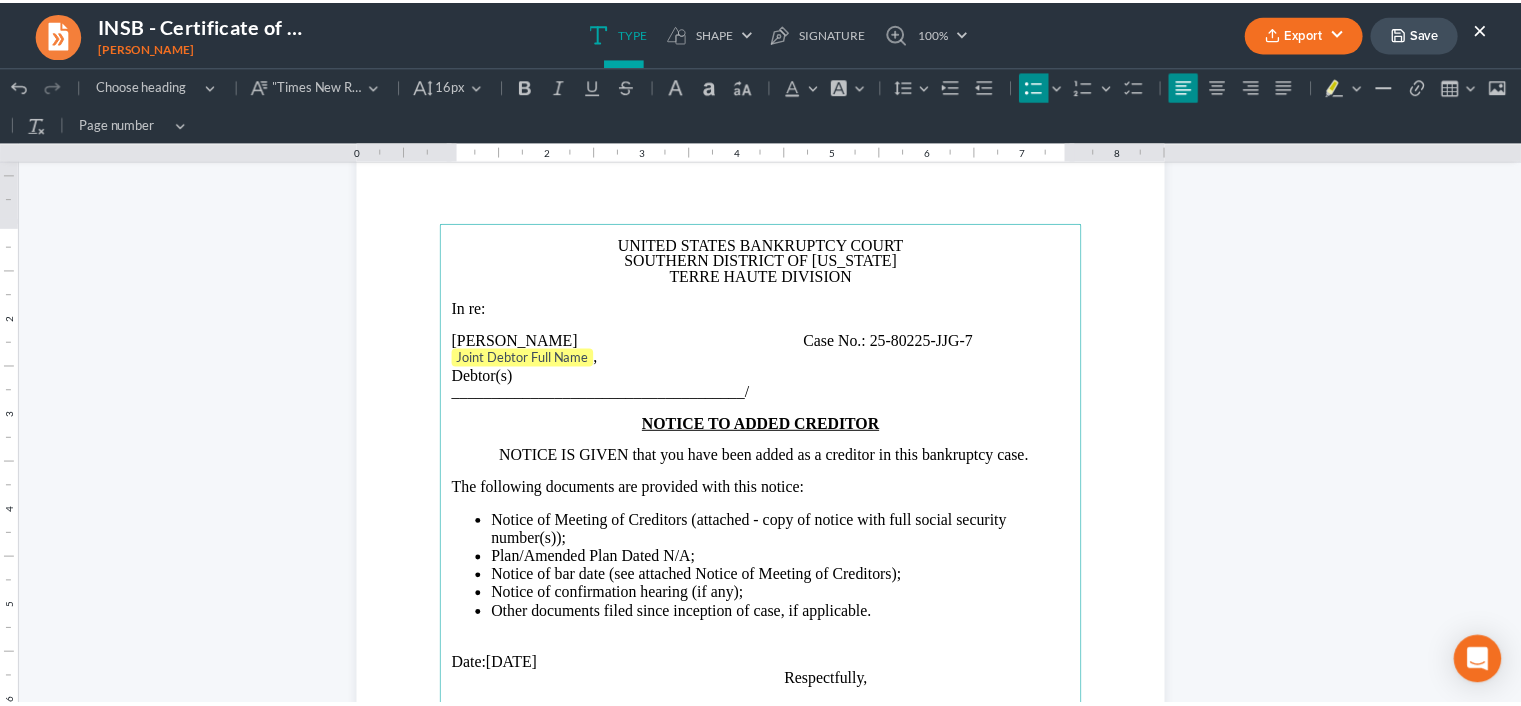 scroll, scrollTop: 1174, scrollLeft: 0, axis: vertical 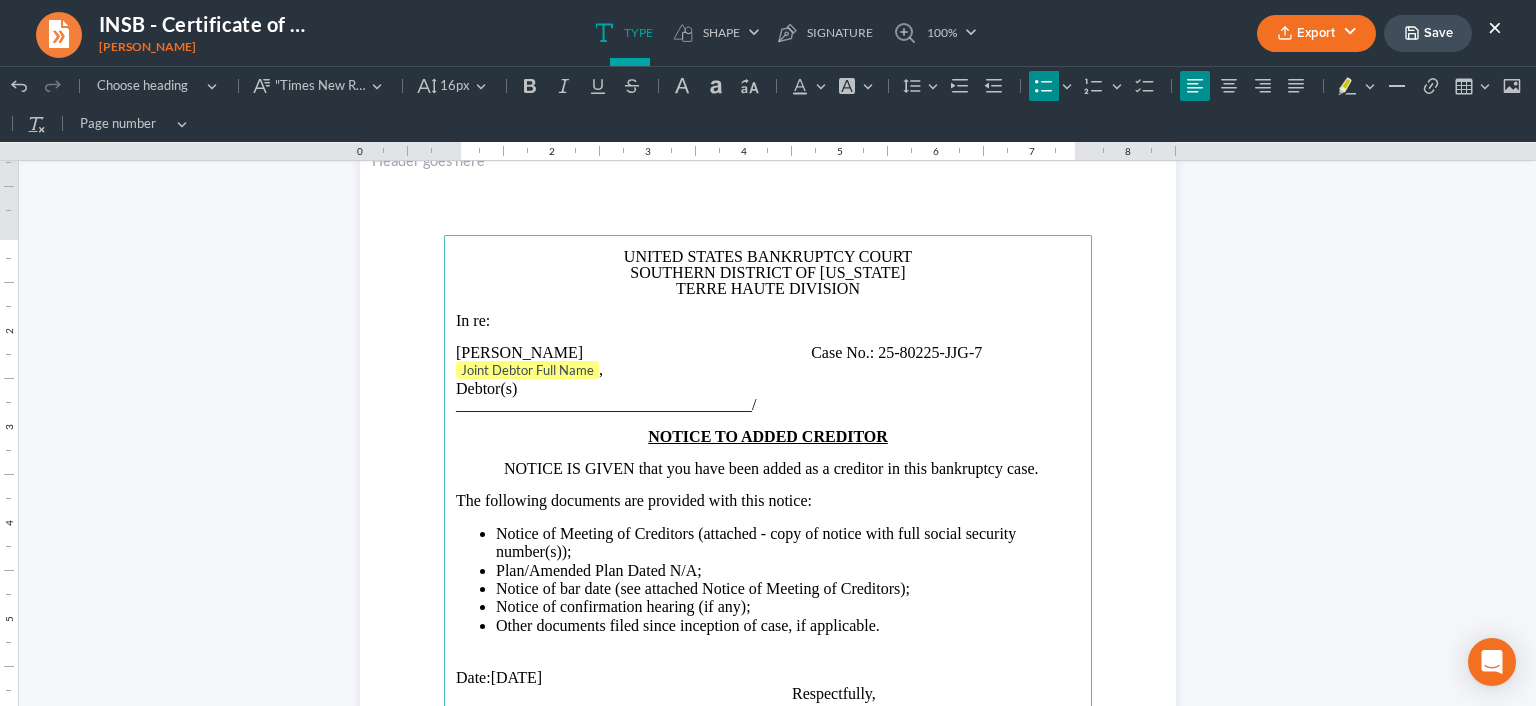 click on "Export" at bounding box center [1316, 33] 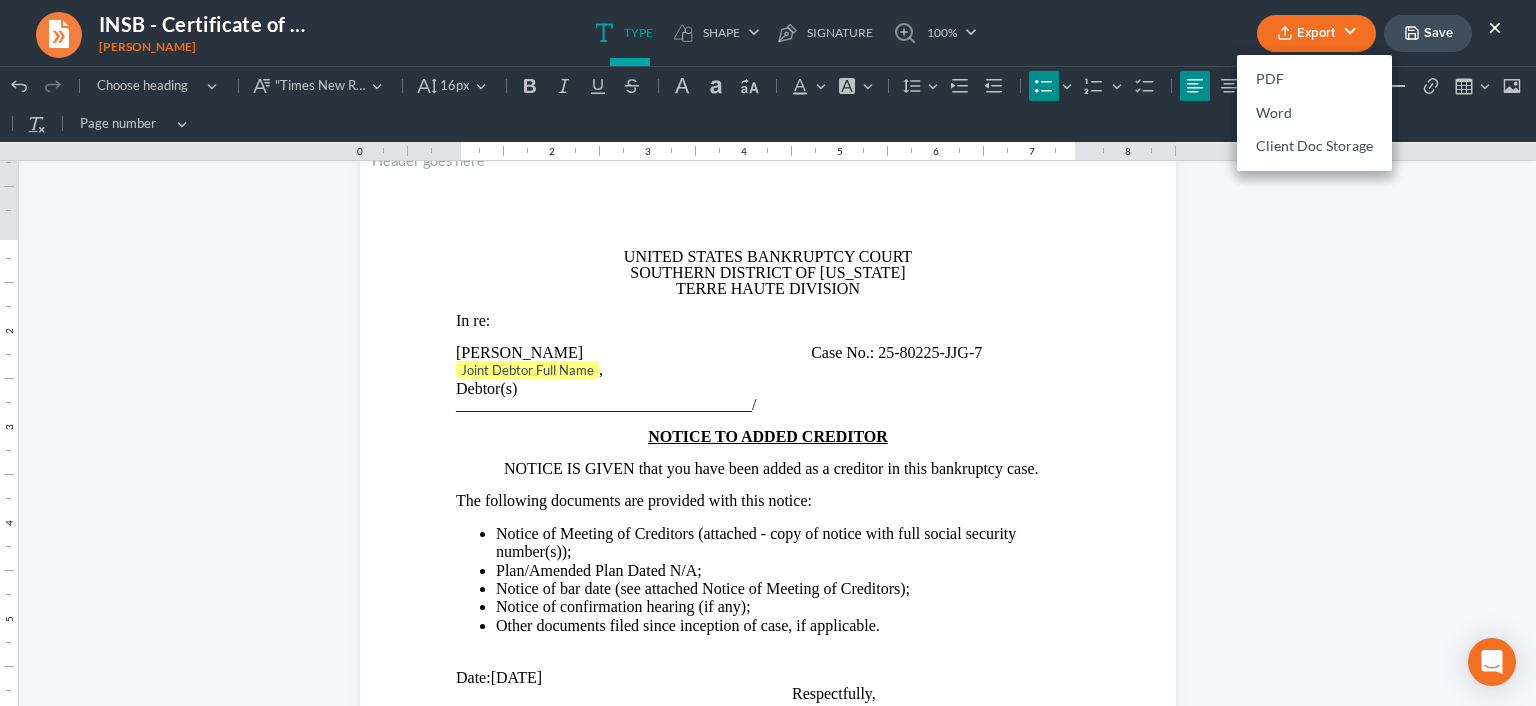 click on "Save" at bounding box center [1428, 33] 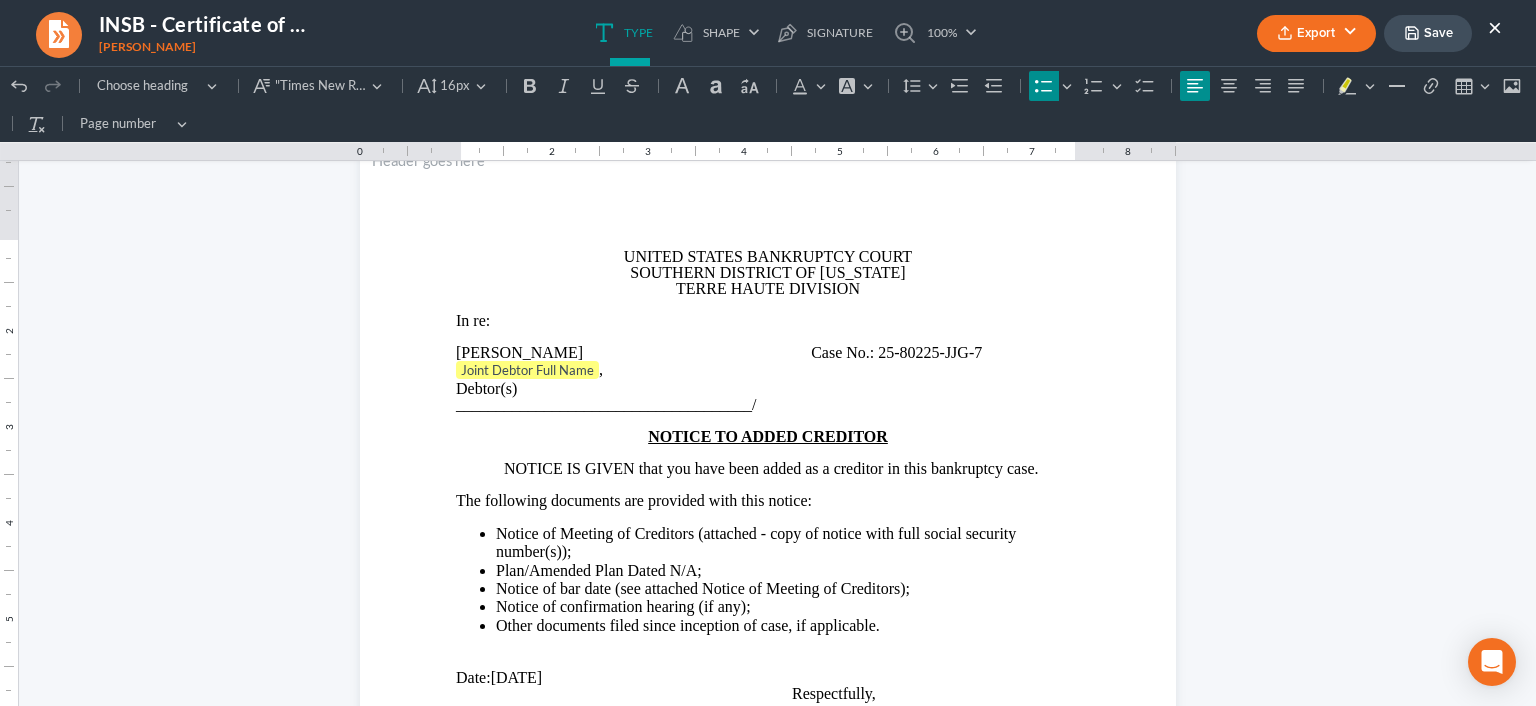 drag, startPoint x: 1496, startPoint y: 24, endPoint x: 1352, endPoint y: 46, distance: 145.67087 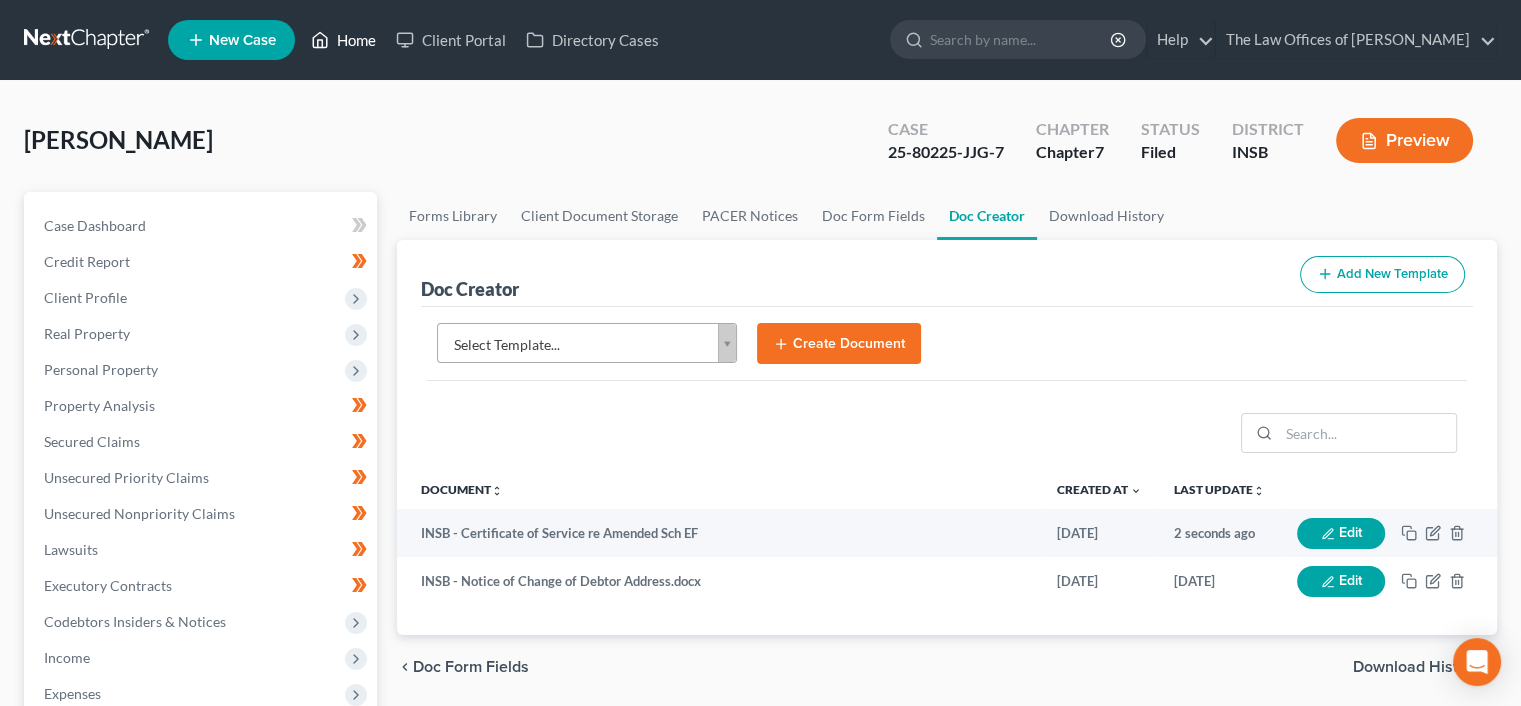 drag, startPoint x: 338, startPoint y: 38, endPoint x: 820, endPoint y: 98, distance: 485.7201 